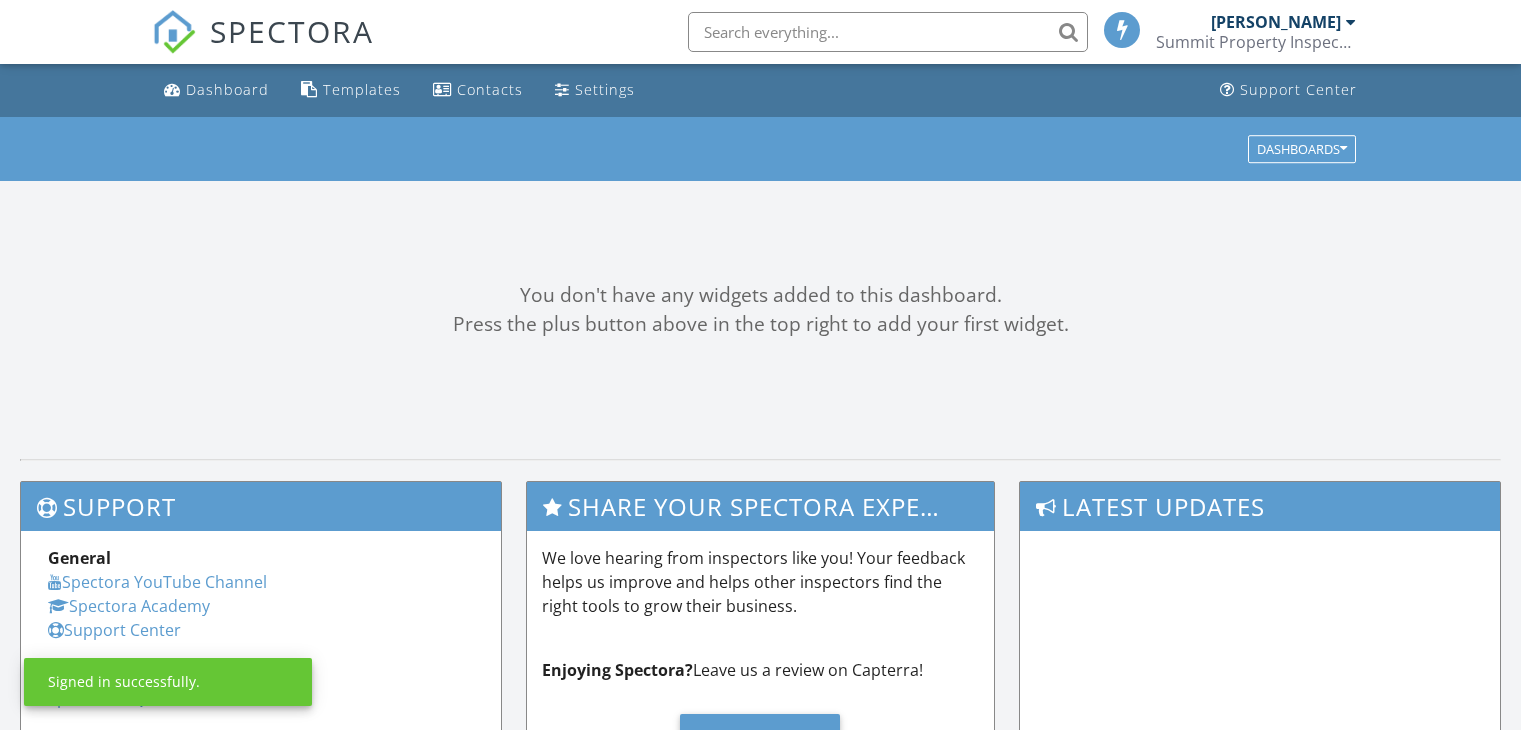scroll, scrollTop: 0, scrollLeft: 0, axis: both 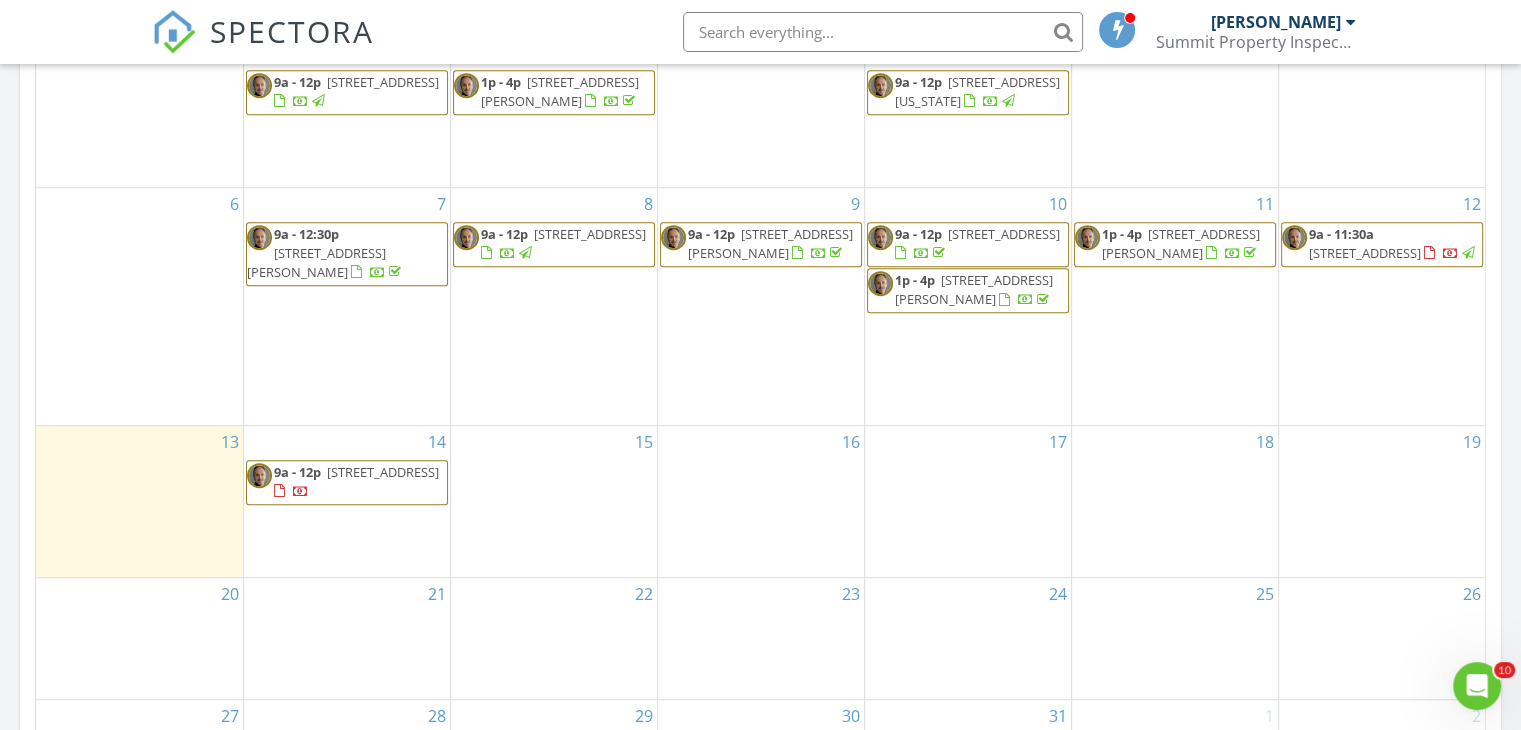 click on "1650 22nd Ave N, Saint Petersburg 33713" at bounding box center (383, 472) 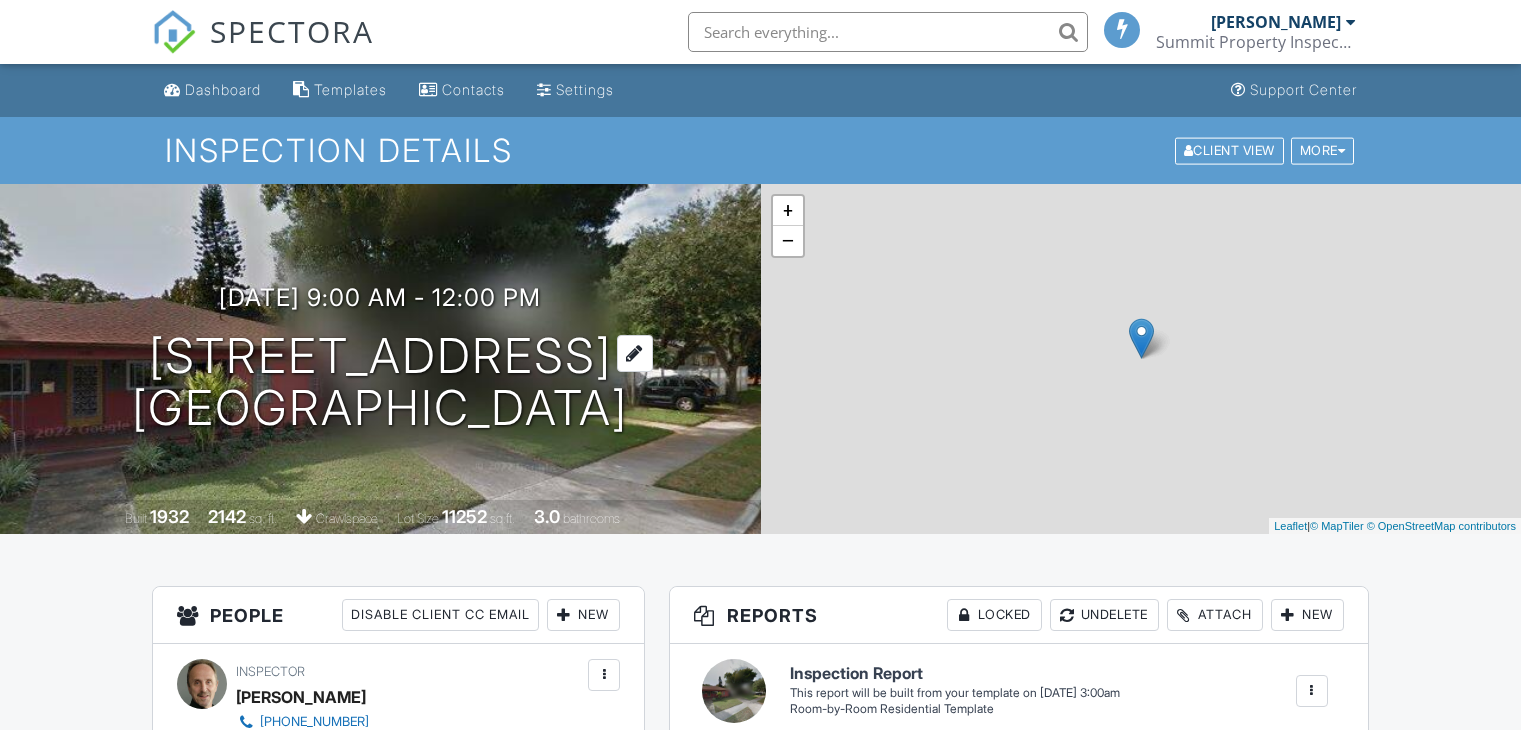 scroll, scrollTop: 0, scrollLeft: 0, axis: both 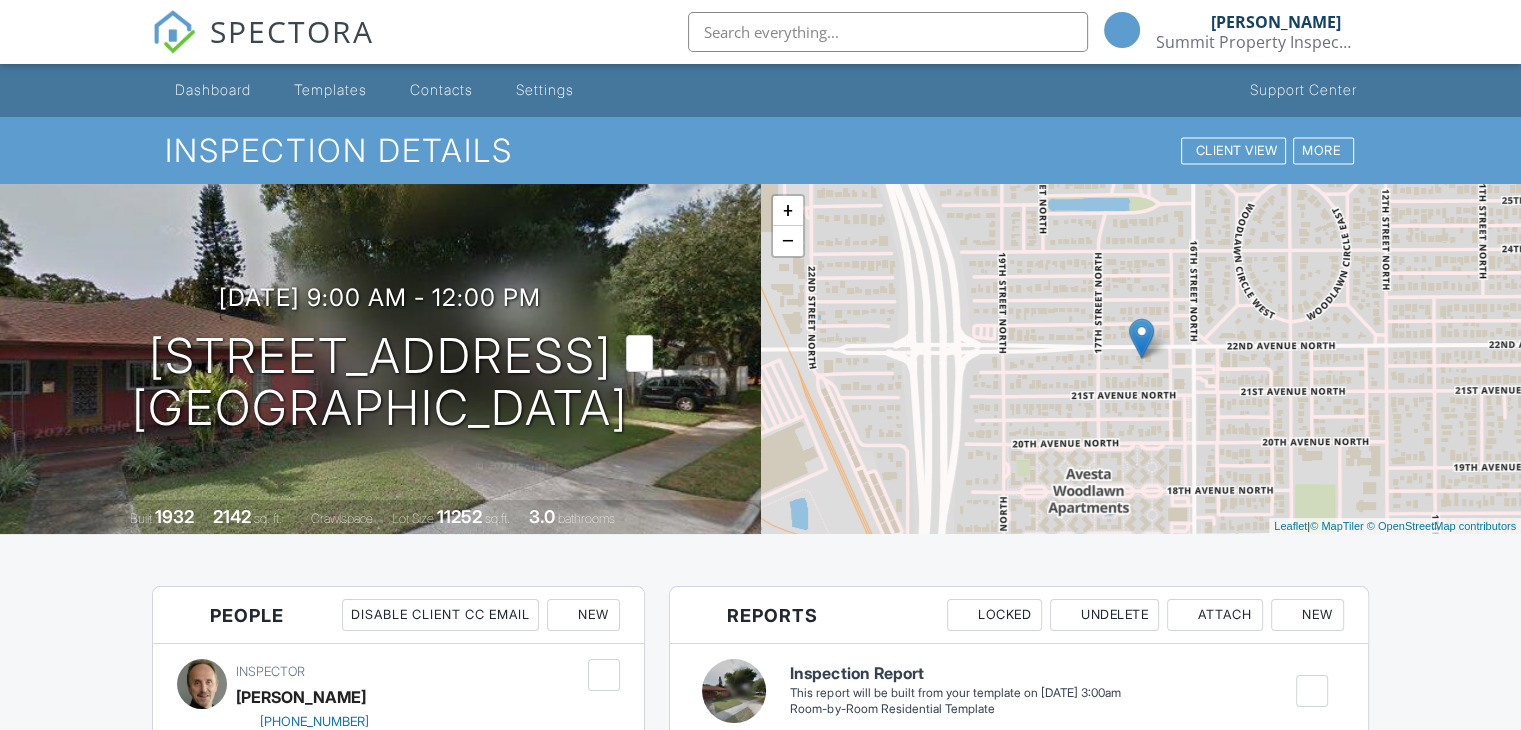 drag, startPoint x: 287, startPoint y: 401, endPoint x: 184, endPoint y: 316, distance: 133.544 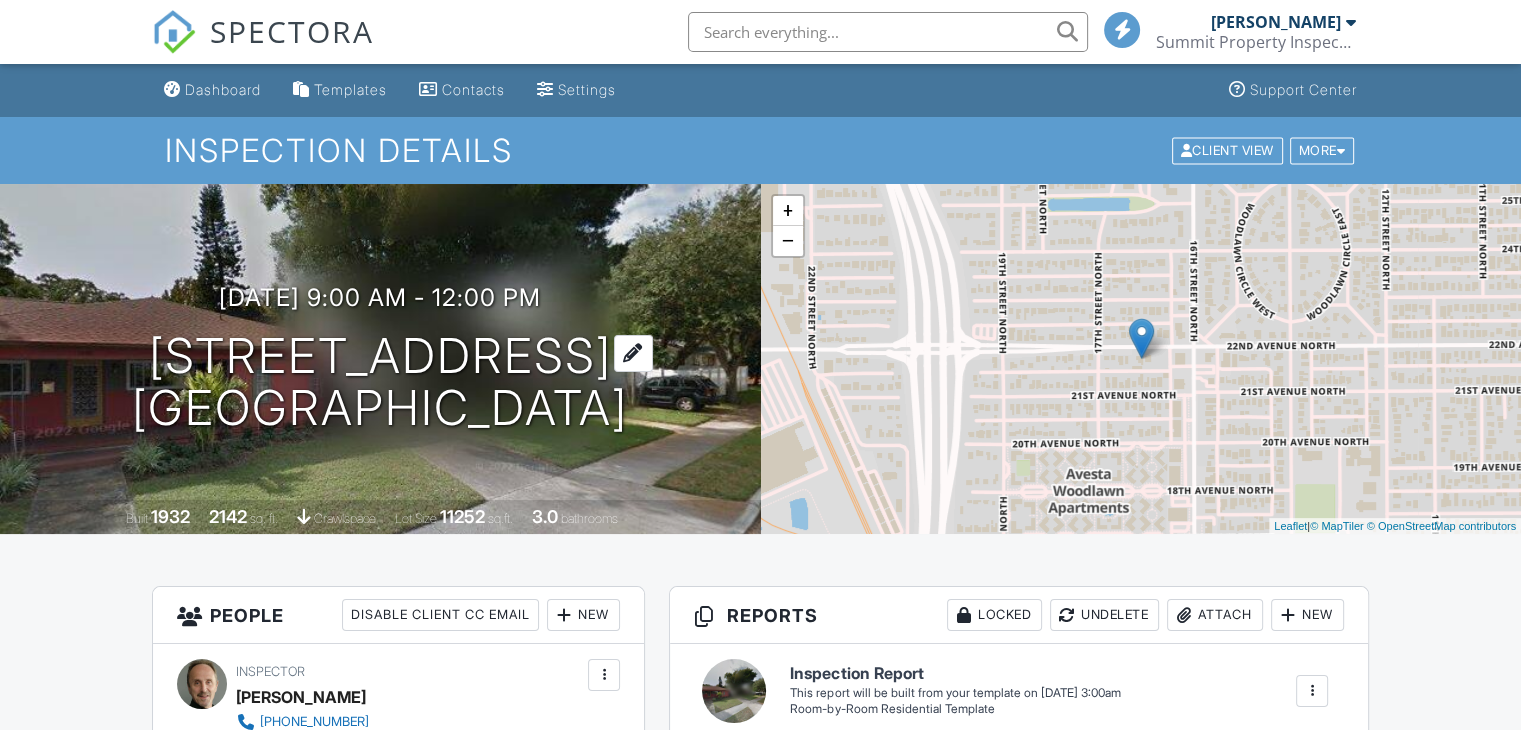 click on "1650 22nd Ave N
Saint Petersburg, FL 33713" at bounding box center [380, 383] 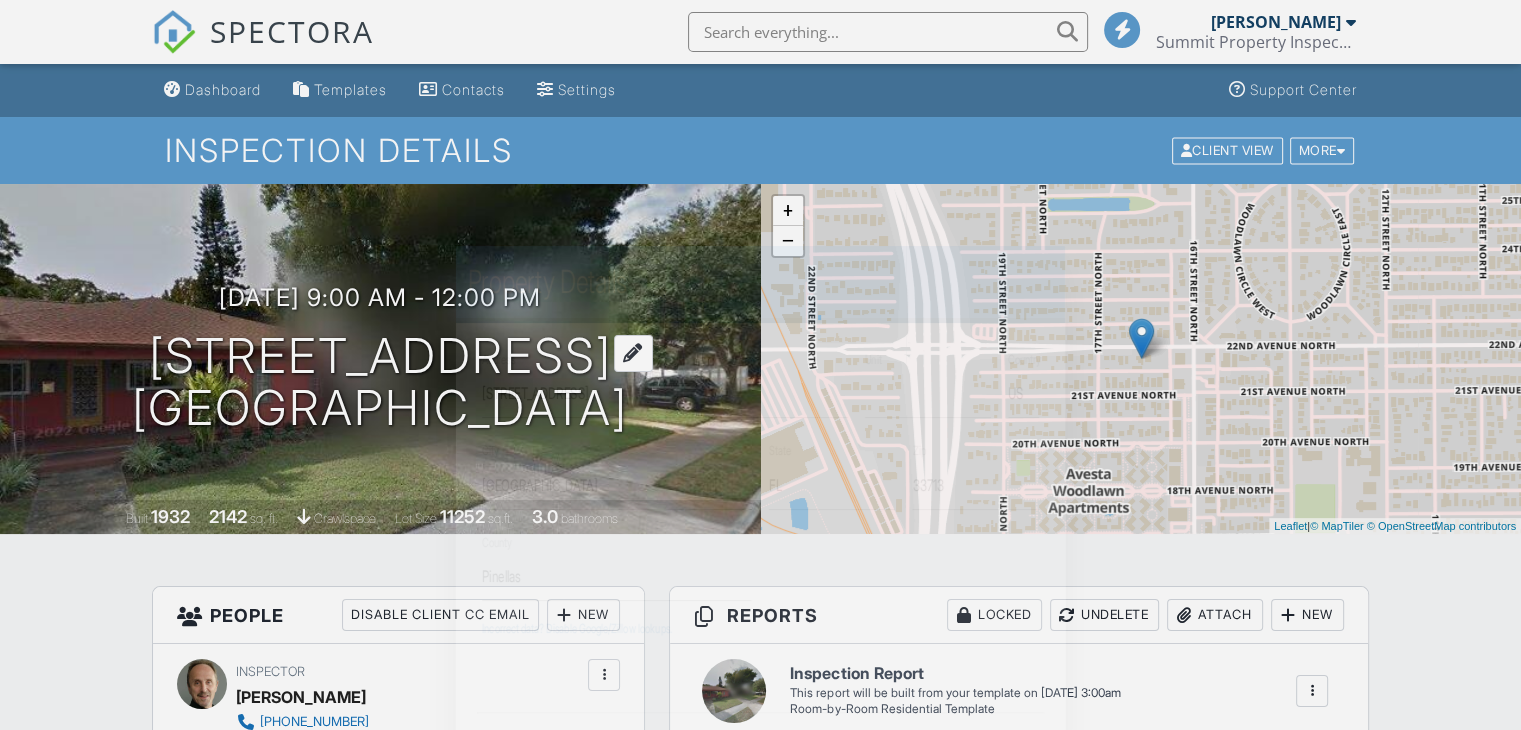 click at bounding box center (760, 356) 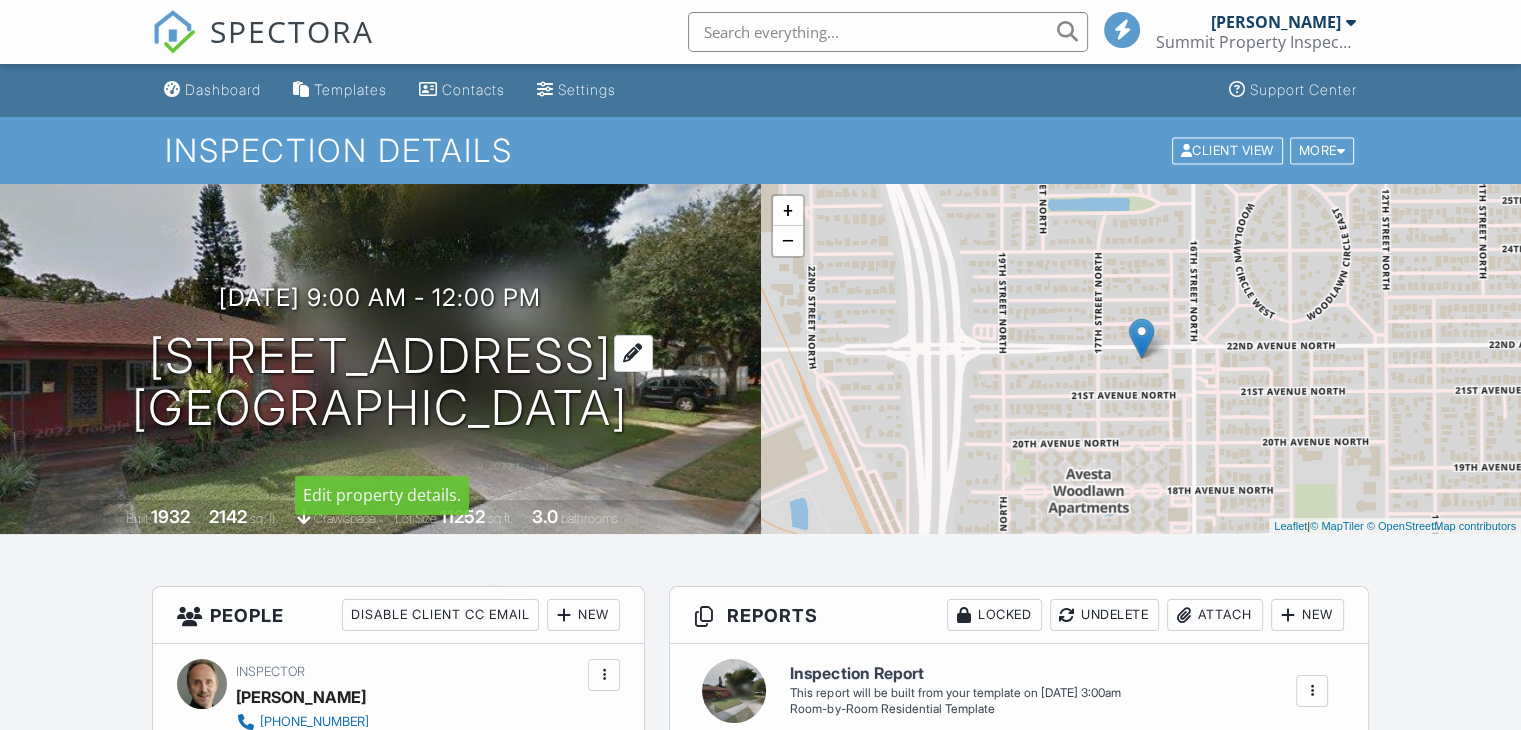 scroll, scrollTop: 0, scrollLeft: 0, axis: both 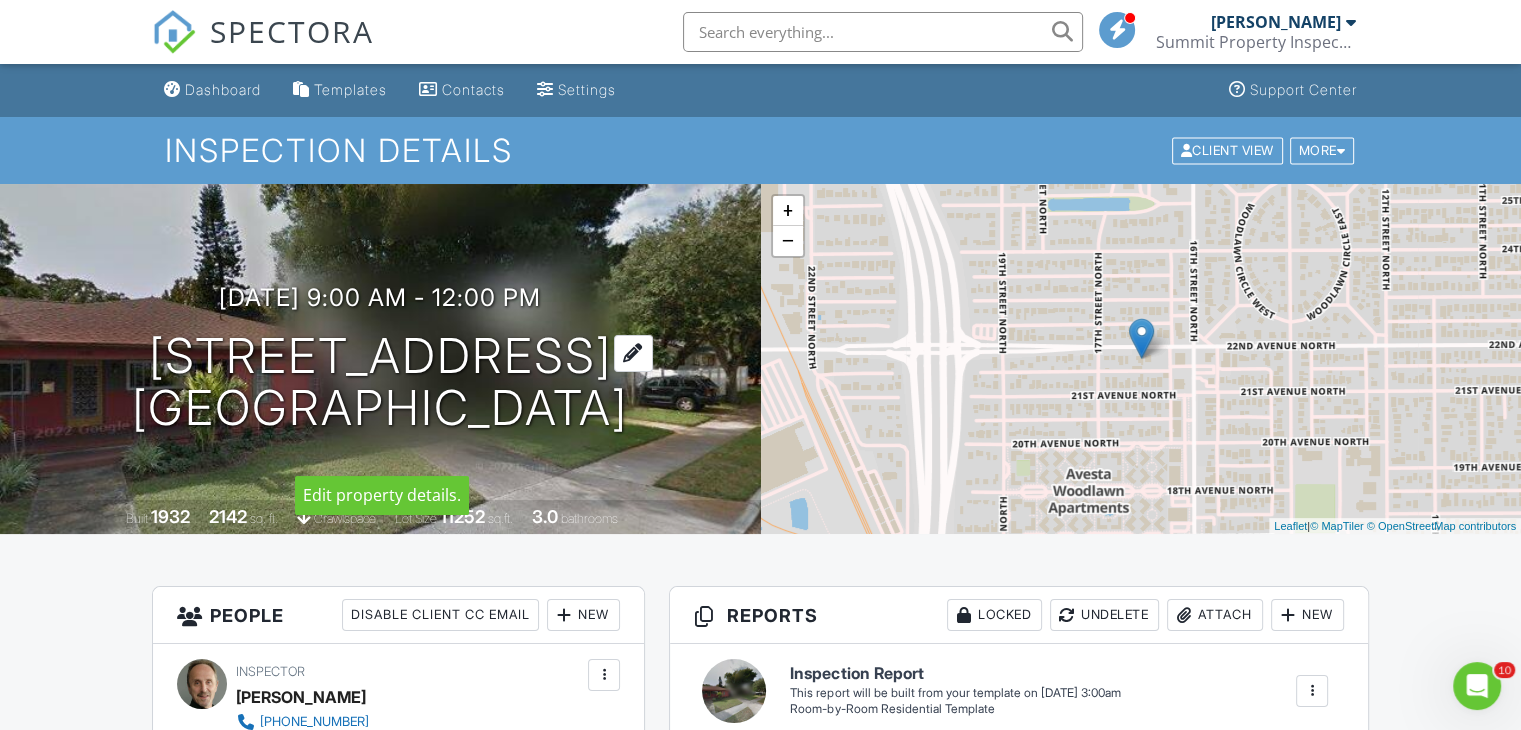 drag, startPoint x: 456, startPoint y: 423, endPoint x: 167, endPoint y: 325, distance: 305.16388 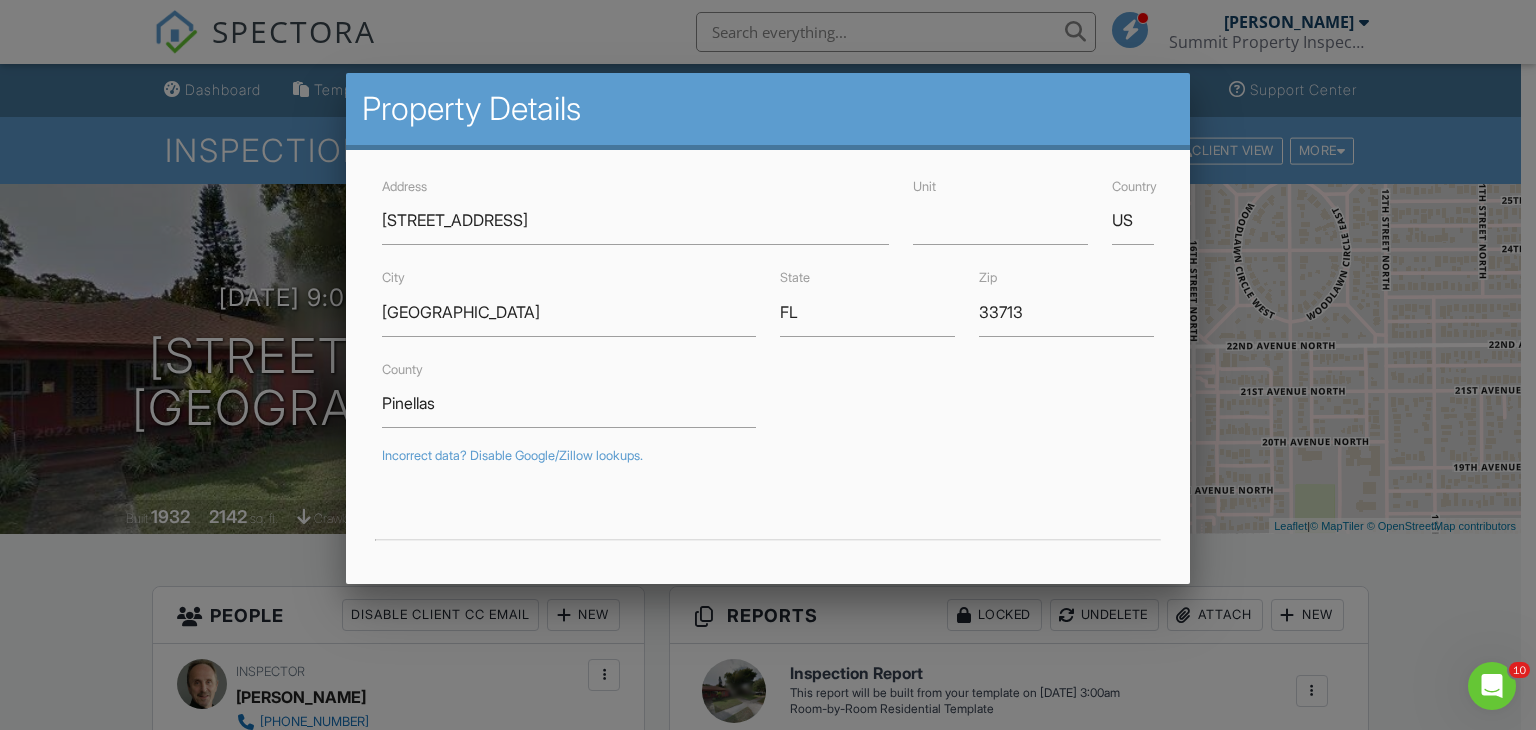 click at bounding box center [768, 356] 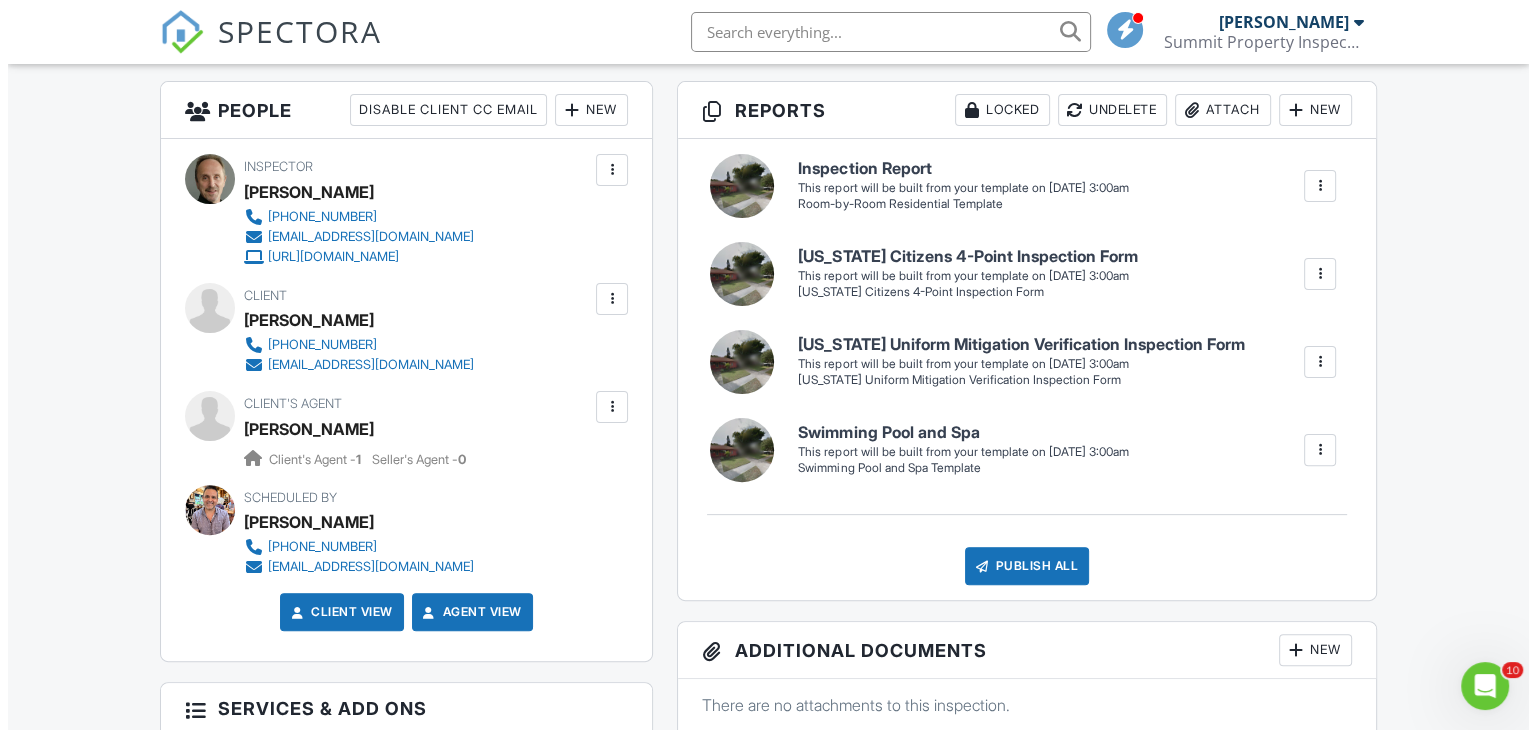scroll, scrollTop: 499, scrollLeft: 0, axis: vertical 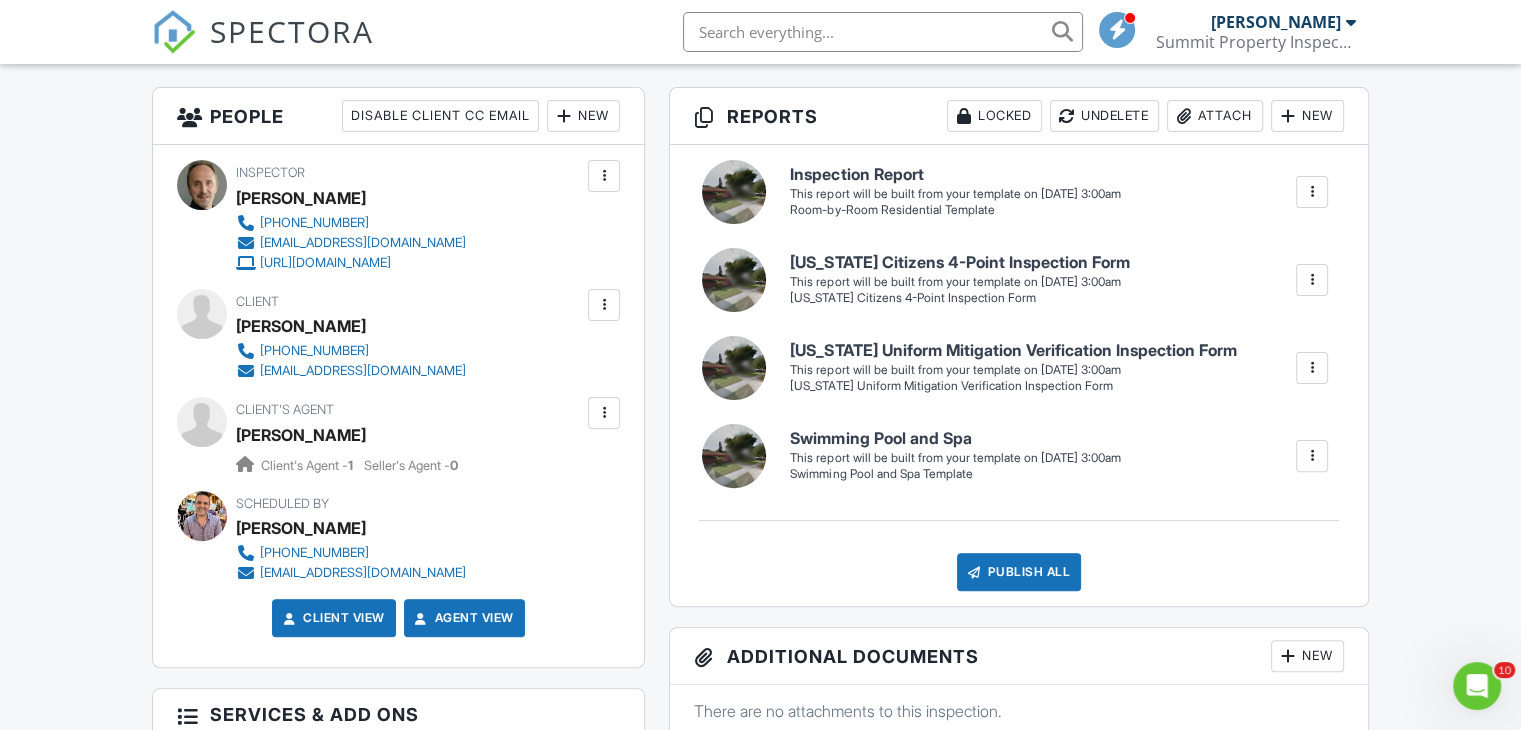 click on "Inspection Report
Room-by-Room Residential Template
Edit
View
Inspection Report
Room-by-Room Residential Template
This report will be built from your template on 07/14/25  3:00am
Quick Publish
Copy
Build Now
Delete
Florida Citizens 4-Point Inspection Form
Florida Citizens 4-Point Inspection Form
Edit
View
Florida Citizens 4-Point Inspection Form
Florida Citizens 4-Point Inspection Form
This report will be built from your template on 07/14/25  3:00am
Quick Publish
Copy
Build Now
Delete
Florida Uniform Mitigation Verification Inspection Form
Florida Uniform Mitigation Verification Inspection Form
Edit
View
Florida Uniform Mitigation Verification Inspection Form
Florida Uniform Mitigation Verification Inspection Form
Quick Publish" at bounding box center [1019, 375] 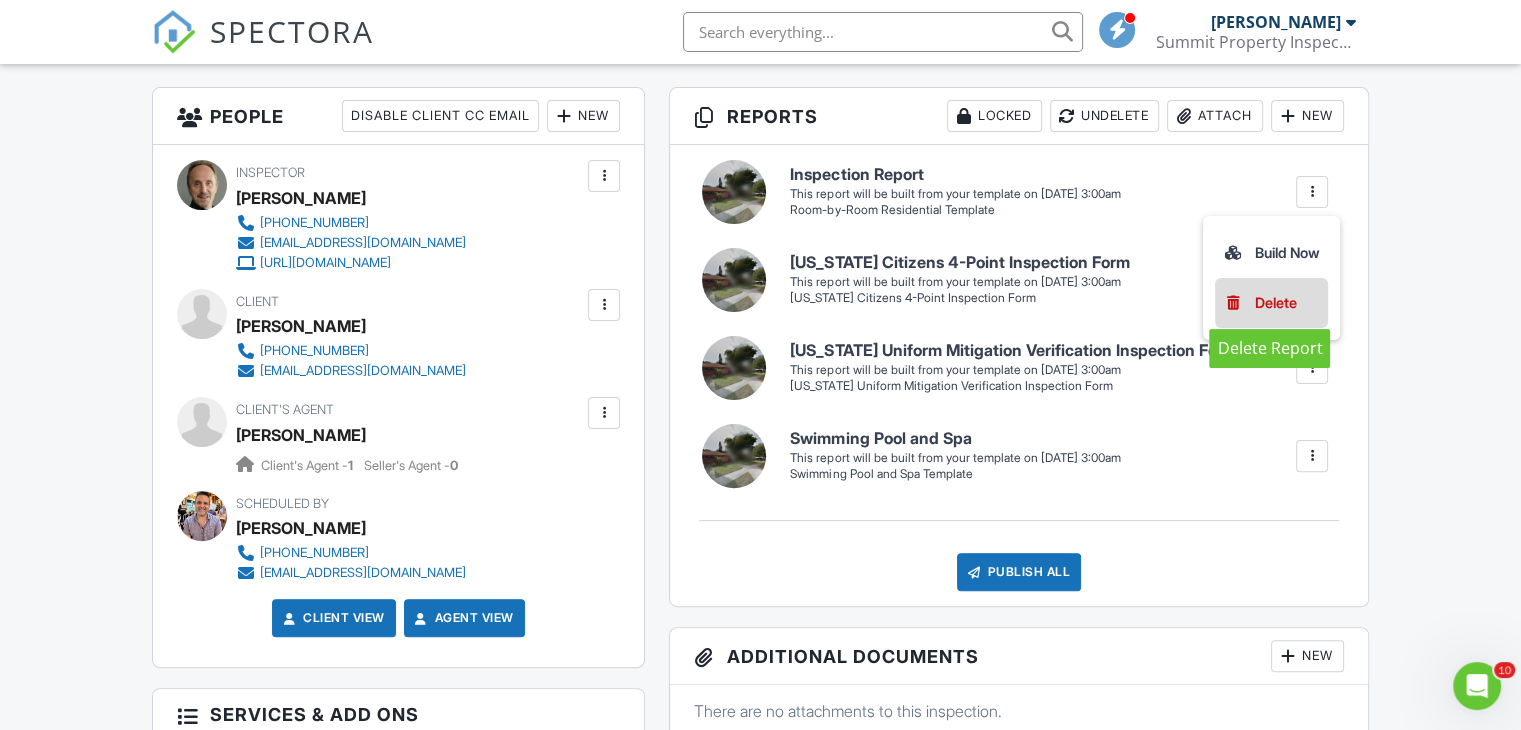 click on "Delete" at bounding box center (1276, 303) 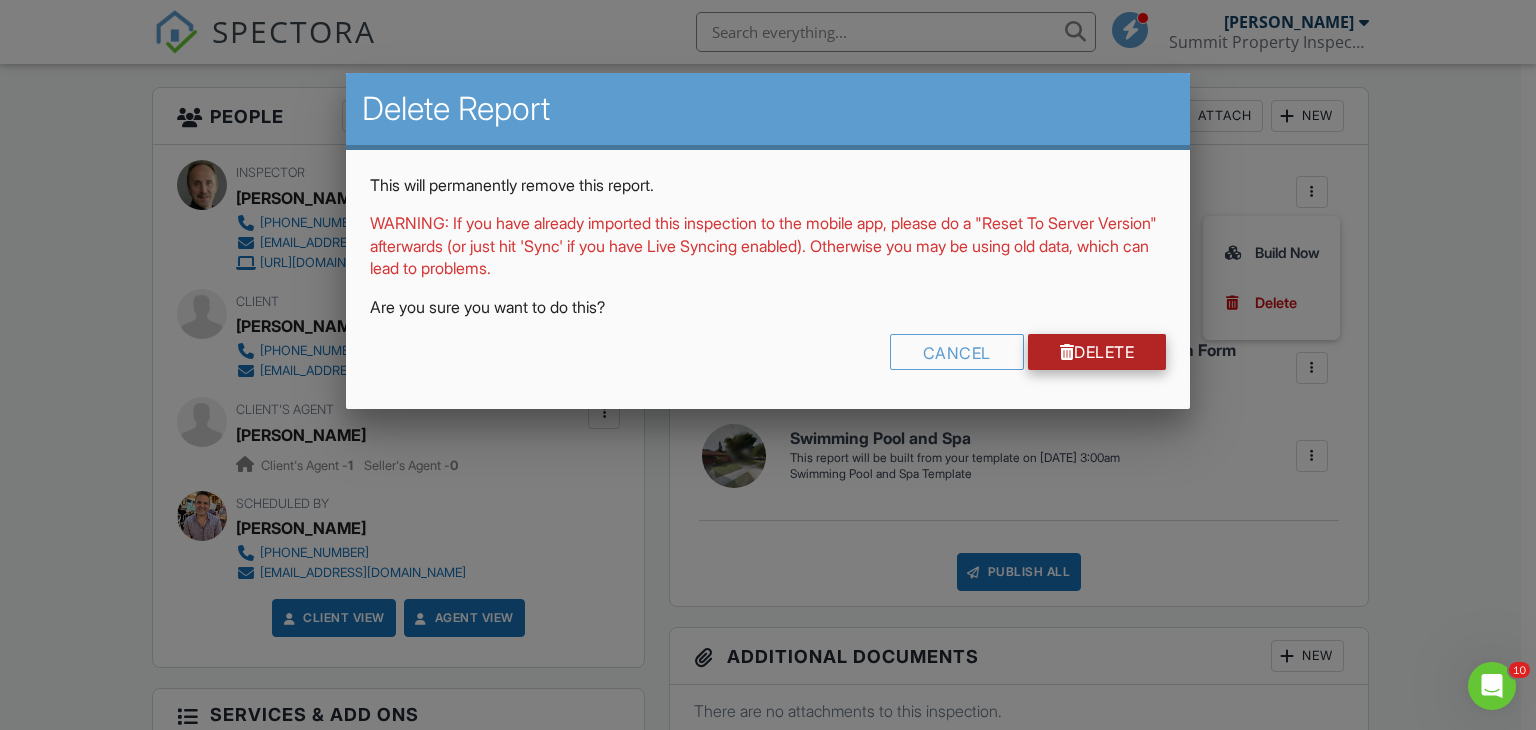 click on "Delete" at bounding box center [1097, 352] 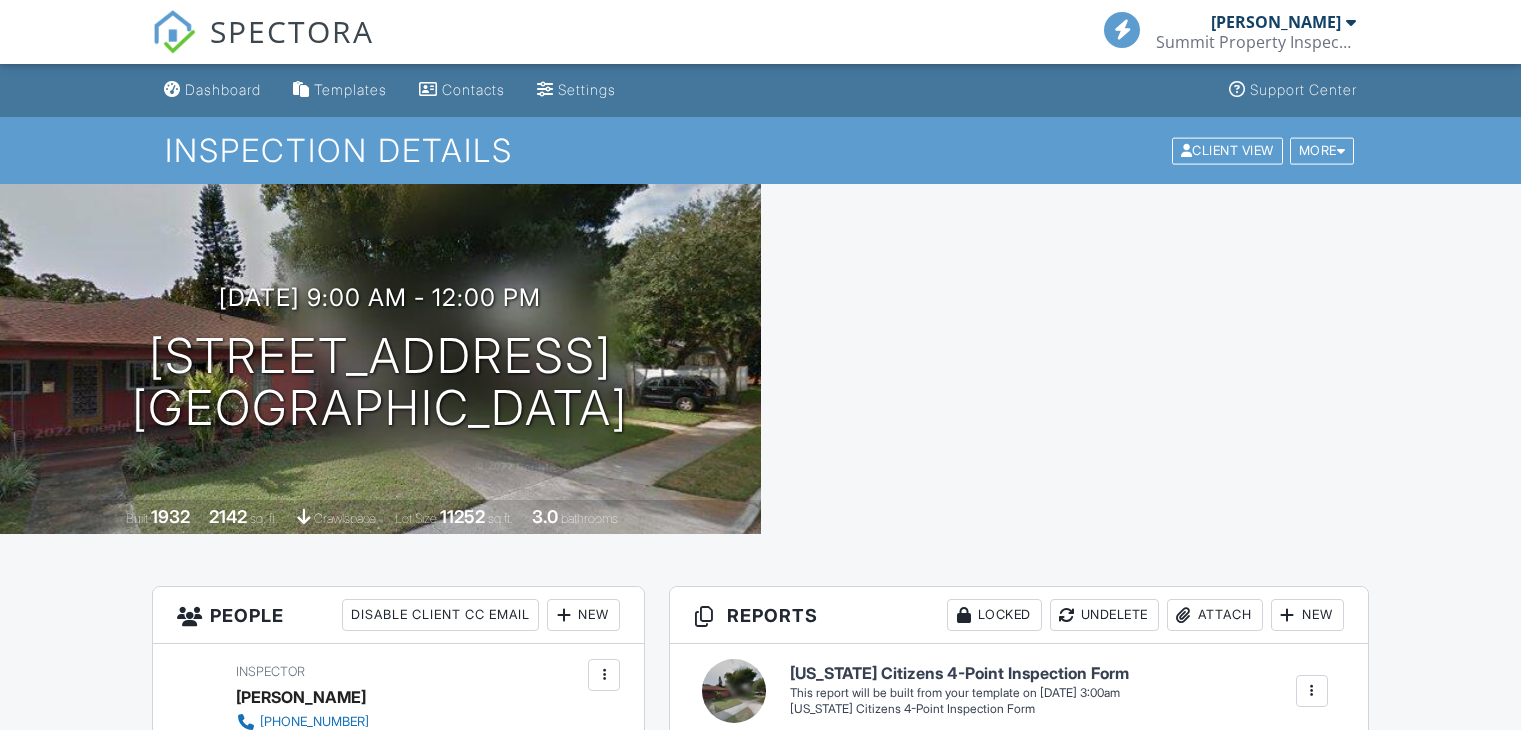 scroll, scrollTop: 0, scrollLeft: 0, axis: both 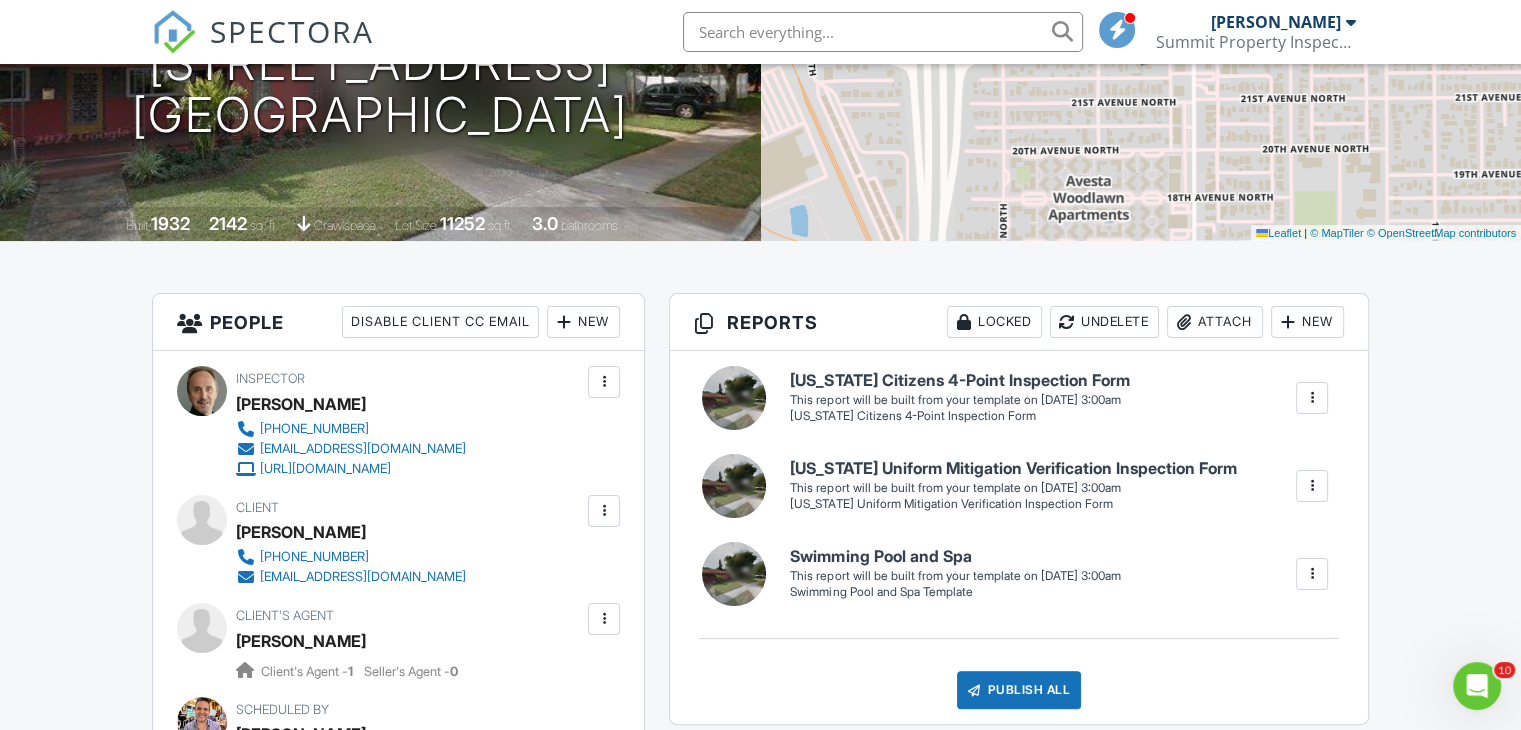 click at bounding box center (1312, 398) 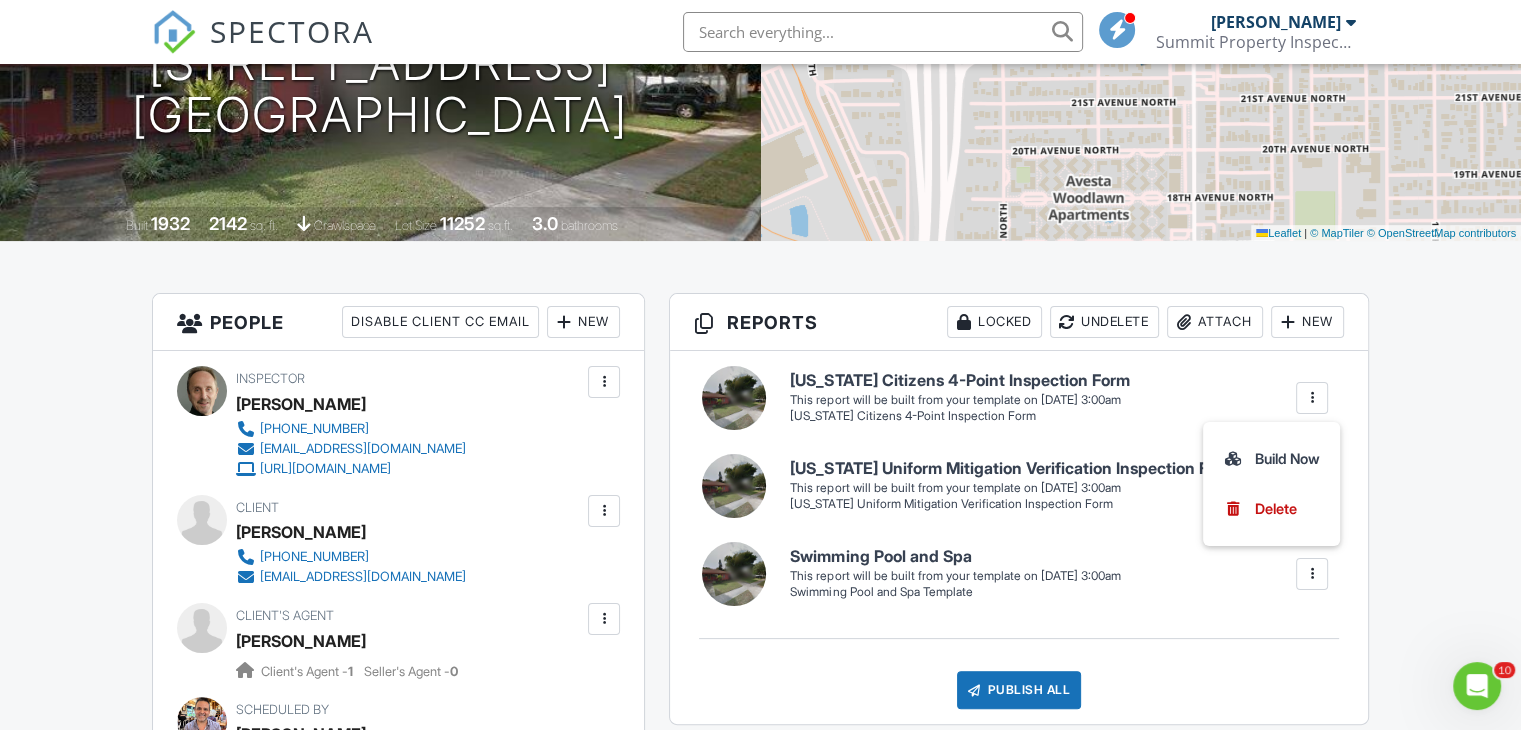 click on "New" at bounding box center (1307, 322) 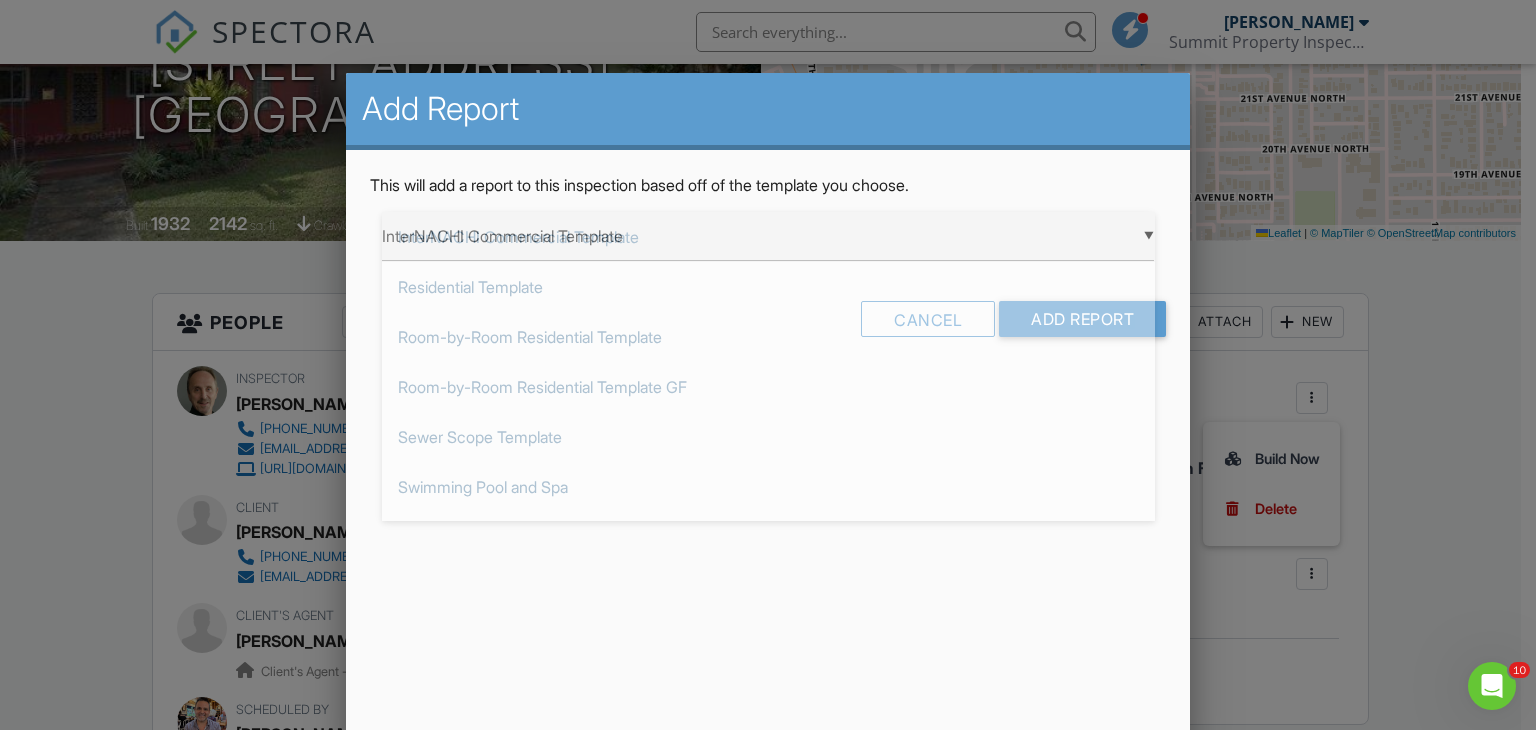 click on "▼ InterNACHI Commercial Template InterNACHI Commercial Template Residential Template Room-by-Room Residential Template  Room-by-Room Residential Template GF Sewer Scope Template Swimming Pool and Spa  Swimming Pool and Spa Template CONDO INSPECTION TEMPLATE Florida Citizens 4-Point Inspection Form Florida Uniform Mitigation Verification Inspection Form  InterNACHI Commercial Template
Residential Template
Room-by-Room Residential Template
Room-by-Room Residential Template GF
Sewer Scope Template
Swimming Pool and Spa
Swimming Pool and Spa Template
CONDO INSPECTION TEMPLATE
Florida Citizens 4-Point Inspection Form
Florida Uniform Mitigation Verification Inspection Form" at bounding box center (768, 236) 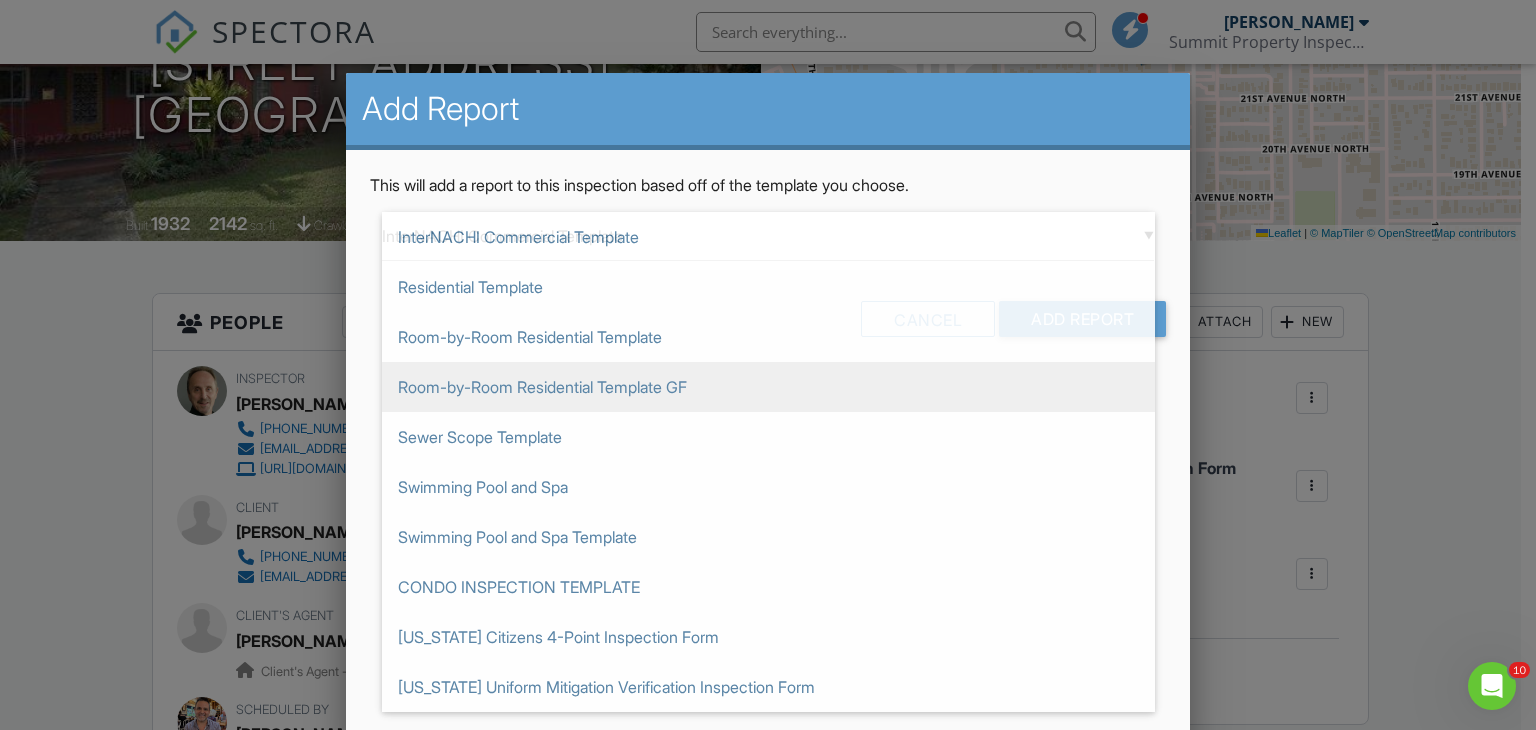 click on "Room-by-Room Residential Template GF" at bounding box center (768, 387) 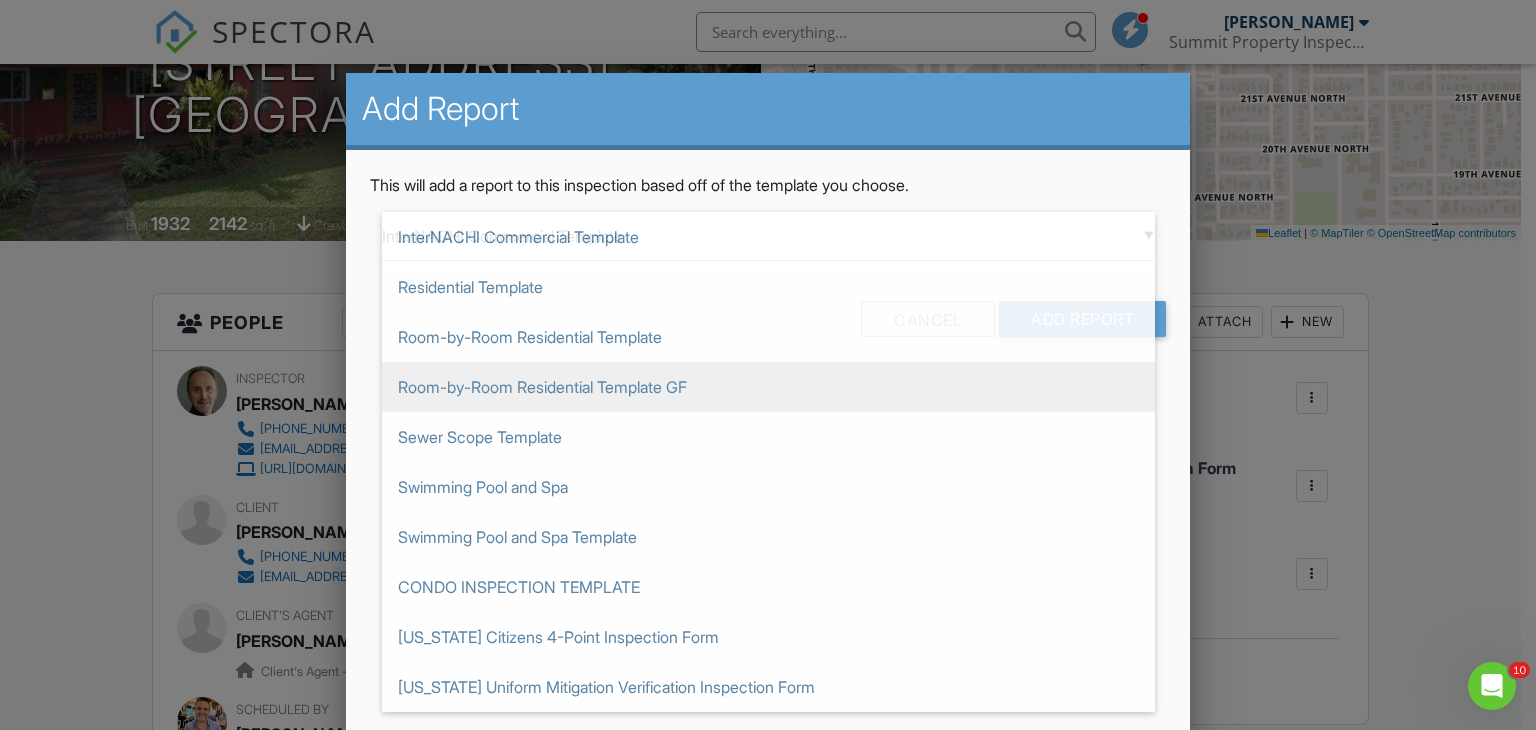 type on "Room-by-Room Residential Template GF" 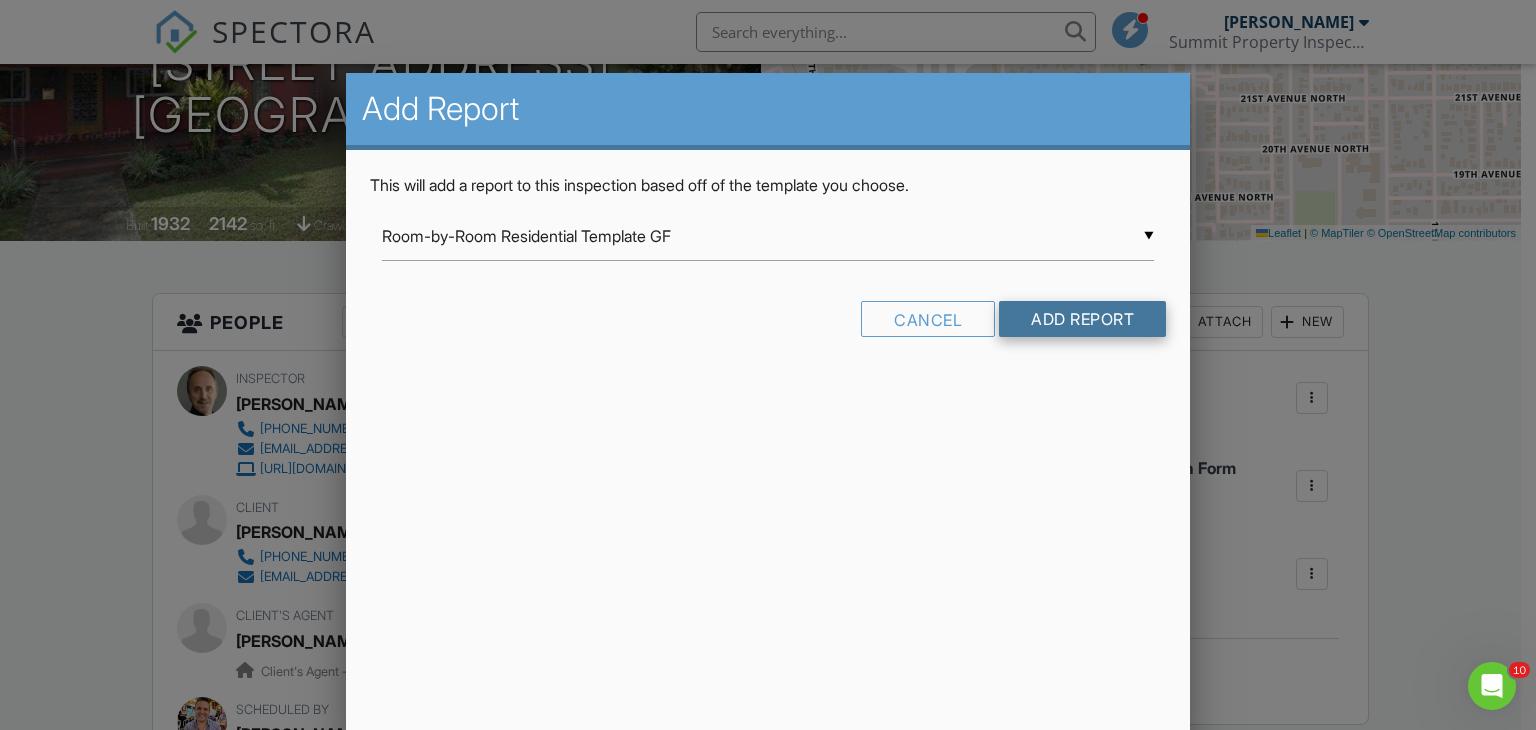 click on "Add Report" at bounding box center (1082, 319) 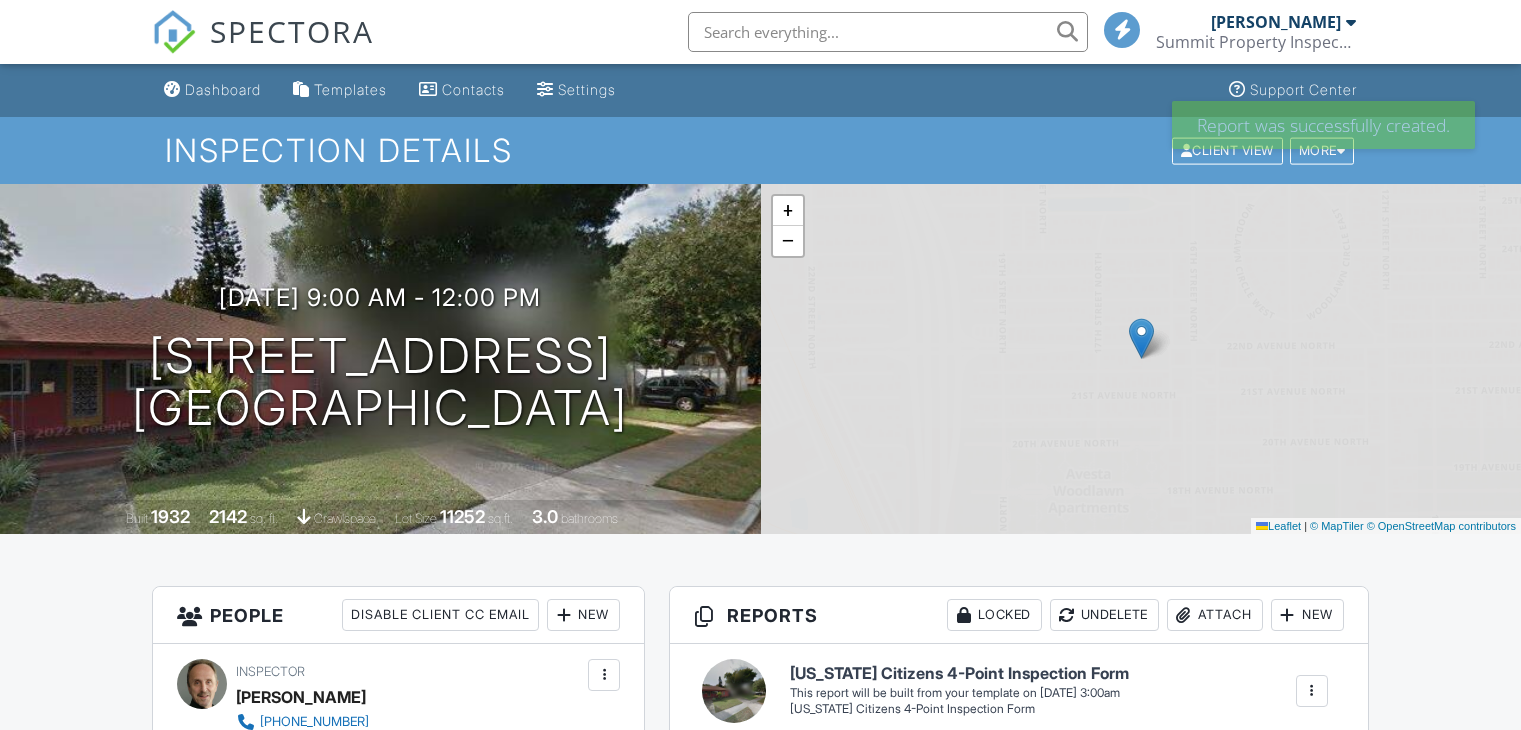 scroll, scrollTop: 0, scrollLeft: 0, axis: both 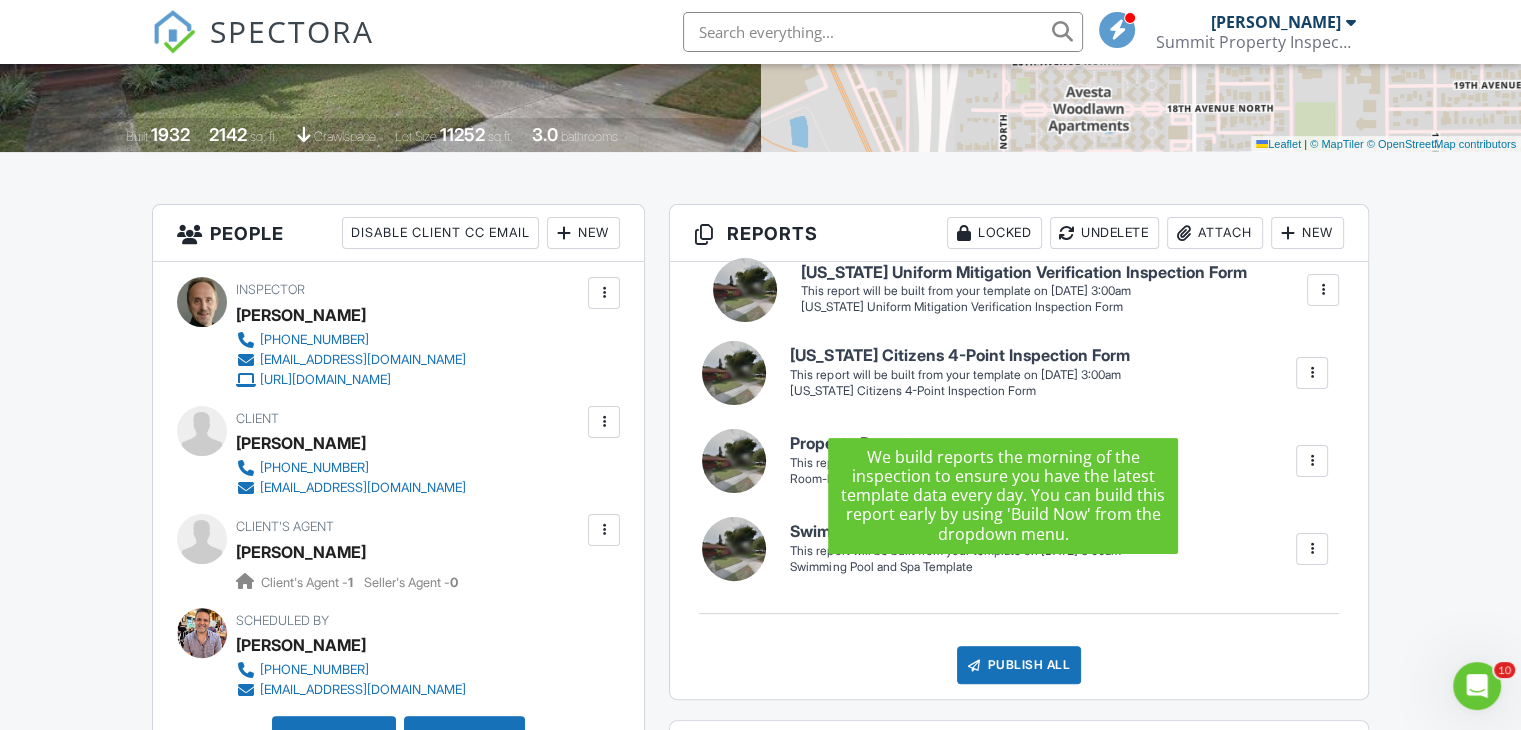 drag, startPoint x: 990, startPoint y: 414, endPoint x: 1000, endPoint y: 308, distance: 106.47065 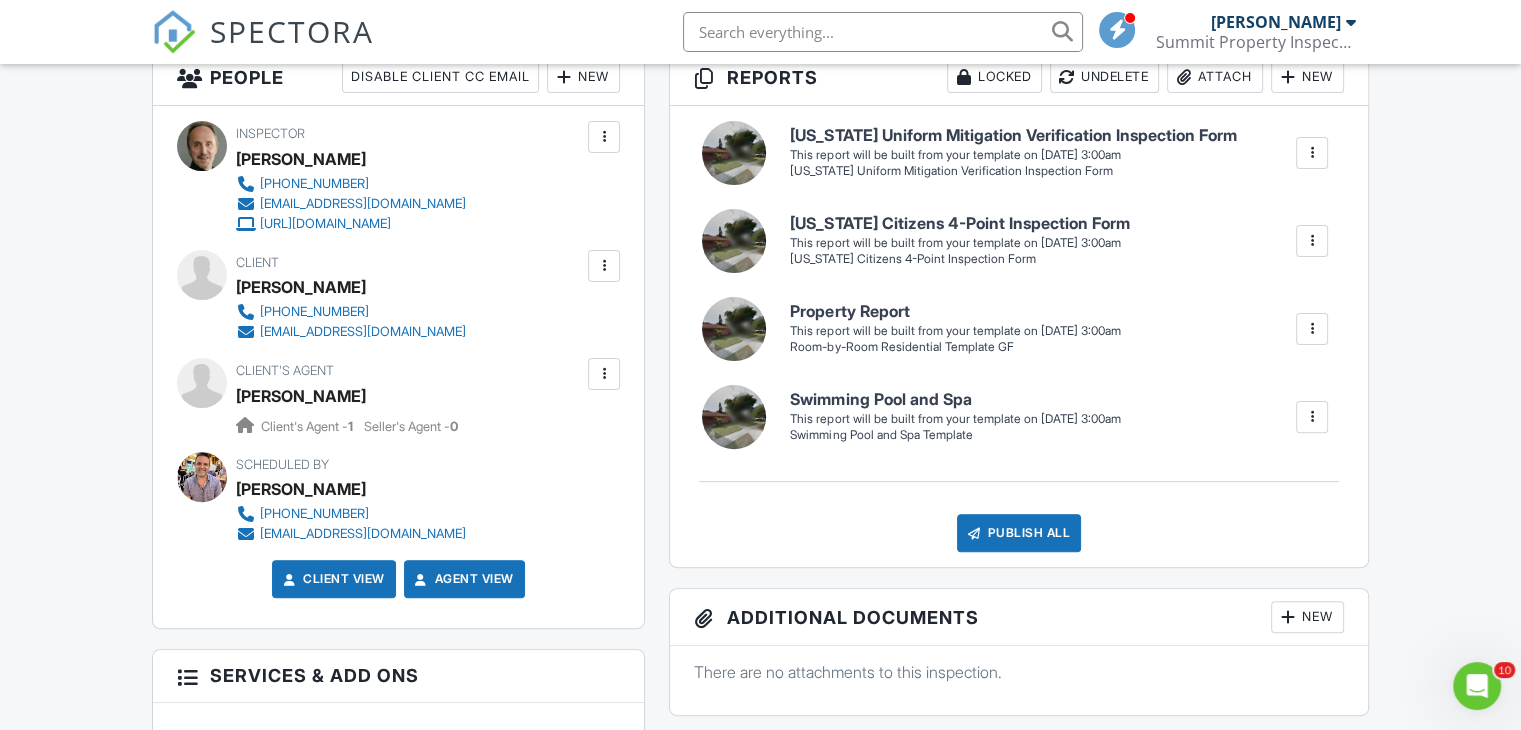 scroll, scrollTop: 541, scrollLeft: 0, axis: vertical 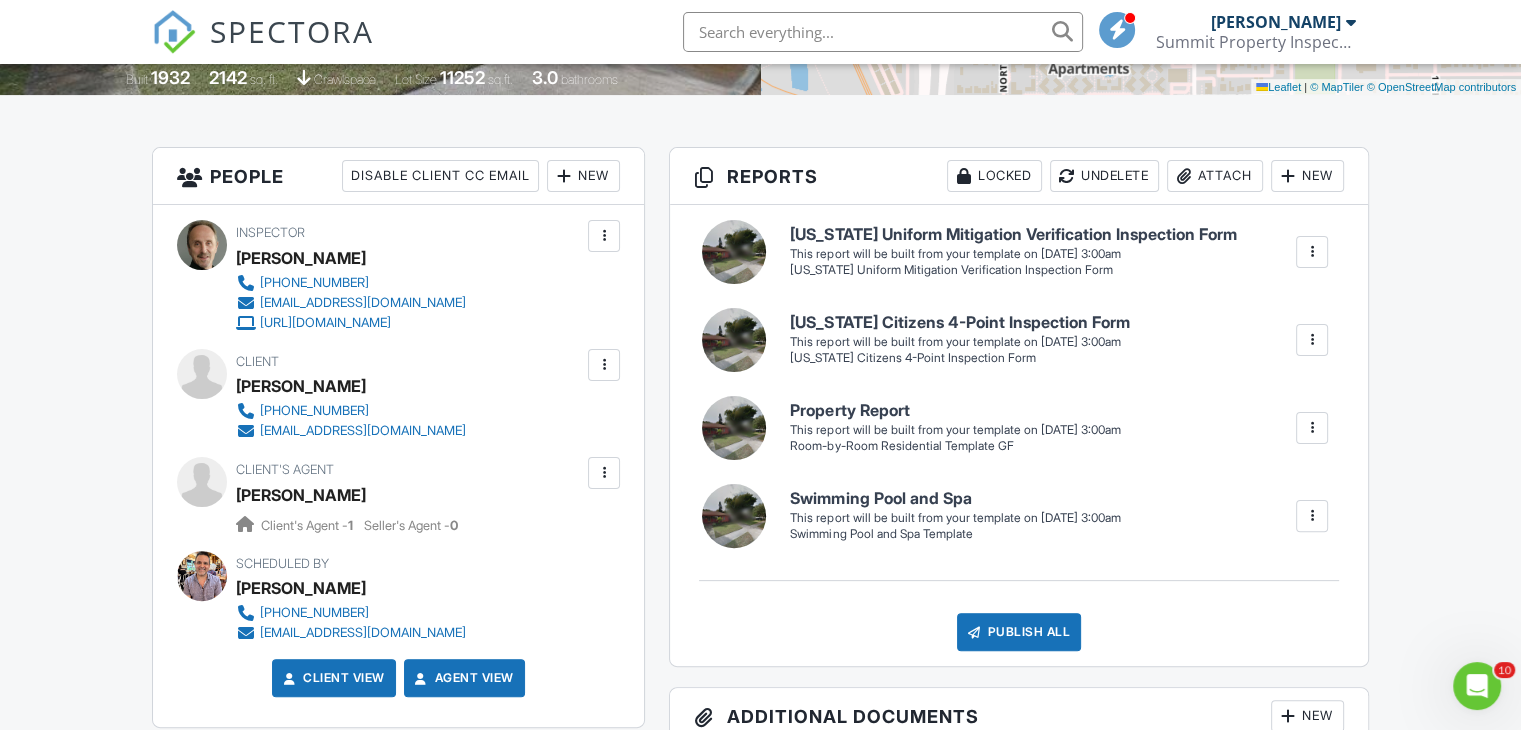 click at bounding box center [1312, 428] 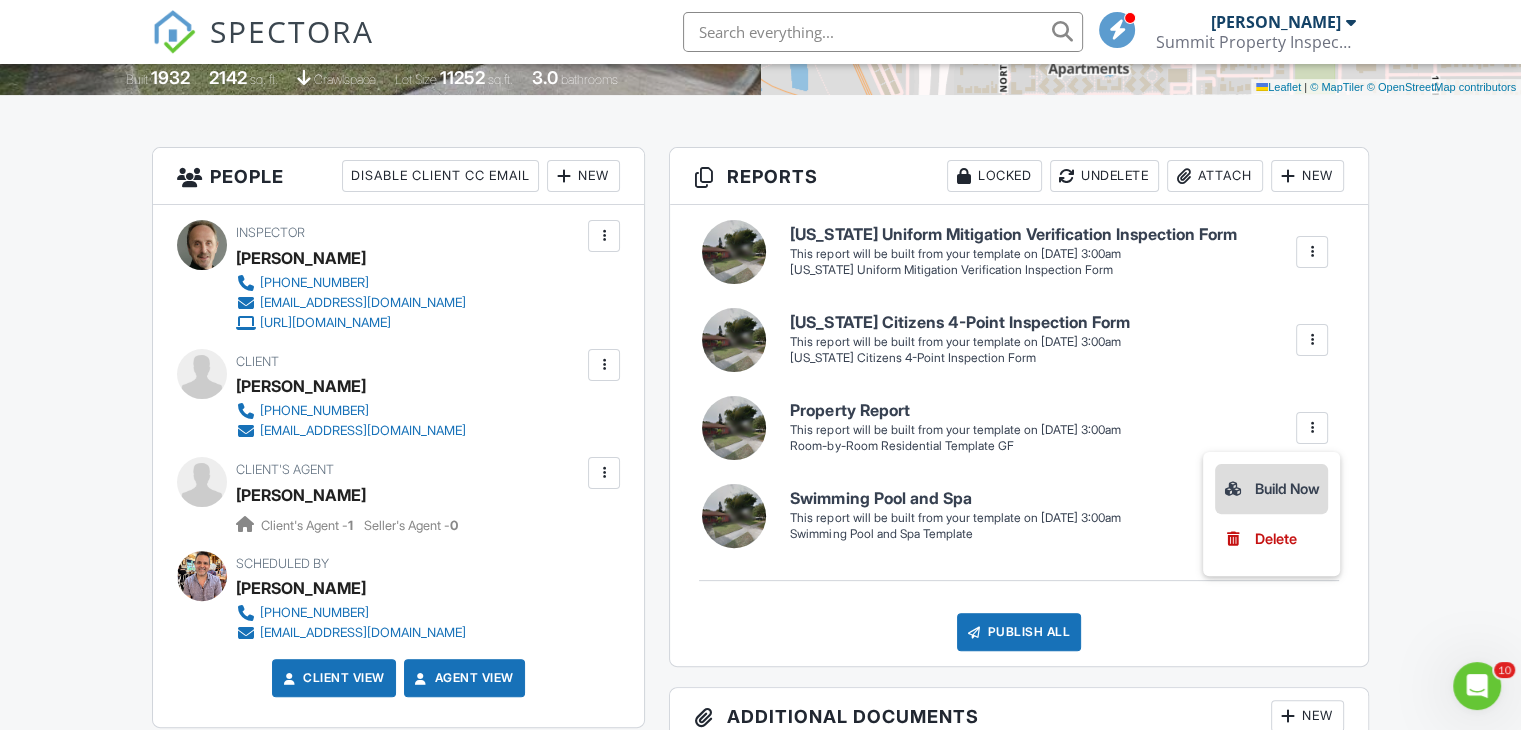 click on "Build Now" at bounding box center [1271, 489] 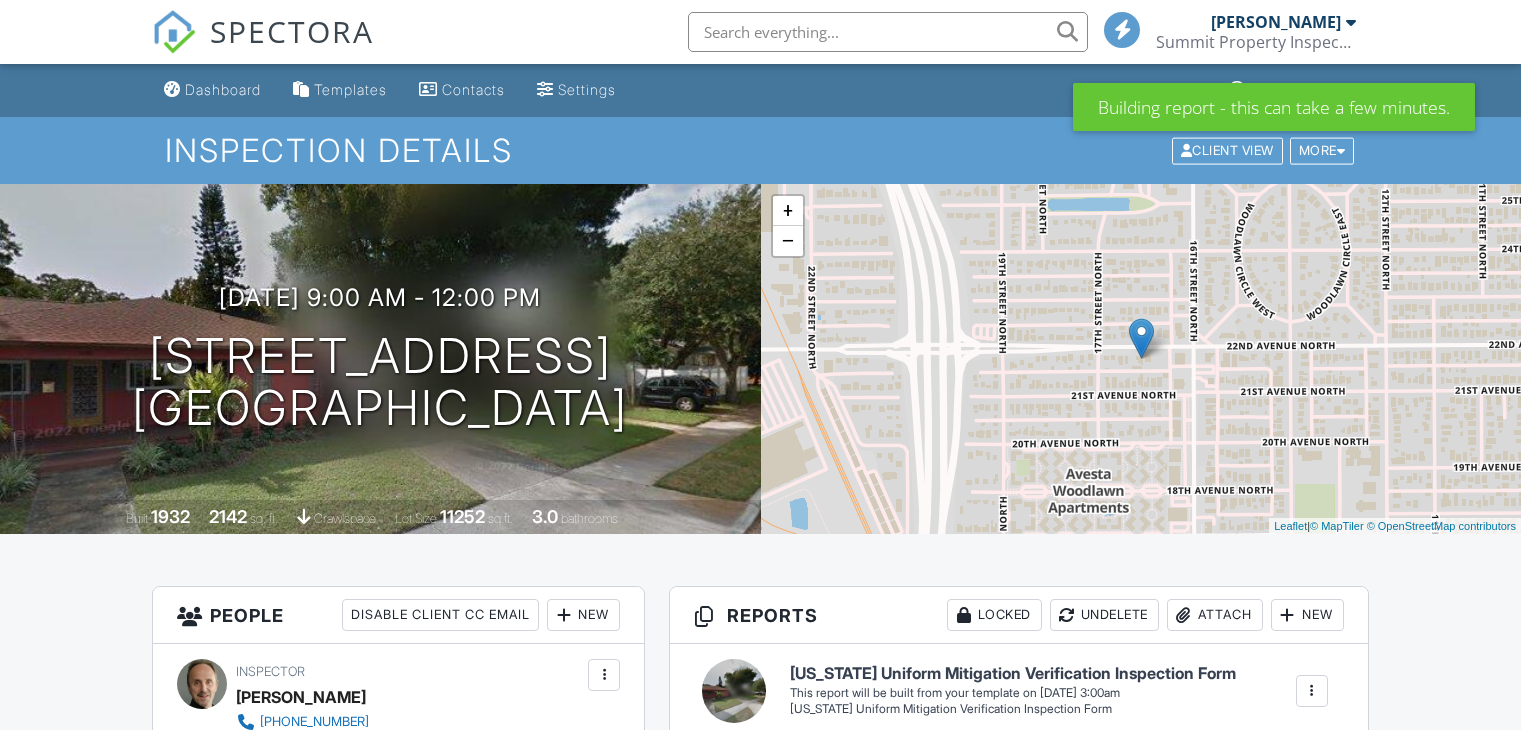 scroll, scrollTop: 0, scrollLeft: 0, axis: both 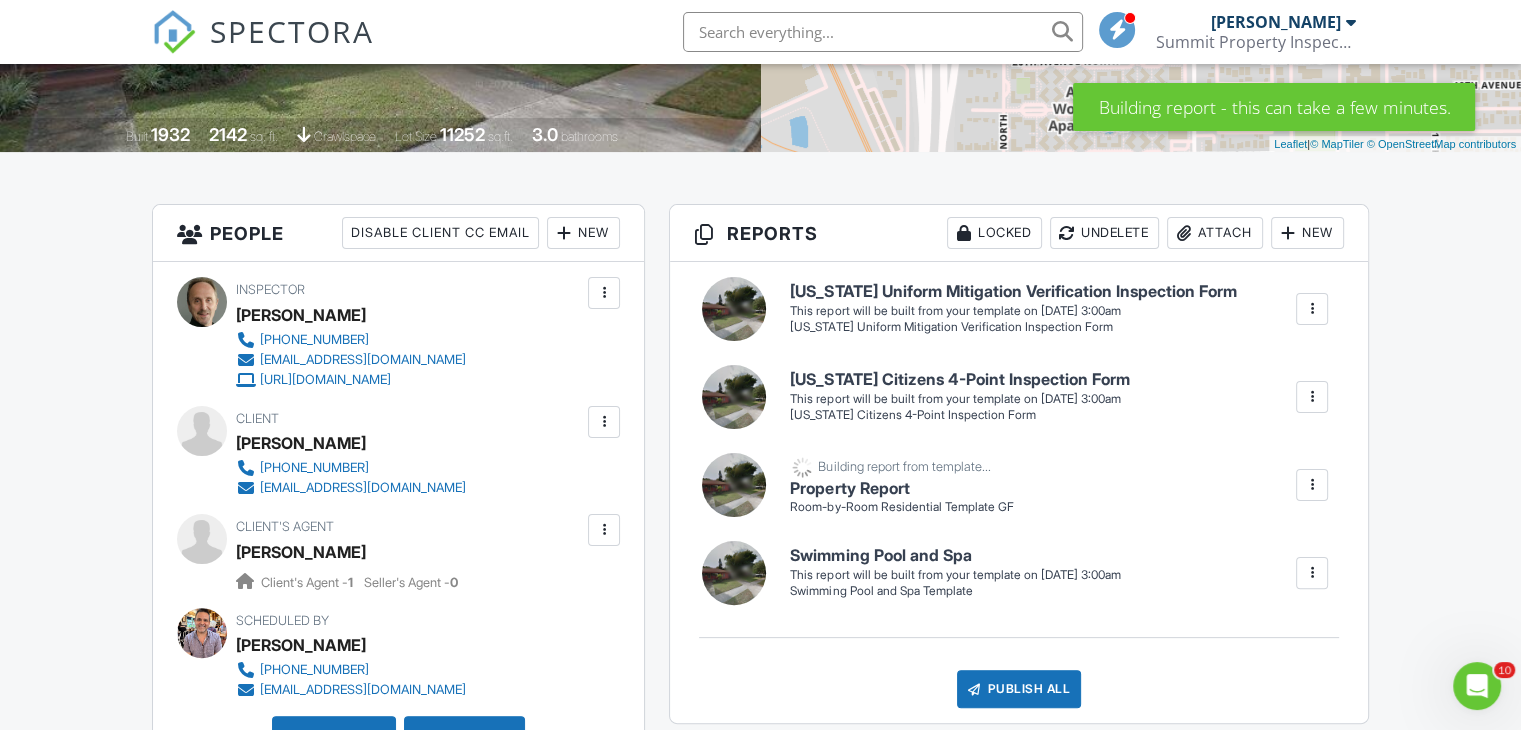 click at bounding box center (1312, 397) 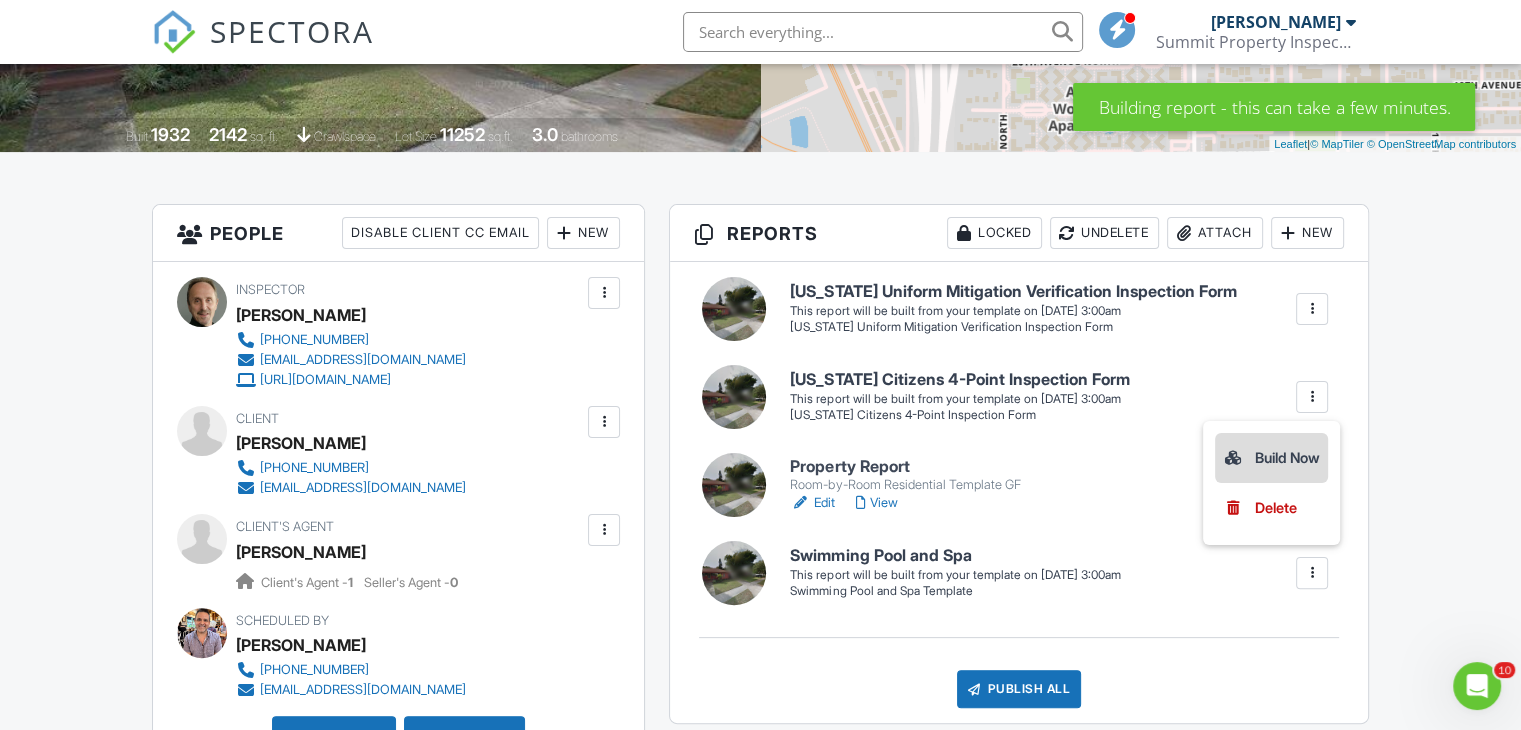 click on "Build Now" at bounding box center (1271, 458) 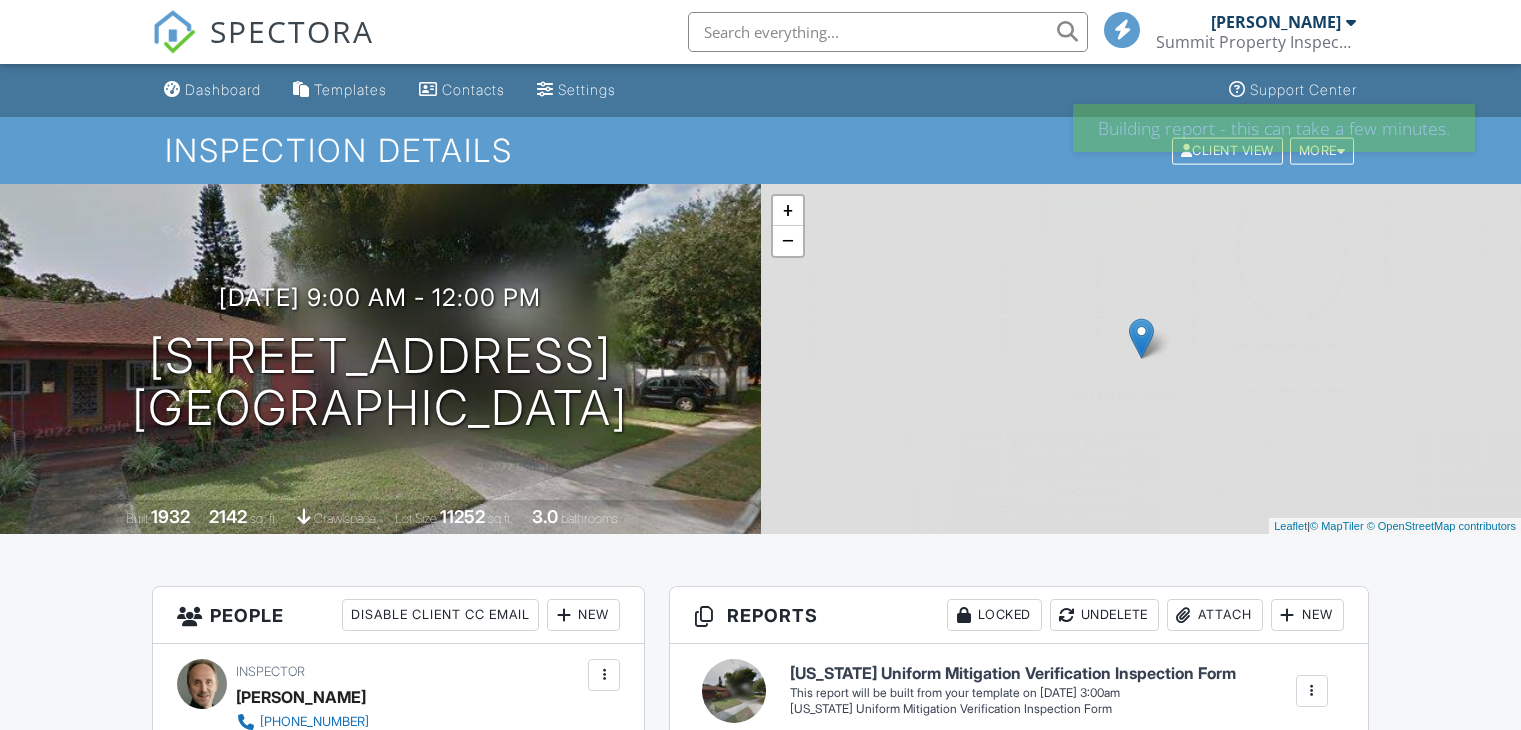 scroll, scrollTop: 0, scrollLeft: 0, axis: both 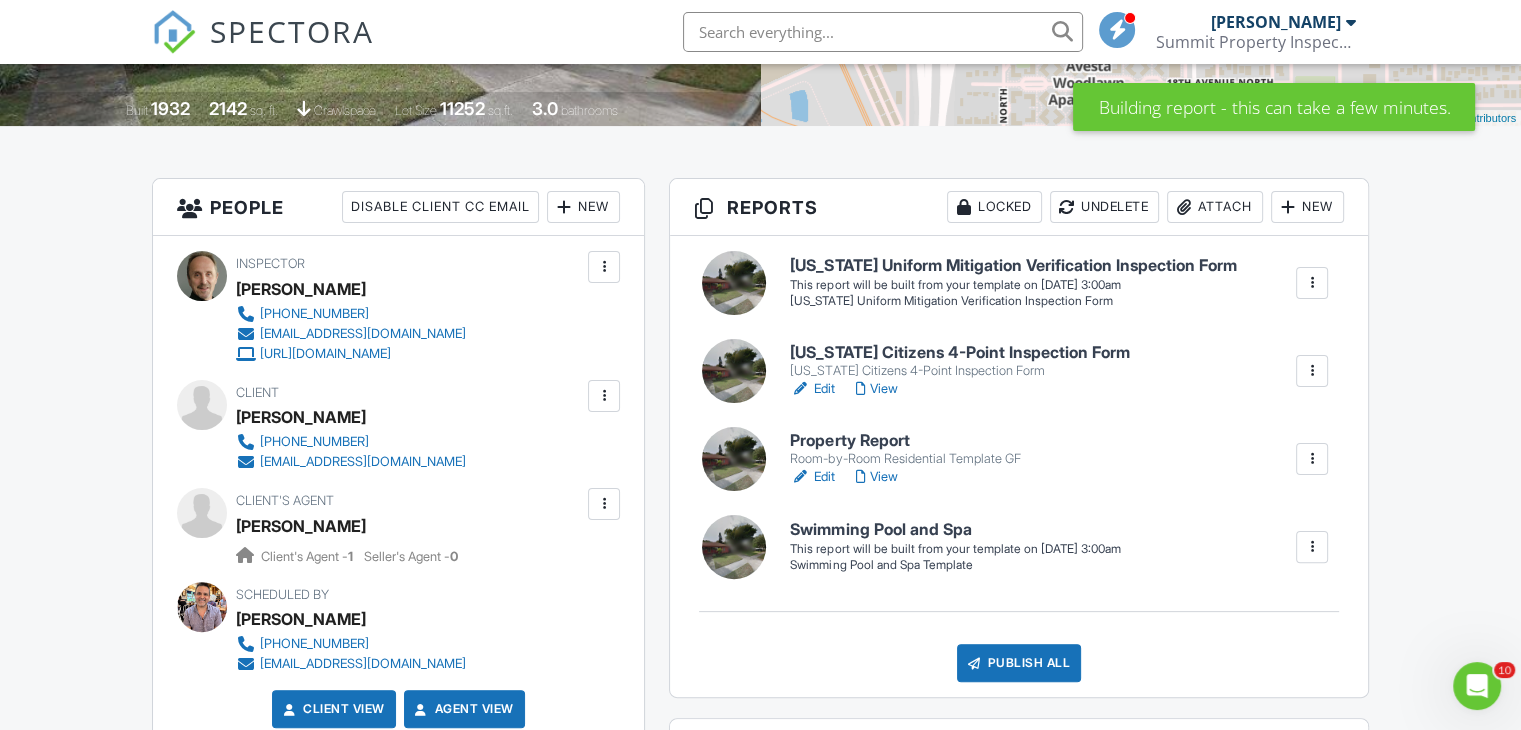 click at bounding box center (1312, 283) 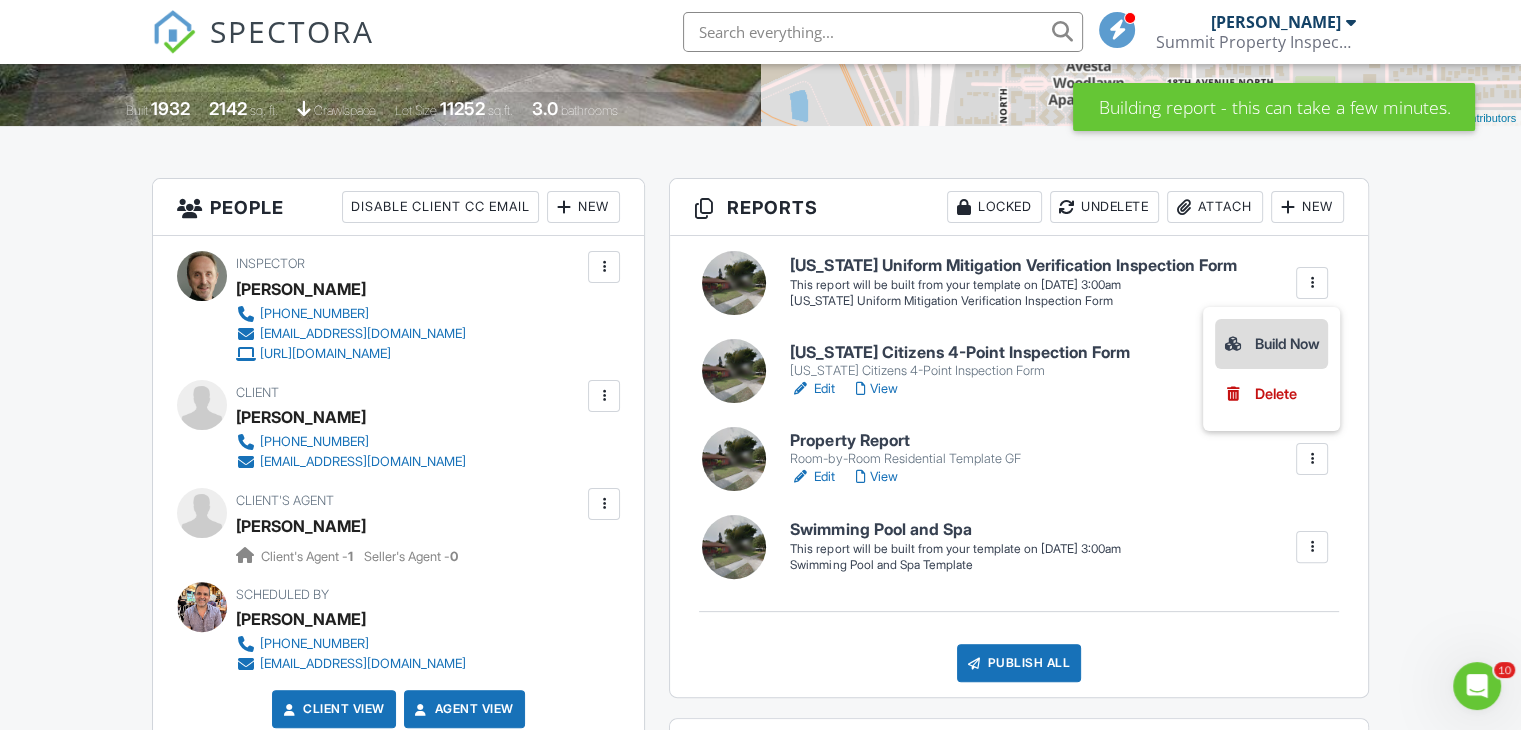 click on "Build Now" at bounding box center [1271, 344] 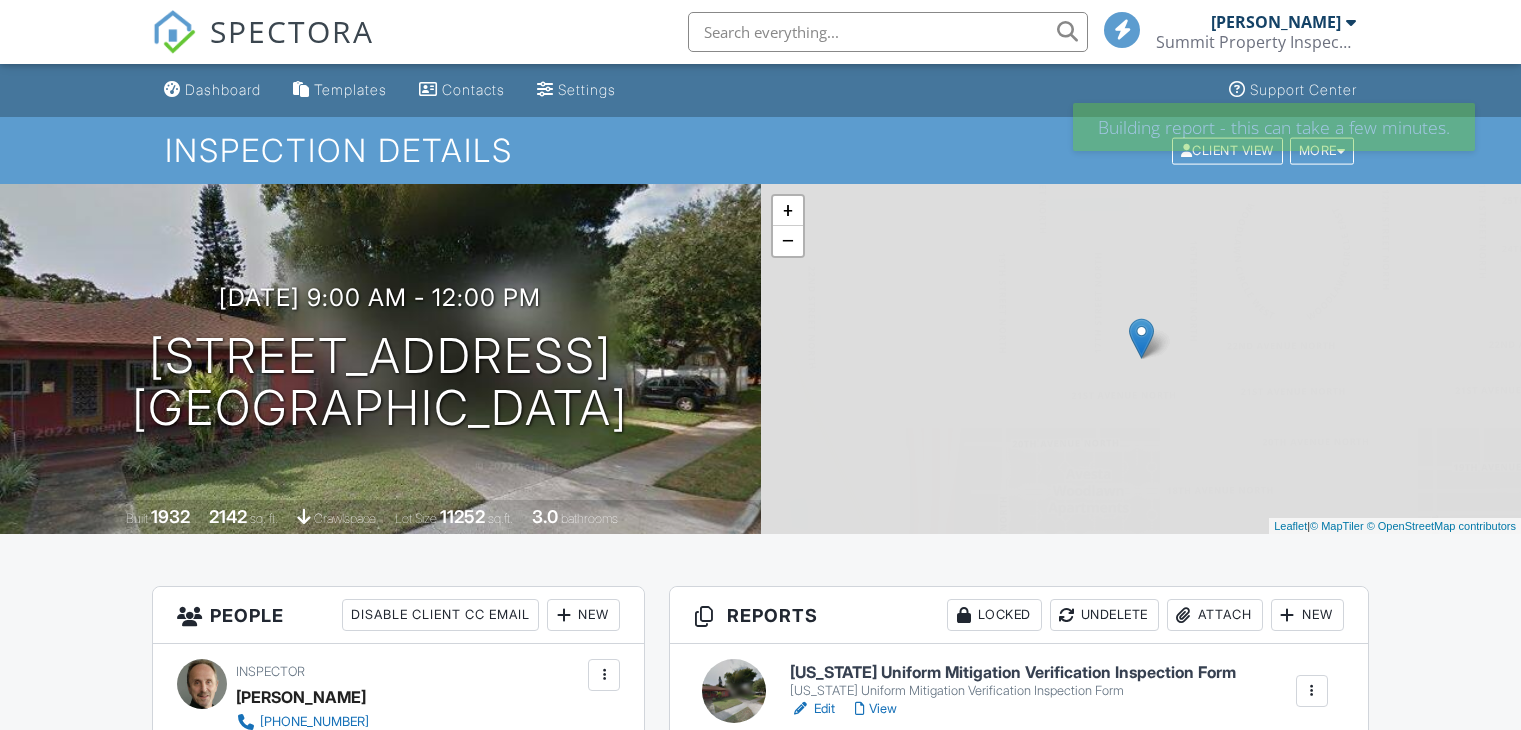 scroll, scrollTop: 0, scrollLeft: 0, axis: both 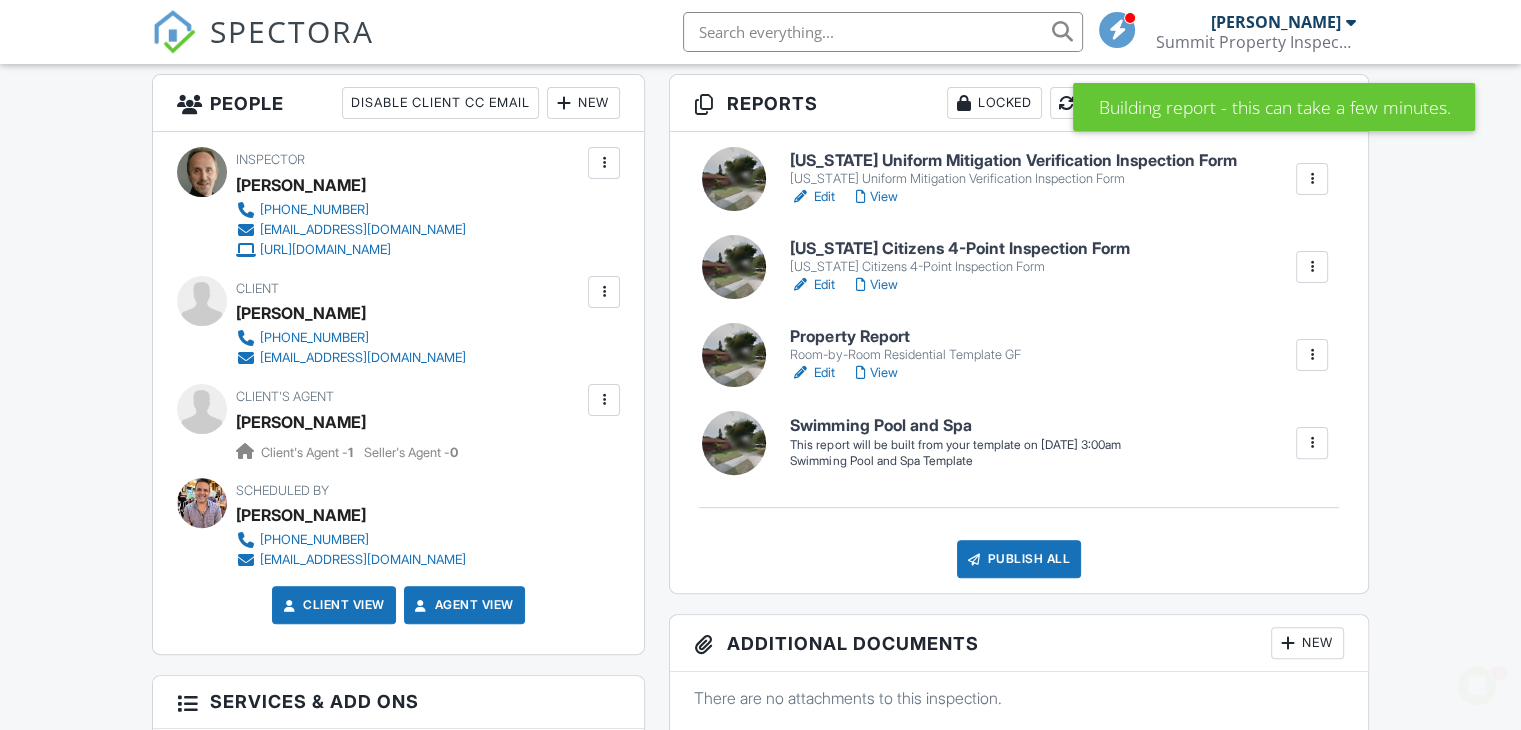click at bounding box center (1312, 443) 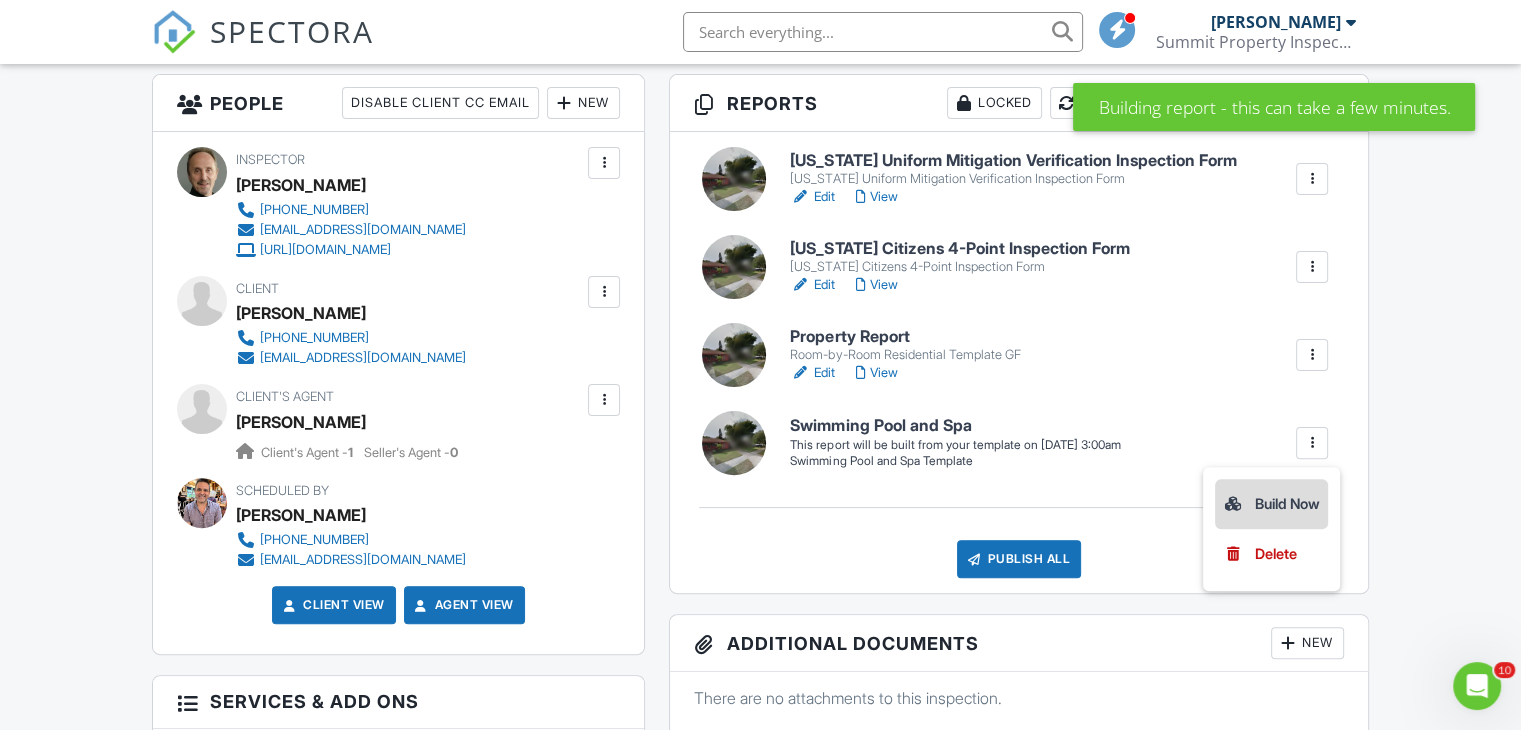 click on "Build Now" at bounding box center [1271, 504] 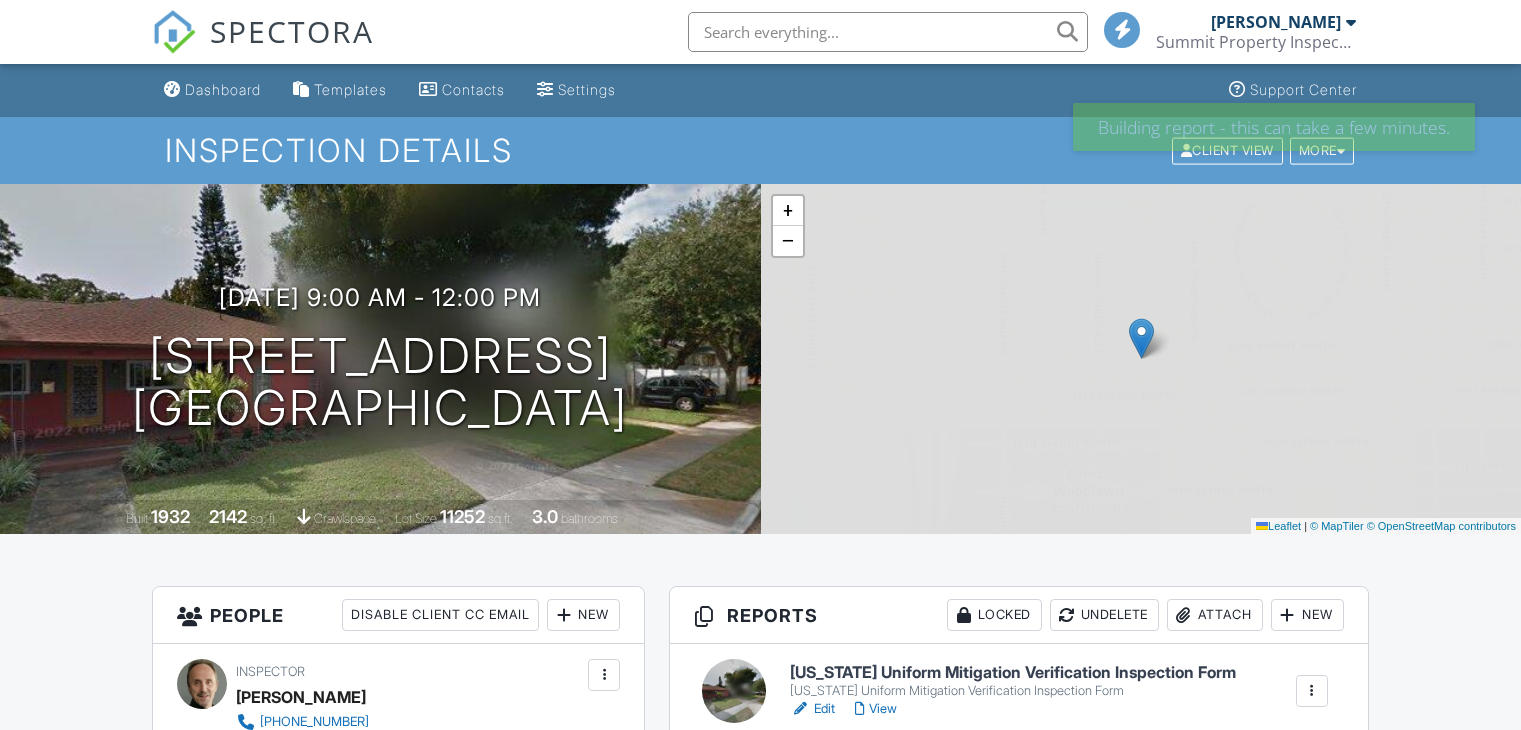scroll, scrollTop: 0, scrollLeft: 0, axis: both 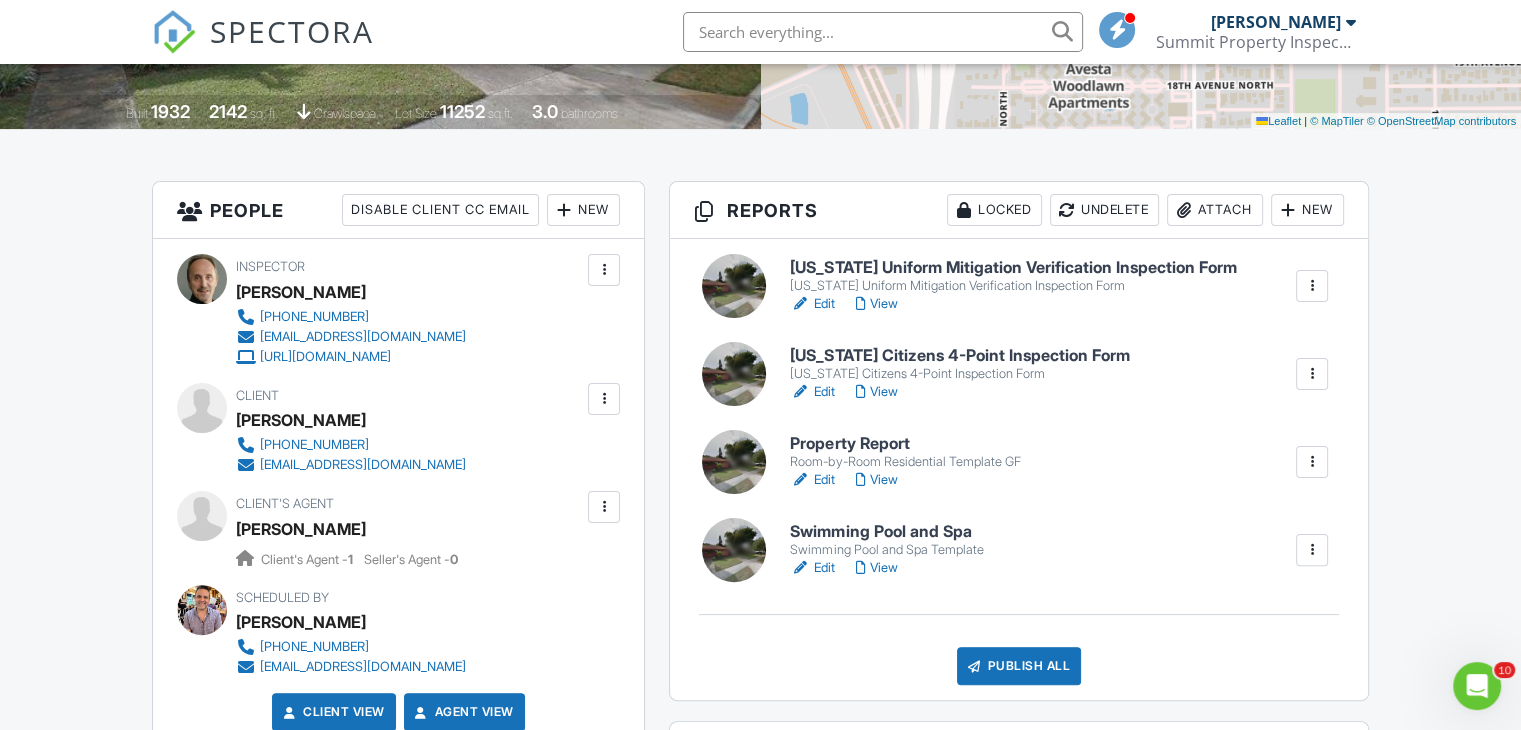 click at bounding box center [1312, 462] 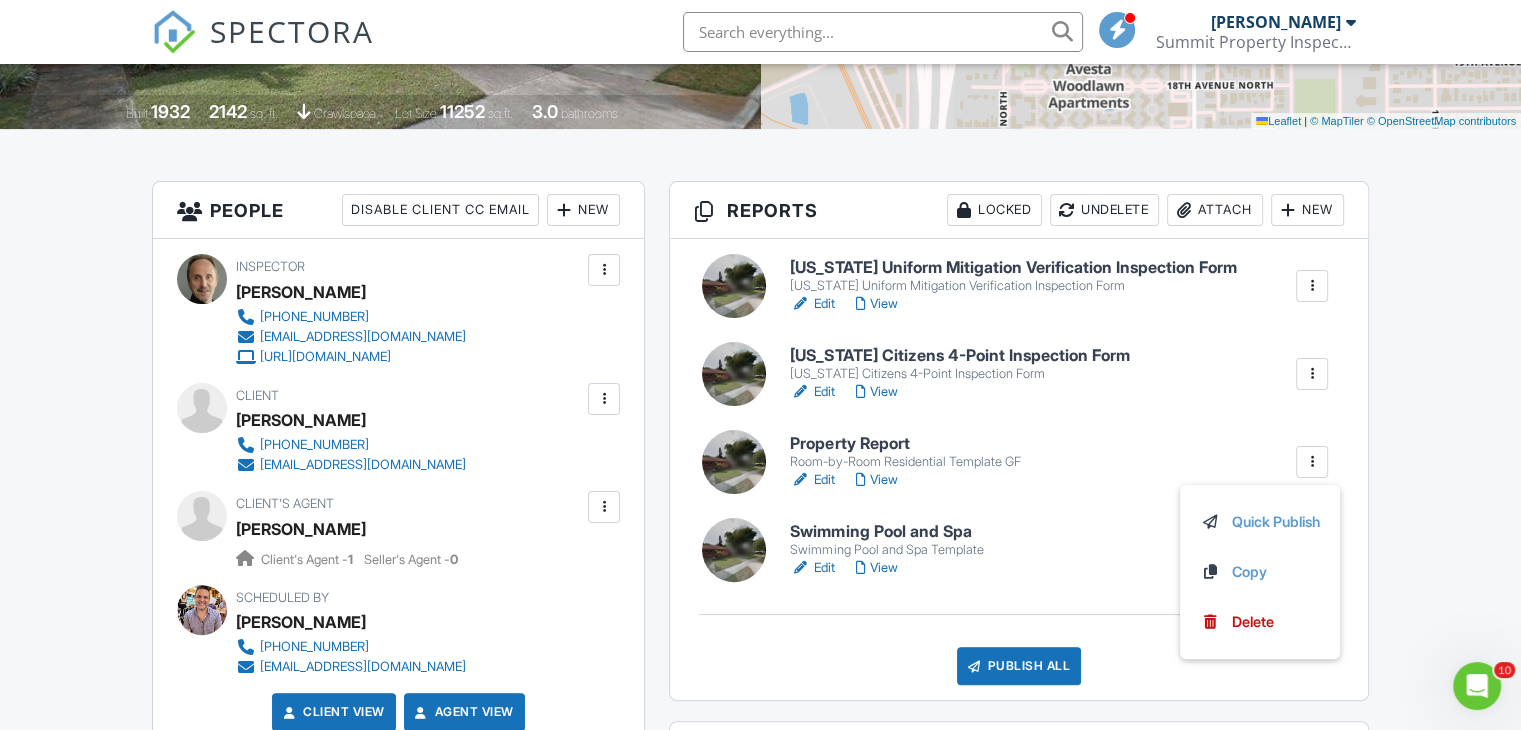 click on "Room-by-Room Residential Template GF" at bounding box center (905, 462) 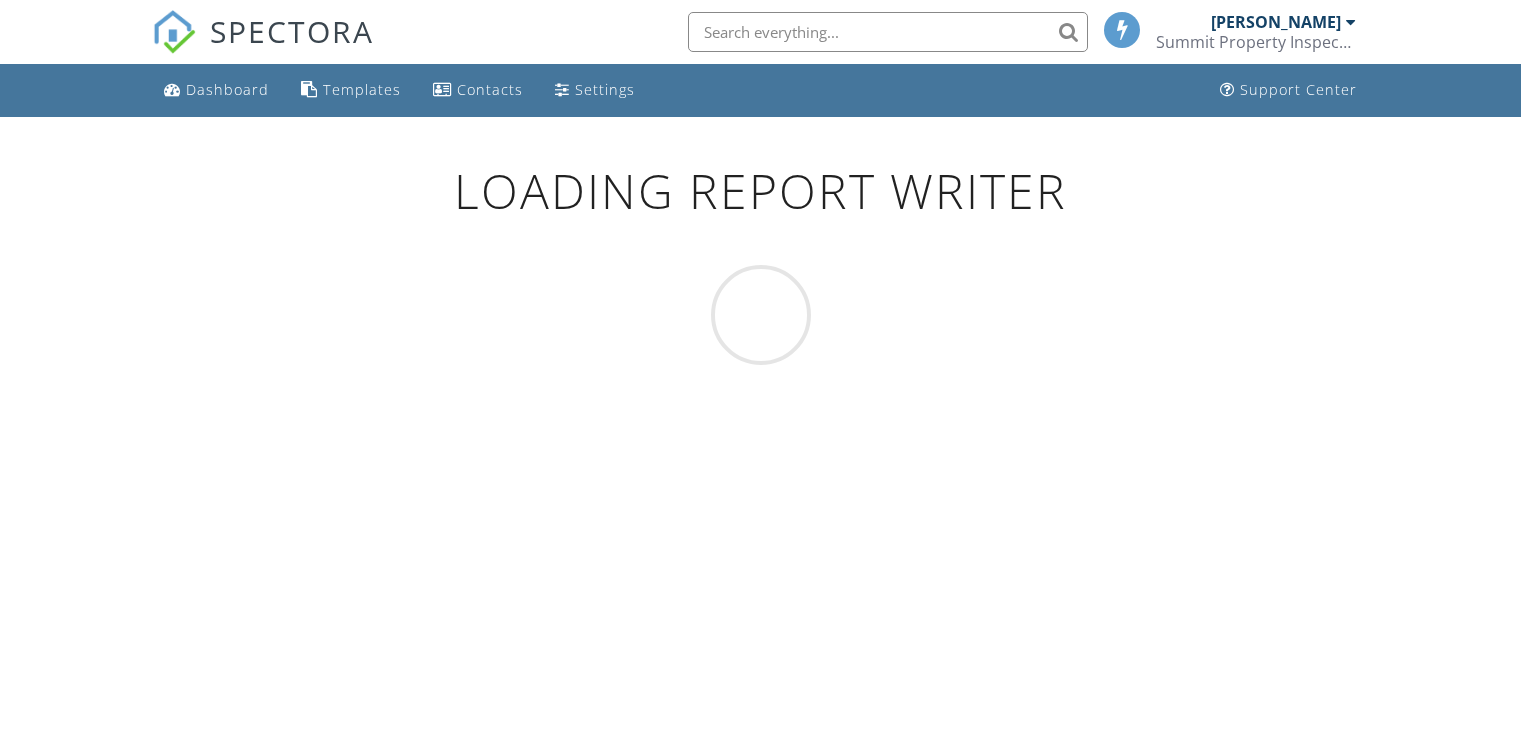 scroll, scrollTop: 0, scrollLeft: 0, axis: both 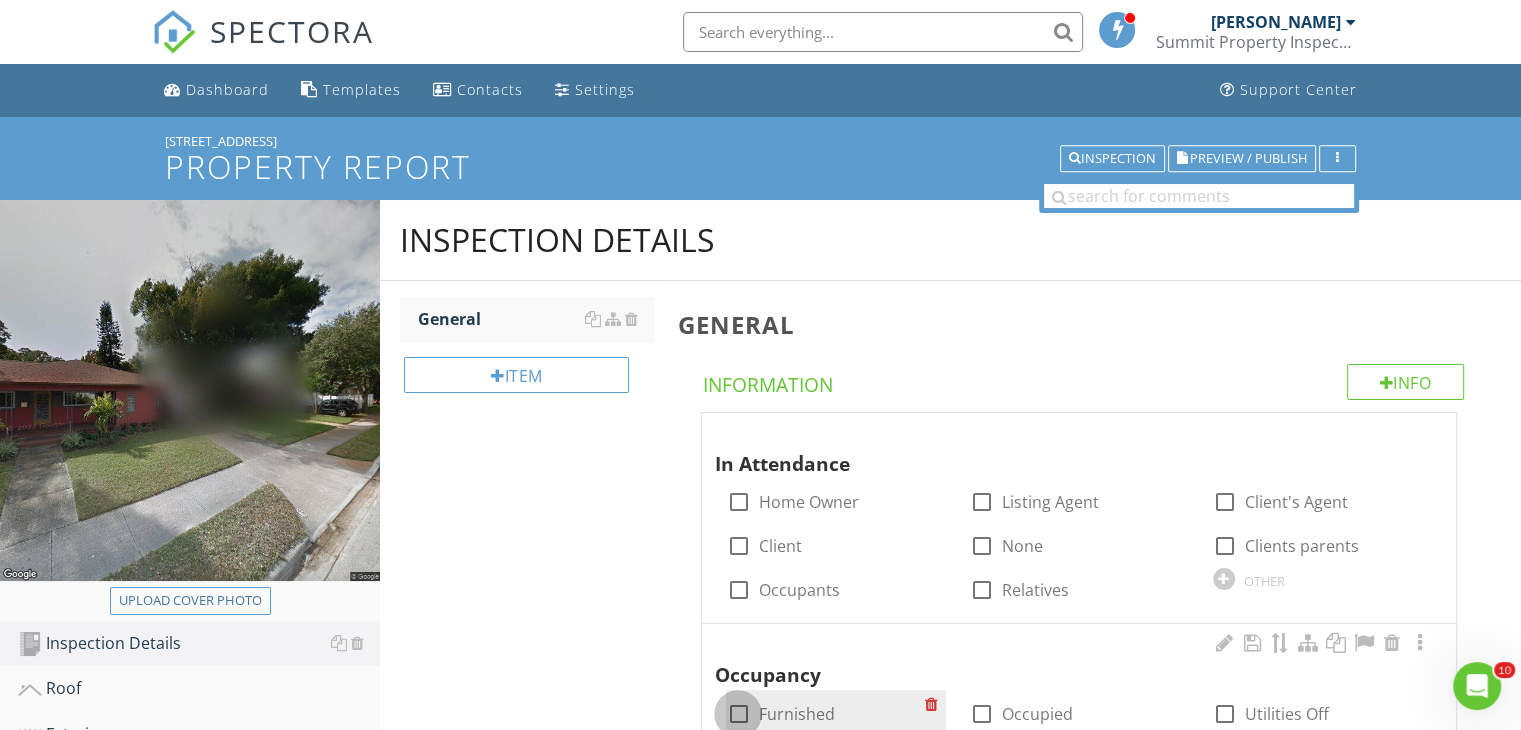 click at bounding box center (738, 714) 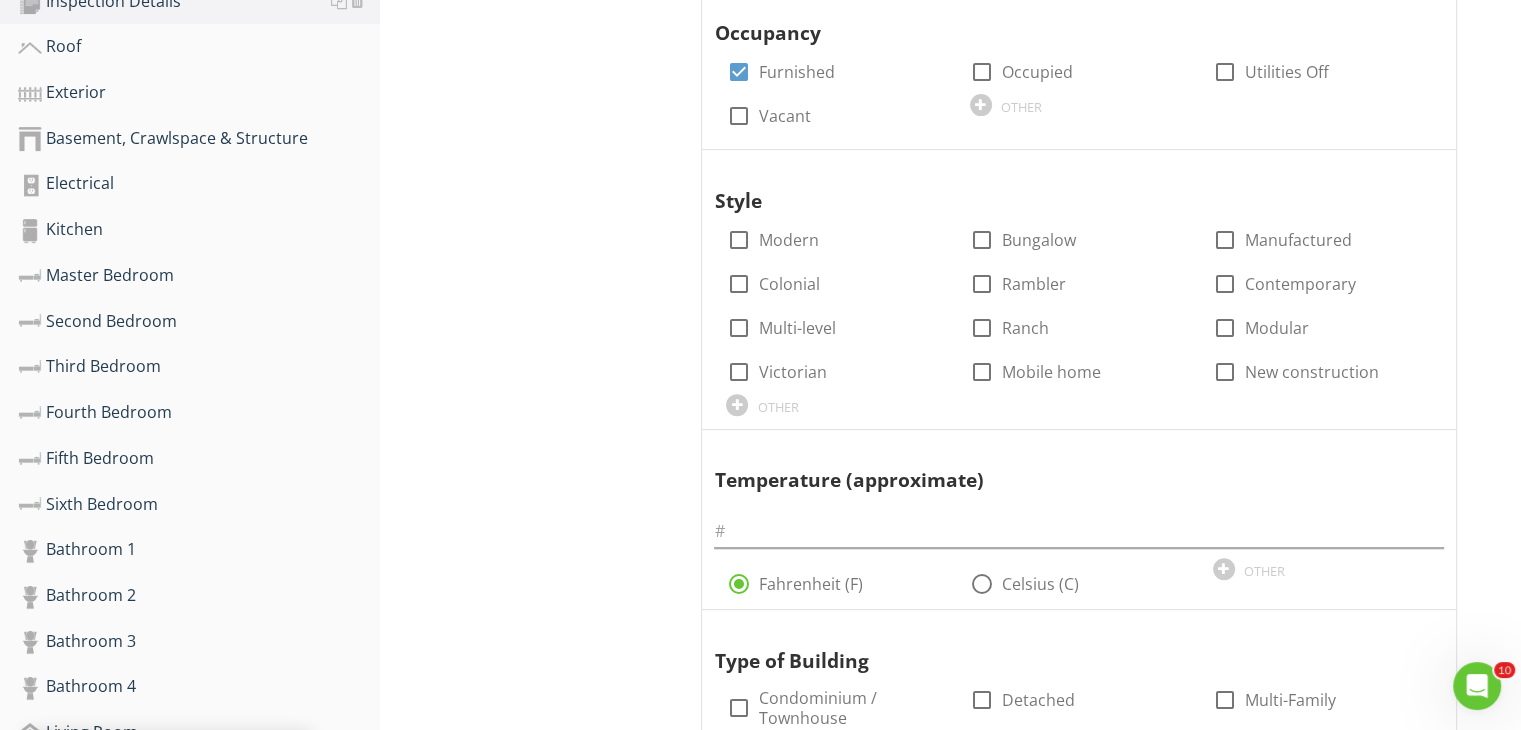 scroll, scrollTop: 624, scrollLeft: 0, axis: vertical 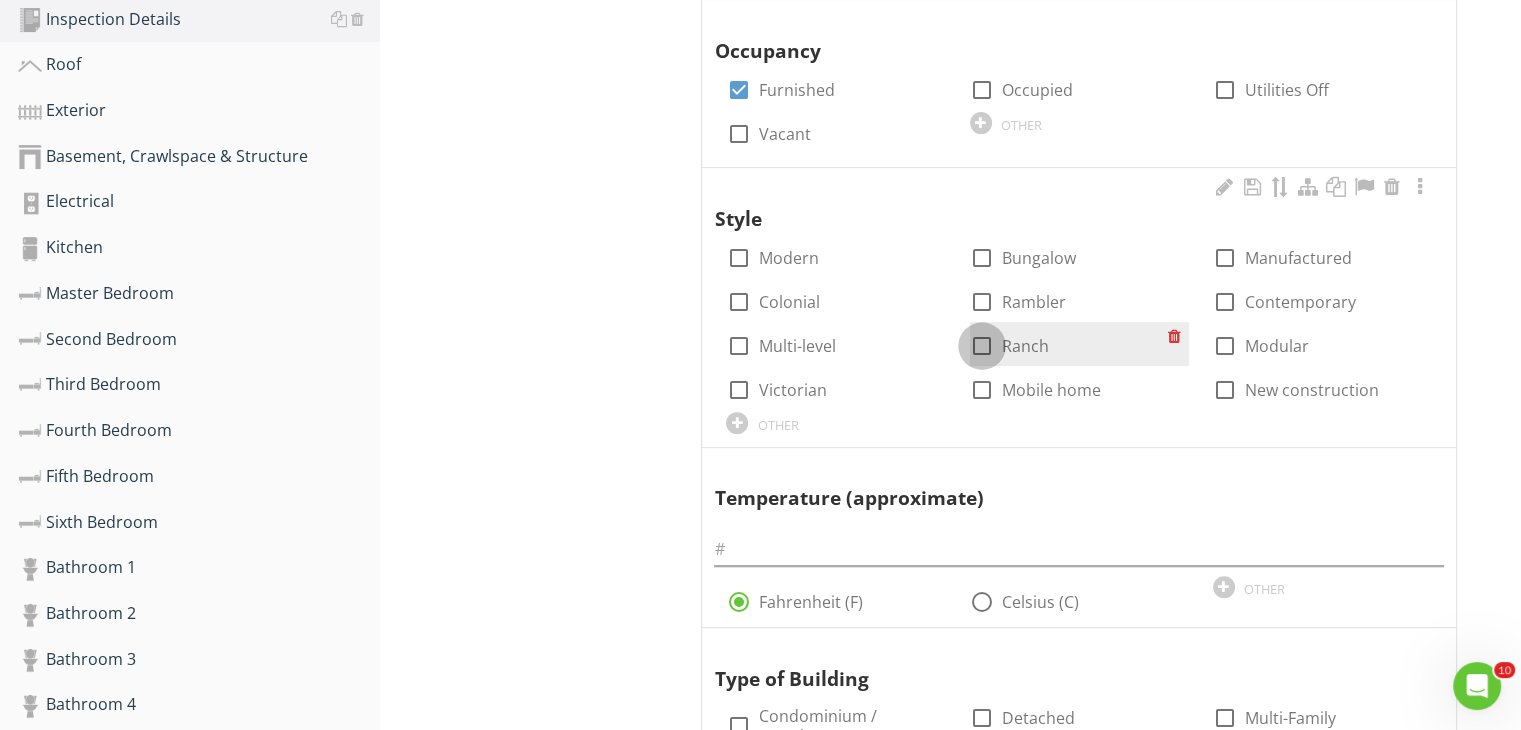 click at bounding box center (982, 346) 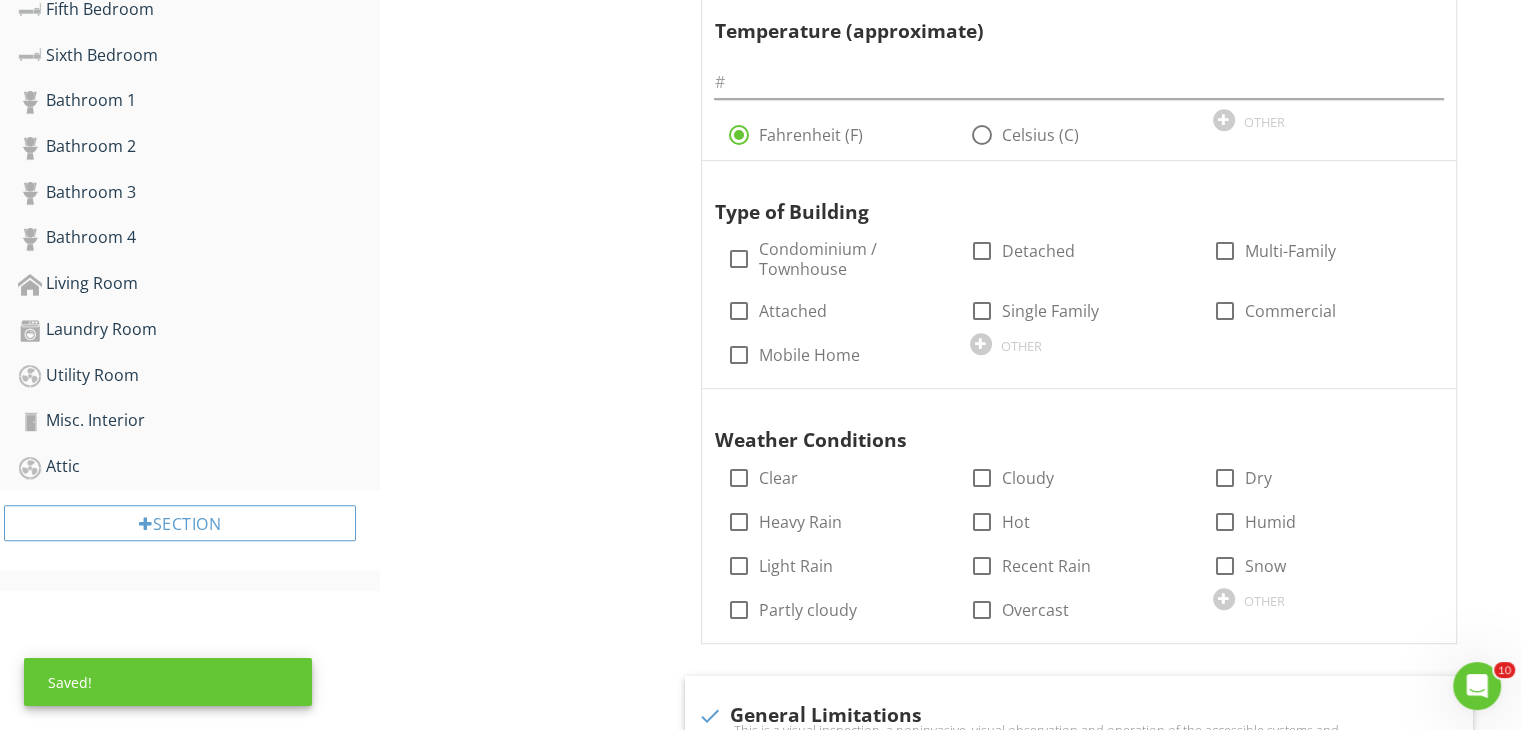 scroll, scrollTop: 1110, scrollLeft: 0, axis: vertical 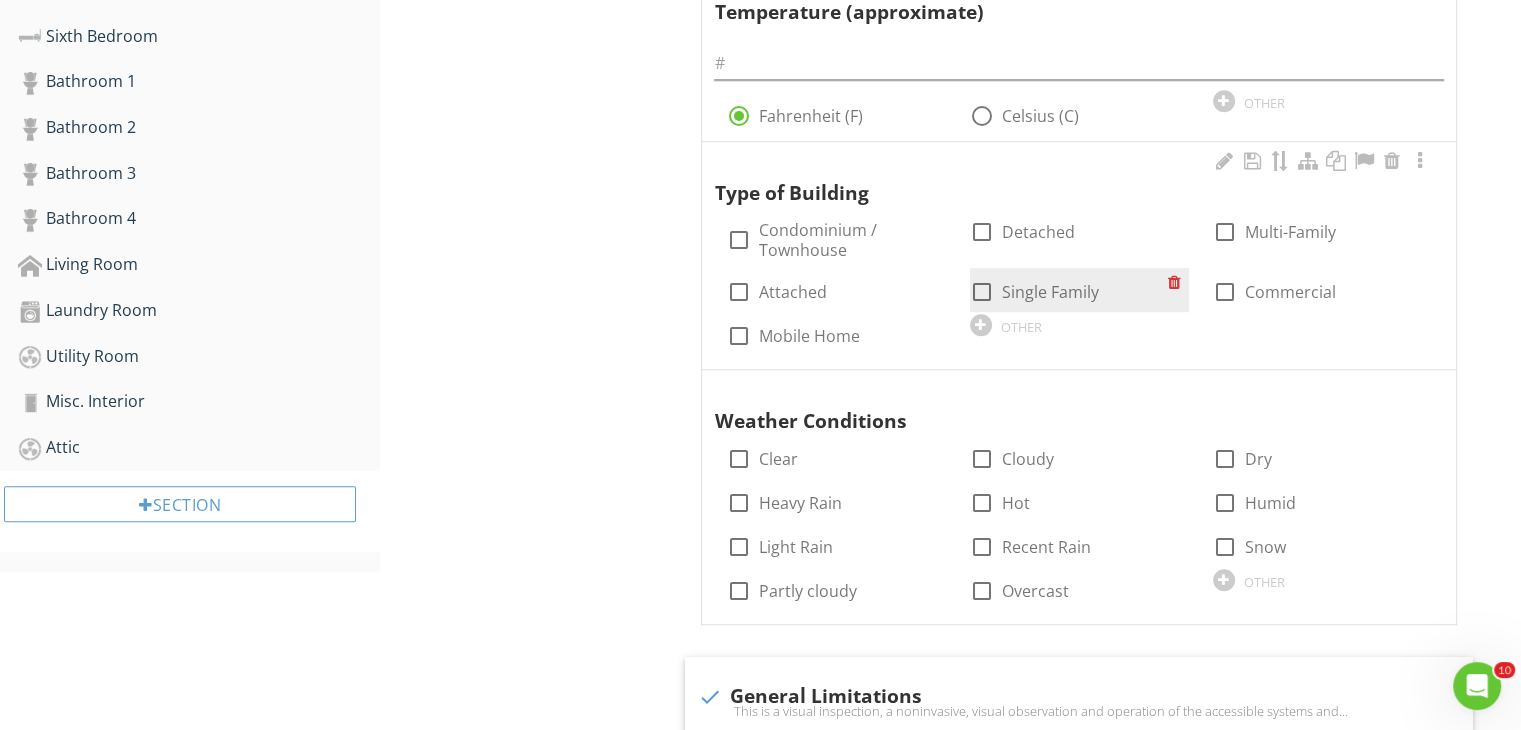 click at bounding box center (982, 292) 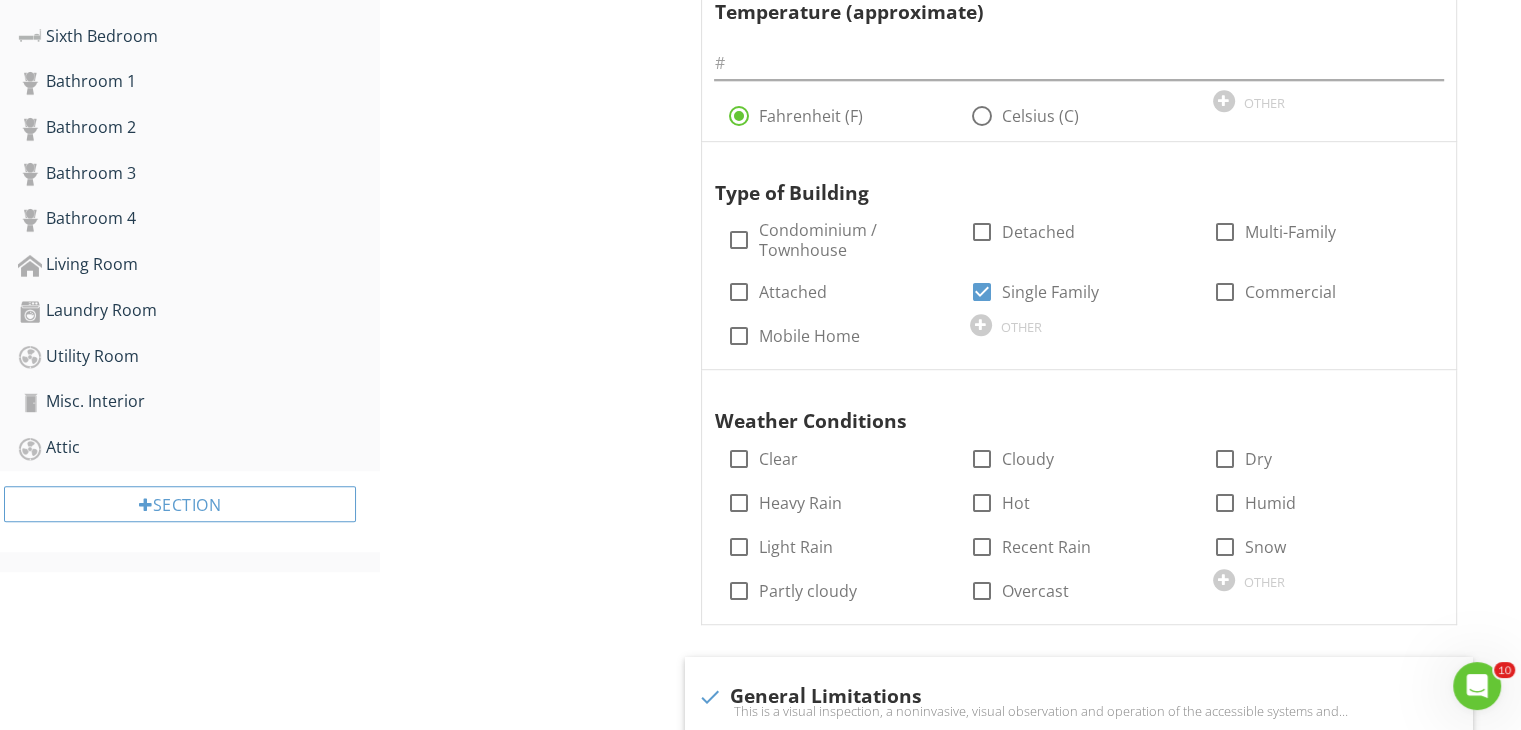 click on "Inspection Details
General
Item
General
Info
Information
In Attendance
check_box_outline_blank Home Owner   check_box_outline_blank Listing Agent   check_box_outline_blank Client's Agent   check_box_outline_blank Client   check_box_outline_blank None   check_box_outline_blank Clients parents   check_box_outline_blank Occupants   check_box_outline_blank Relatives         OTHER
Occupancy
check_box Furnished   check_box_outline_blank Occupied   check_box_outline_blank Utilities Off   check_box_outline_blank Vacant         OTHER
Style
check_box_outline_blank Modern   check_box_outline_blank Bungalow   check_box_outline_blank" at bounding box center (950, 641) 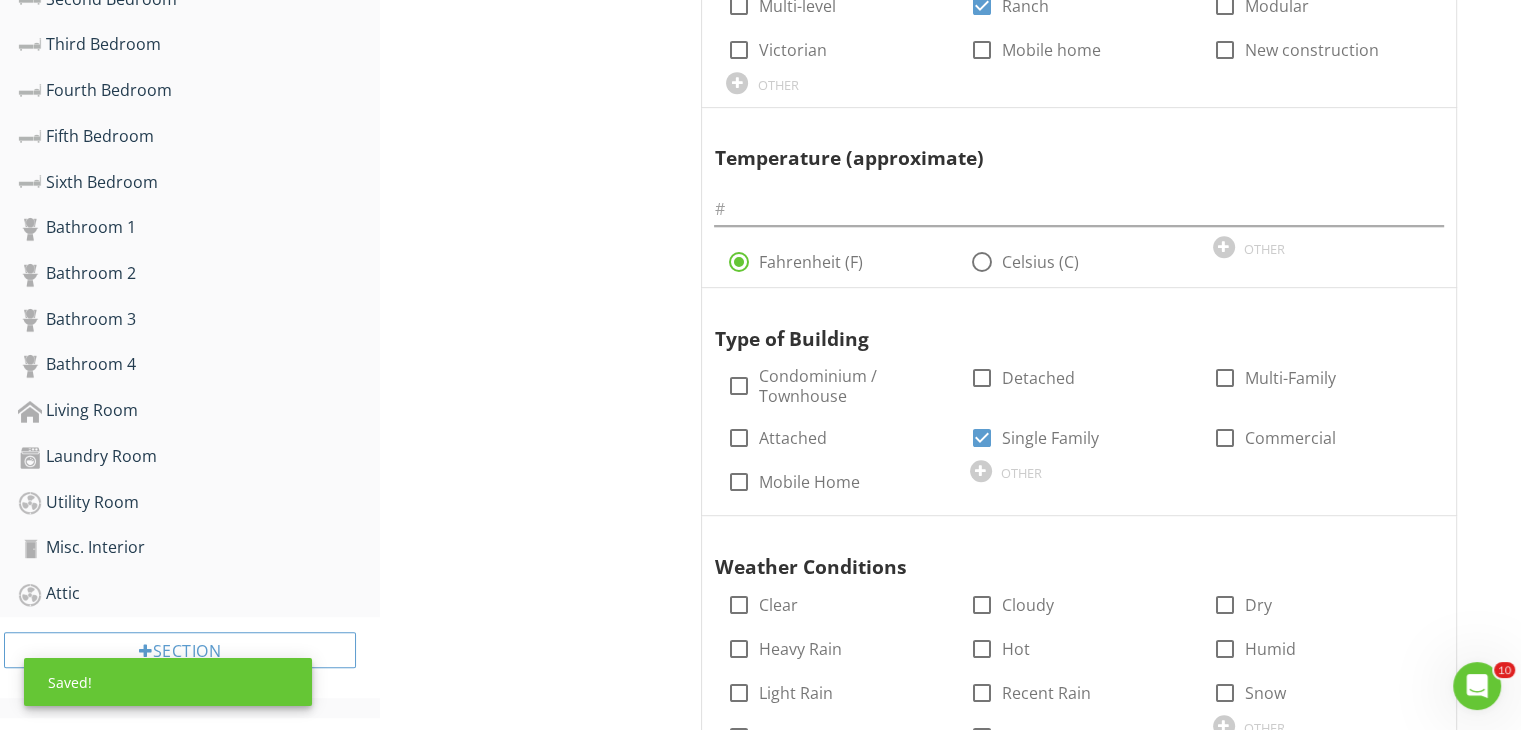 scroll, scrollTop: 870, scrollLeft: 0, axis: vertical 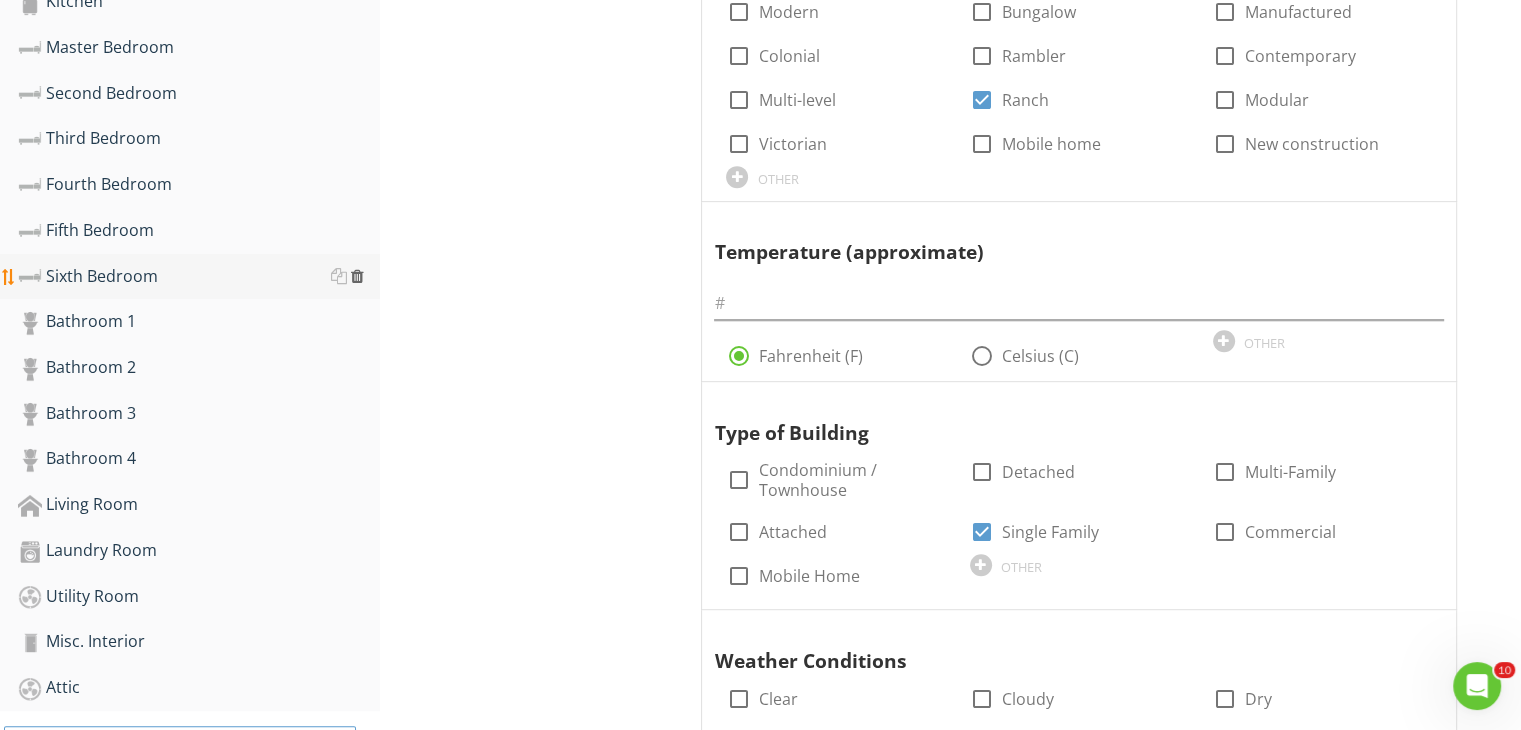 click at bounding box center [357, 276] 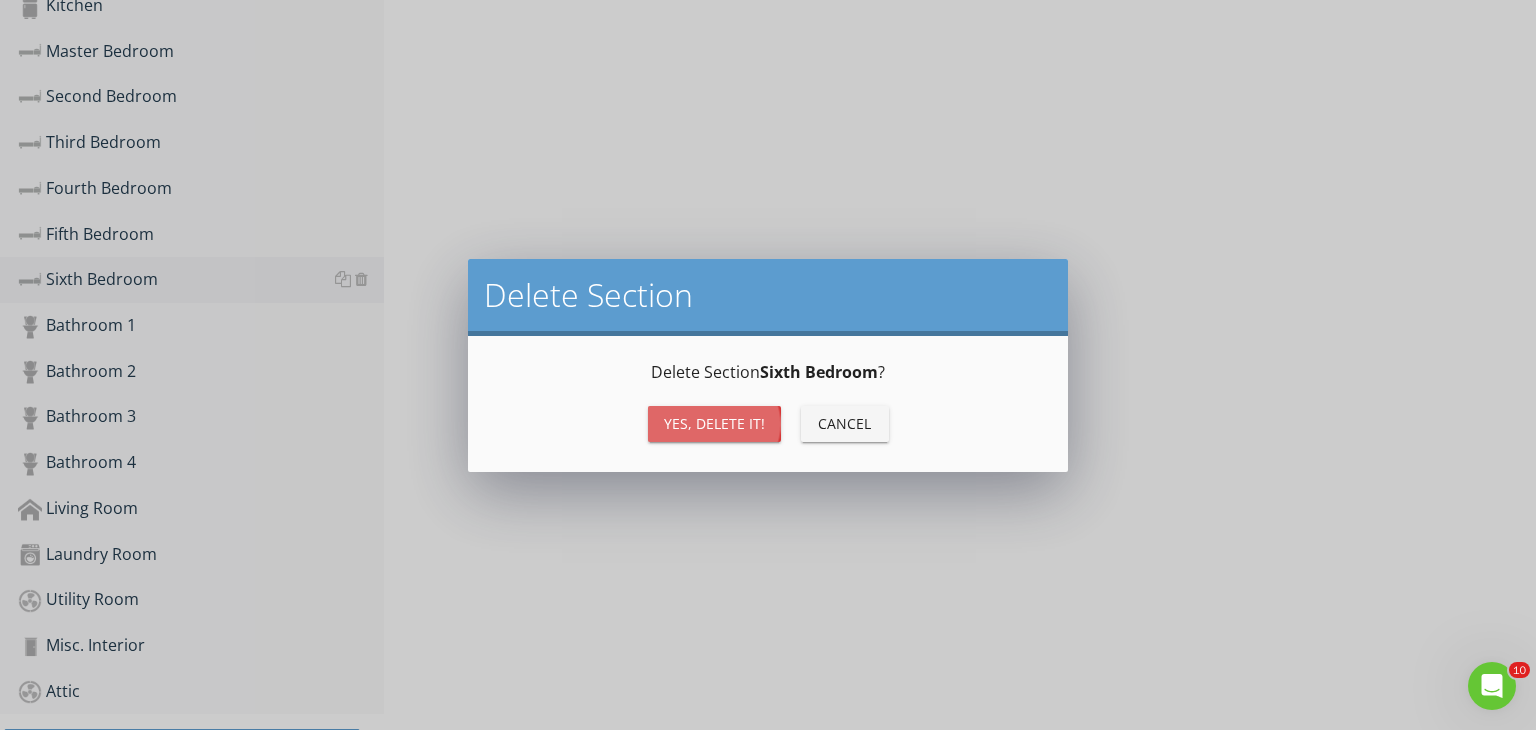 click on "Yes, Delete it!" at bounding box center [714, 423] 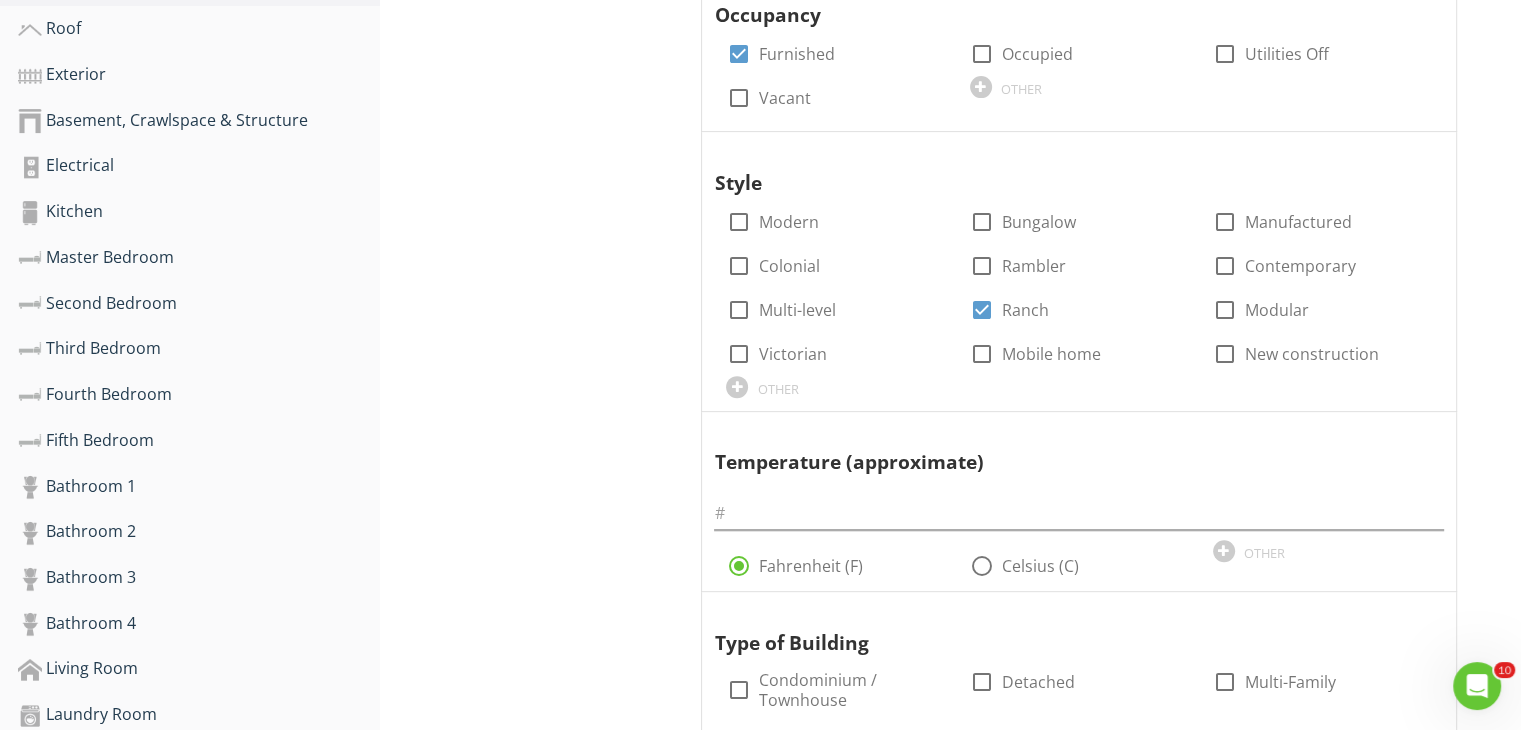 scroll, scrollTop: 652, scrollLeft: 0, axis: vertical 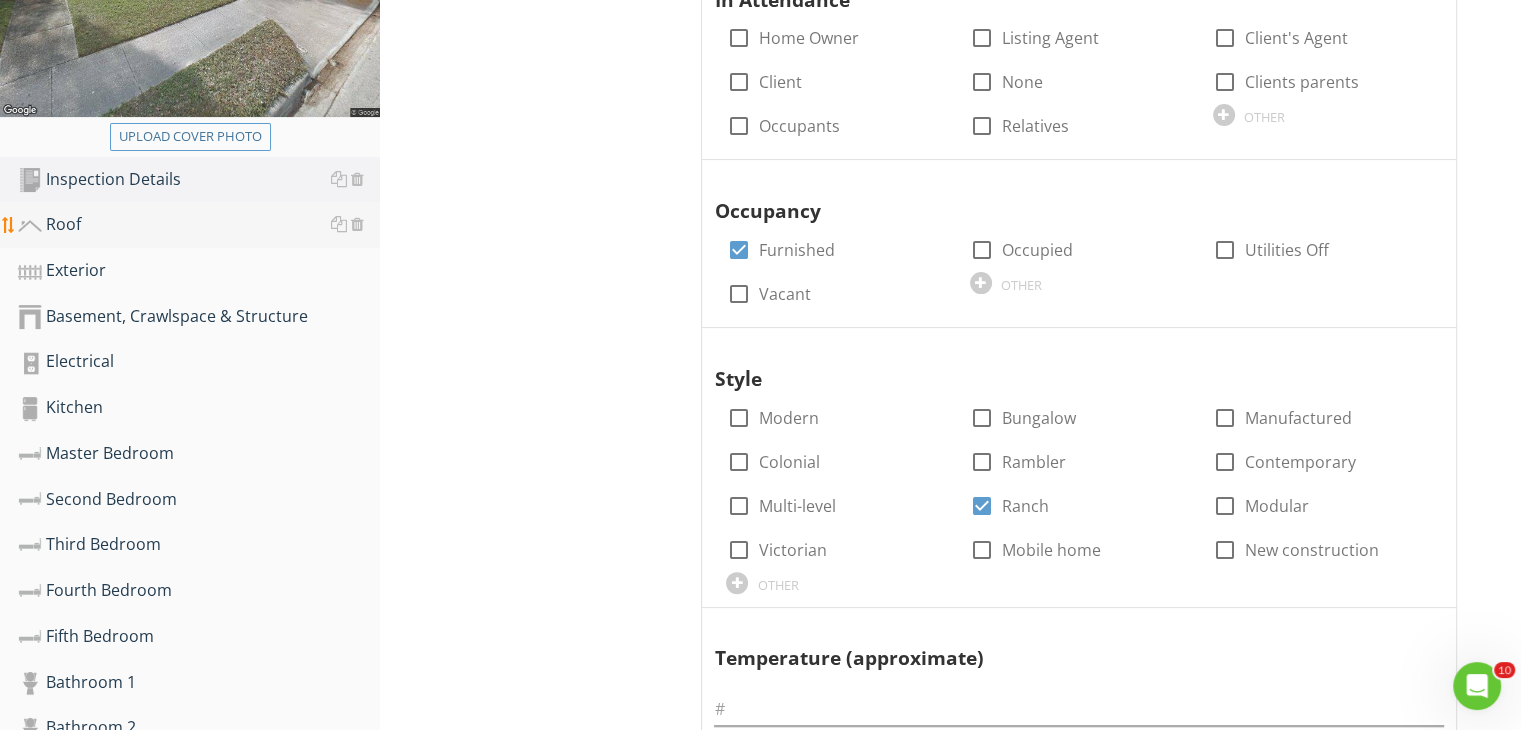 click on "Roof" at bounding box center [199, 225] 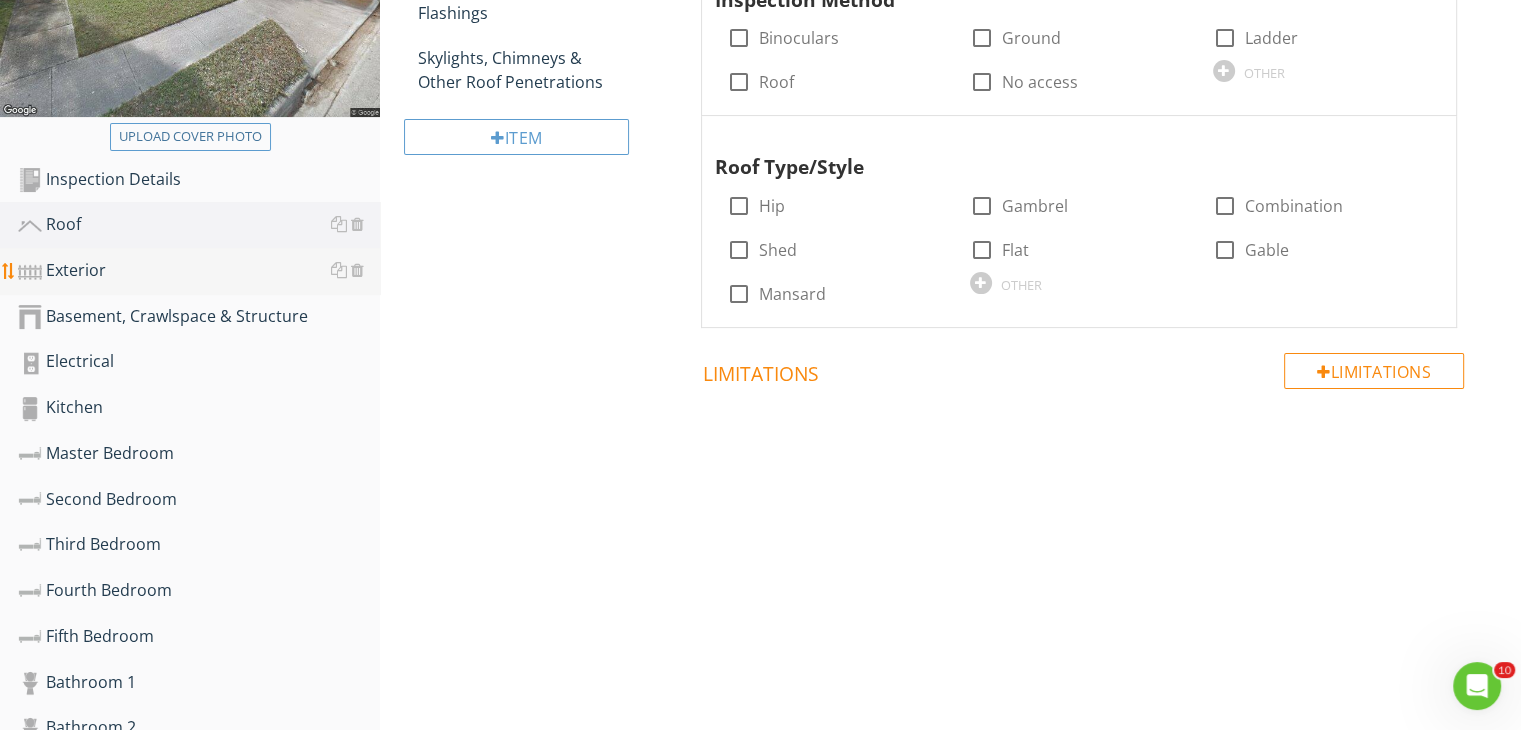 click on "Exterior" at bounding box center [199, 271] 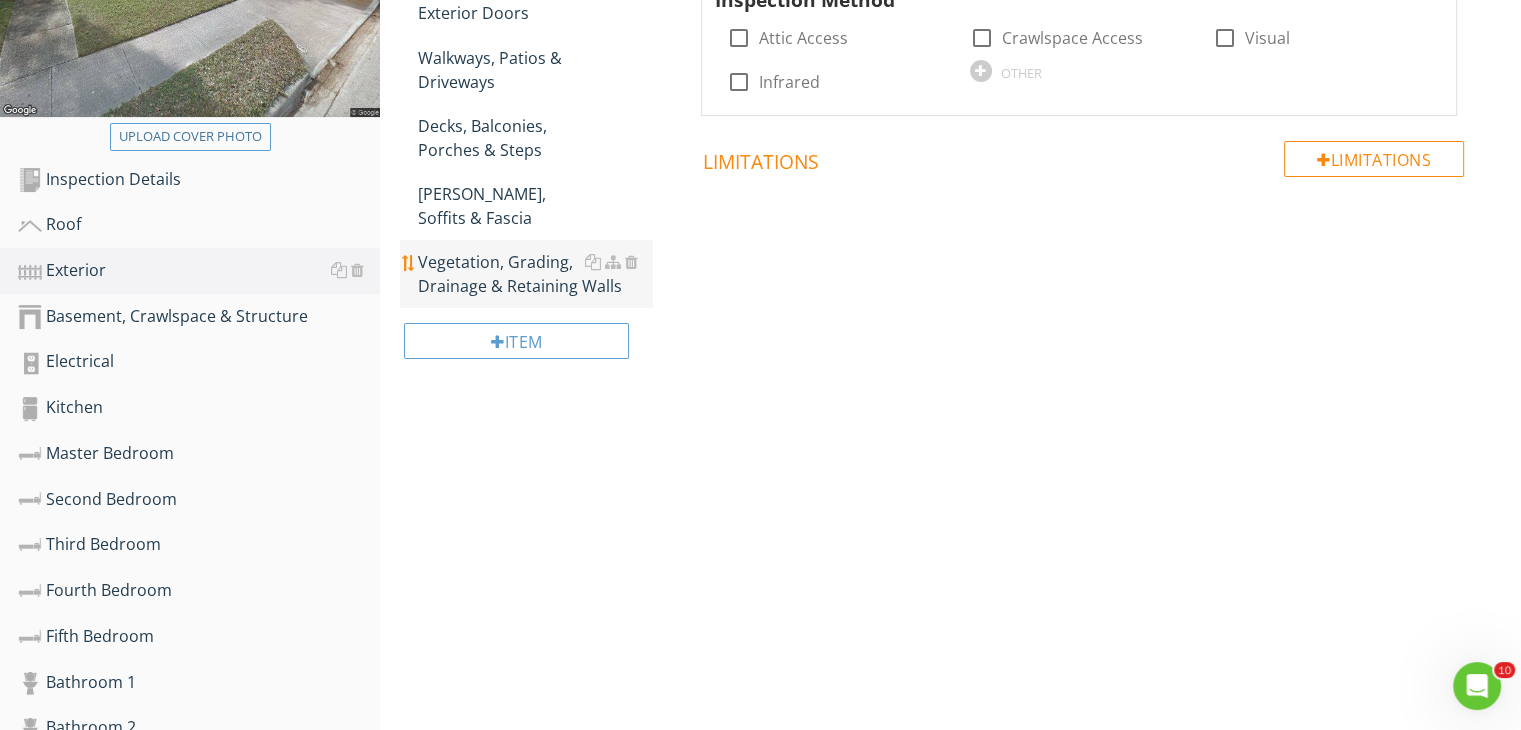 click on "Vegetation, Grading, Drainage & Retaining Walls" at bounding box center (535, 274) 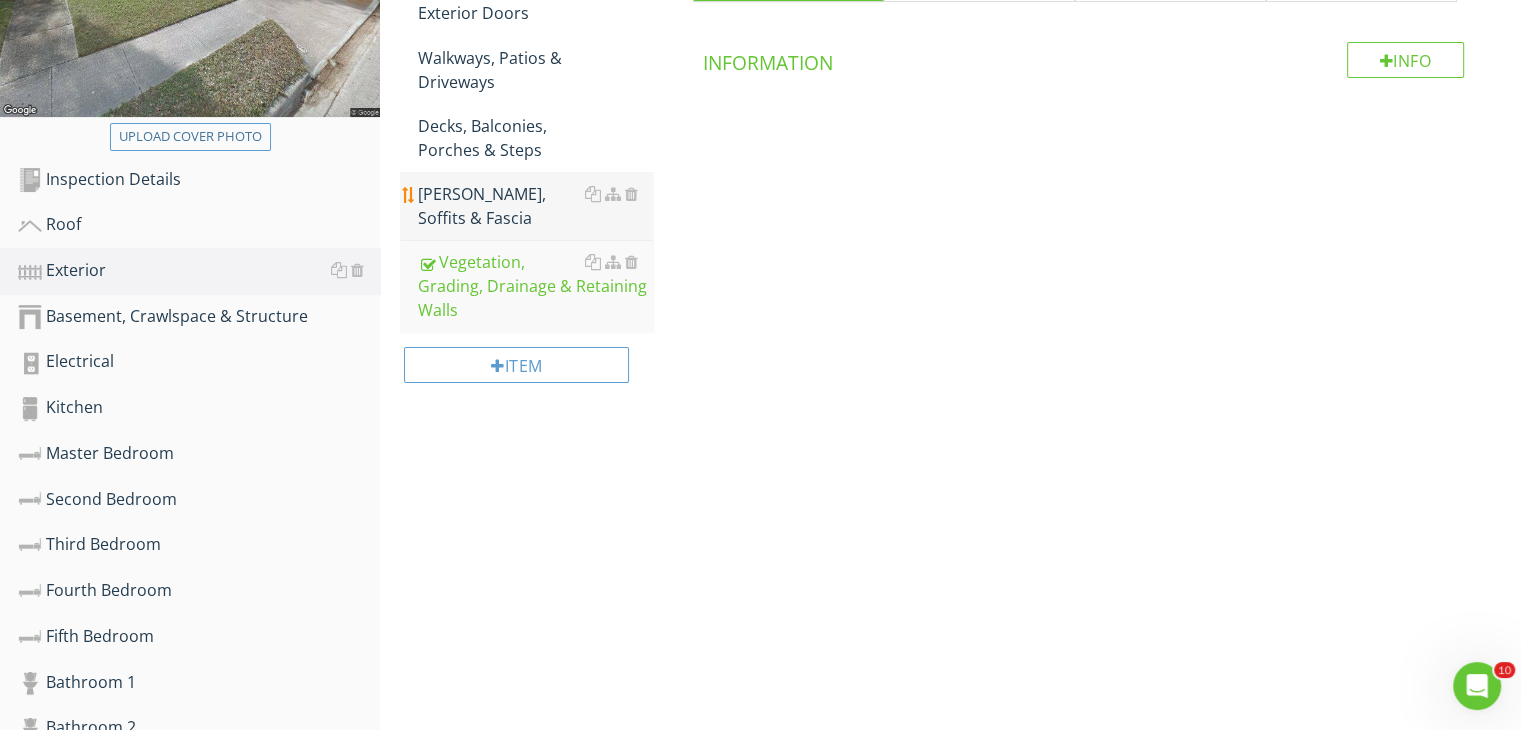 click on "Eaves, Soffits & Fascia" at bounding box center [535, 206] 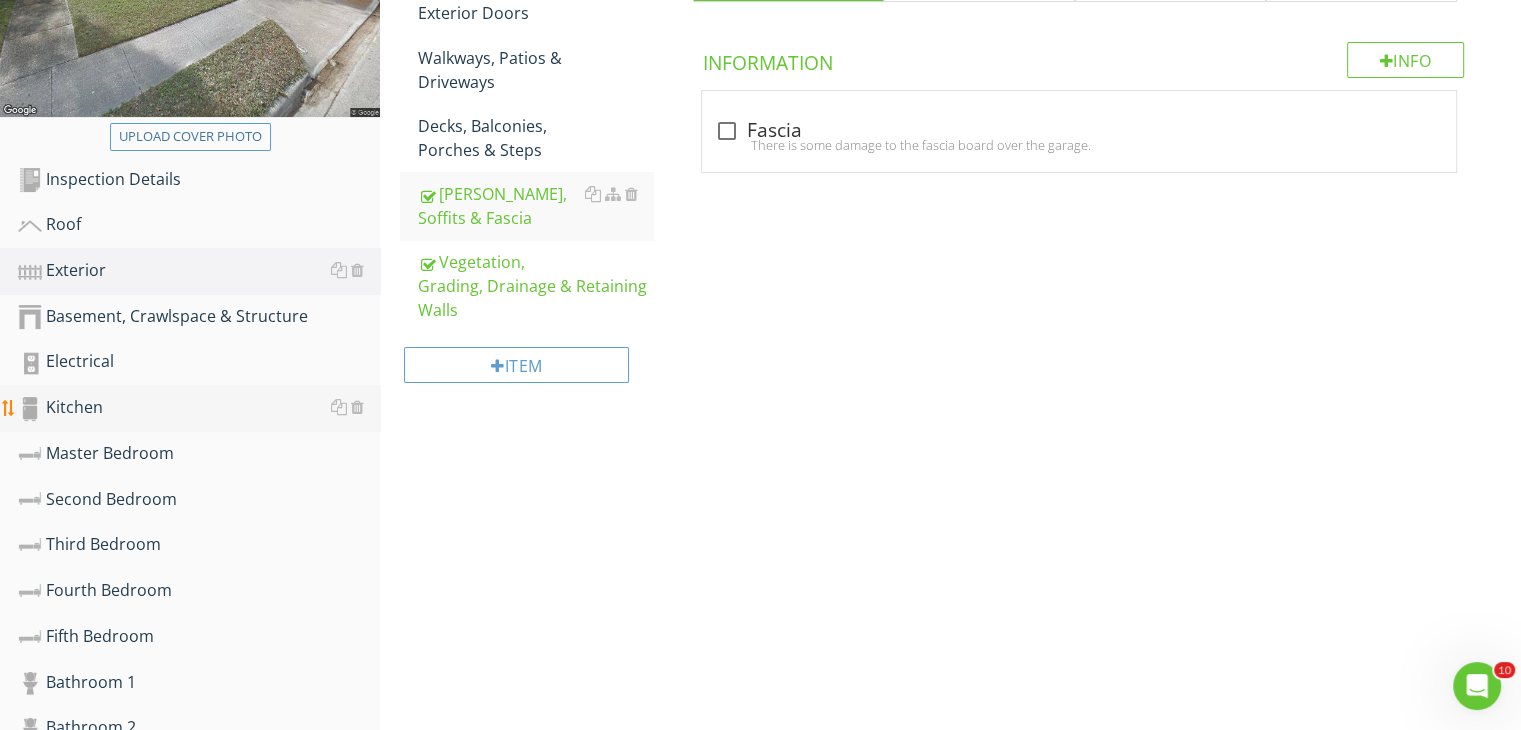 click on "Kitchen" at bounding box center (199, 408) 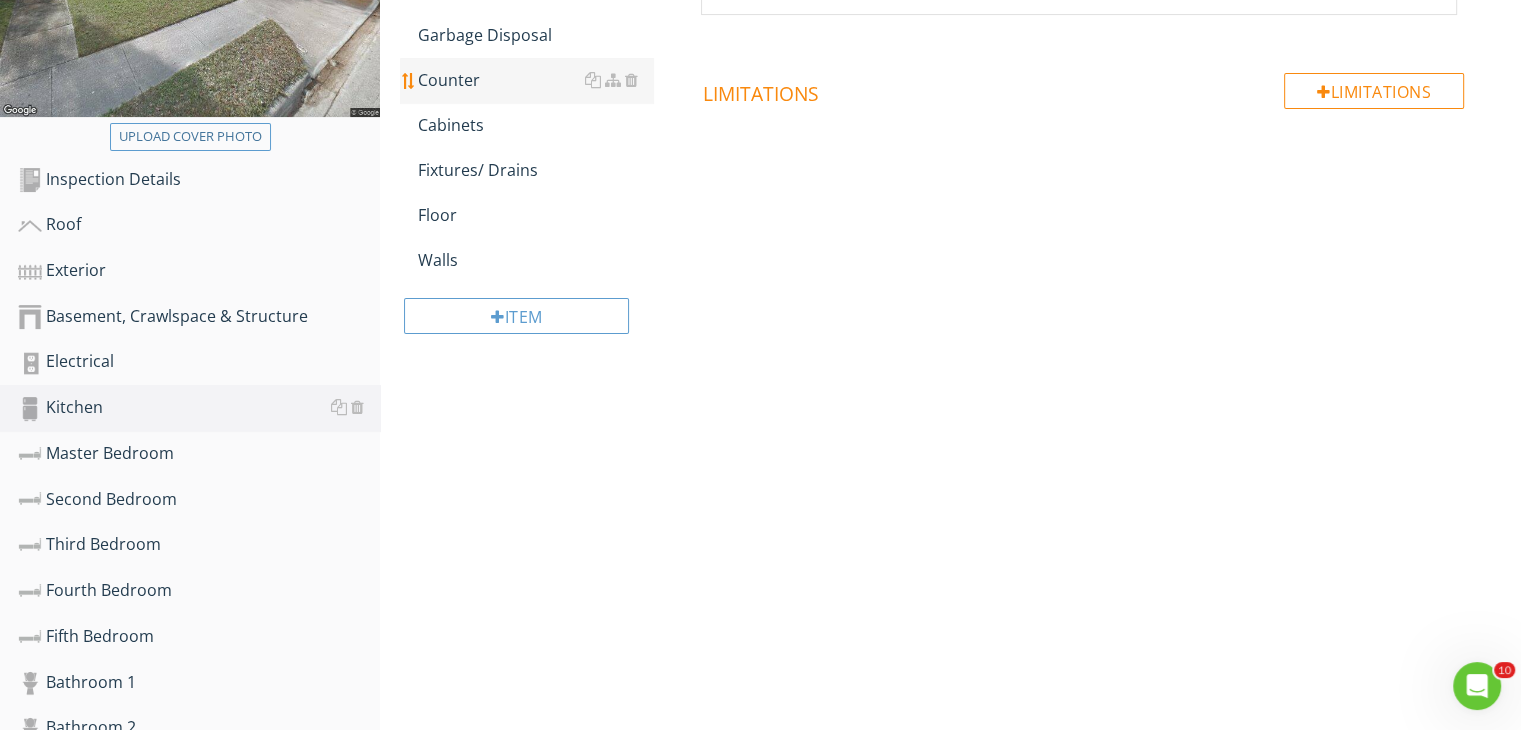 click on "Counter" at bounding box center [535, 80] 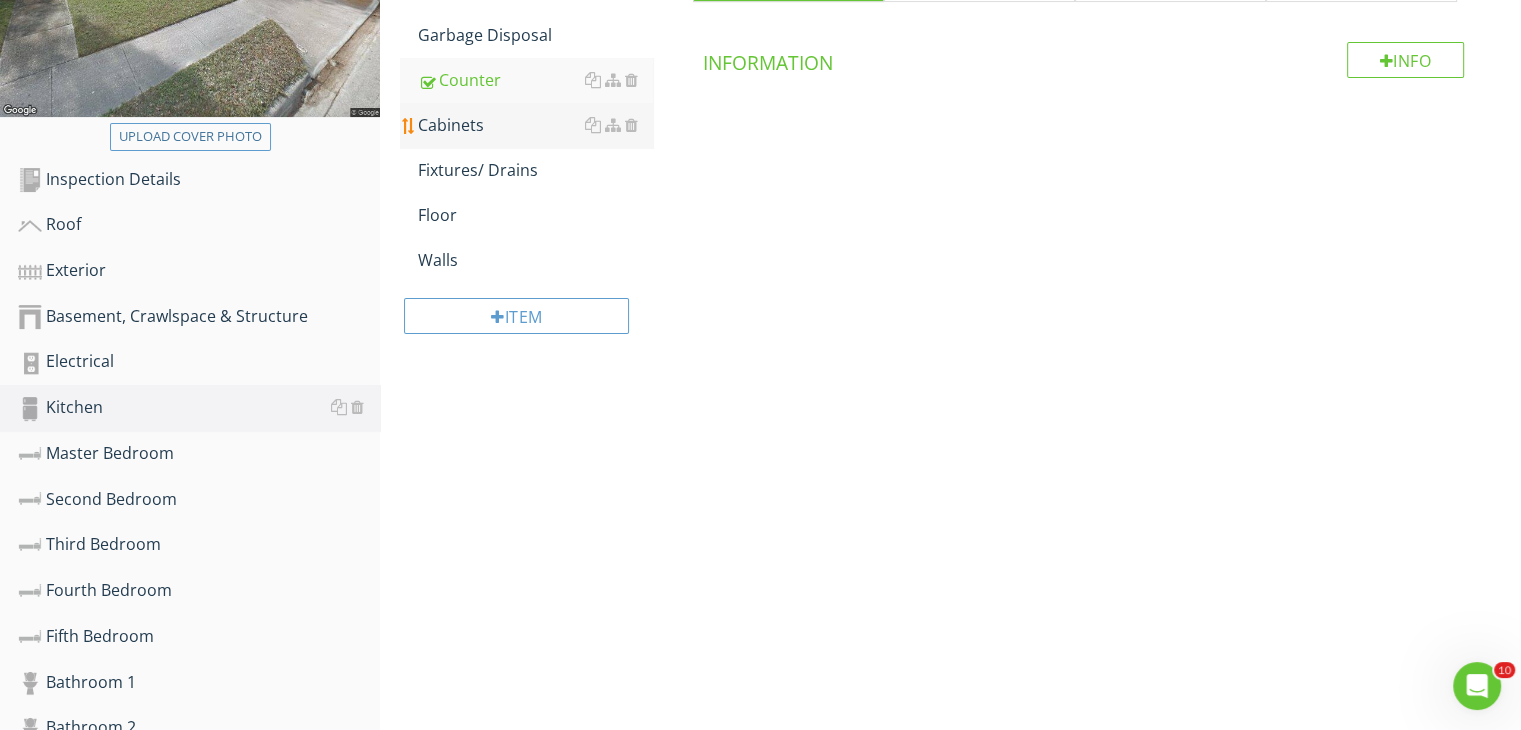 click on "Cabinets" at bounding box center [535, 125] 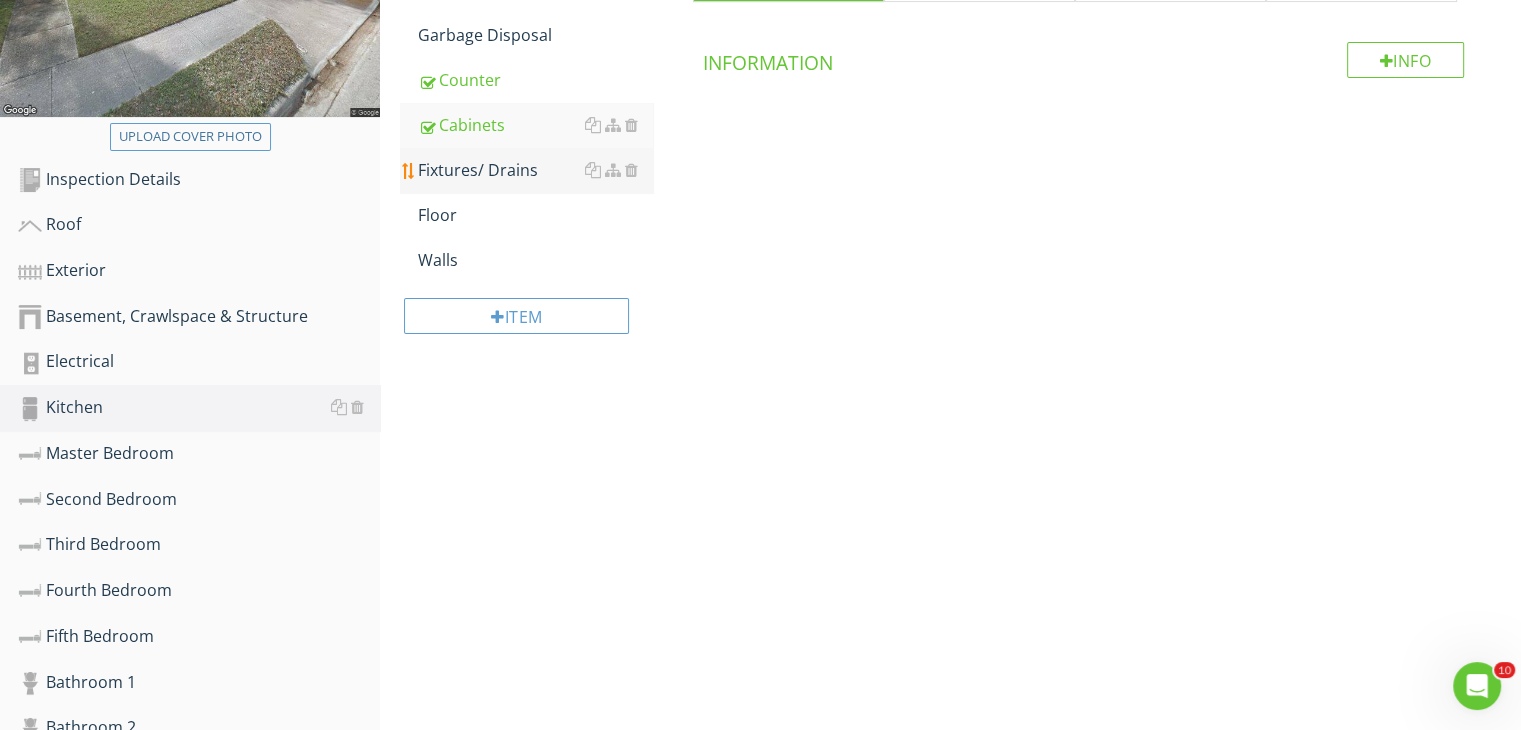click on "Fixtures/ Drains" at bounding box center [535, 170] 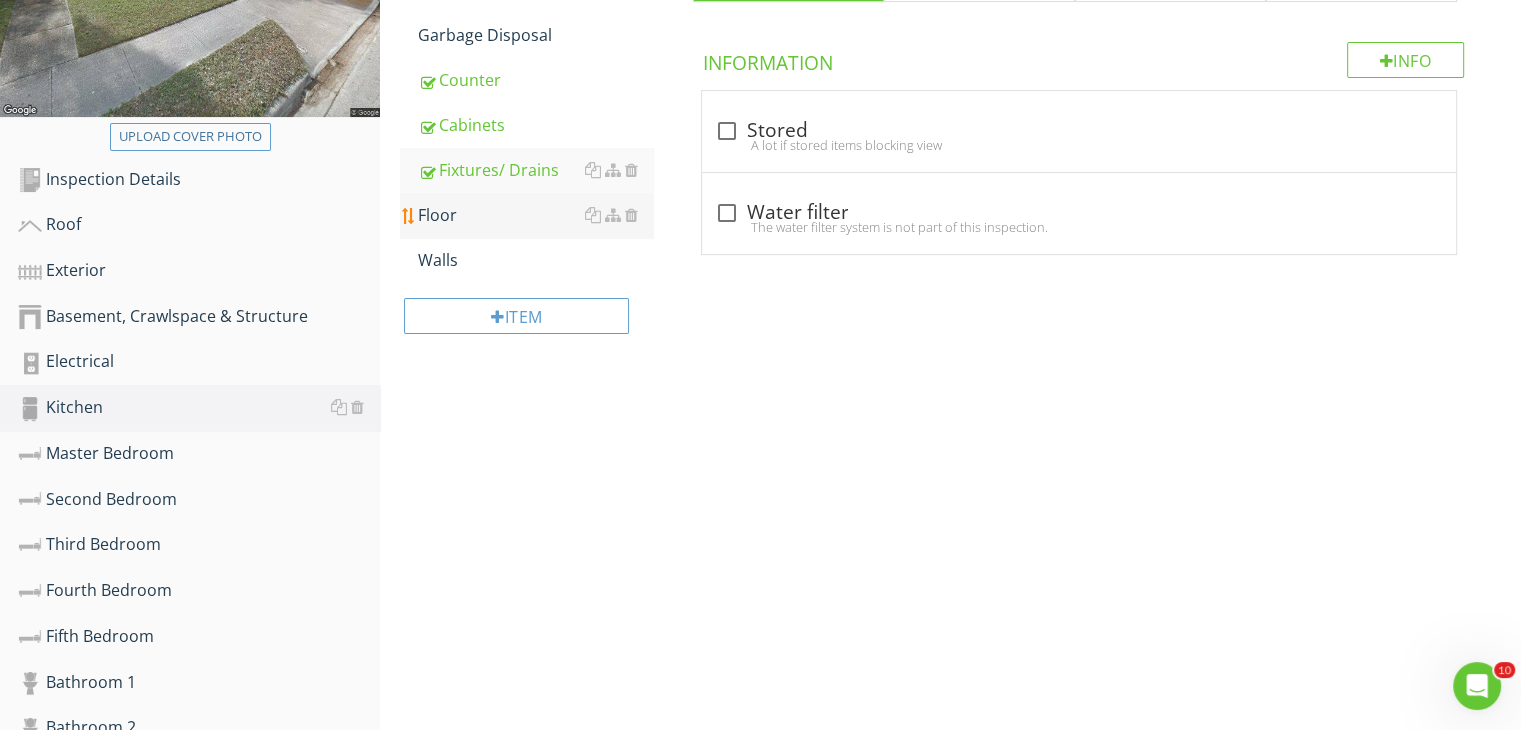 click on "Floor" at bounding box center [535, 215] 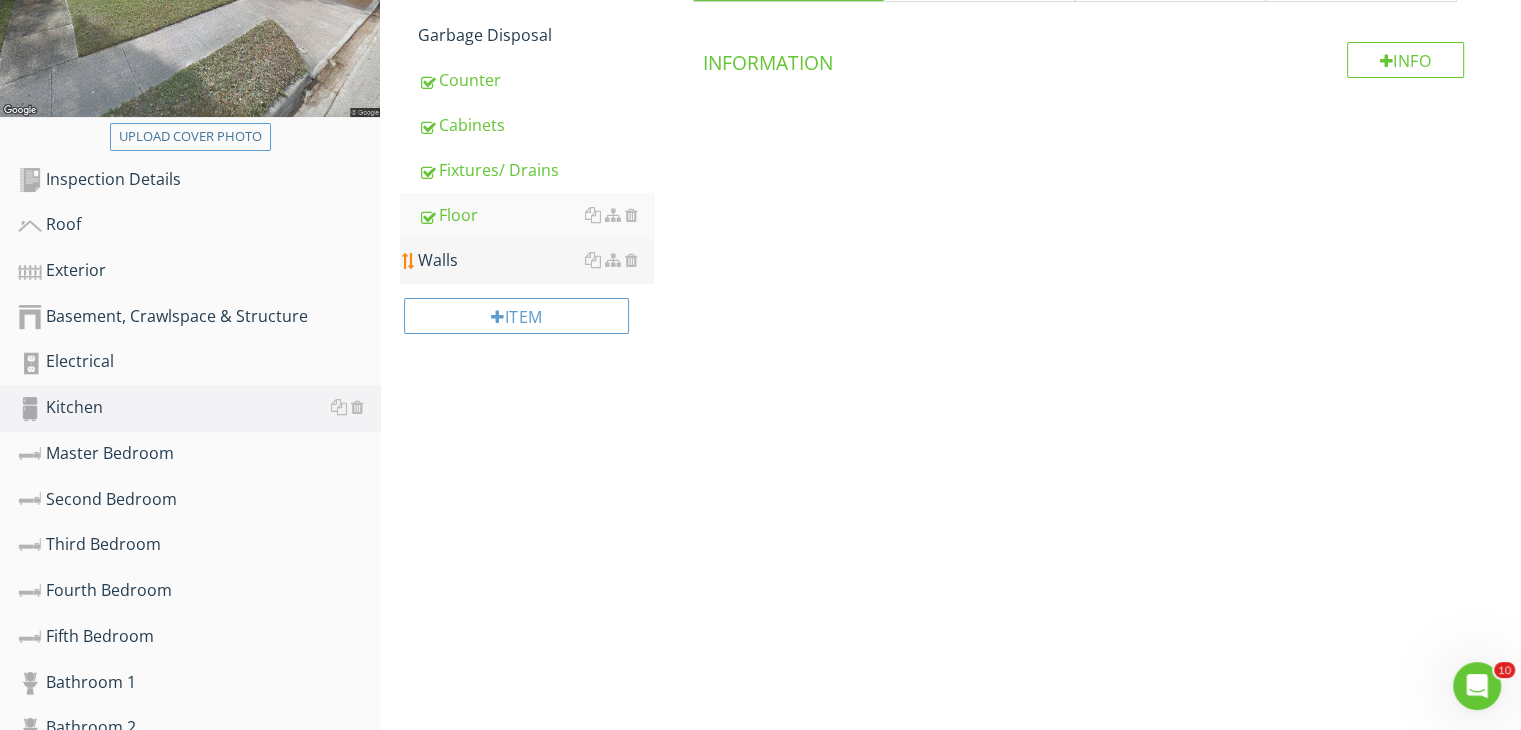 click on "Walls" at bounding box center (535, 260) 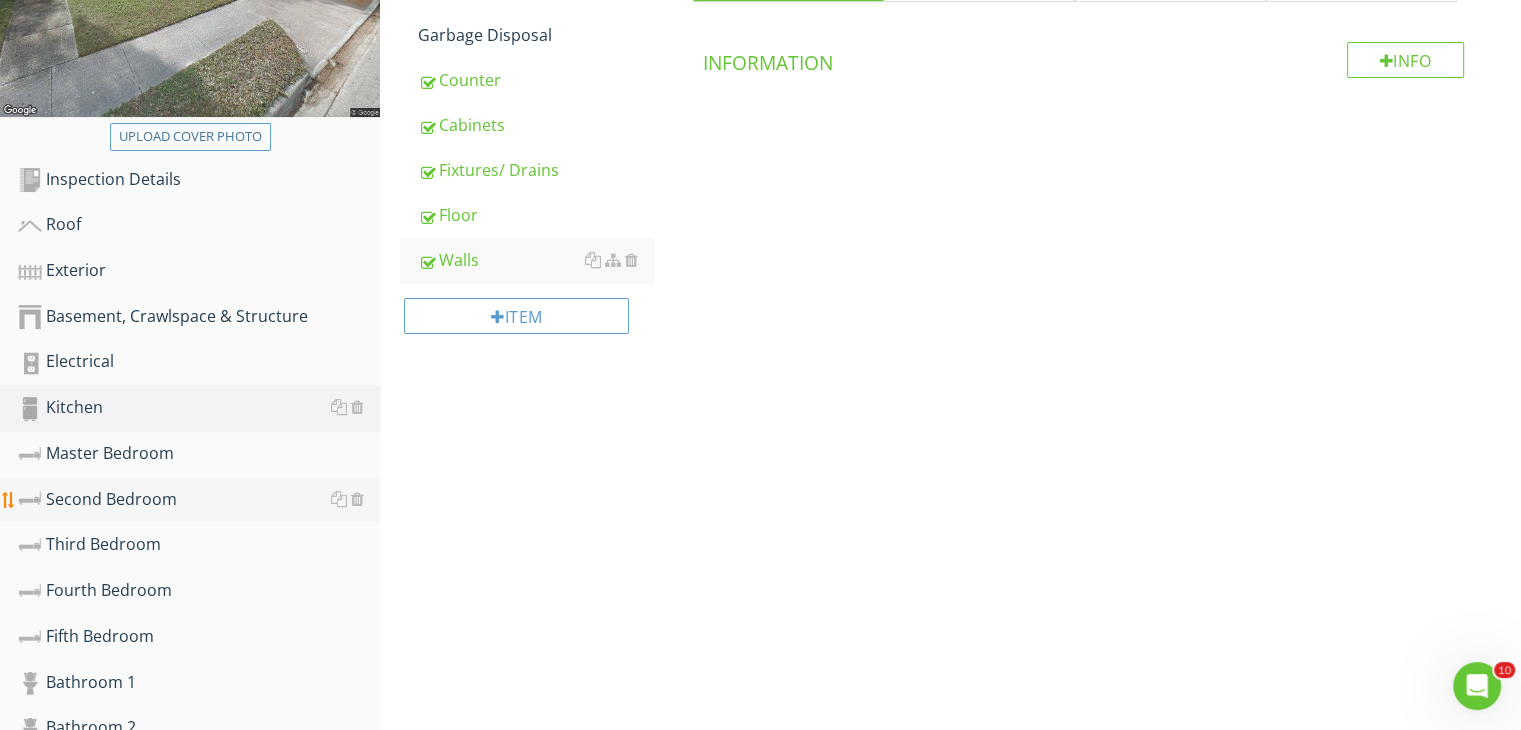 click on "Second Bedroom" at bounding box center (199, 500) 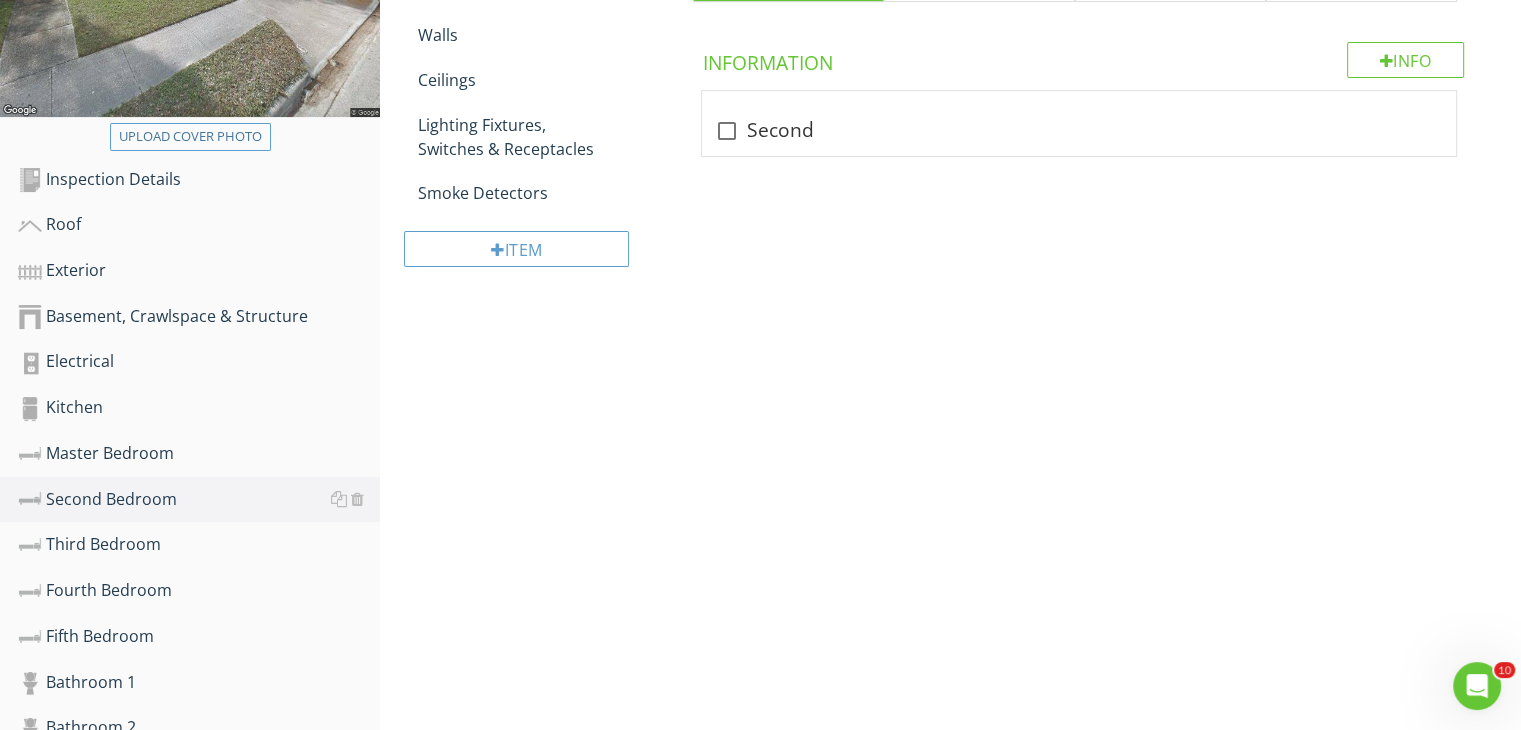 click on "Second Bedroom
General
Doors
Windows
Floors
Walls
Ceilings
Lighting Fixtures, Switches & Receptacles
Smoke Detectors
Item
General
IN   Inspected NI   Not Inspected NP   Not Present O   Observations
Info
Information                       check_box_outline_blank
Second" at bounding box center [950, 41] 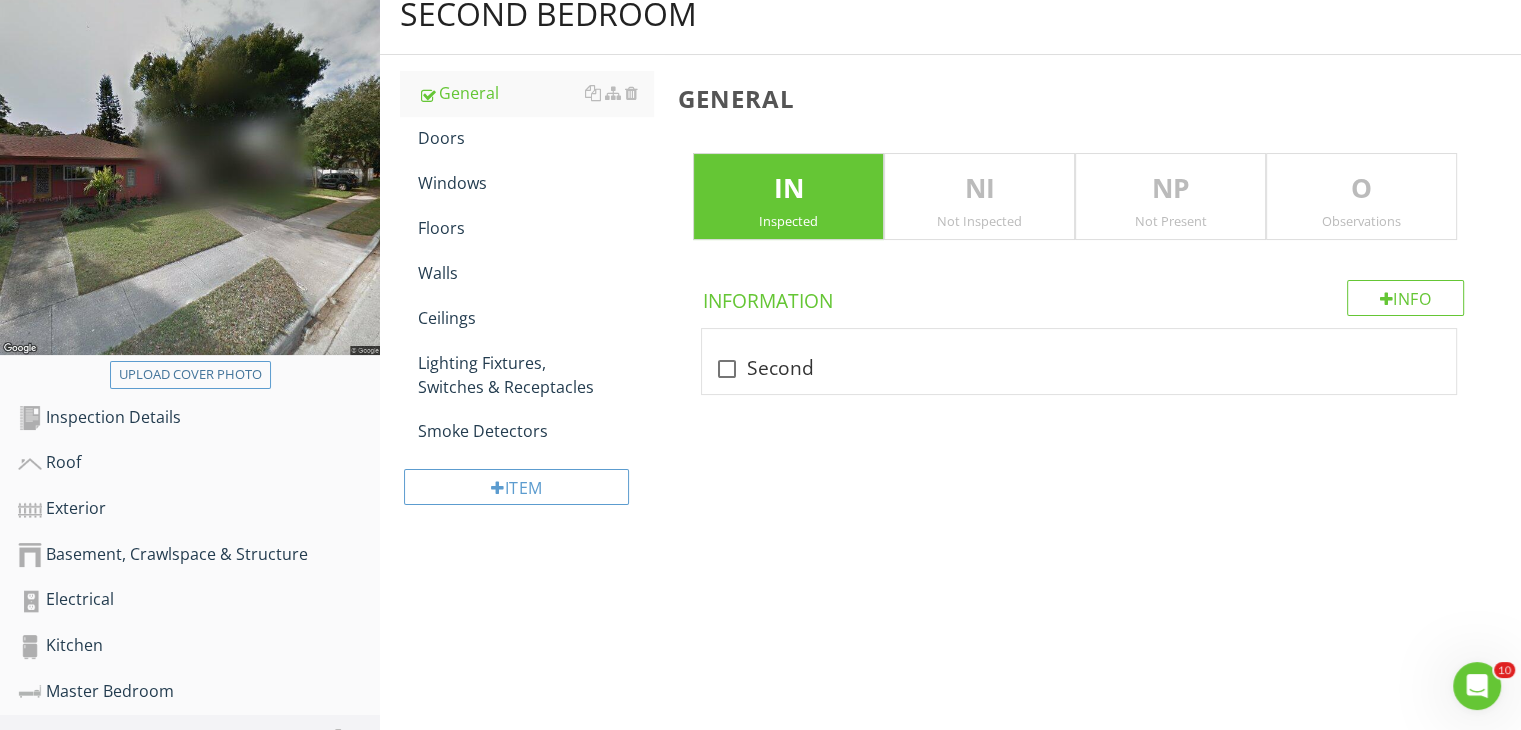scroll, scrollTop: 224, scrollLeft: 0, axis: vertical 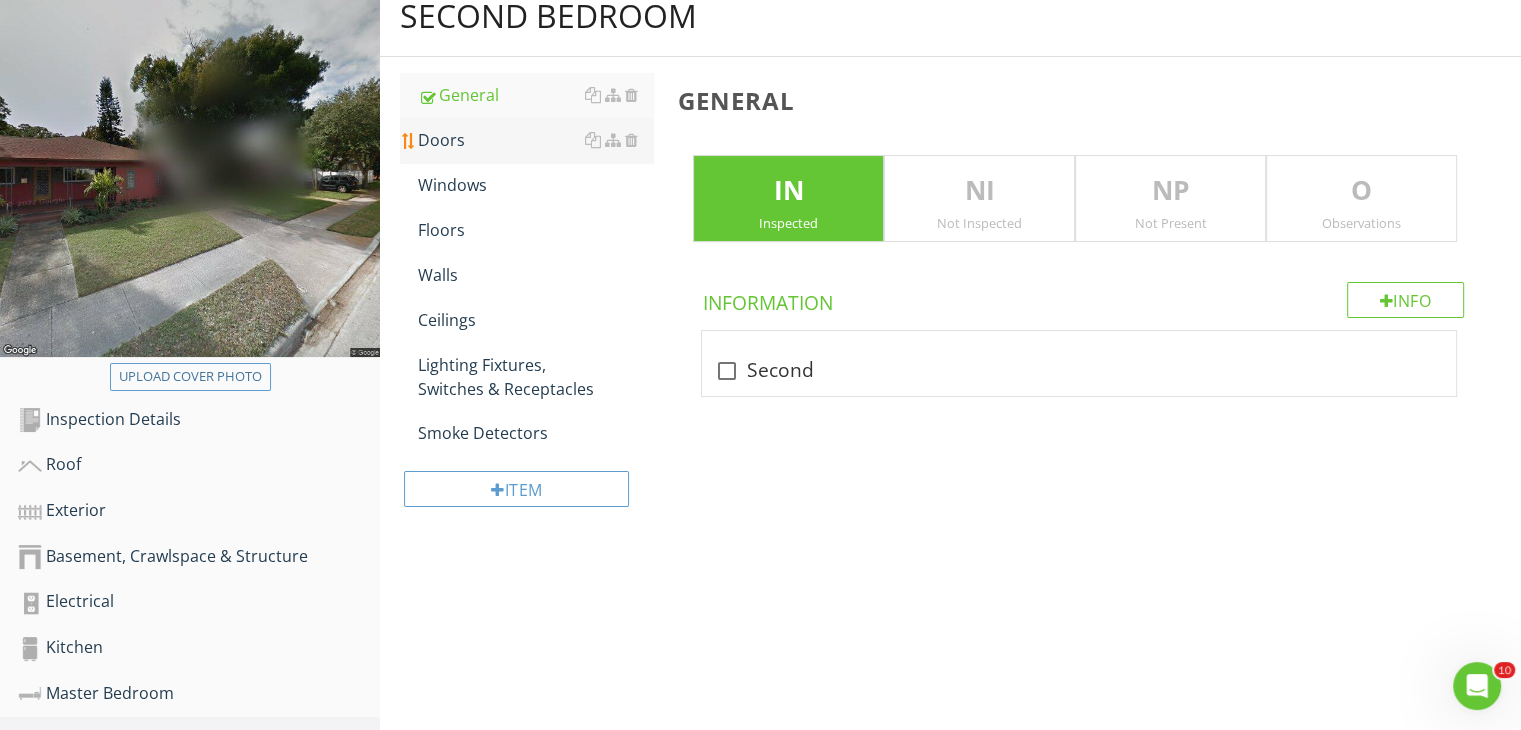 click on "Doors" at bounding box center [535, 140] 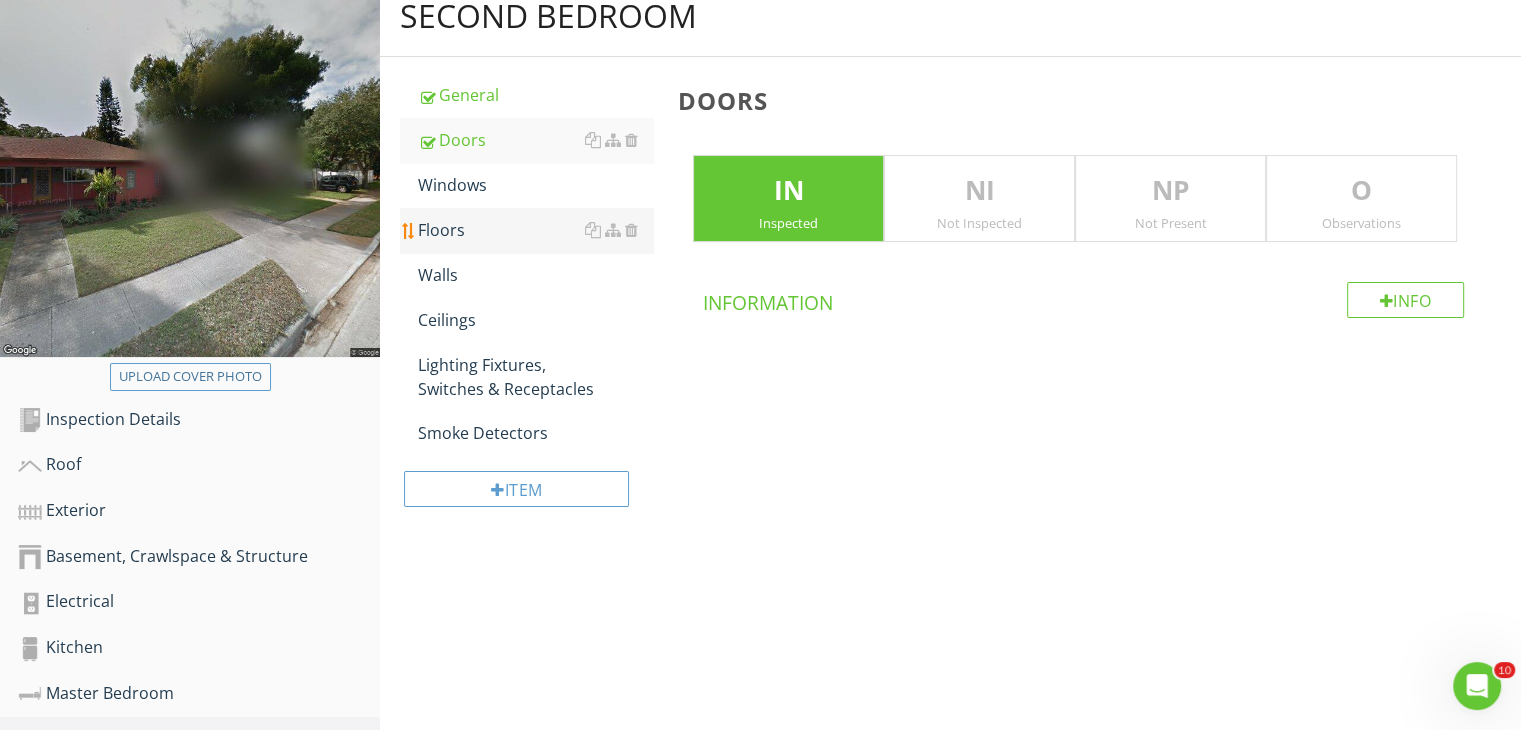 click on "Floors" at bounding box center (535, 230) 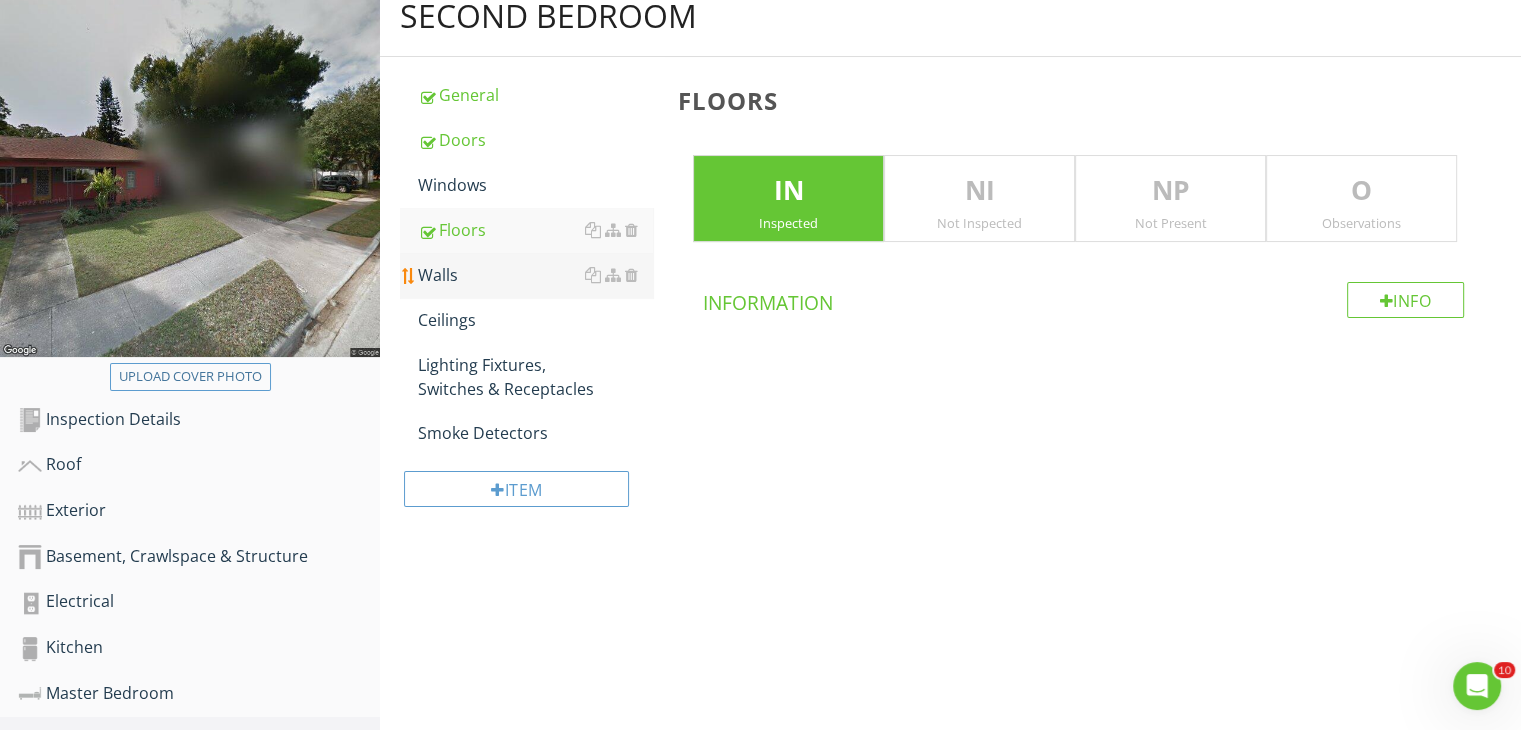click on "Walls" at bounding box center (535, 275) 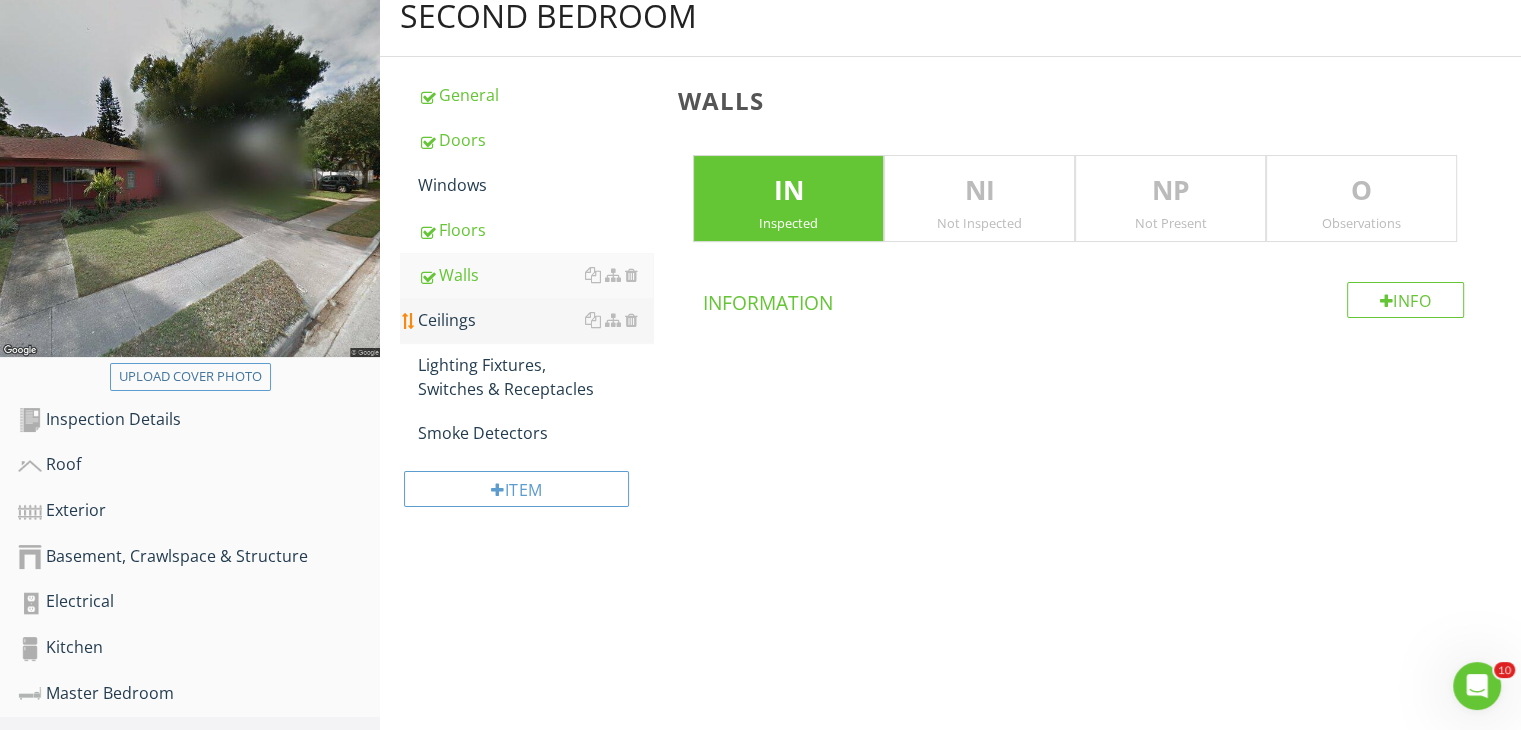click on "Ceilings" at bounding box center (535, 320) 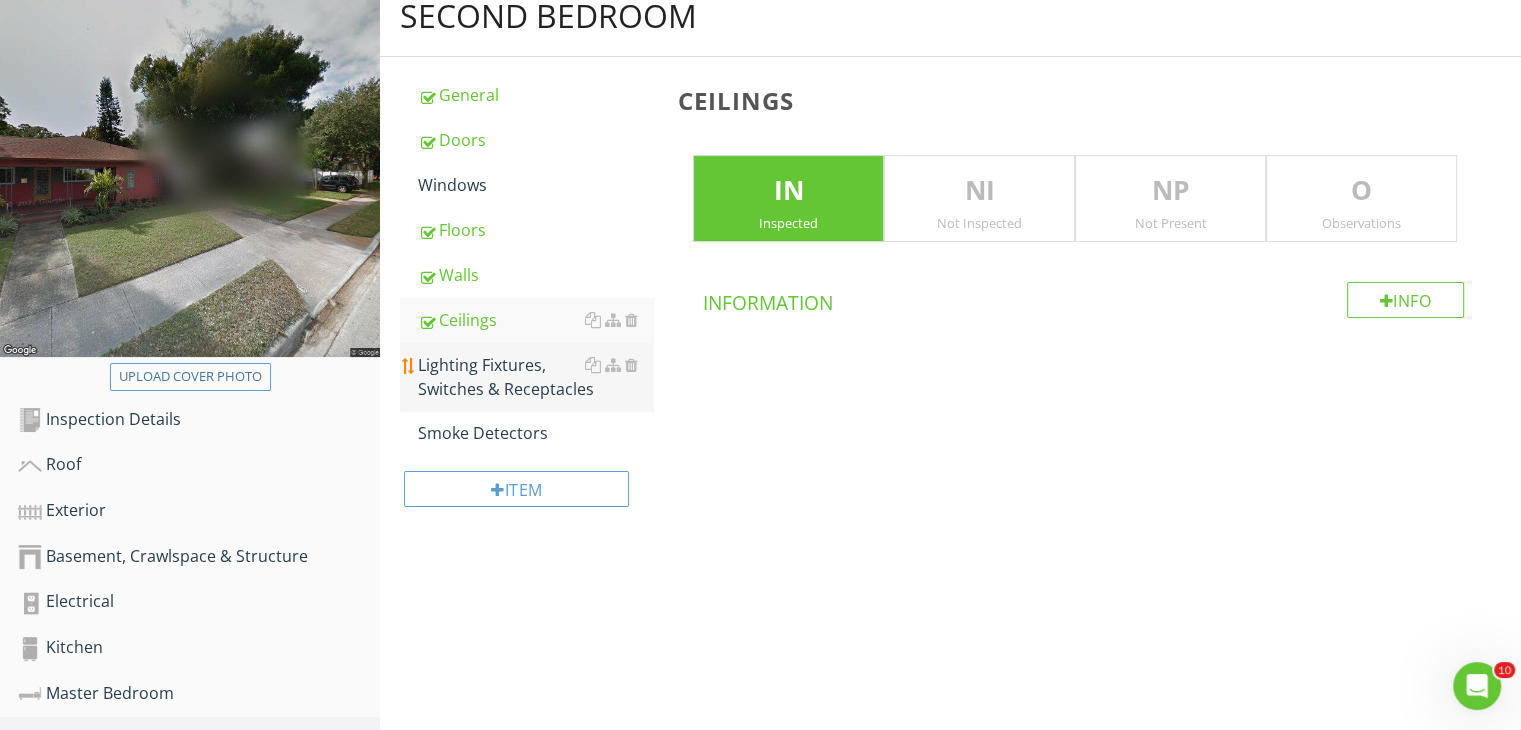click on "Lighting Fixtures, Switches & Receptacles" at bounding box center [535, 377] 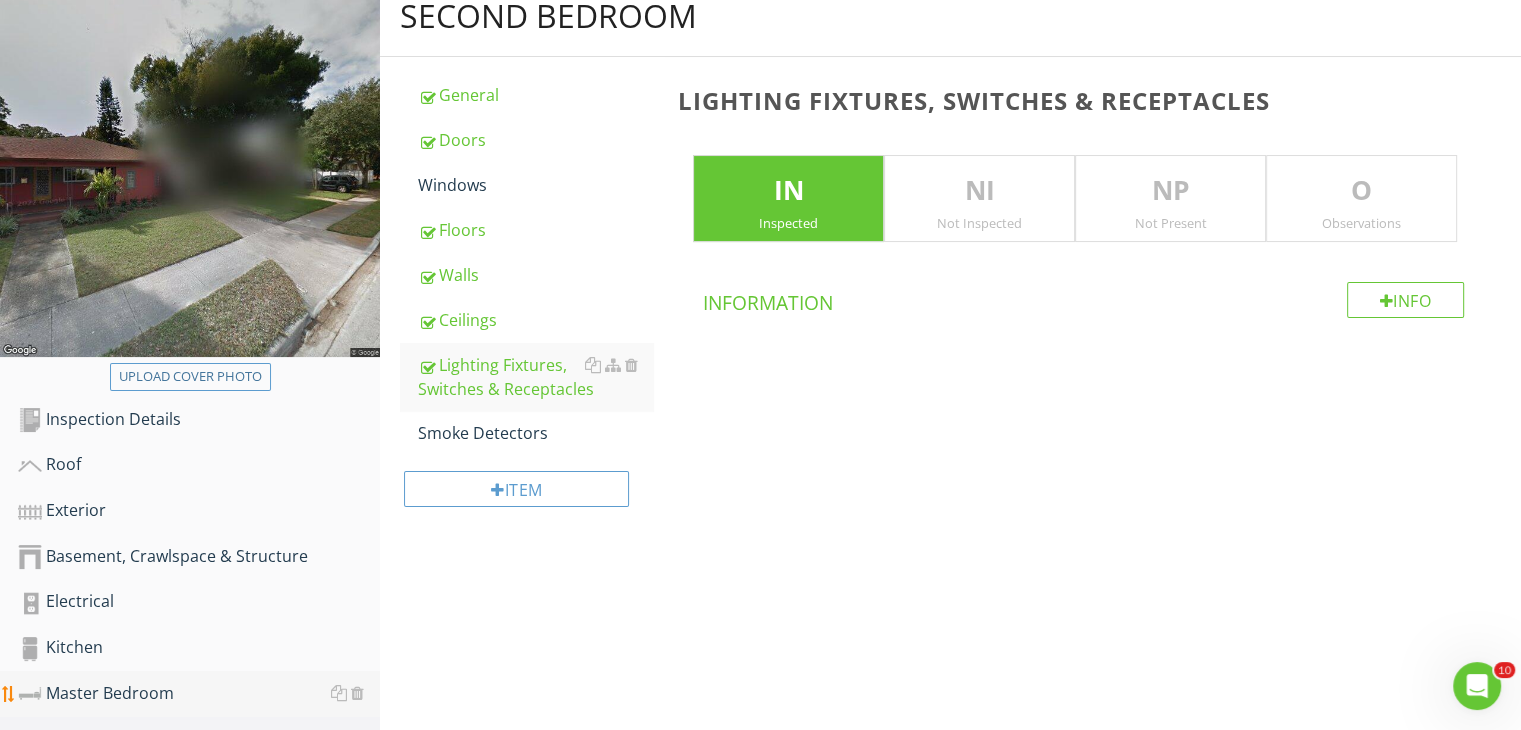 click on "Master Bedroom" at bounding box center [199, 694] 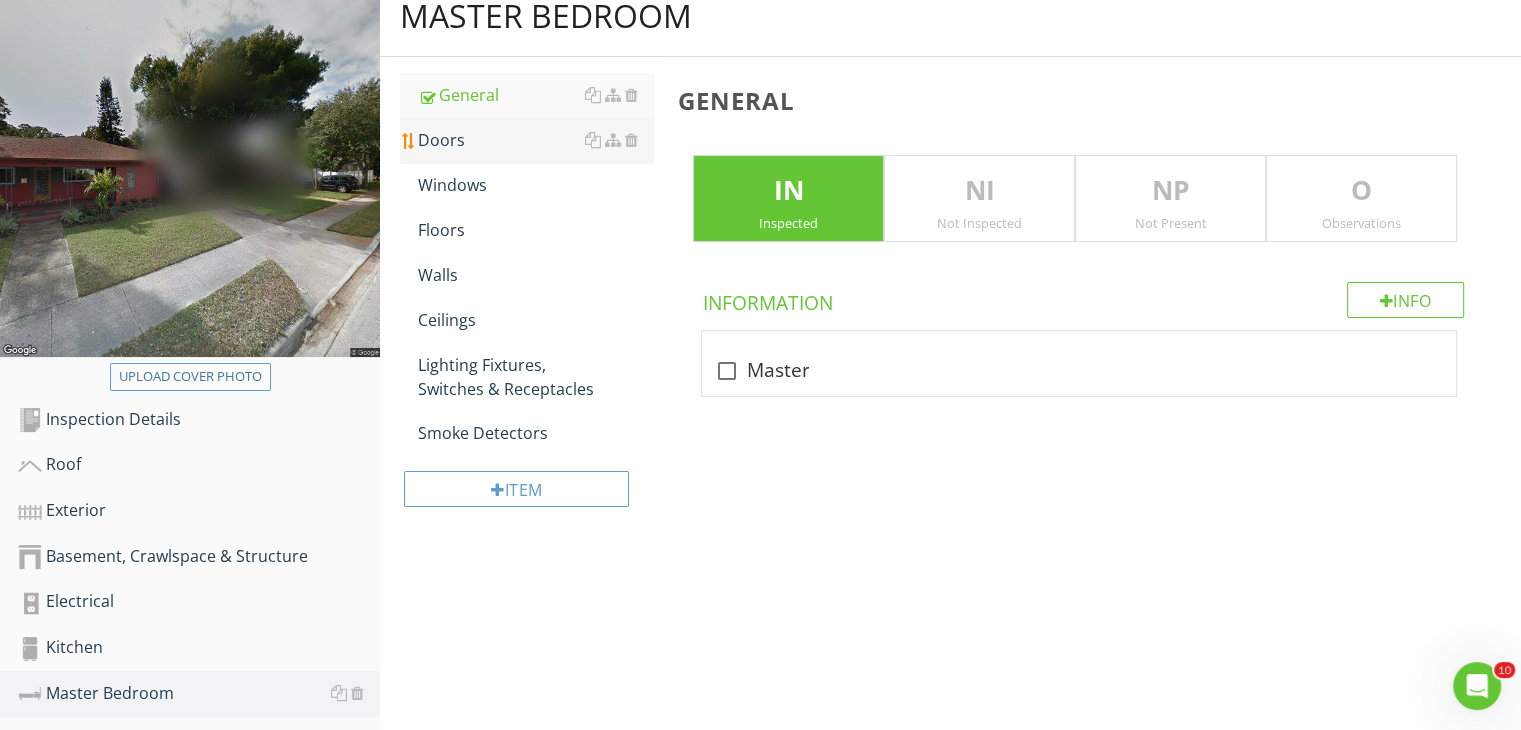 click on "Doors" at bounding box center [535, 140] 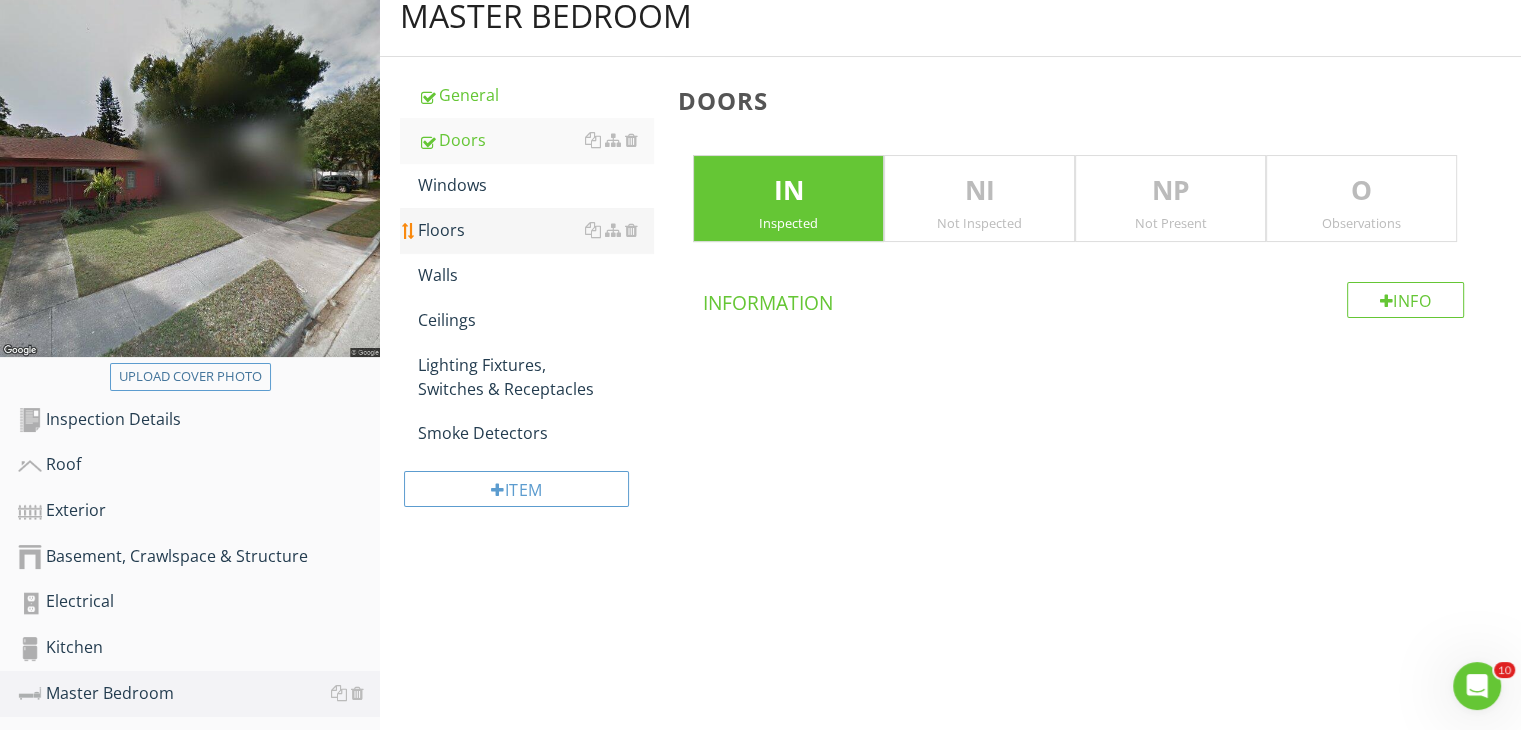 click on "Floors" at bounding box center [535, 230] 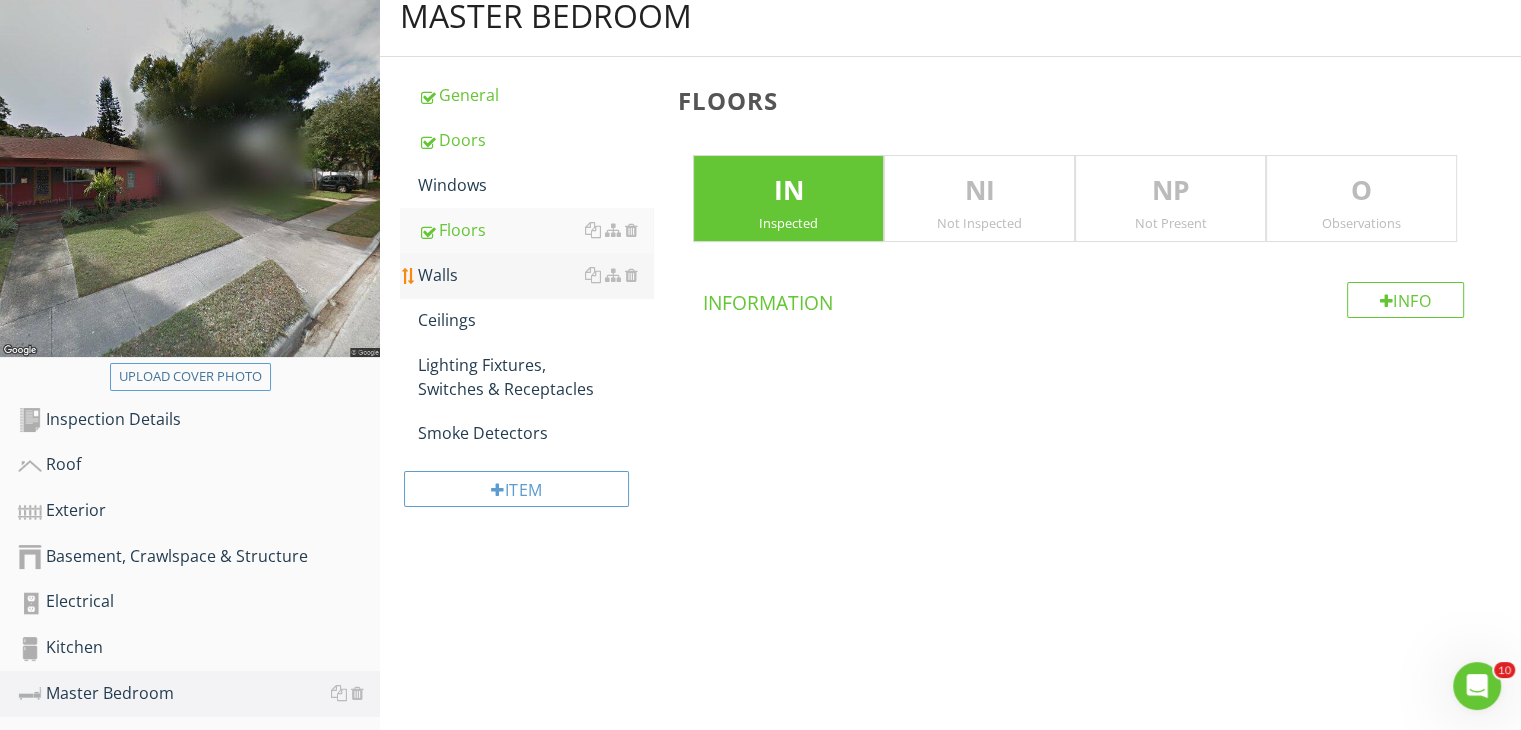 click on "Walls" at bounding box center [535, 275] 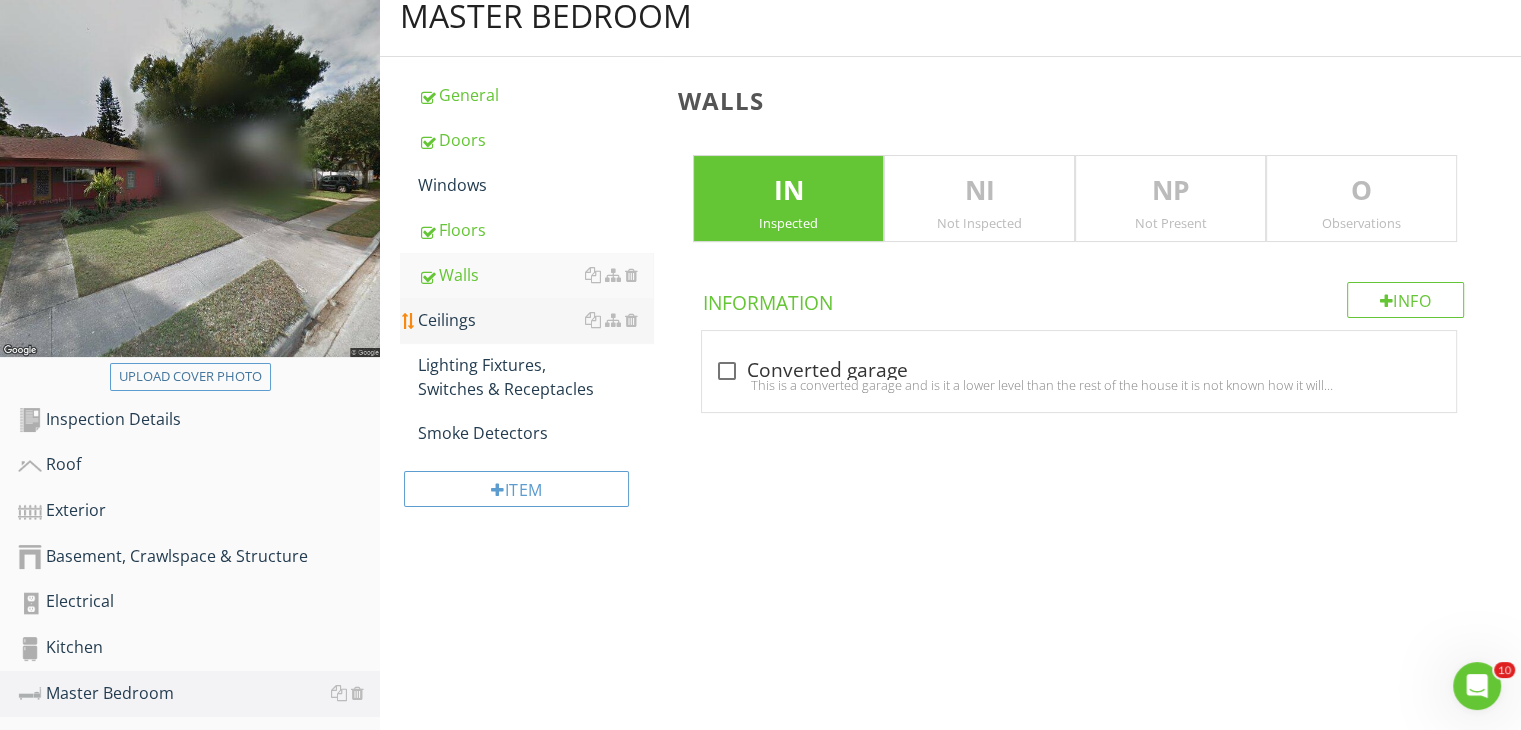 click on "Ceilings" at bounding box center (535, 320) 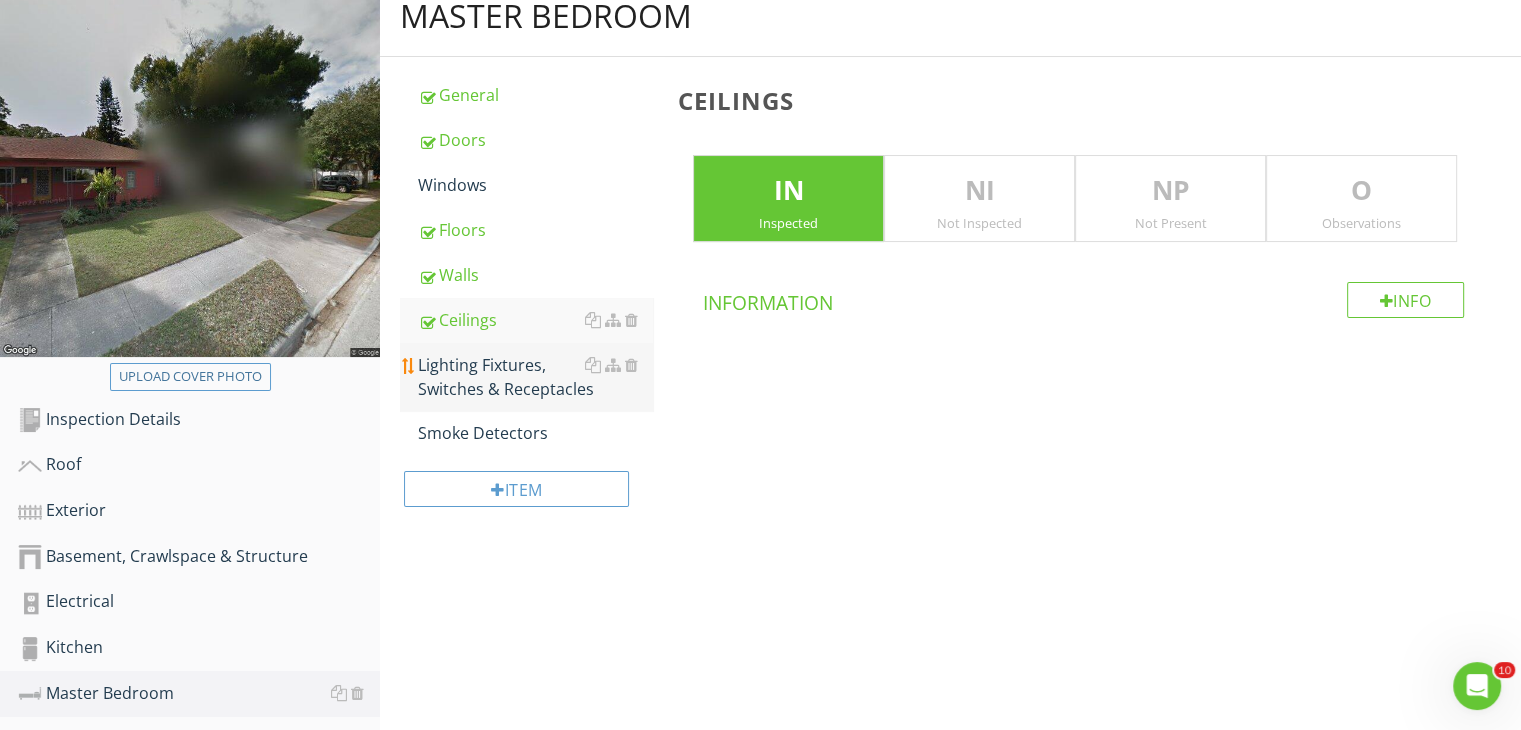 click on "Lighting Fixtures, Switches & Receptacles" at bounding box center (535, 377) 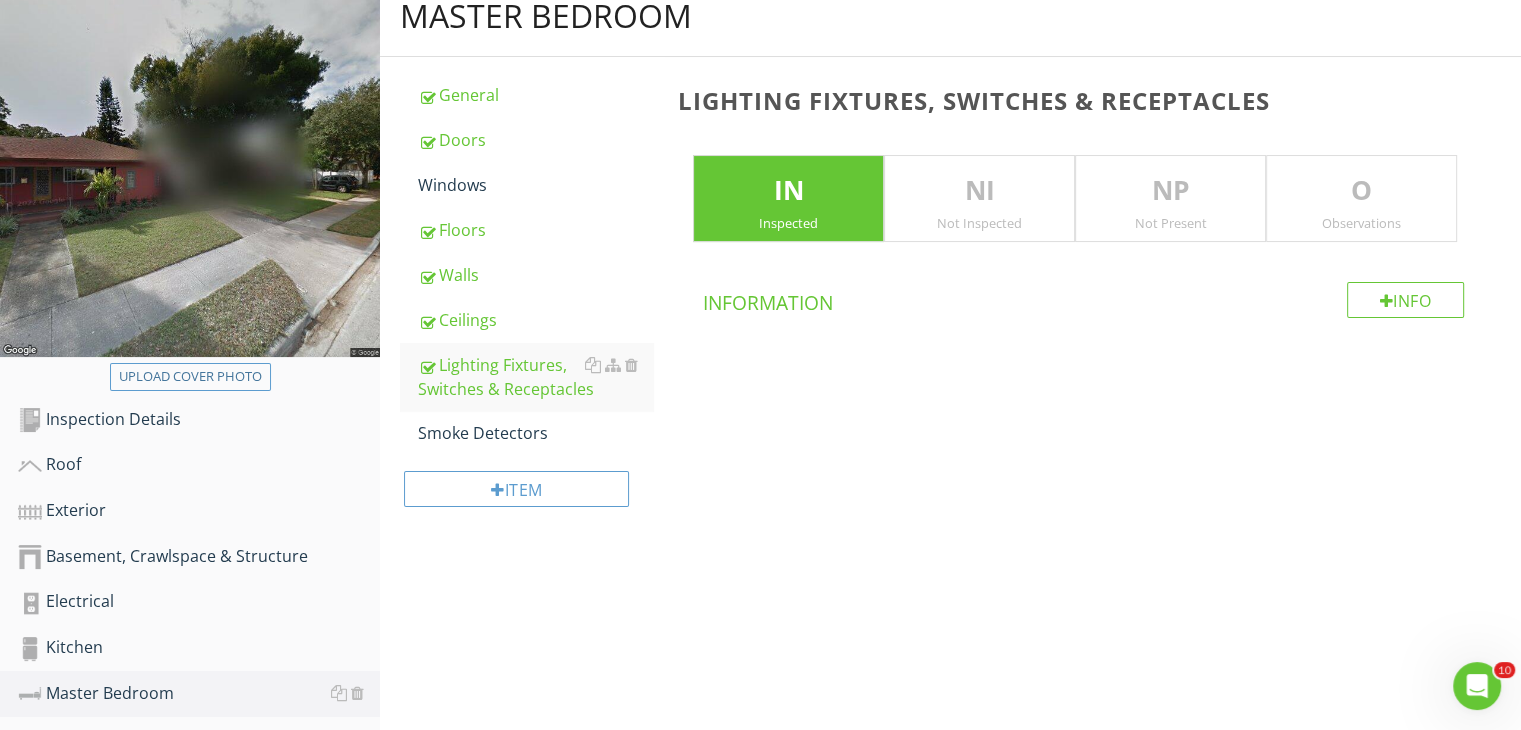 click on "Master Bedroom
General
Doors
Windows
Floors
Walls
Ceilings
Lighting Fixtures, Switches & Receptacles
Smoke Detectors
Item
Lighting Fixtures, Switches & Receptacles
IN   Inspected NI   Not Inspected NP   Not Present O   Observations
Info
Information" at bounding box center (950, 281) 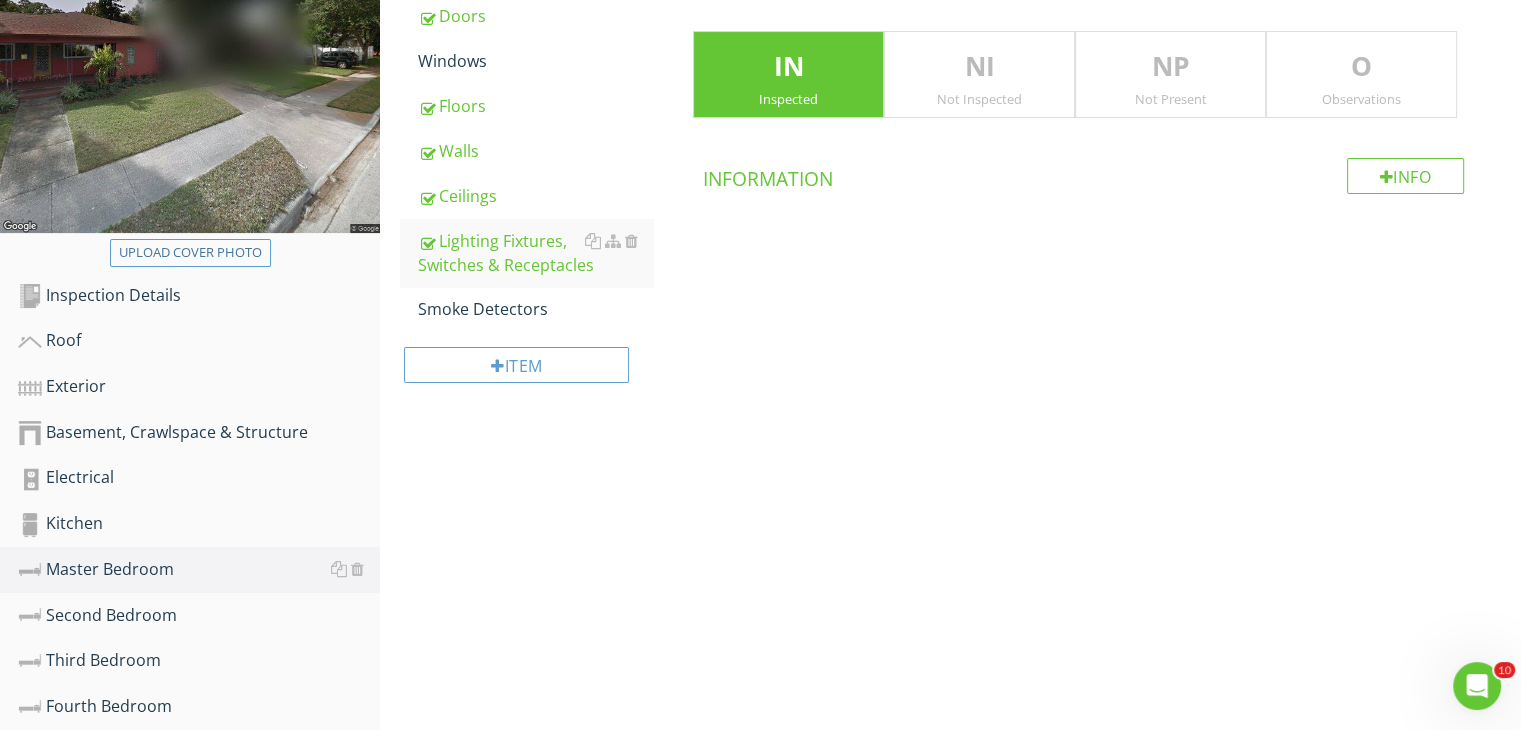 scroll, scrollTop: 384, scrollLeft: 0, axis: vertical 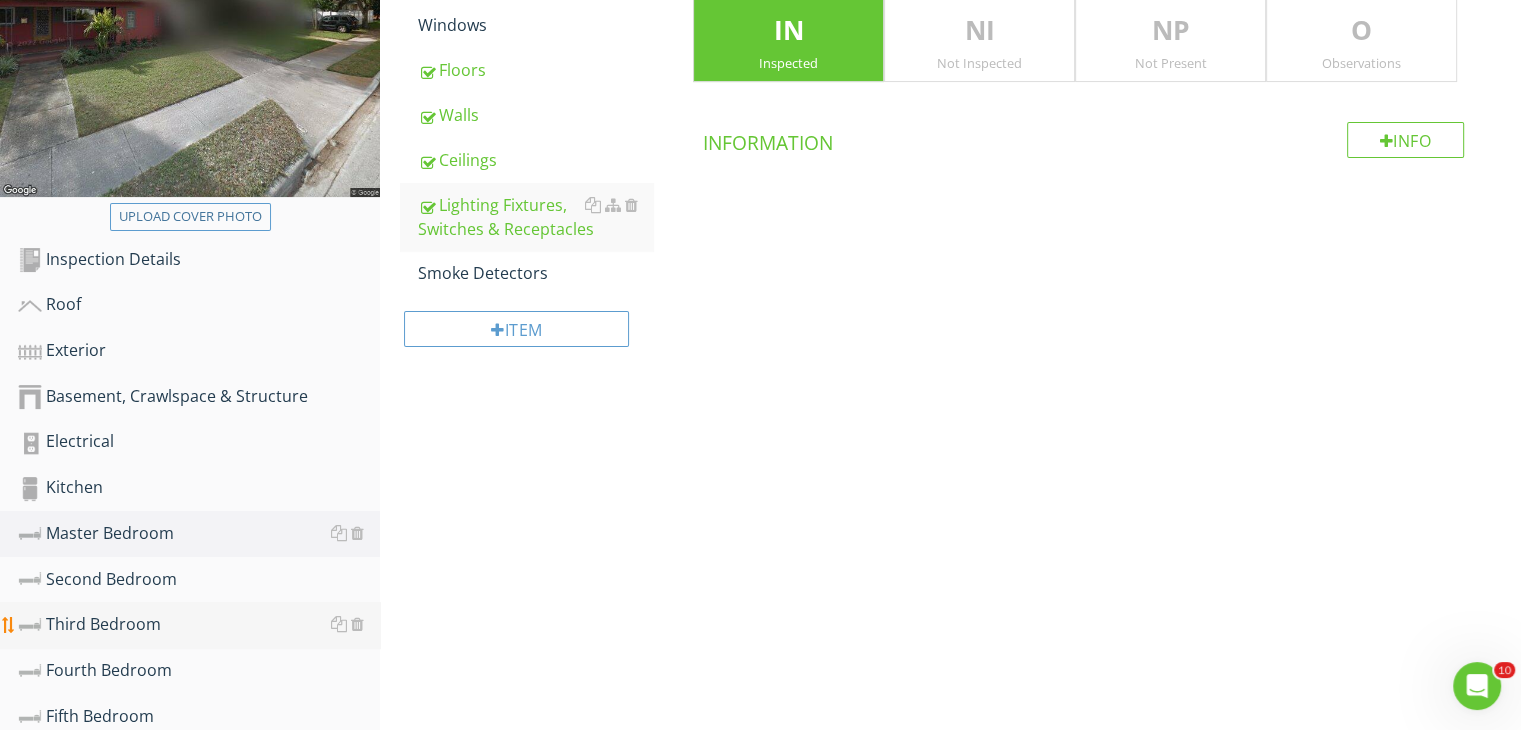click on "Third Bedroom" at bounding box center (199, 625) 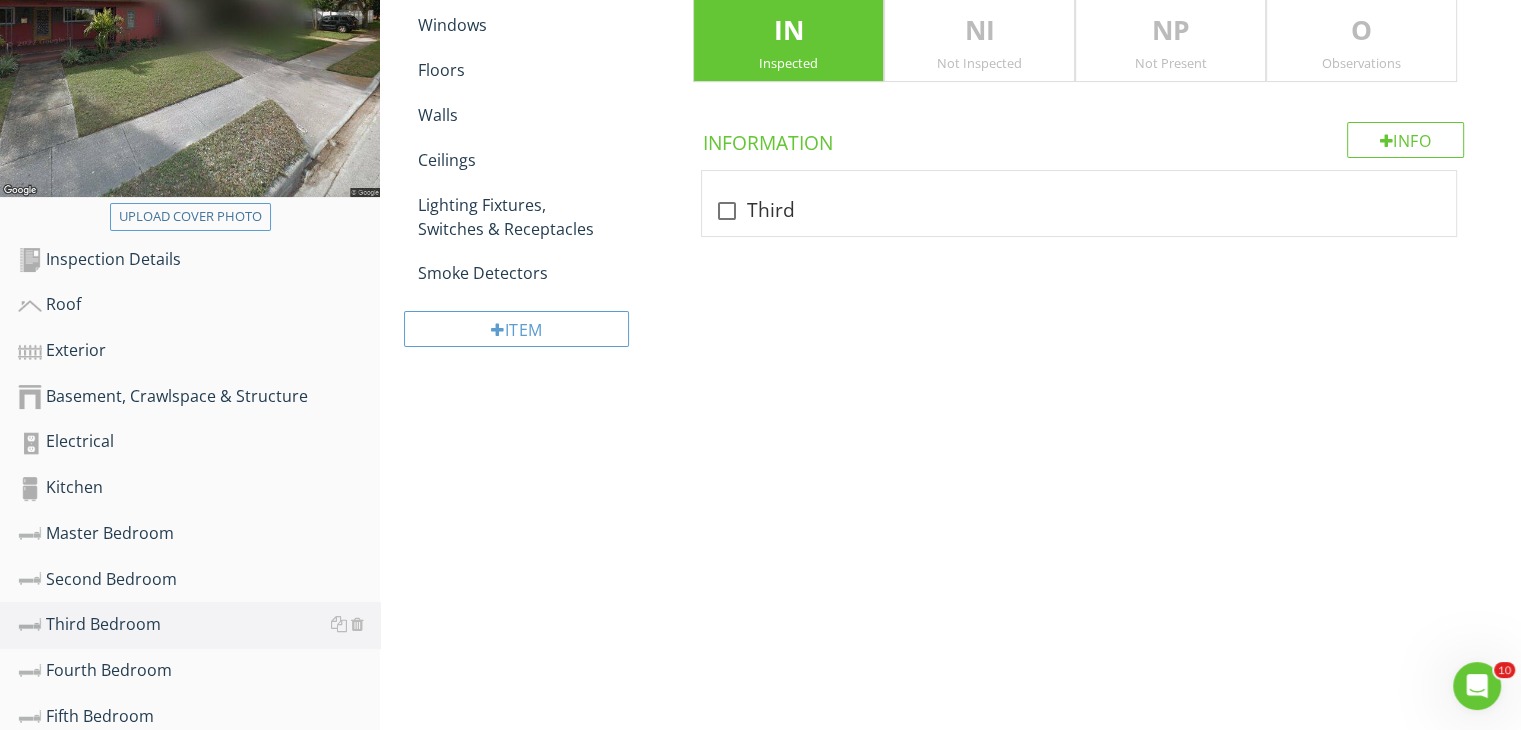 click on "Upload cover photo
Inspection Details
Roof
Exterior
Basement, Crawlspace & Structure
Electrical
Kitchen
Master Bedroom
Second Bedroom
Third Bedroom
Fourth Bedroom
Fifth Bedroom
Bathroom 1
Bathroom 2
Bathroom 3
Bathroom 4
Living Room
Laundry Room
Utility Room
Misc. Interior
Attic
Section
Third Bedroom
General
Doors
Windows
Floors
Walls" at bounding box center (760, 534) 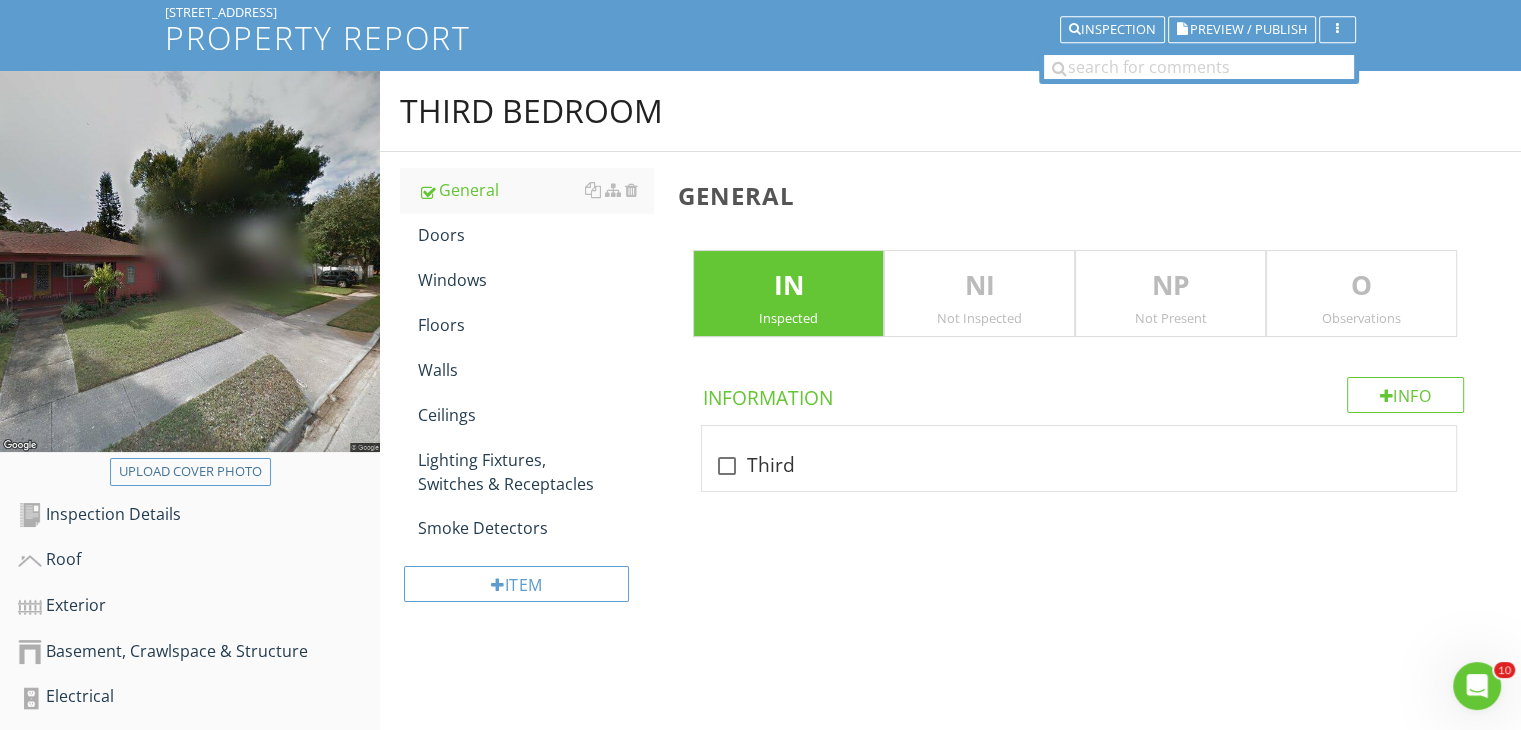 scroll, scrollTop: 64, scrollLeft: 0, axis: vertical 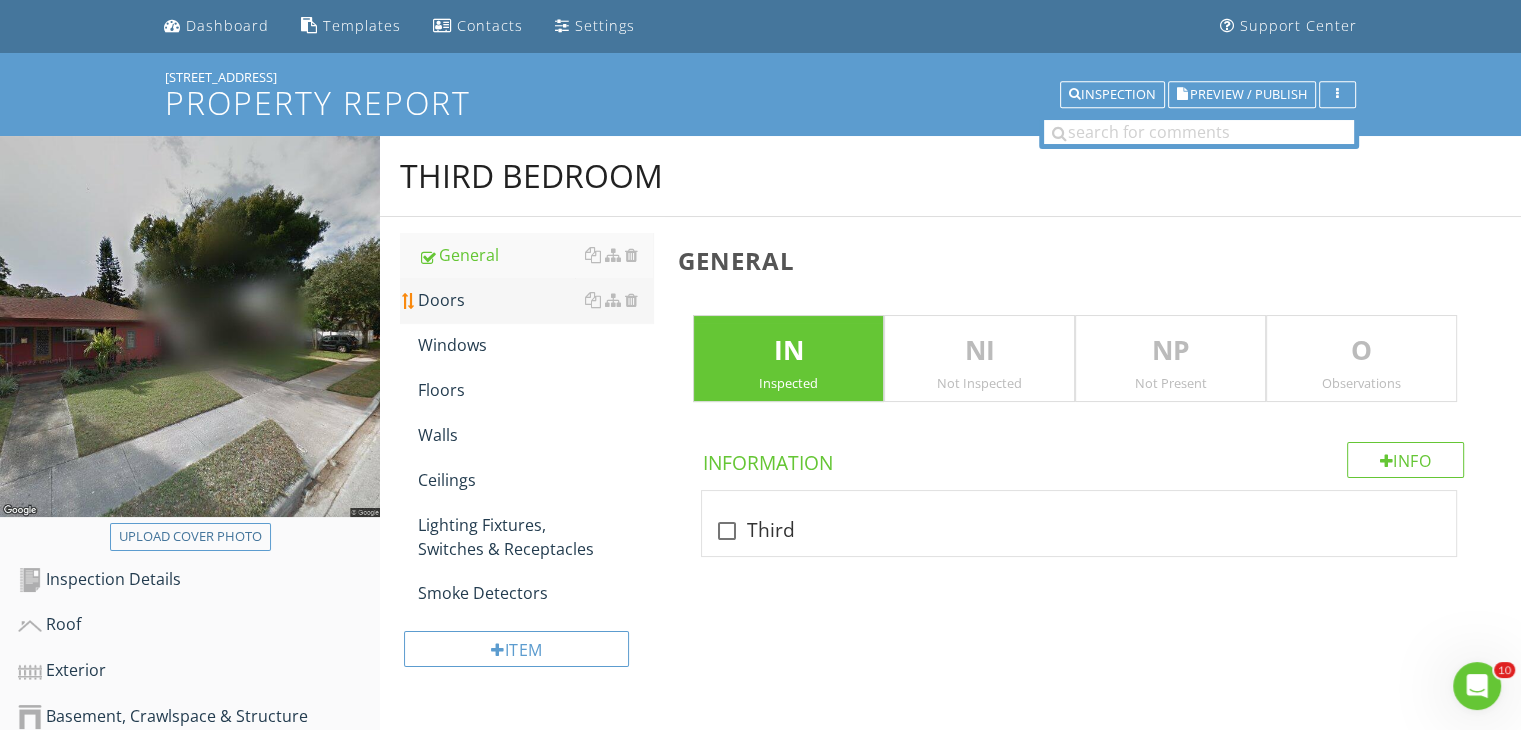 click on "Doors" at bounding box center (535, 300) 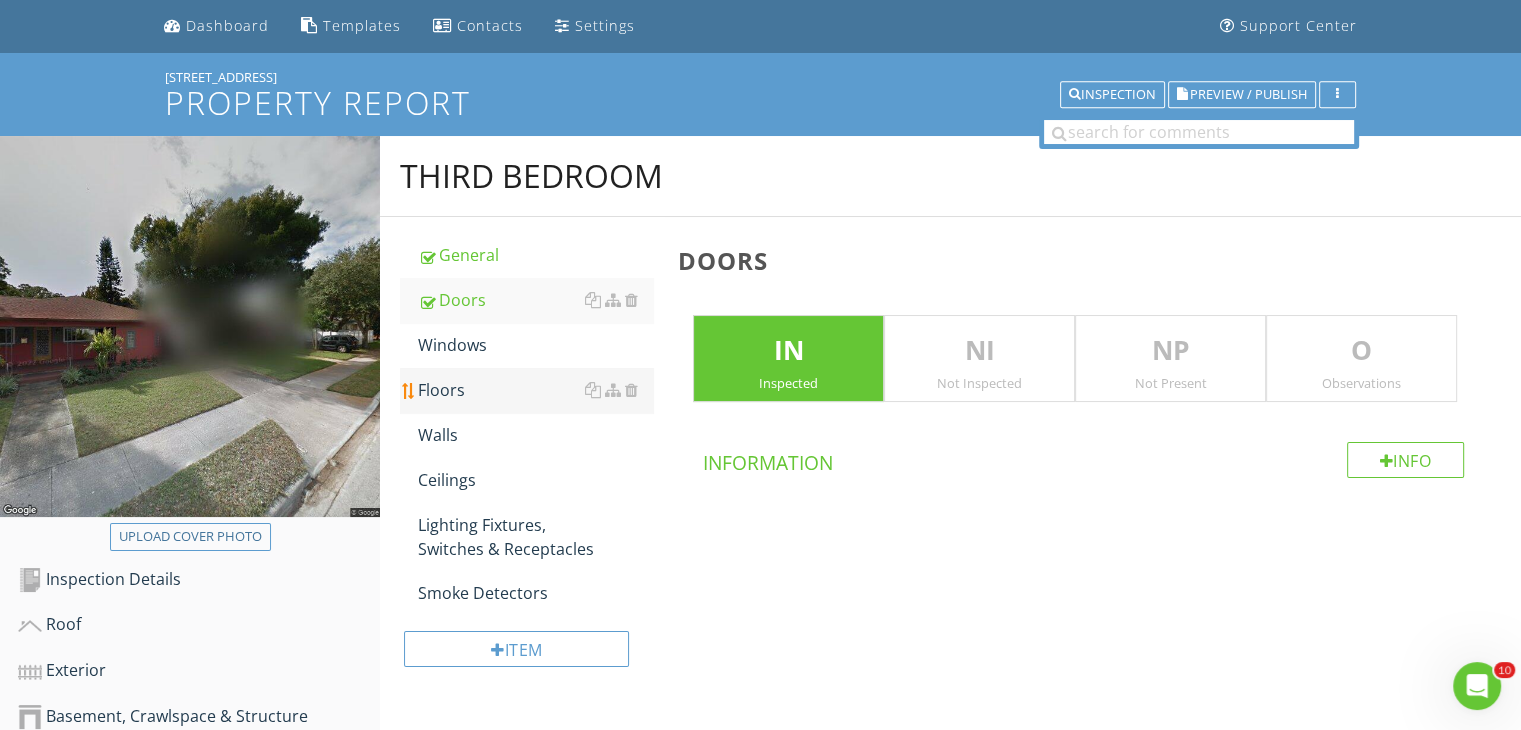 click on "Floors" at bounding box center (535, 390) 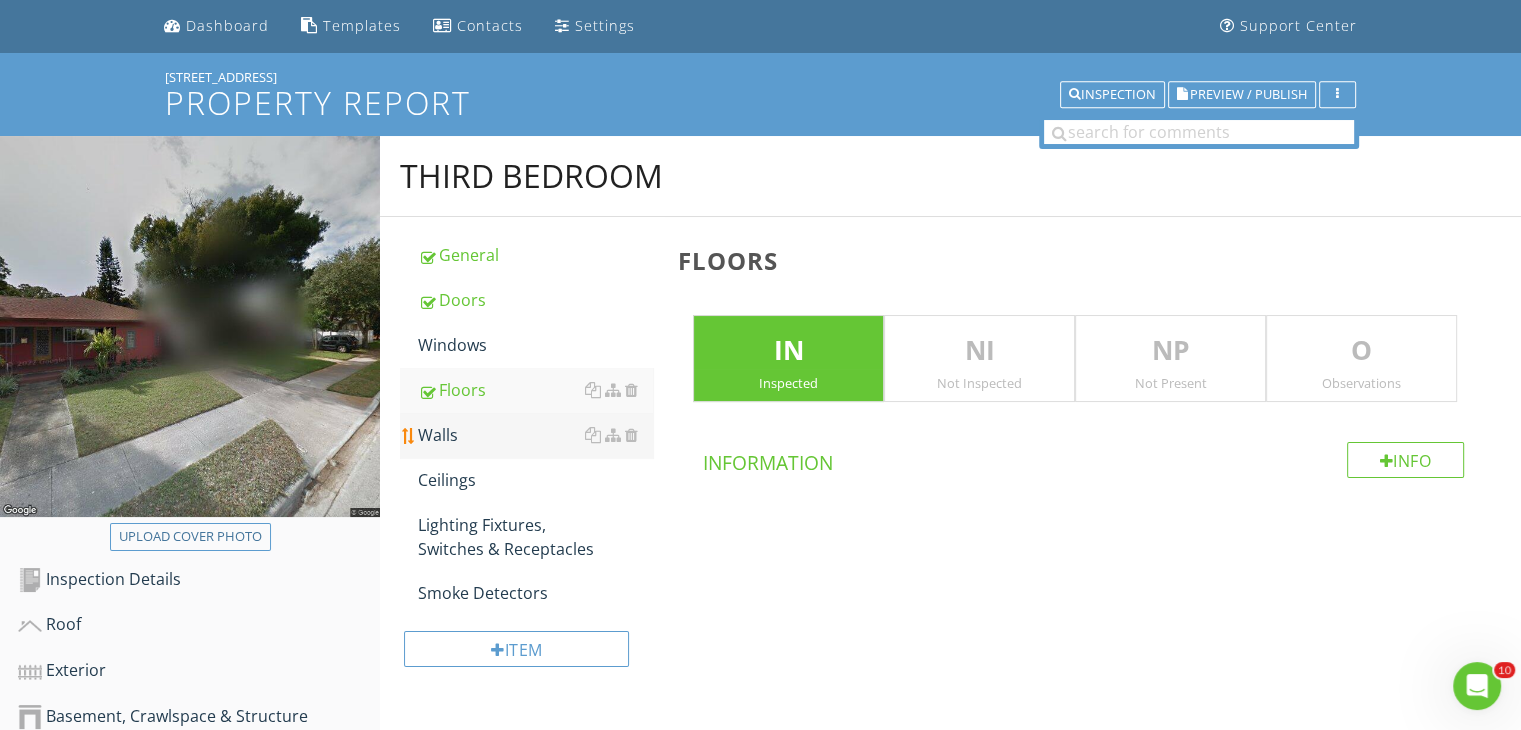 click on "Walls" at bounding box center [535, 435] 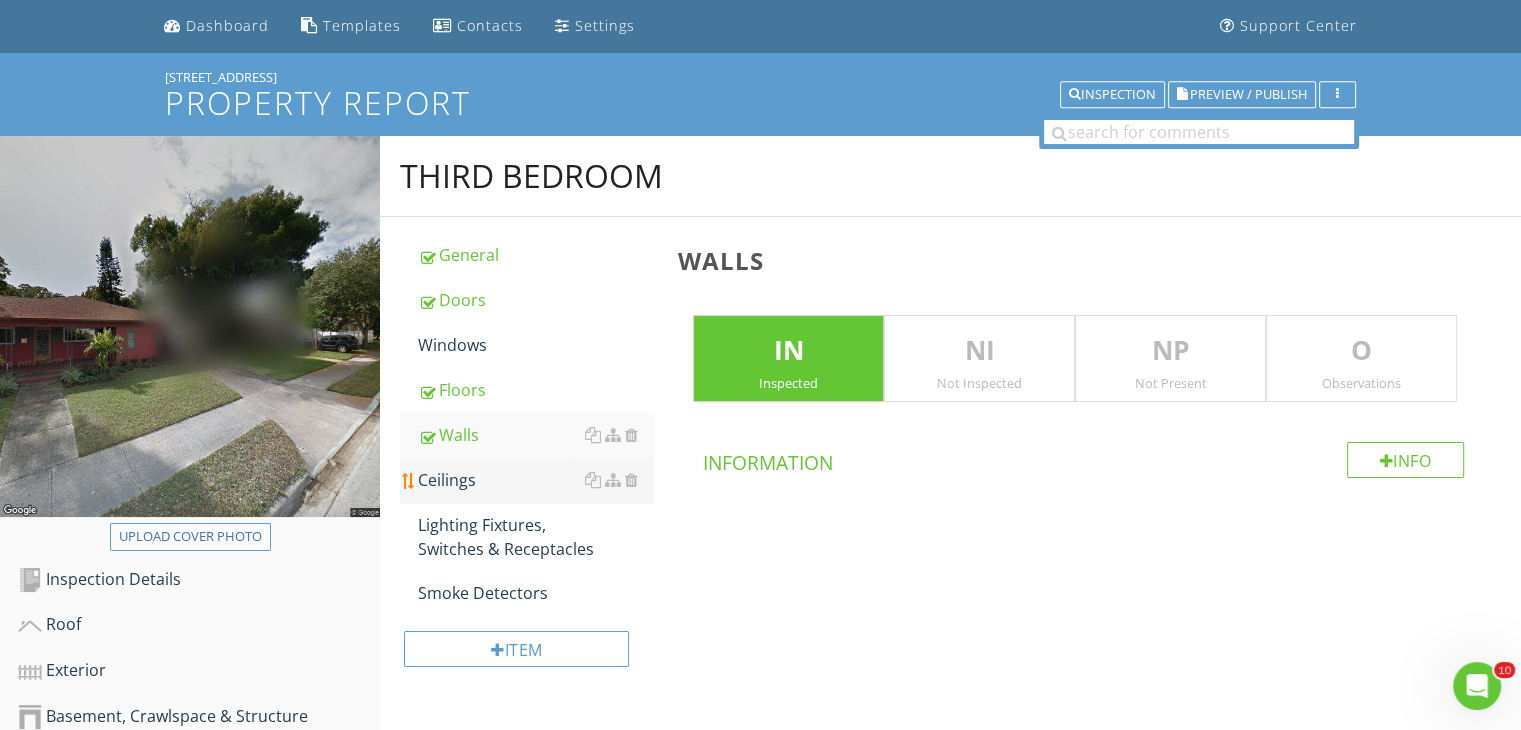 click on "Ceilings" at bounding box center (535, 480) 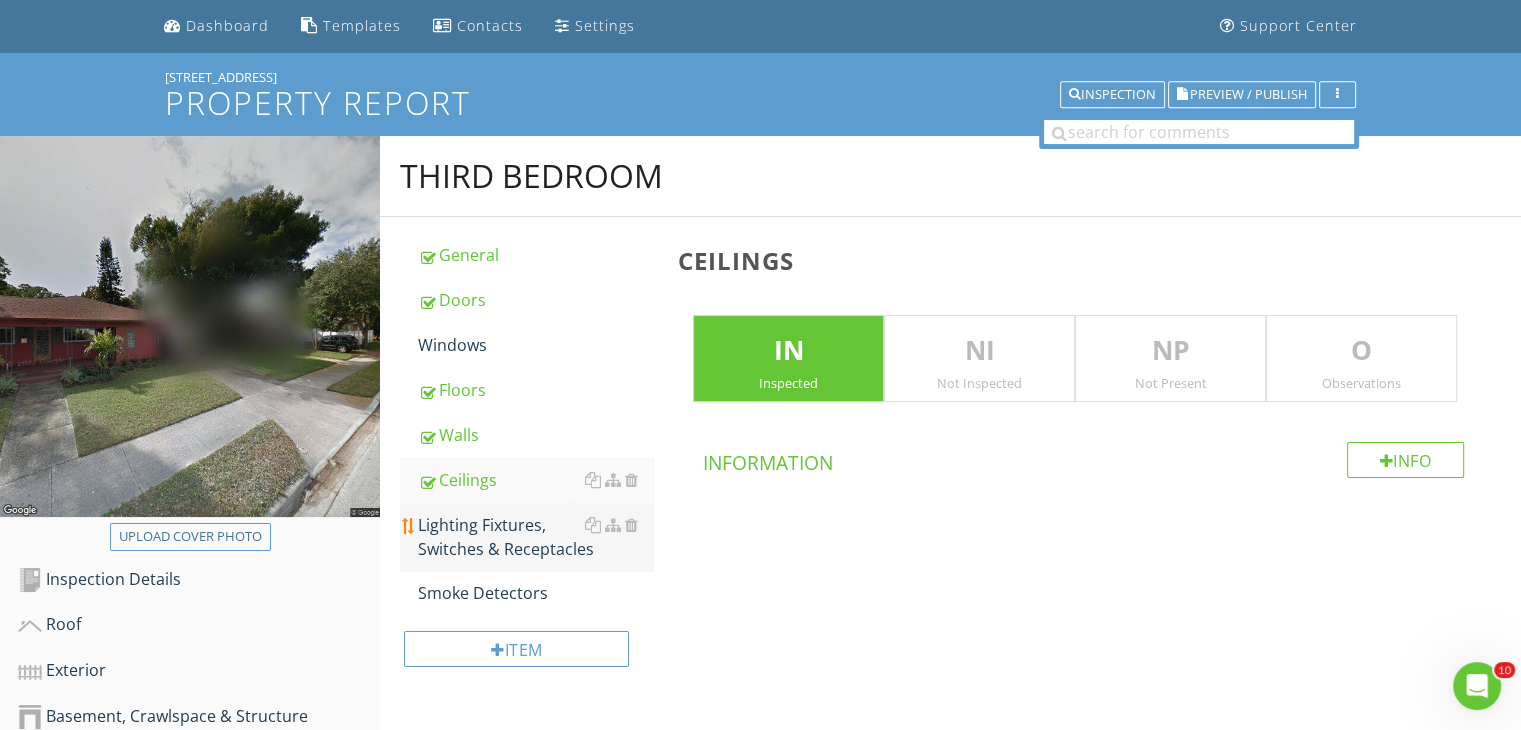 click on "Lighting Fixtures, Switches & Receptacles" at bounding box center (535, 537) 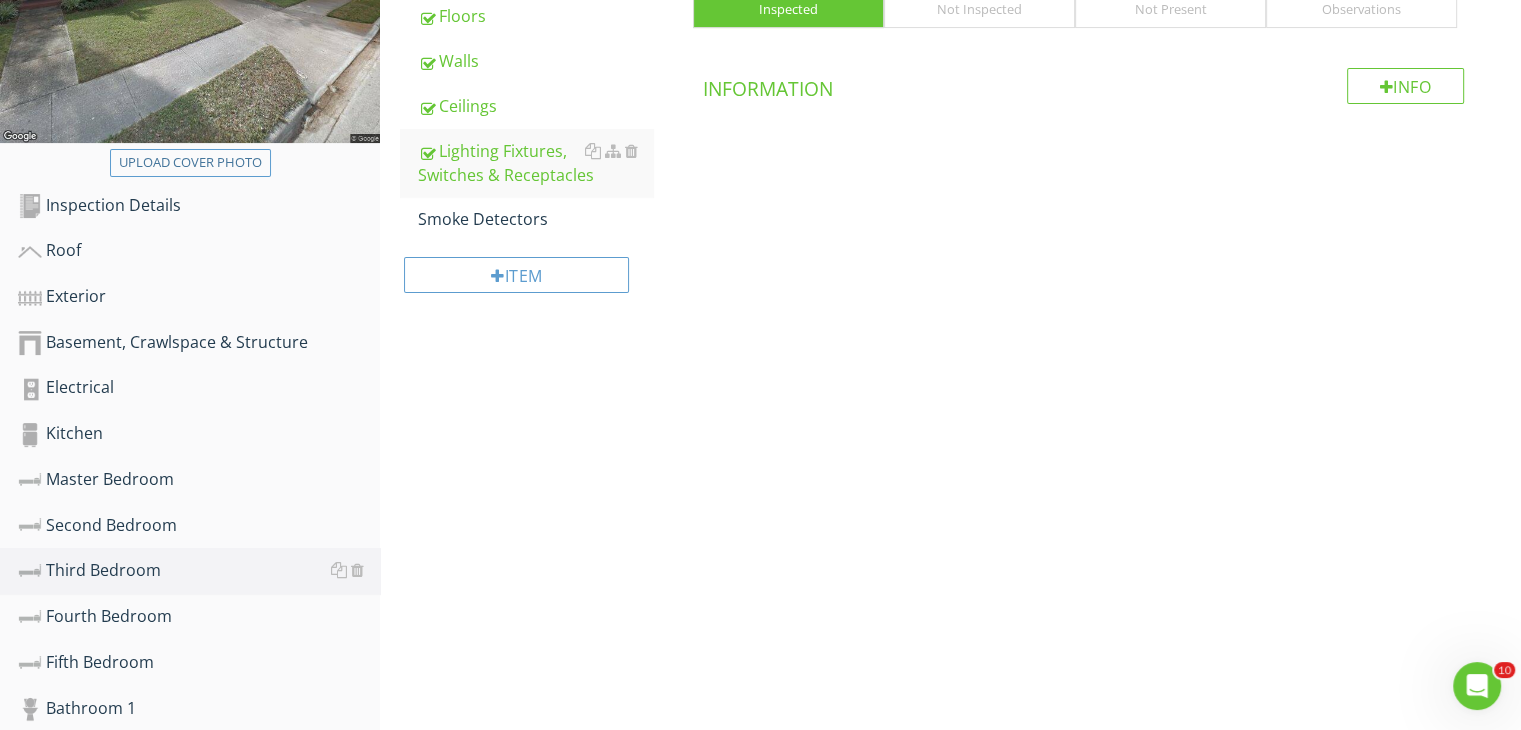 scroll, scrollTop: 444, scrollLeft: 0, axis: vertical 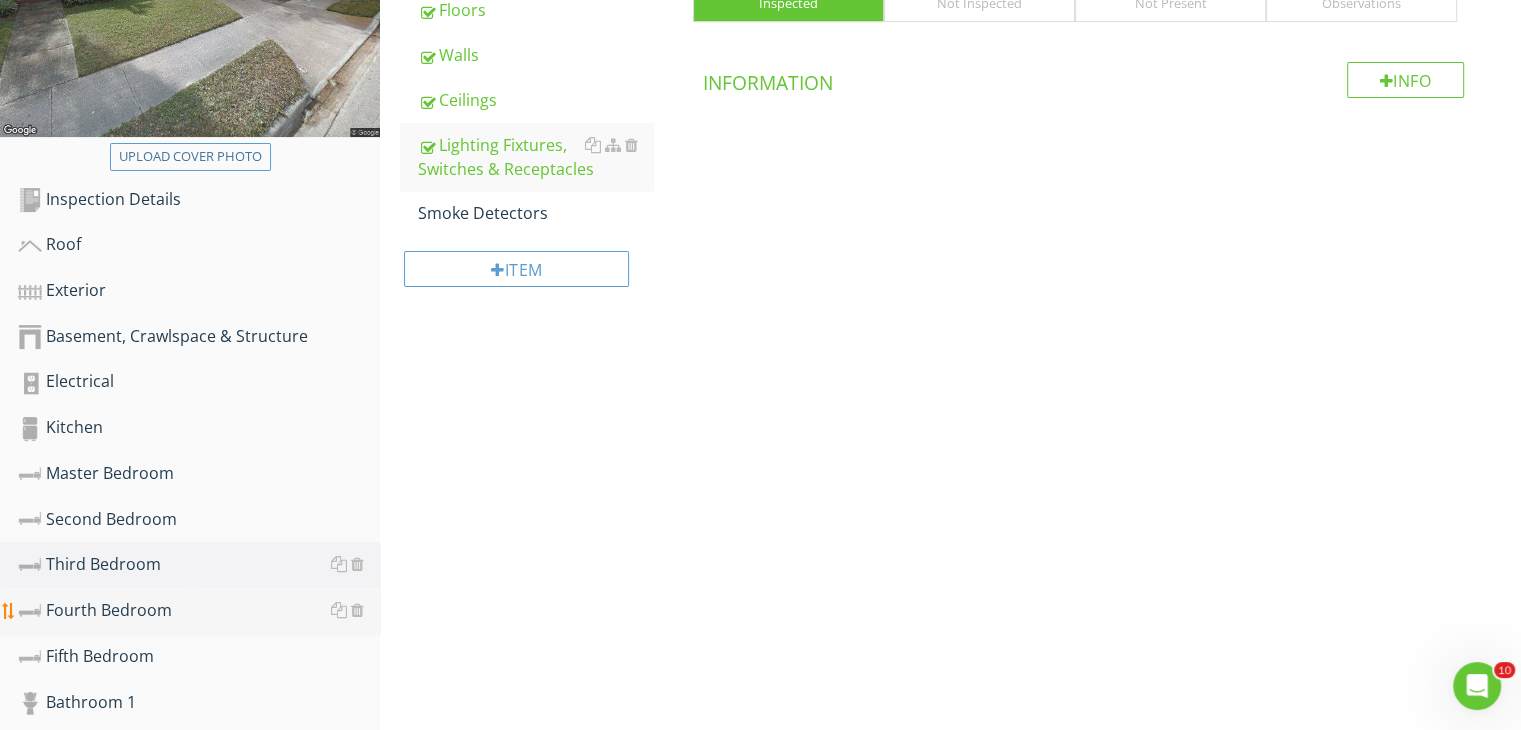click on "Fourth Bedroom" at bounding box center [199, 611] 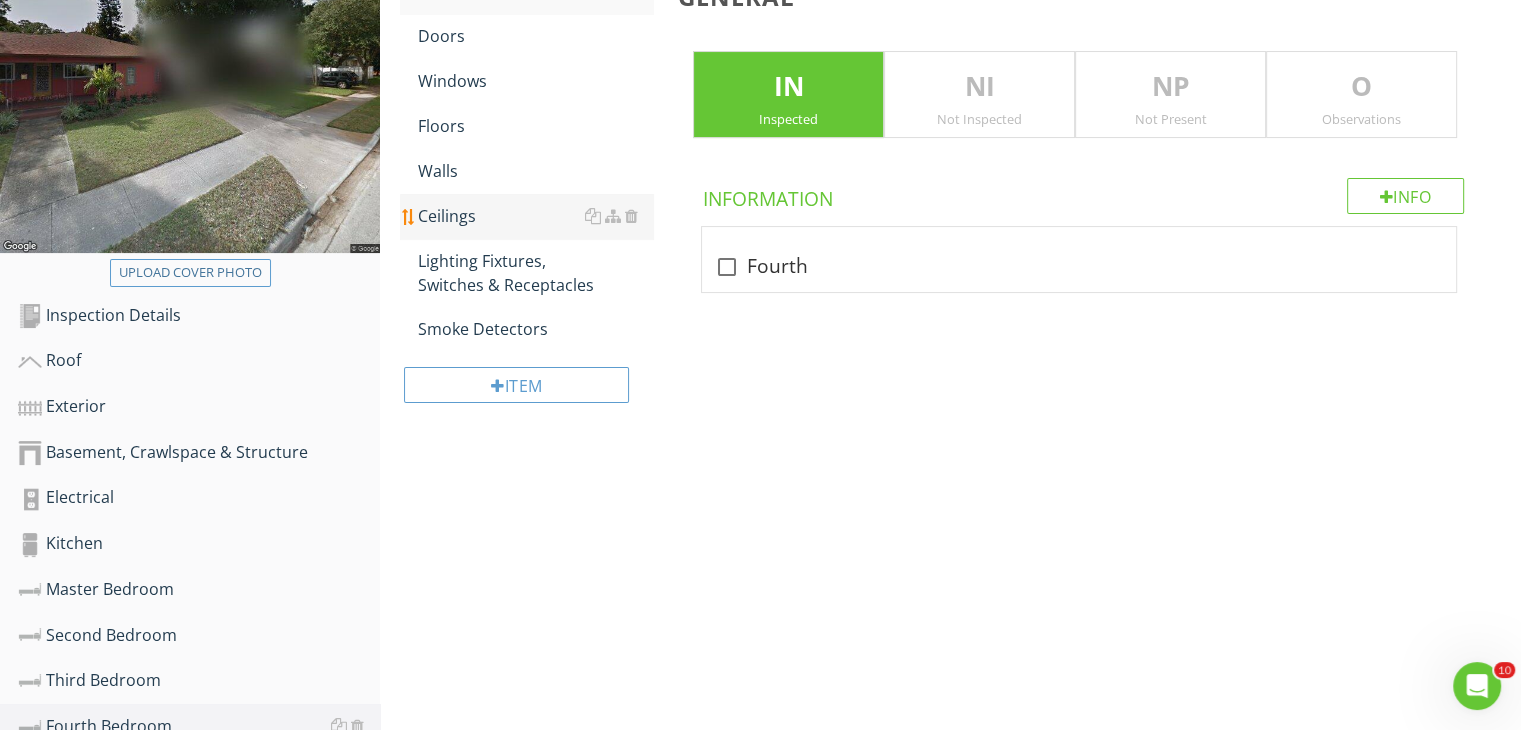 scroll, scrollTop: 324, scrollLeft: 0, axis: vertical 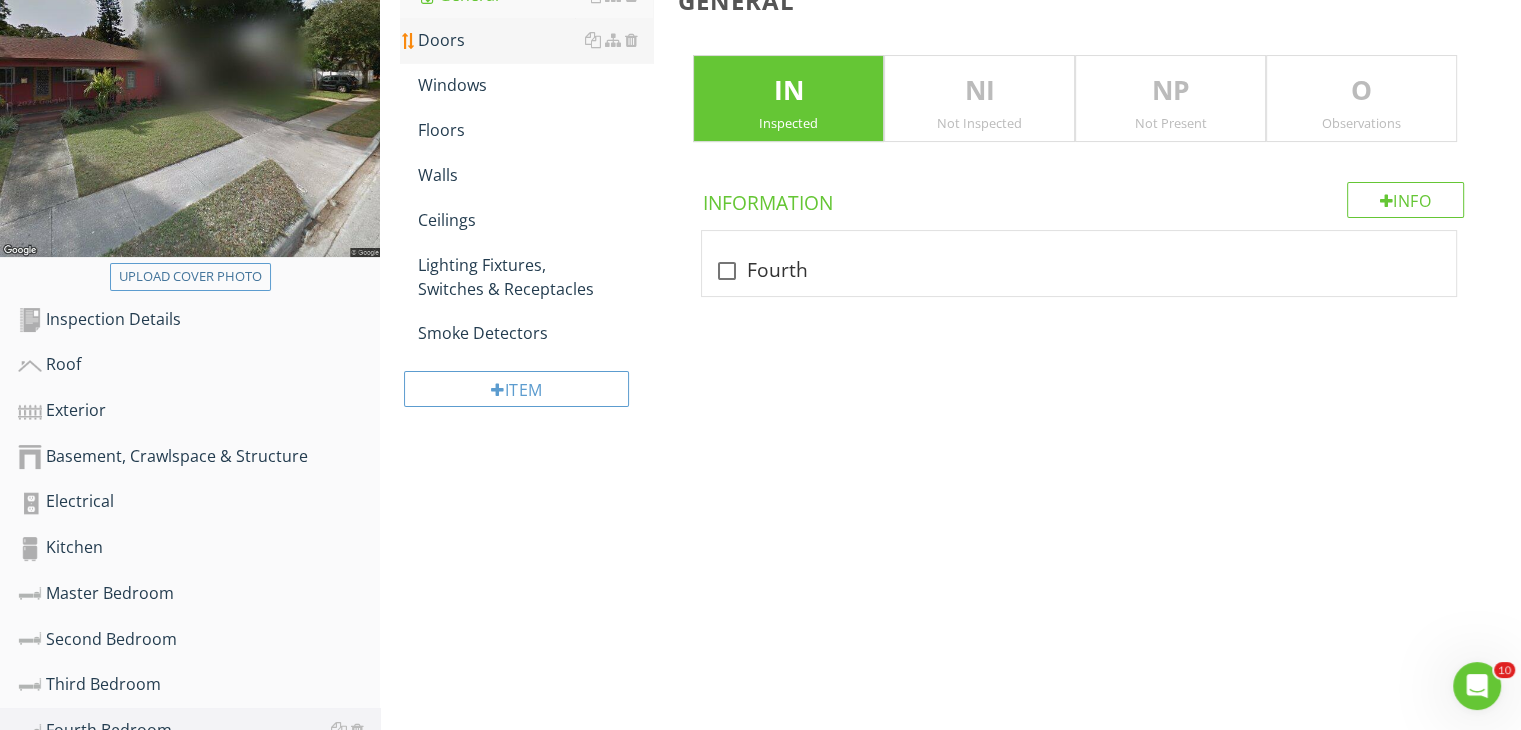 click on "Doors" at bounding box center (535, 40) 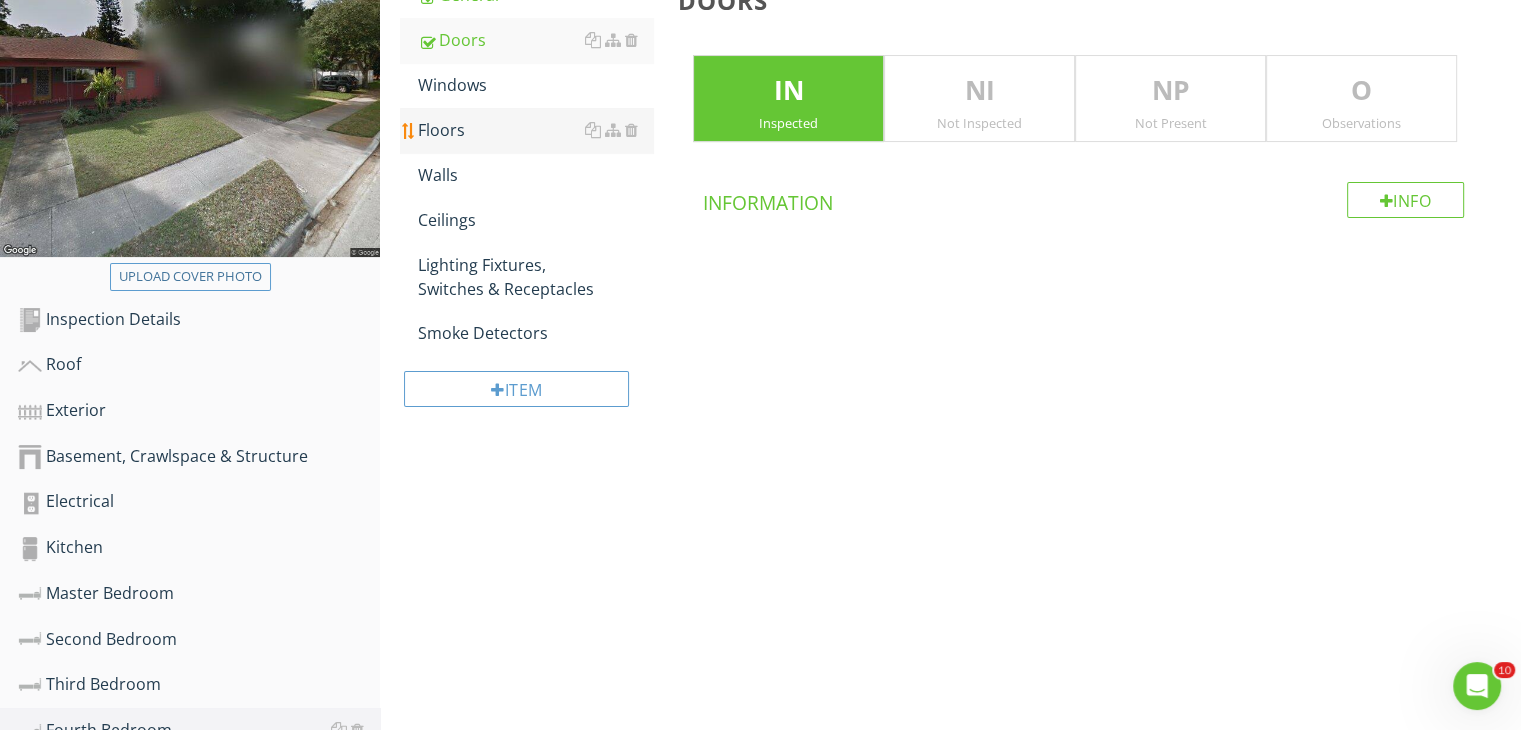 click on "Floors" at bounding box center [535, 130] 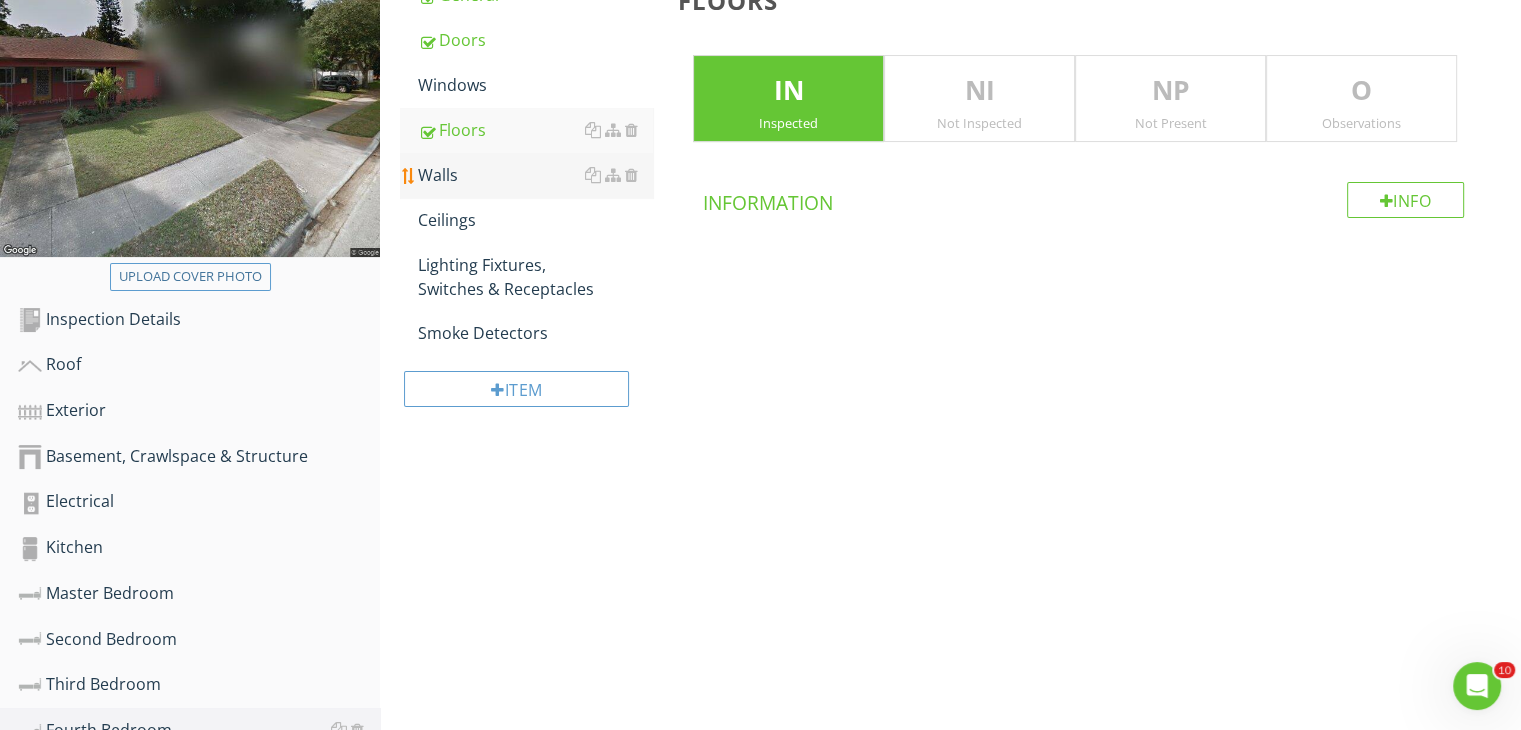 click on "Walls" at bounding box center (535, 175) 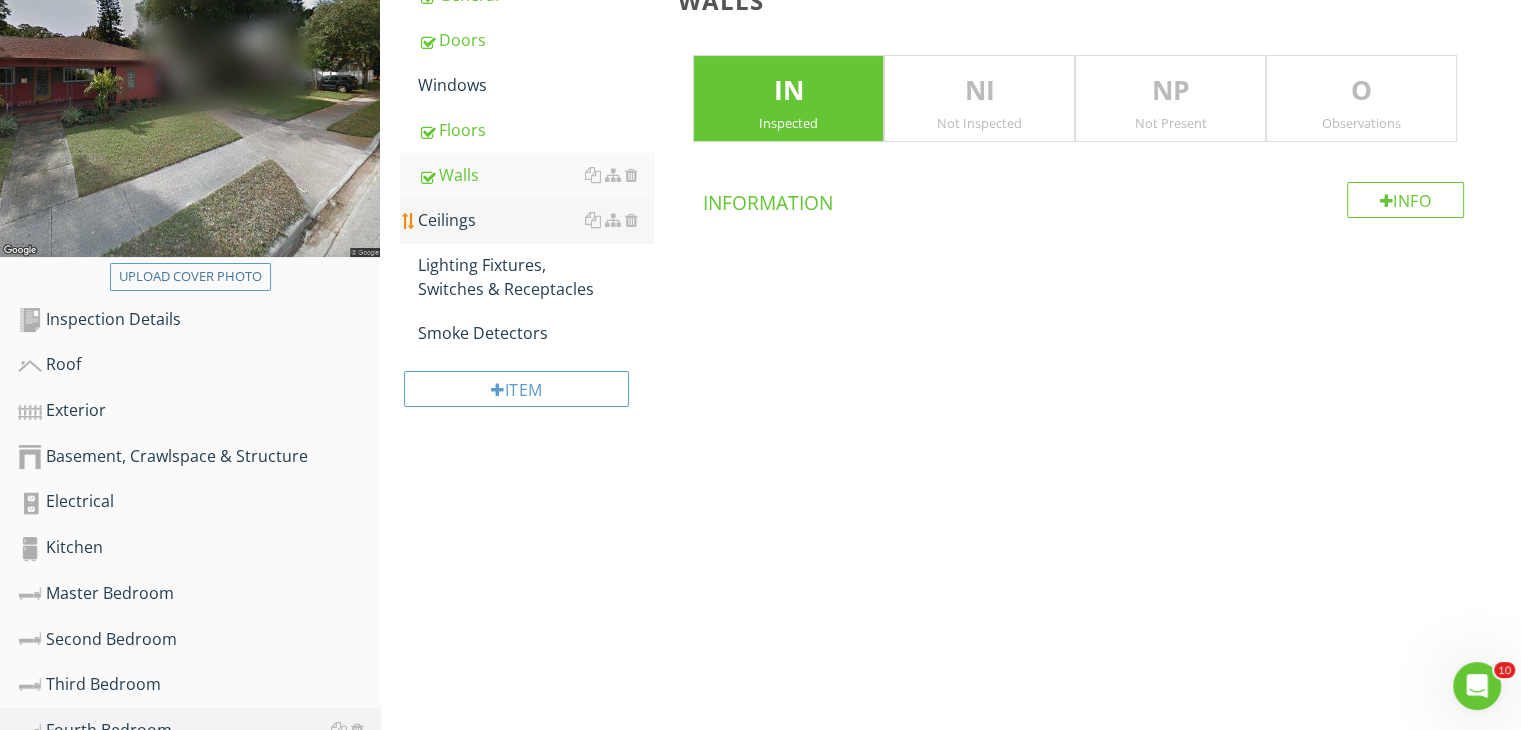 click on "Ceilings" at bounding box center (535, 220) 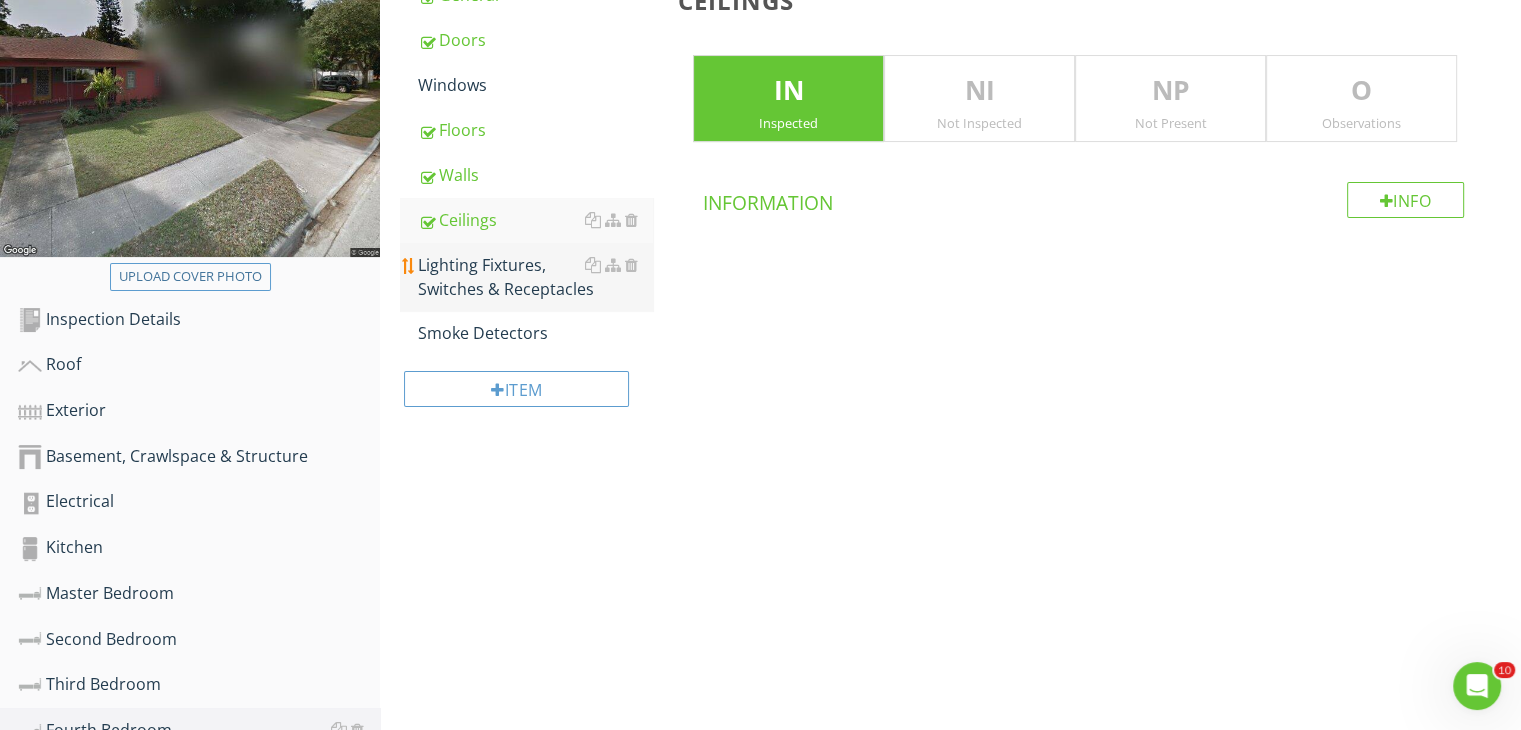 click on "Lighting Fixtures, Switches & Receptacles" at bounding box center [535, 277] 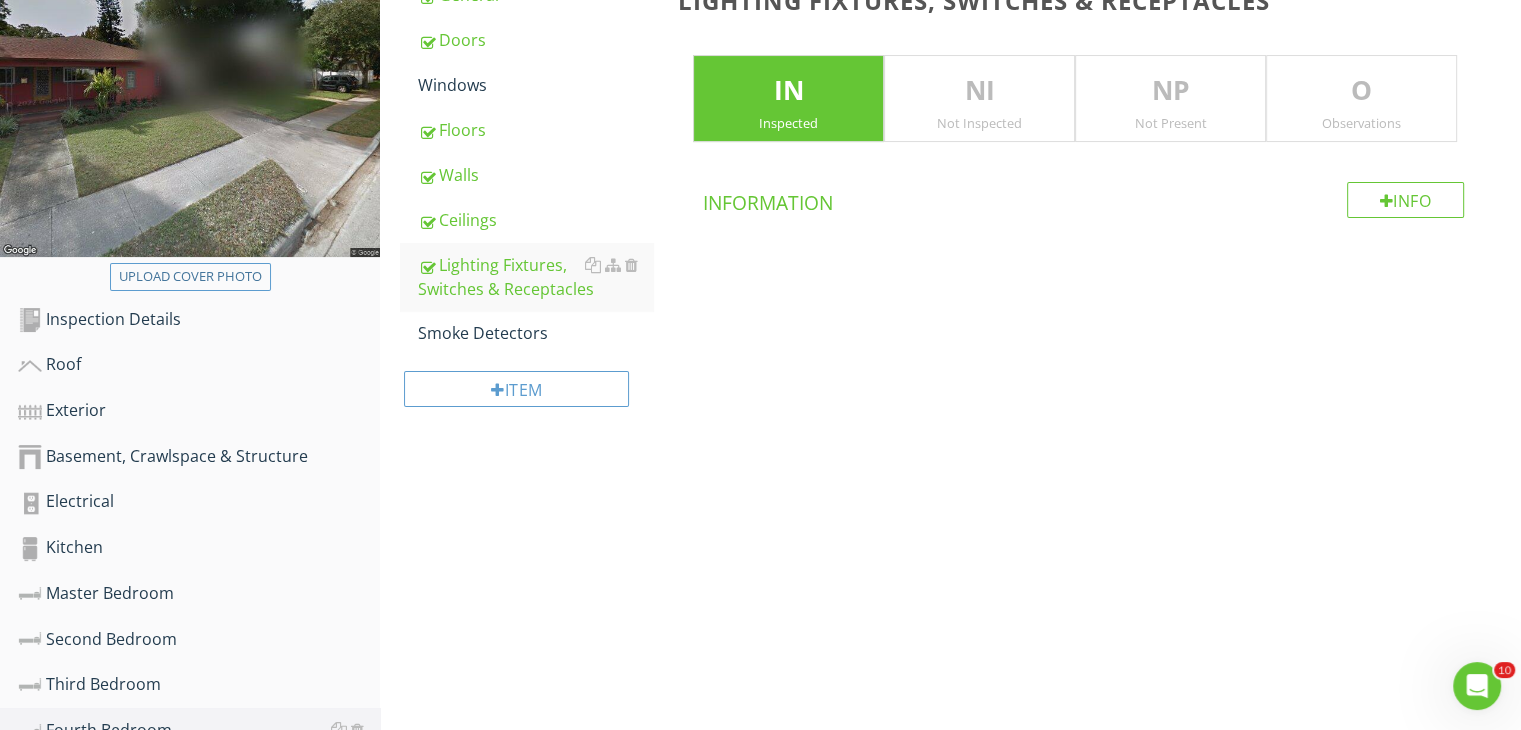 click on "Fourth Bedroom
General
Doors
Windows
Floors
Walls
Ceilings
Lighting Fixtures, Switches & Receptacles
Smoke Detectors
Item
Lighting Fixtures, Switches & Receptacles
IN   Inspected NI   Not Inspected NP   Not Present O   Observations
Info
Information" at bounding box center [950, 181] 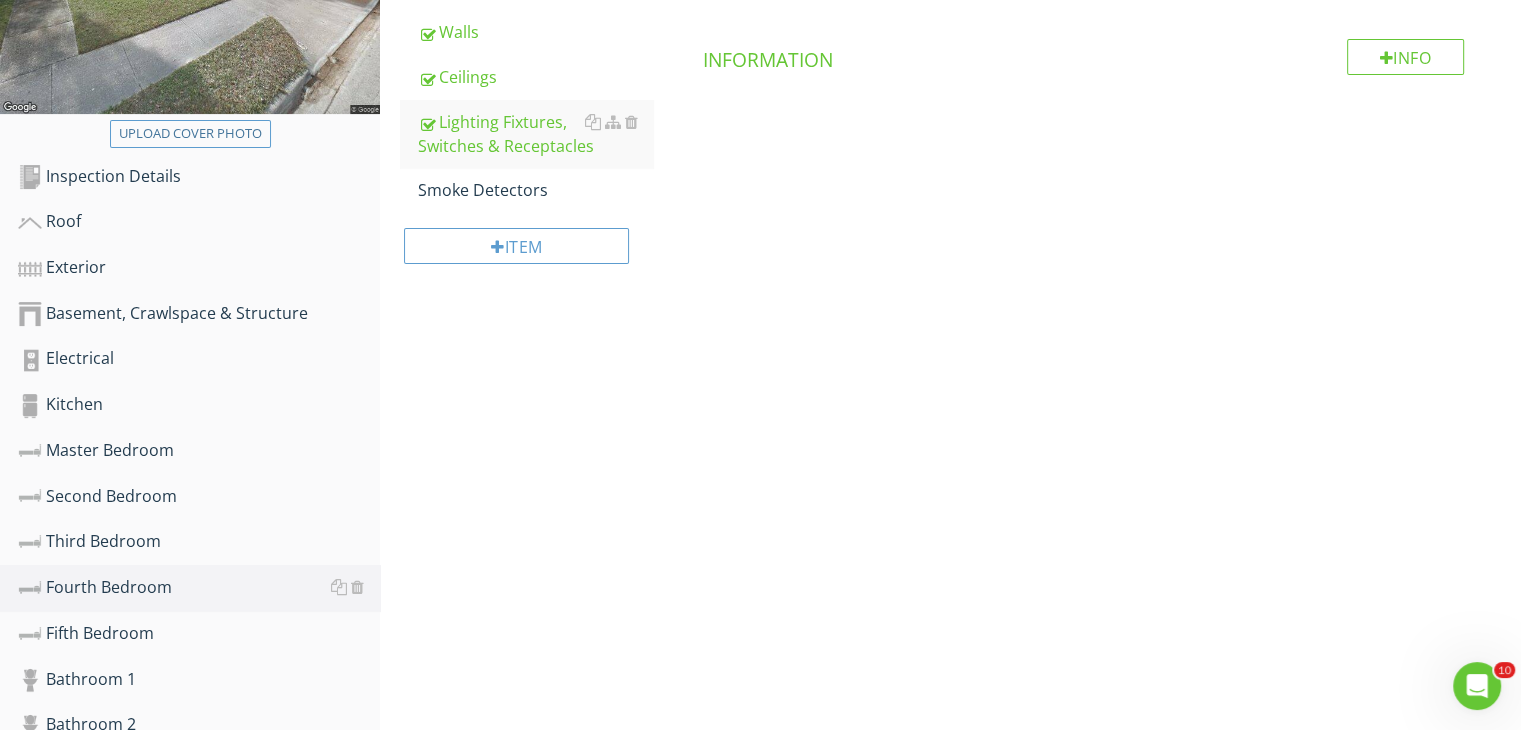 scroll, scrollTop: 484, scrollLeft: 0, axis: vertical 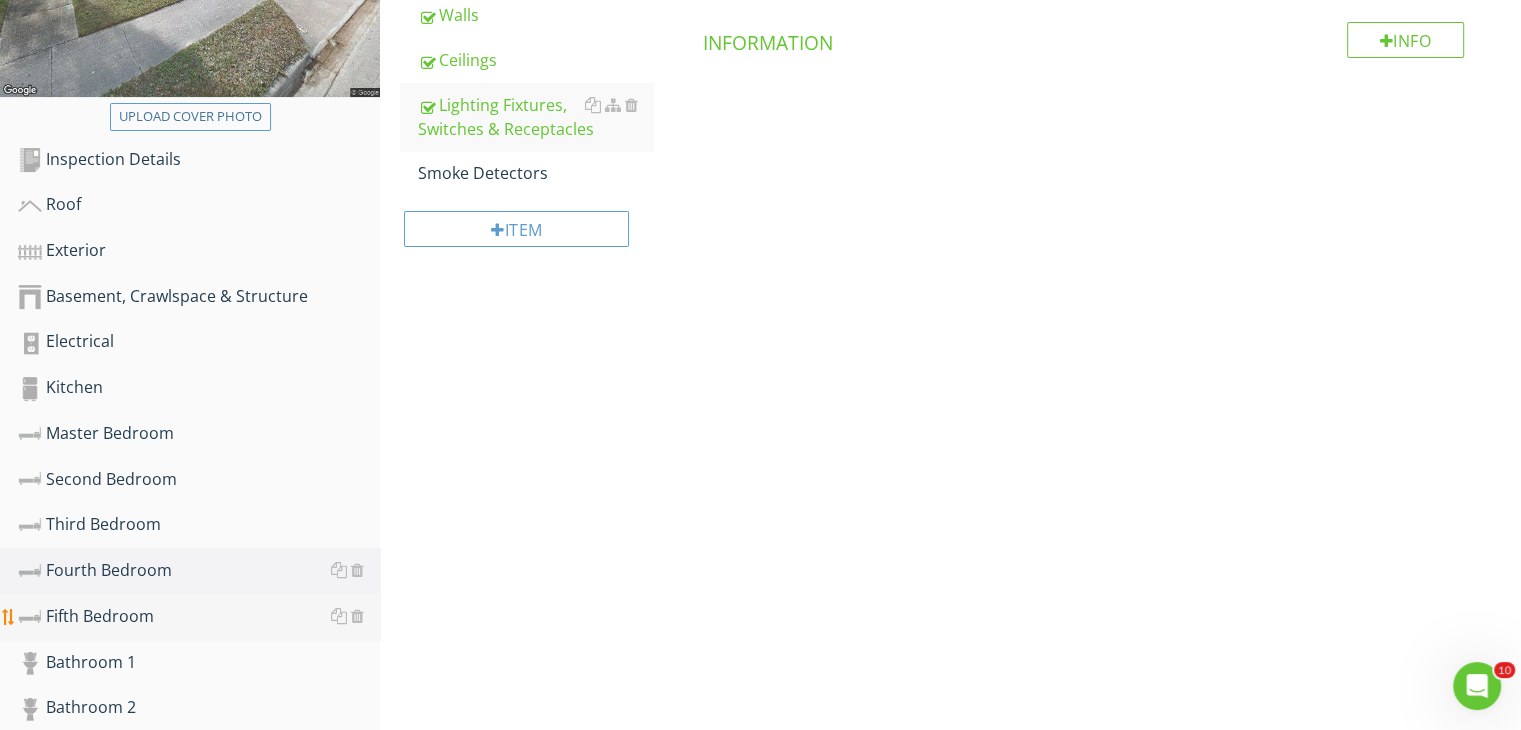 click on "Fifth Bedroom" at bounding box center (199, 617) 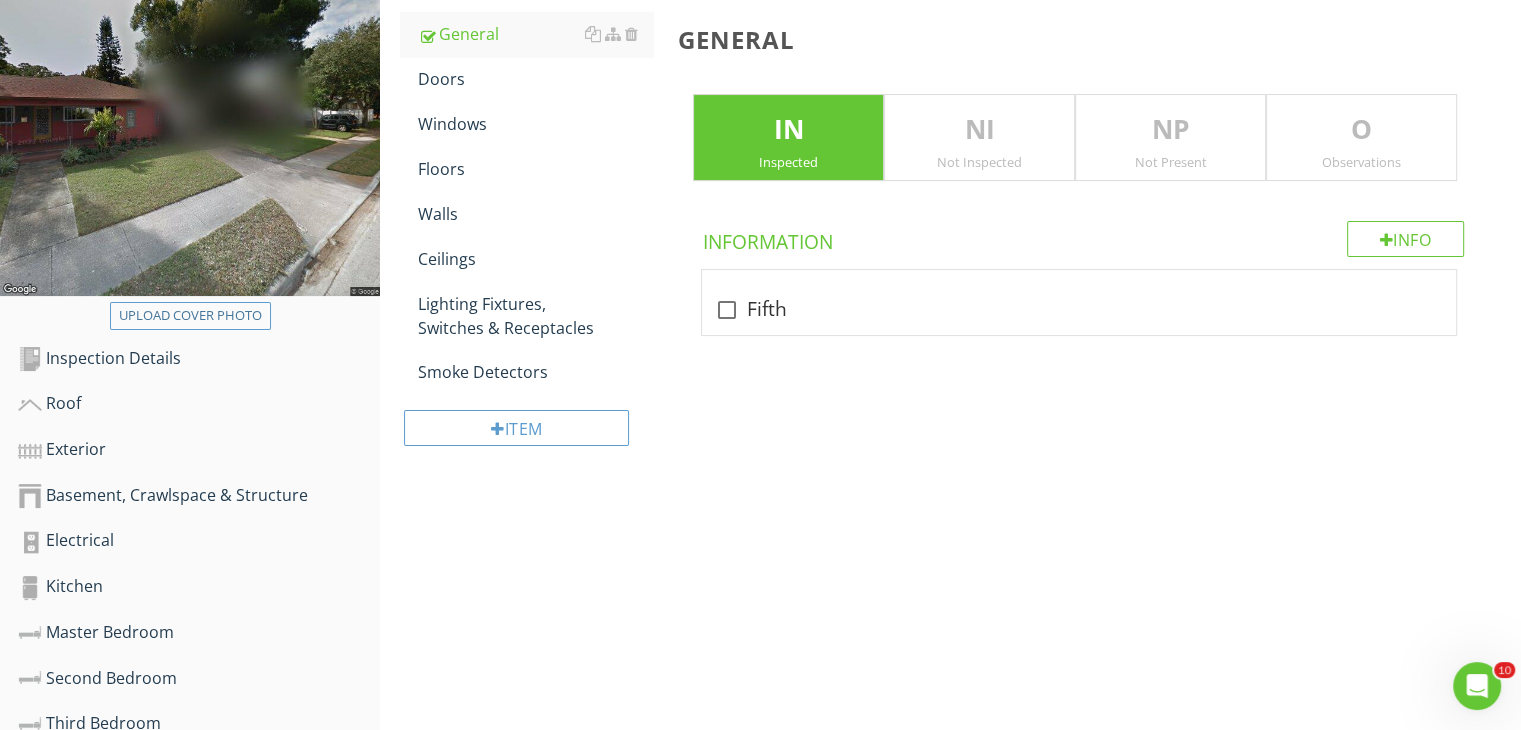 scroll, scrollTop: 284, scrollLeft: 0, axis: vertical 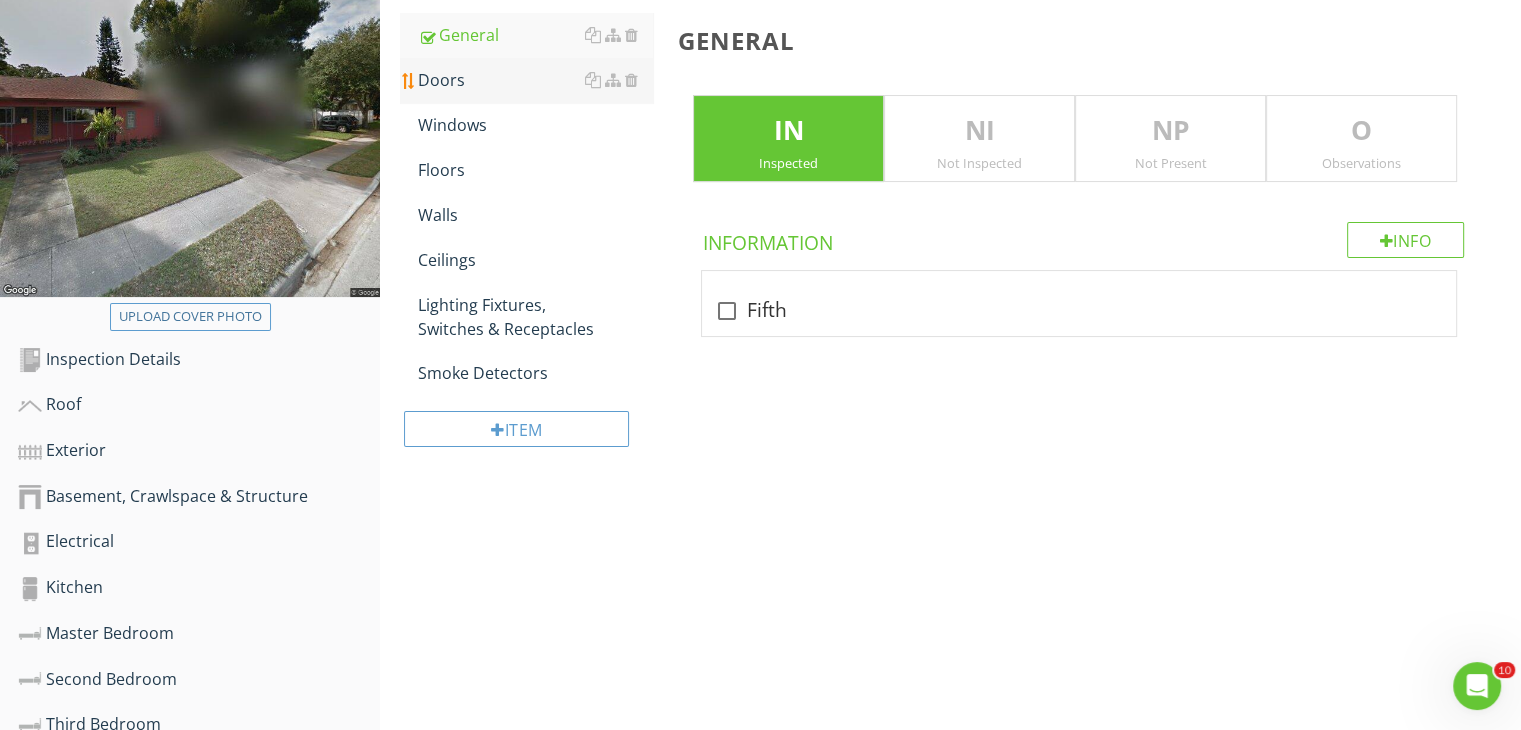 click on "Doors" at bounding box center [535, 80] 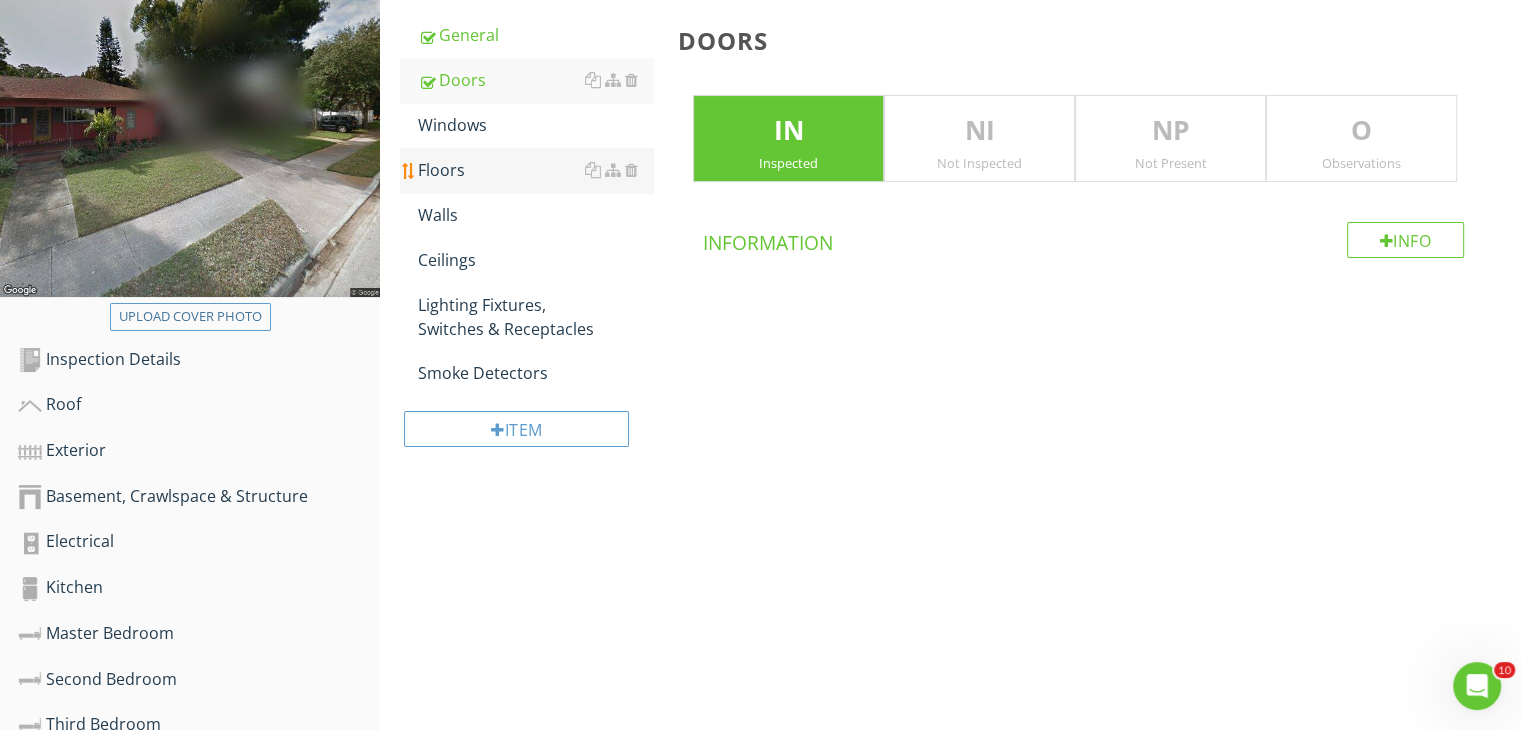 click on "Floors" at bounding box center [535, 170] 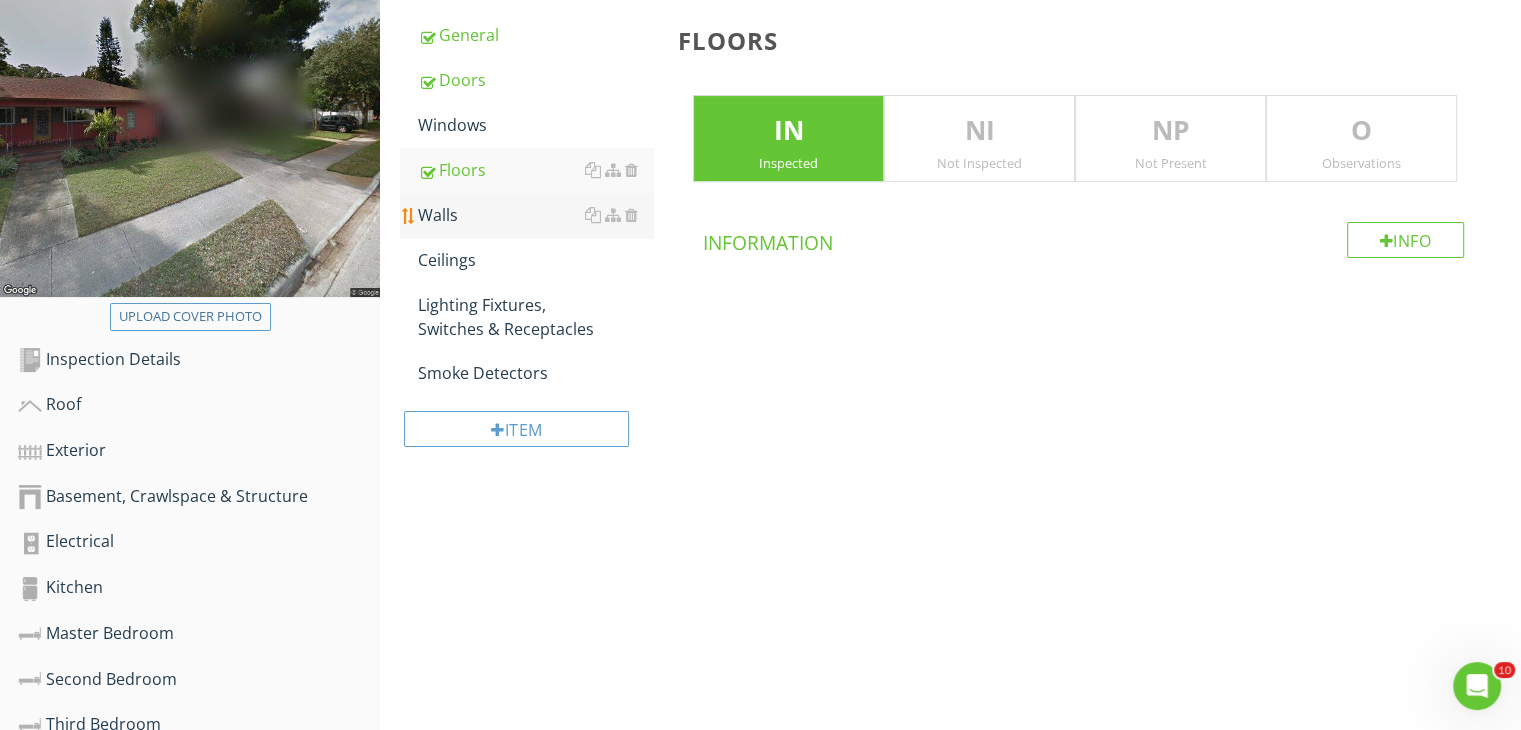 click on "Walls" at bounding box center [535, 215] 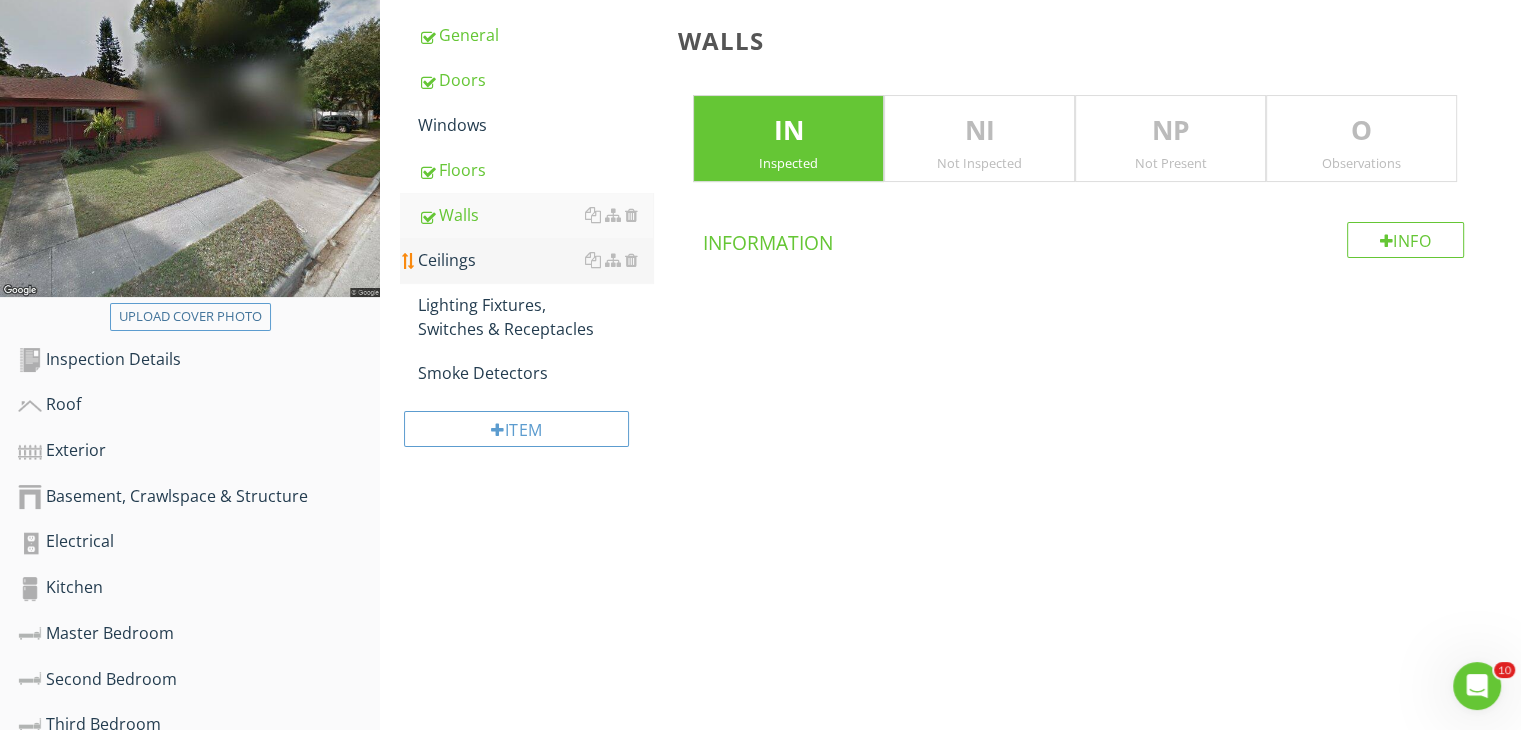 click on "Ceilings" at bounding box center [535, 260] 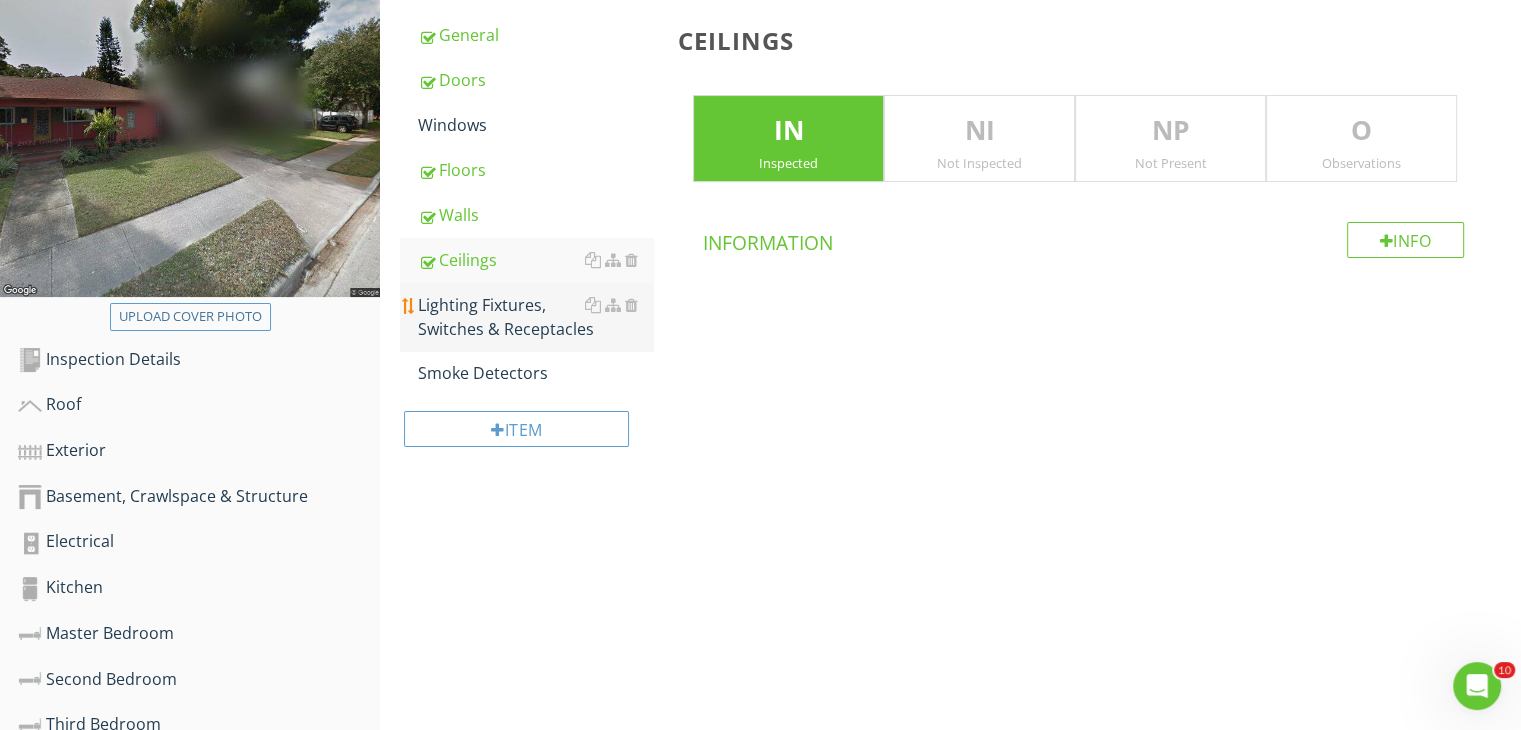 click on "Lighting Fixtures, Switches & Receptacles" at bounding box center (535, 317) 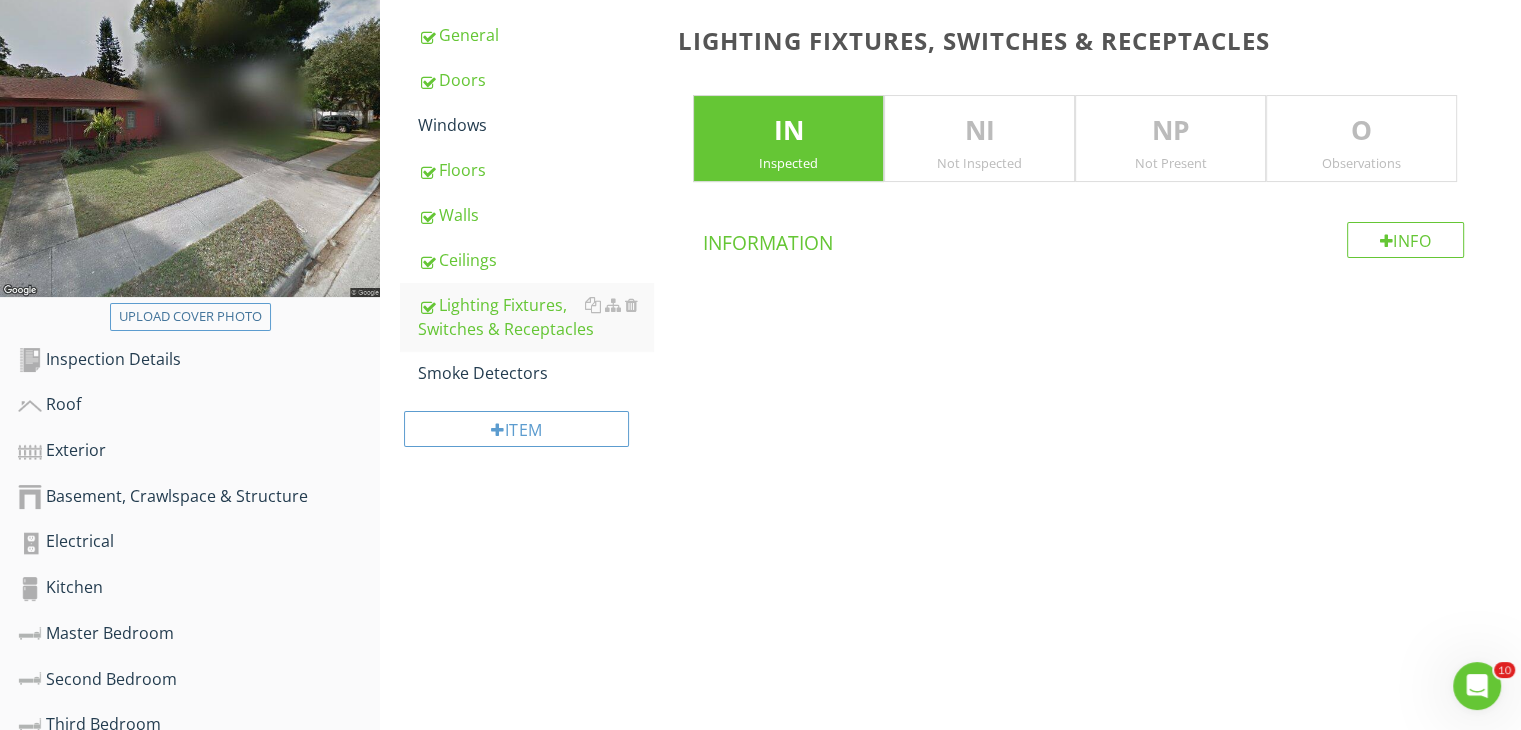 click on "Fifth Bedroom
General
Doors
Windows
Floors
Walls
Ceilings
Lighting Fixtures, Switches & Receptacles
Smoke Detectors
Item
Lighting Fixtures, Switches & Receptacles
IN   Inspected NI   Not Inspected NP   Not Present O   Observations
Info
Information" at bounding box center [950, 221] 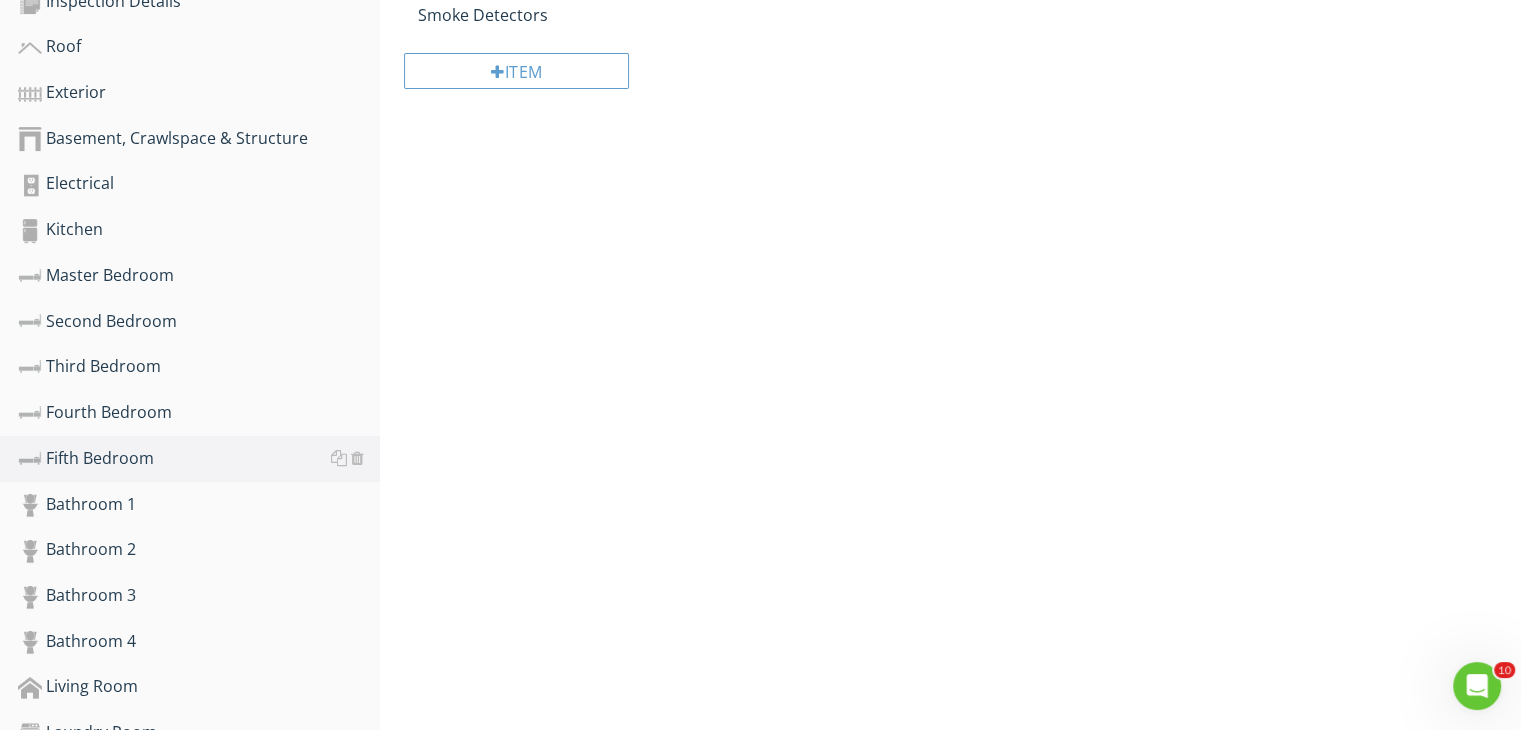 scroll, scrollTop: 644, scrollLeft: 0, axis: vertical 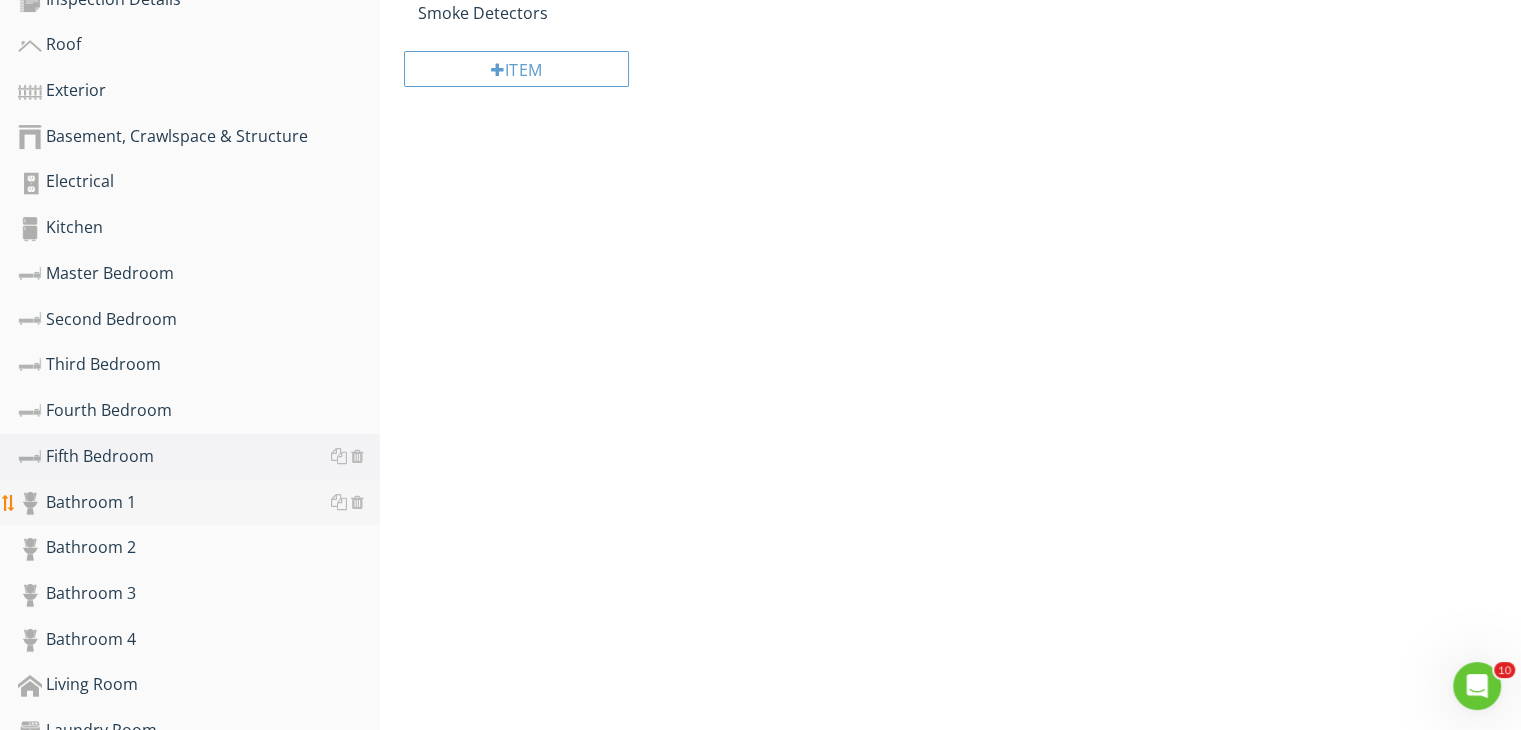 click on "Bathroom 1" at bounding box center [199, 503] 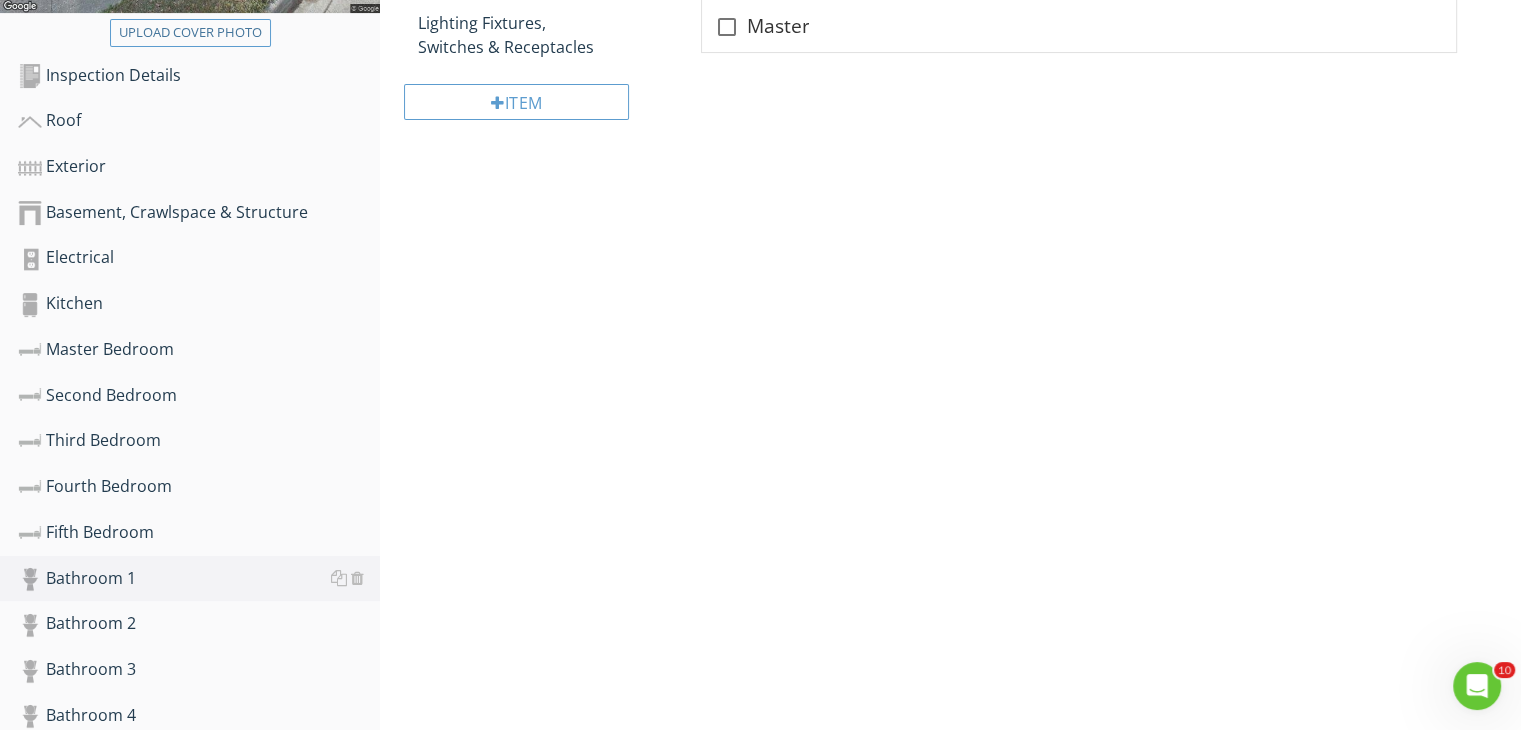 scroll, scrollTop: 564, scrollLeft: 0, axis: vertical 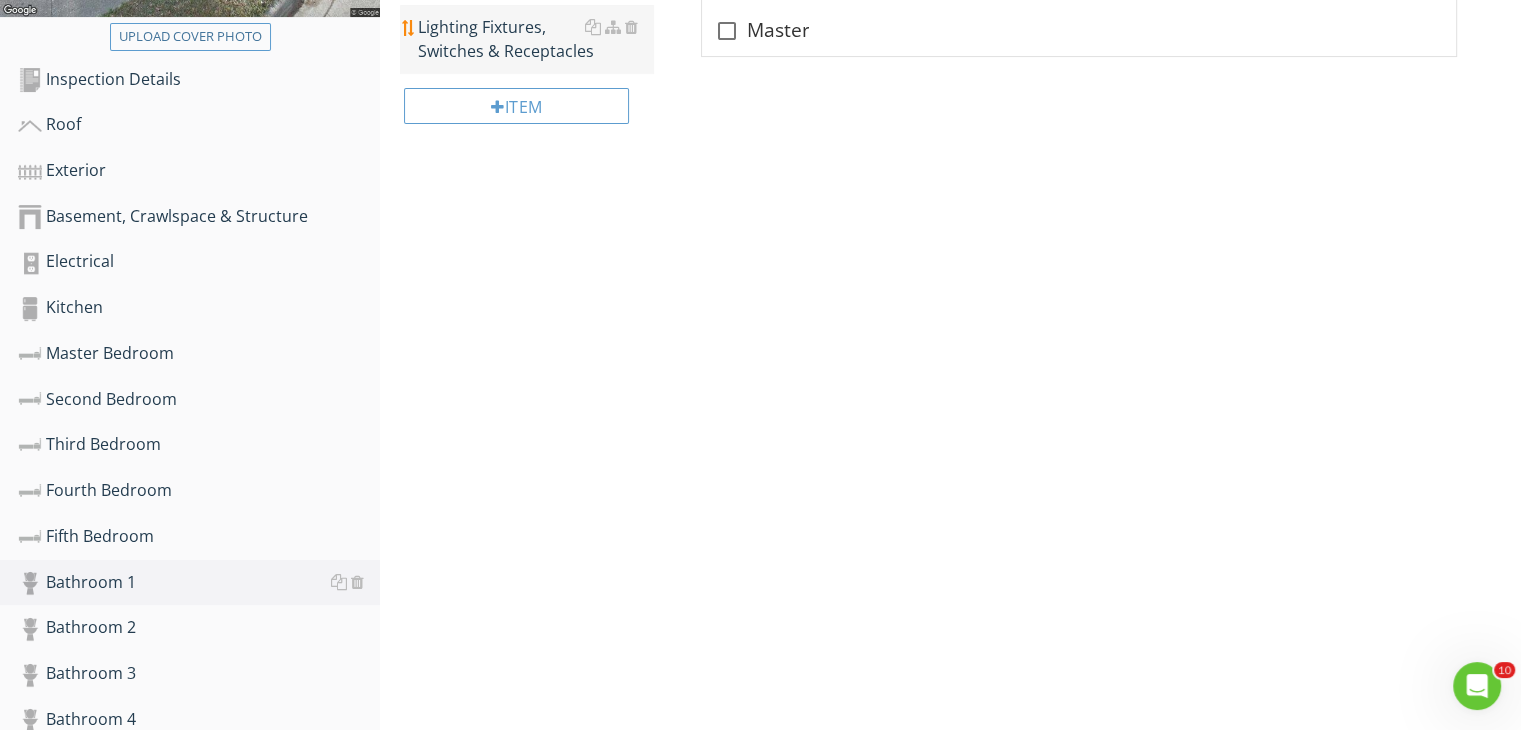 click on "Lighting Fixtures, Switches & Receptacles" at bounding box center (535, 39) 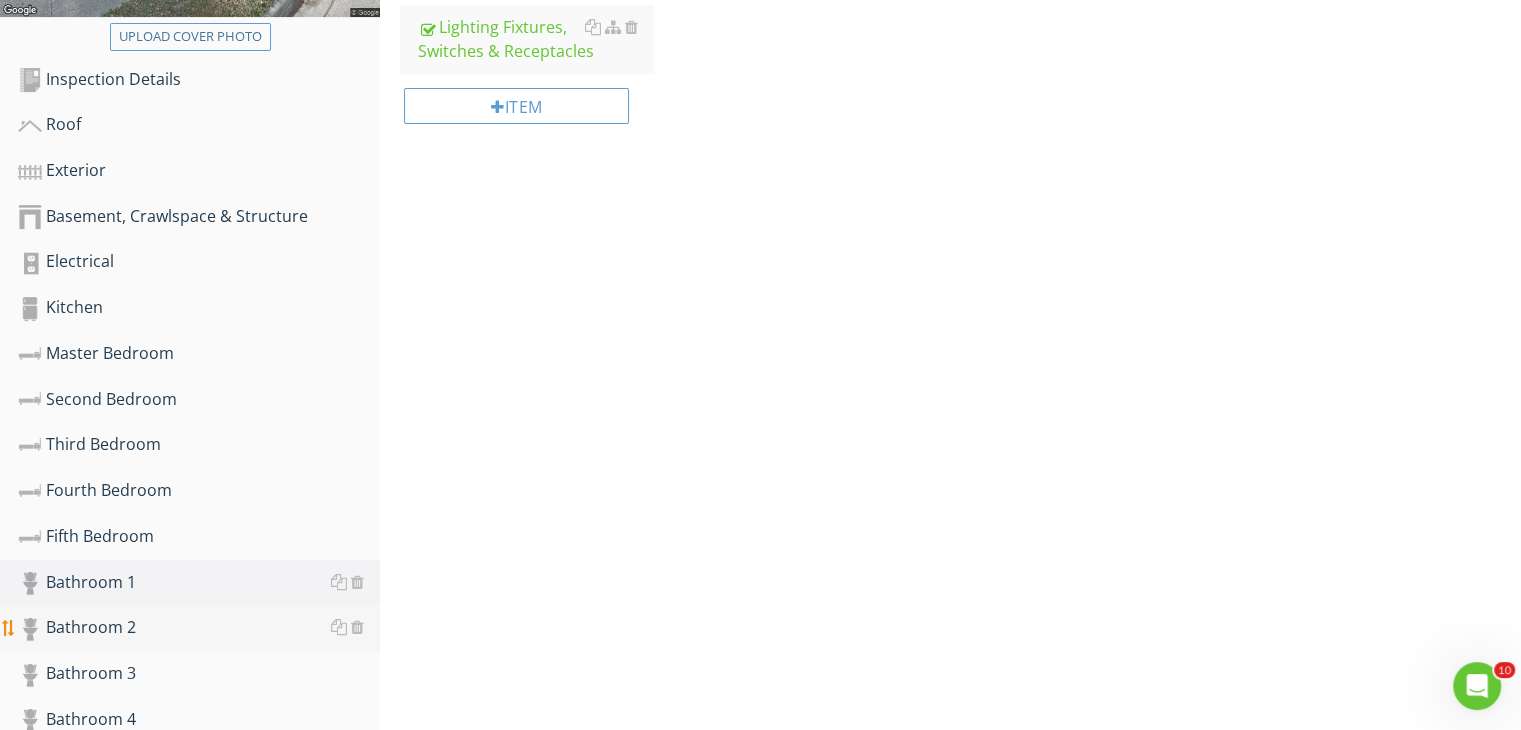 click on "Bathroom 2" at bounding box center (199, 628) 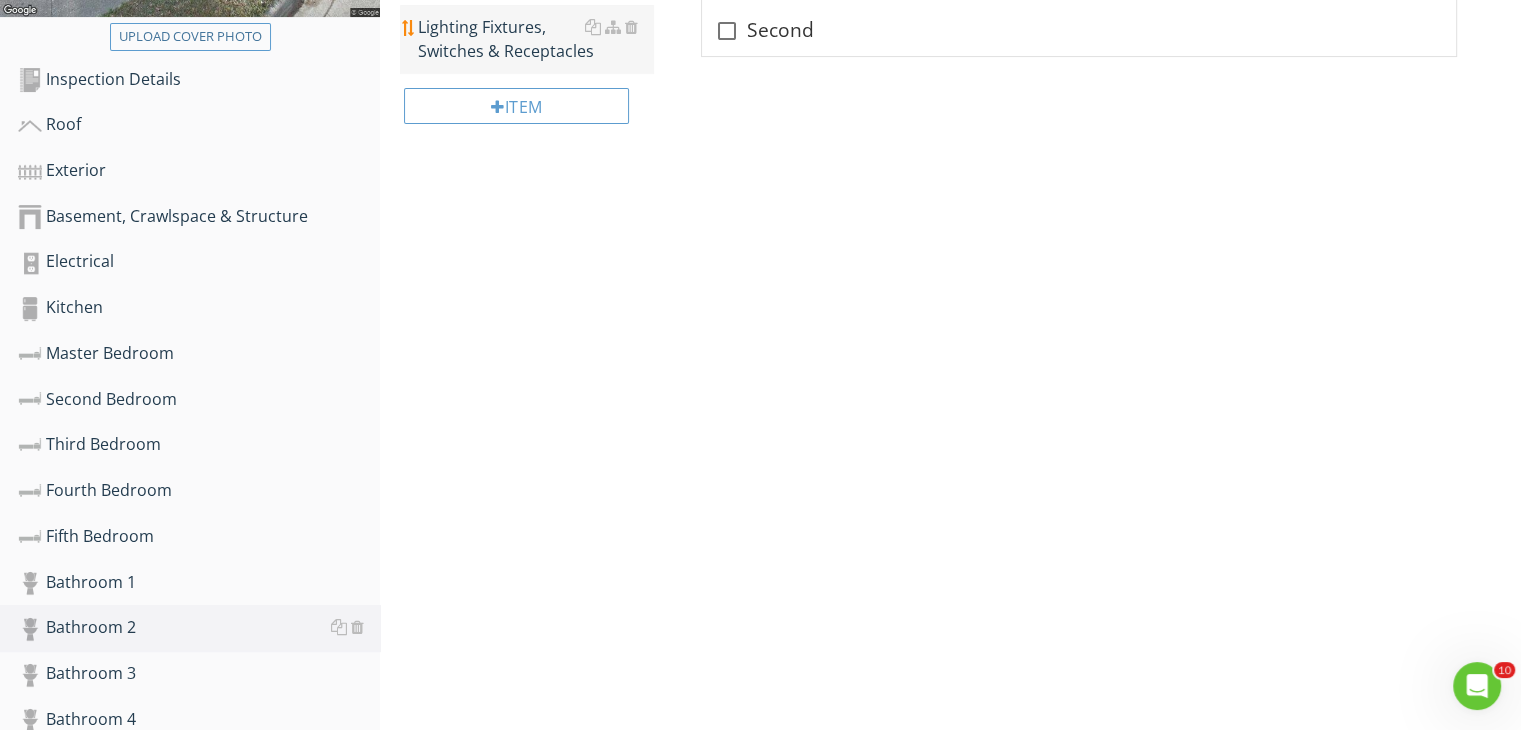 click on "Lighting Fixtures, Switches & Receptacles" at bounding box center [535, 39] 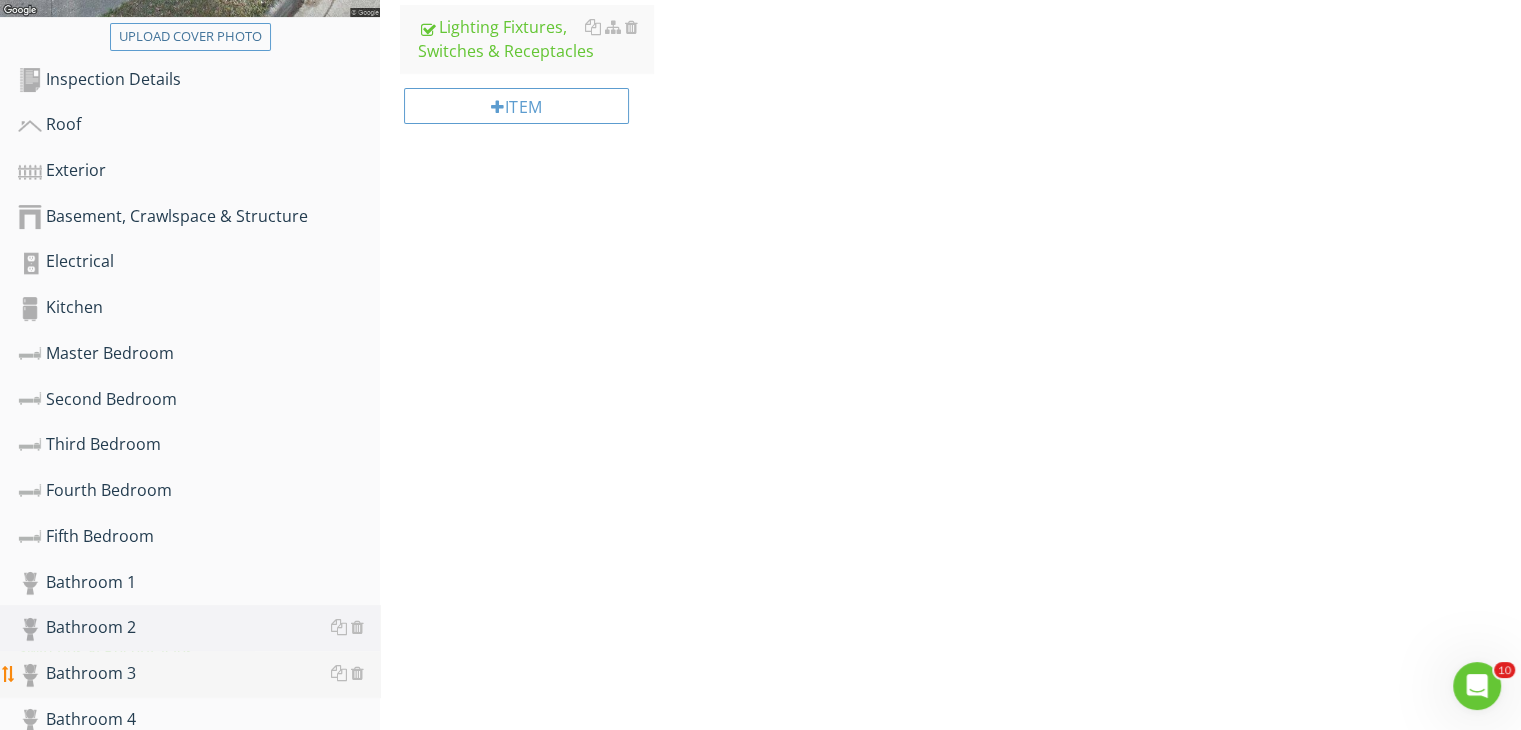 click on "Bathroom 3" at bounding box center (199, 674) 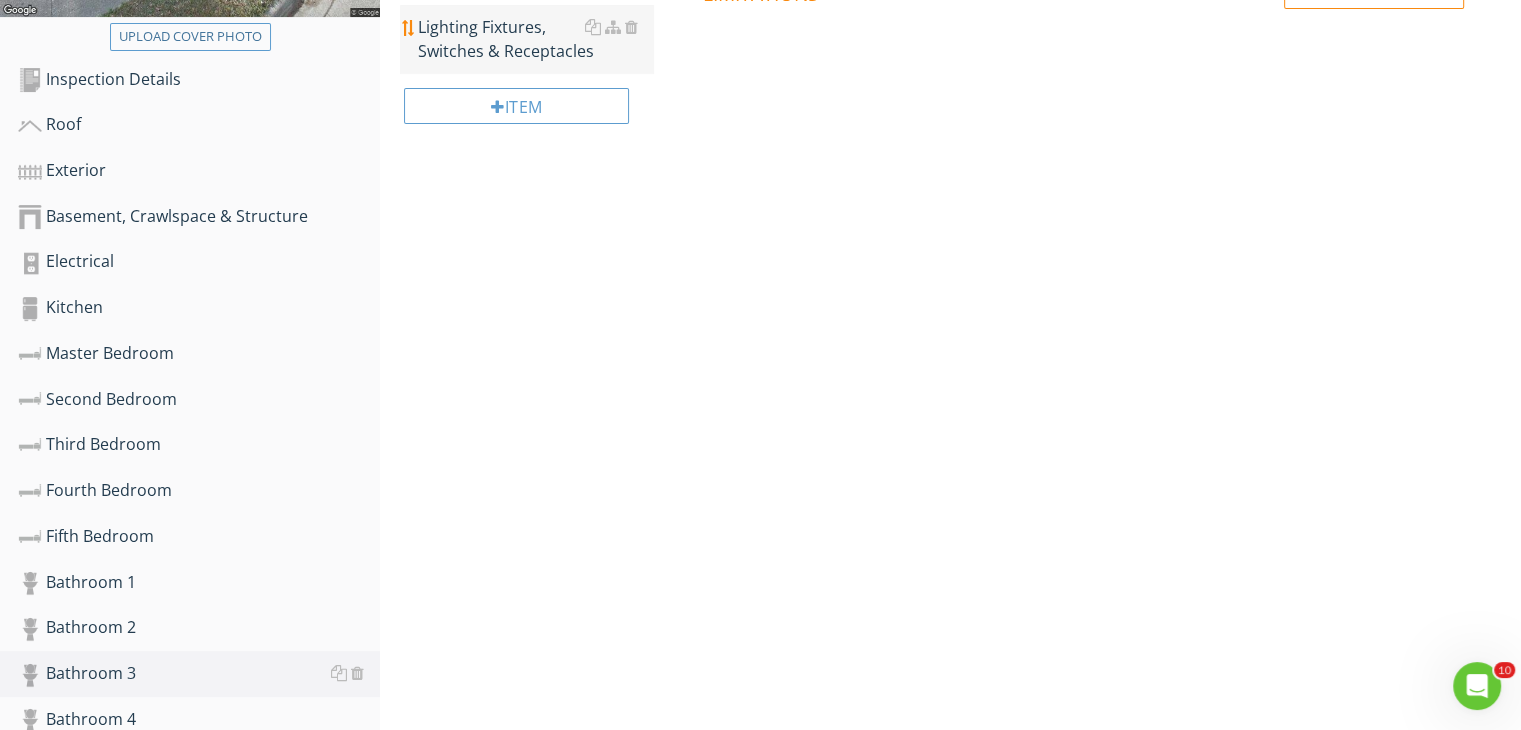 click on "Lighting Fixtures, Switches & Receptacles" at bounding box center [535, 39] 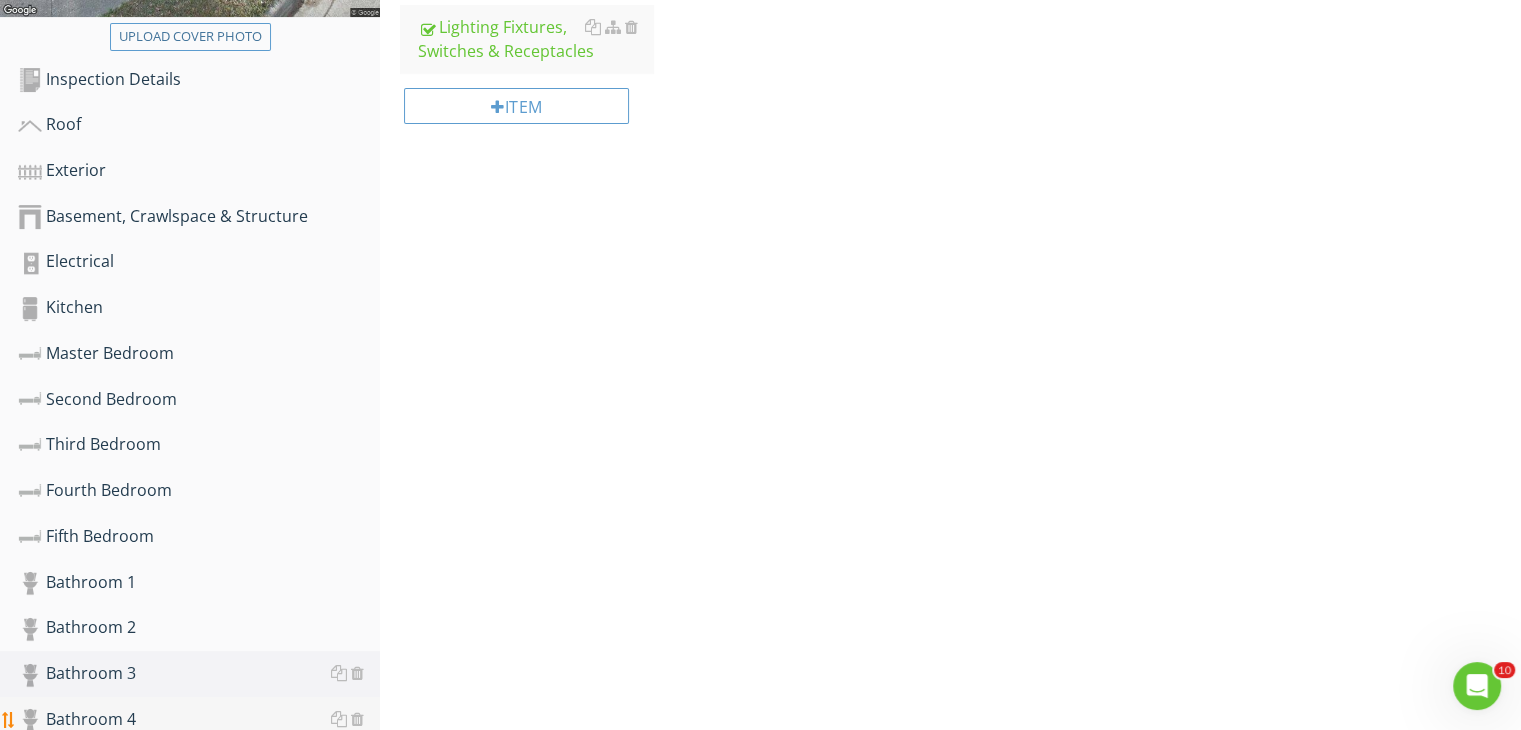 click on "Bathroom 4" at bounding box center (199, 720) 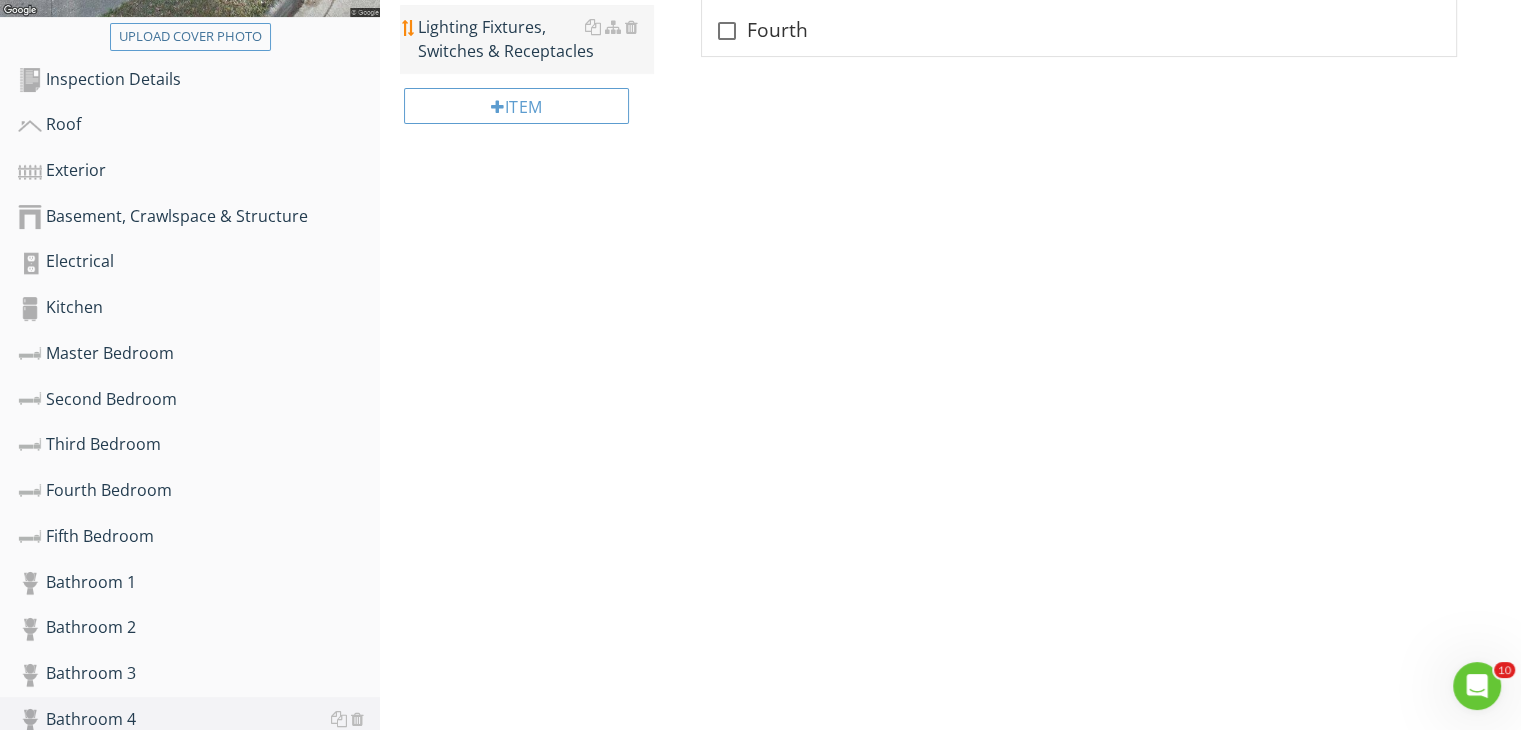 click on "Lighting Fixtures, Switches & Receptacles" at bounding box center (535, 39) 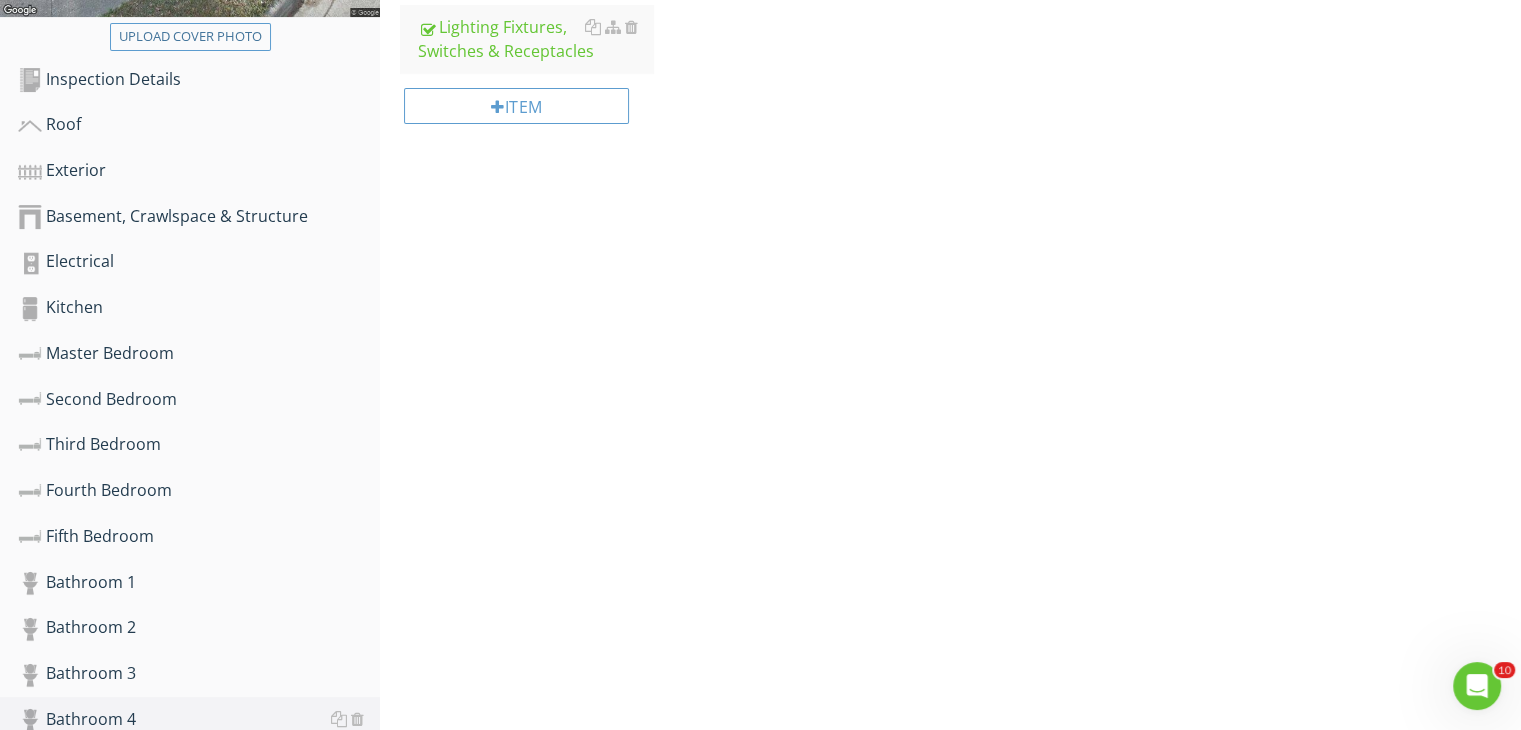 click on "Upload cover photo
Inspection Details
Roof
Exterior
Basement, Crawlspace & Structure
Electrical
Kitchen
Master Bedroom
Second Bedroom
Third Bedroom
Fourth Bedroom
Fifth Bedroom
Bathroom 1
Bathroom 2
Bathroom 3
Bathroom 4
Living Room
Laundry Room
Utility Room
Misc. Interior
Attic
Section
Bathroom 4
General
Toilet
Shower/Tub
GFCI & AFCI" at bounding box center (760, 354) 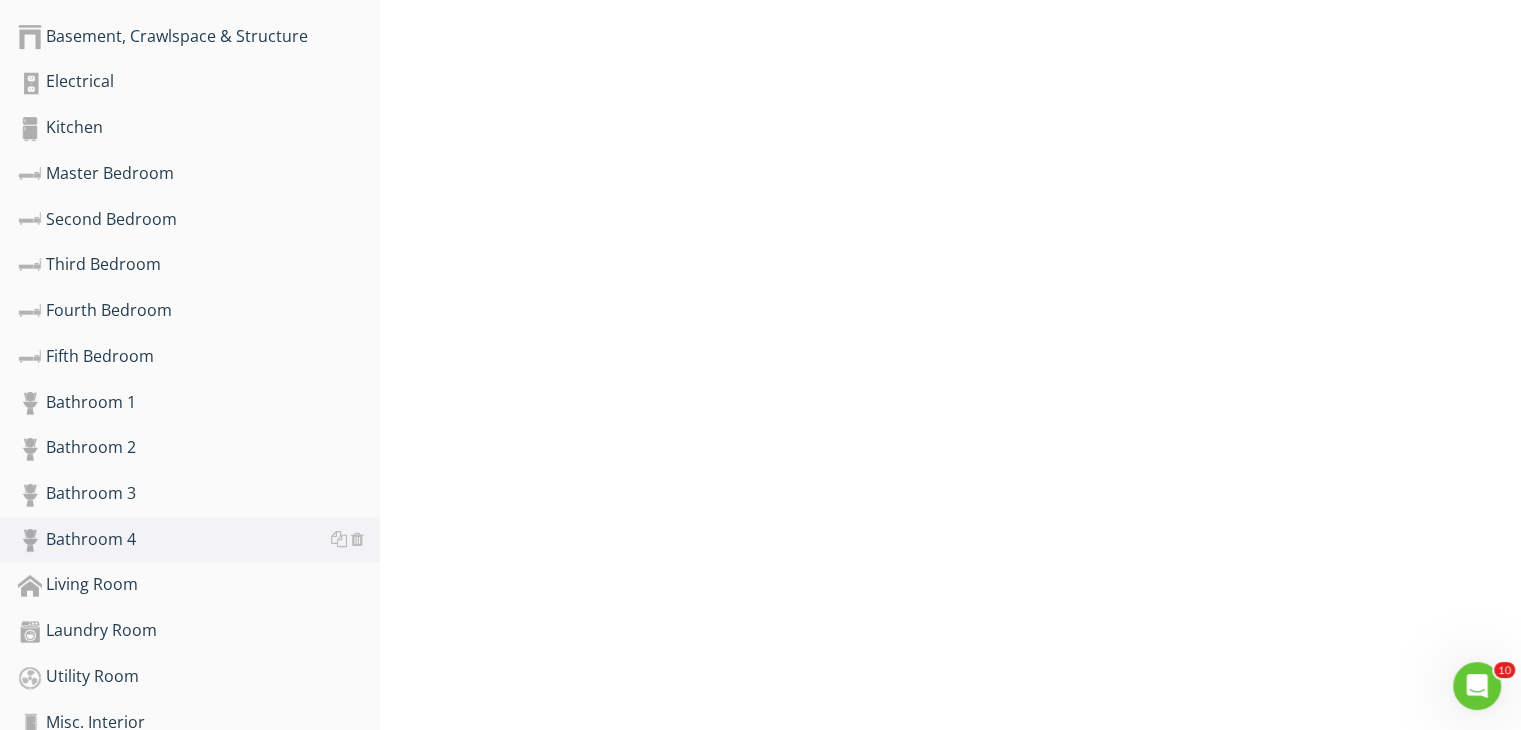 scroll, scrollTop: 764, scrollLeft: 0, axis: vertical 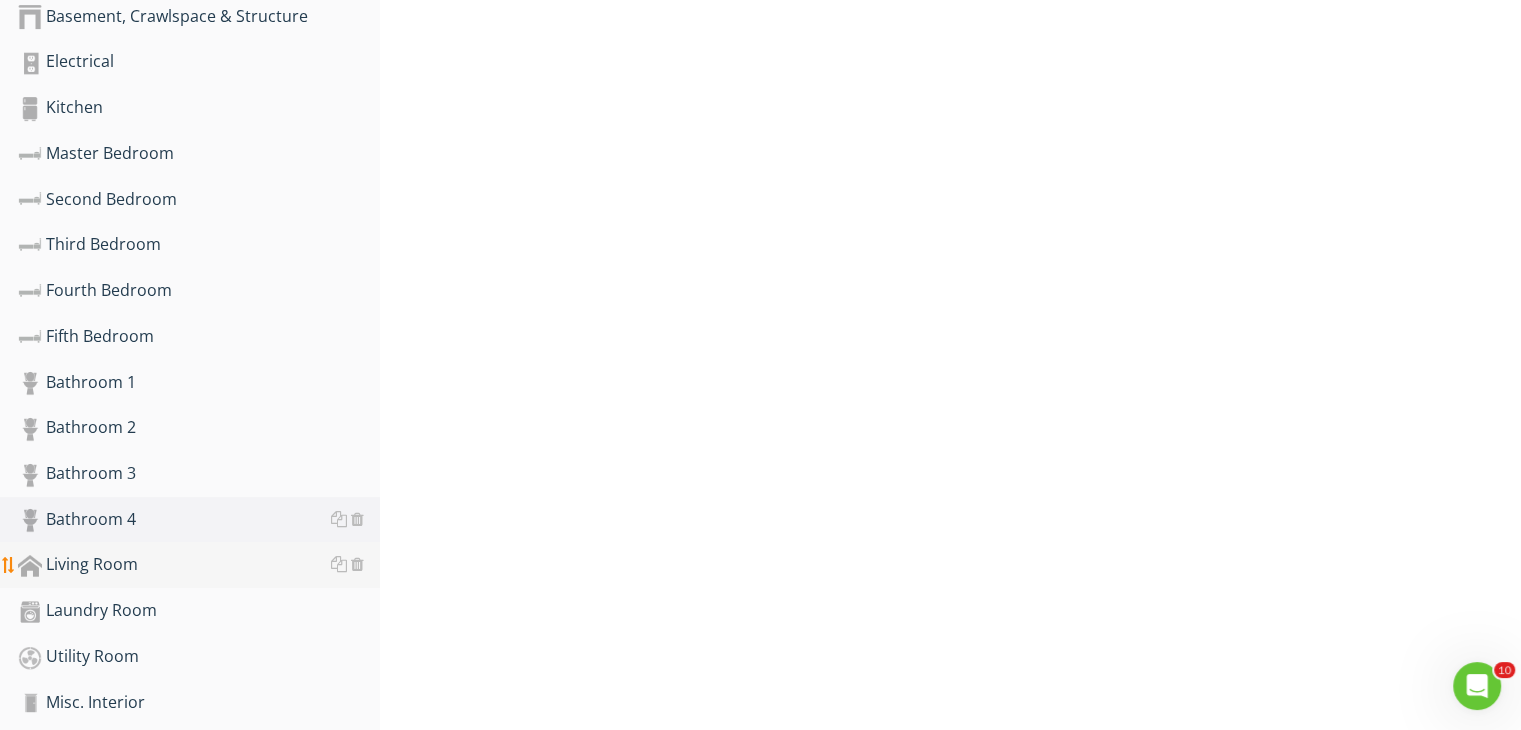 click on "Living Room" at bounding box center (199, 565) 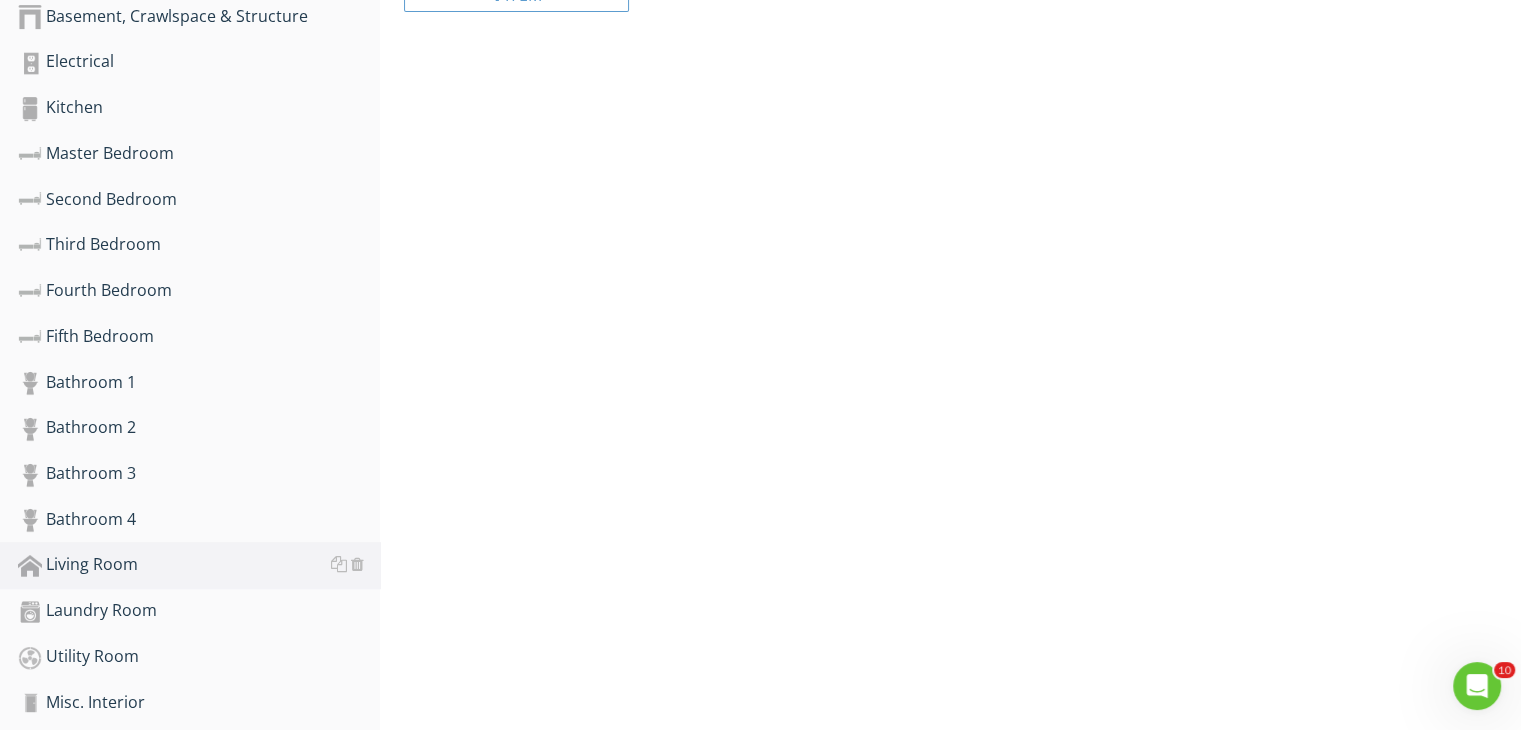 click on "Upload cover photo
Inspection Details
Roof
Exterior
Basement, Crawlspace & Structure
Electrical
Kitchen
Master Bedroom
Second Bedroom
Third Bedroom
Fourth Bedroom
Fifth Bedroom
Bathroom 1
Bathroom 2
Bathroom 3
Bathroom 4
Living Room
Laundry Room
Utility Room
Misc. Interior
Attic
Section
Living Room
General
Doors
Windows
Floors
Walls" at bounding box center (760, 154) 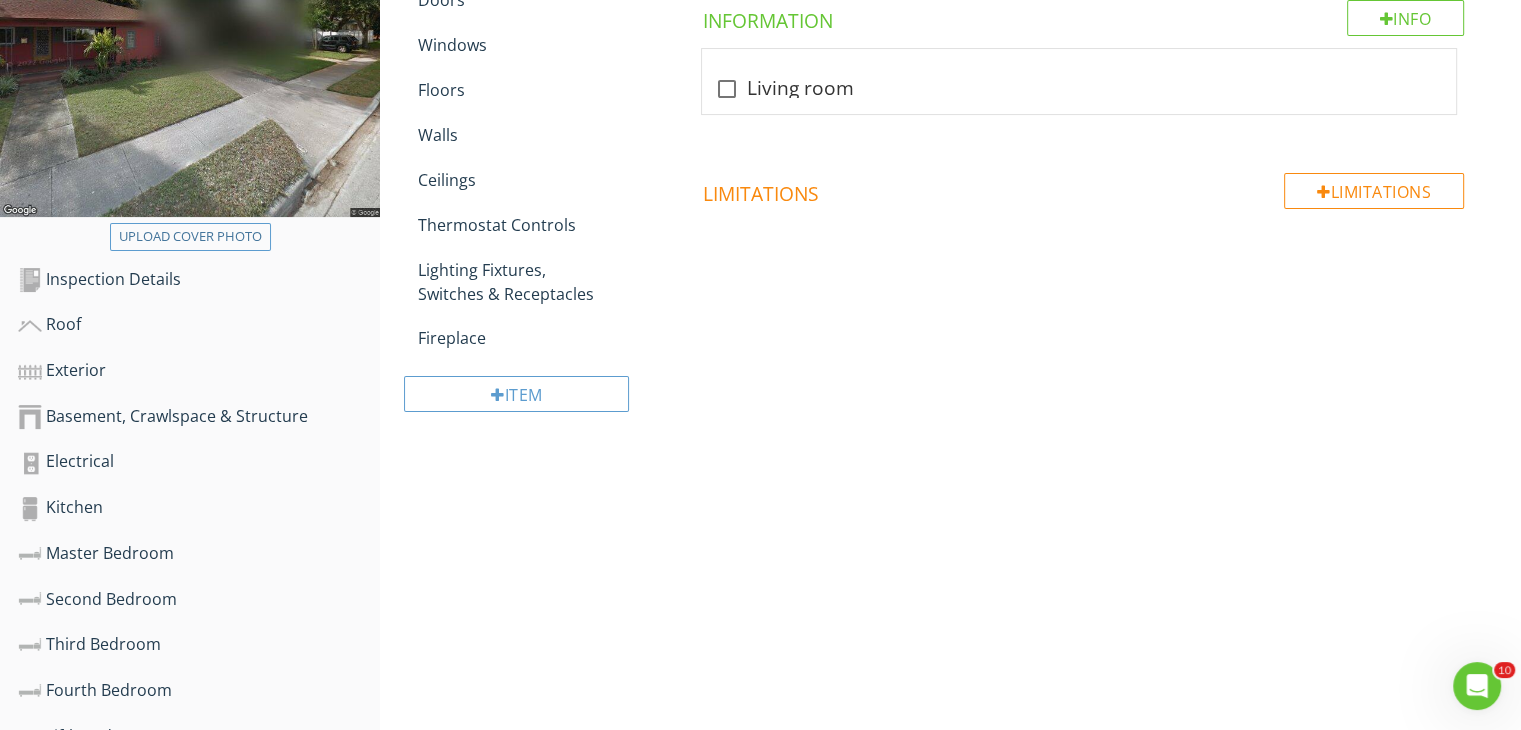 scroll, scrollTop: 284, scrollLeft: 0, axis: vertical 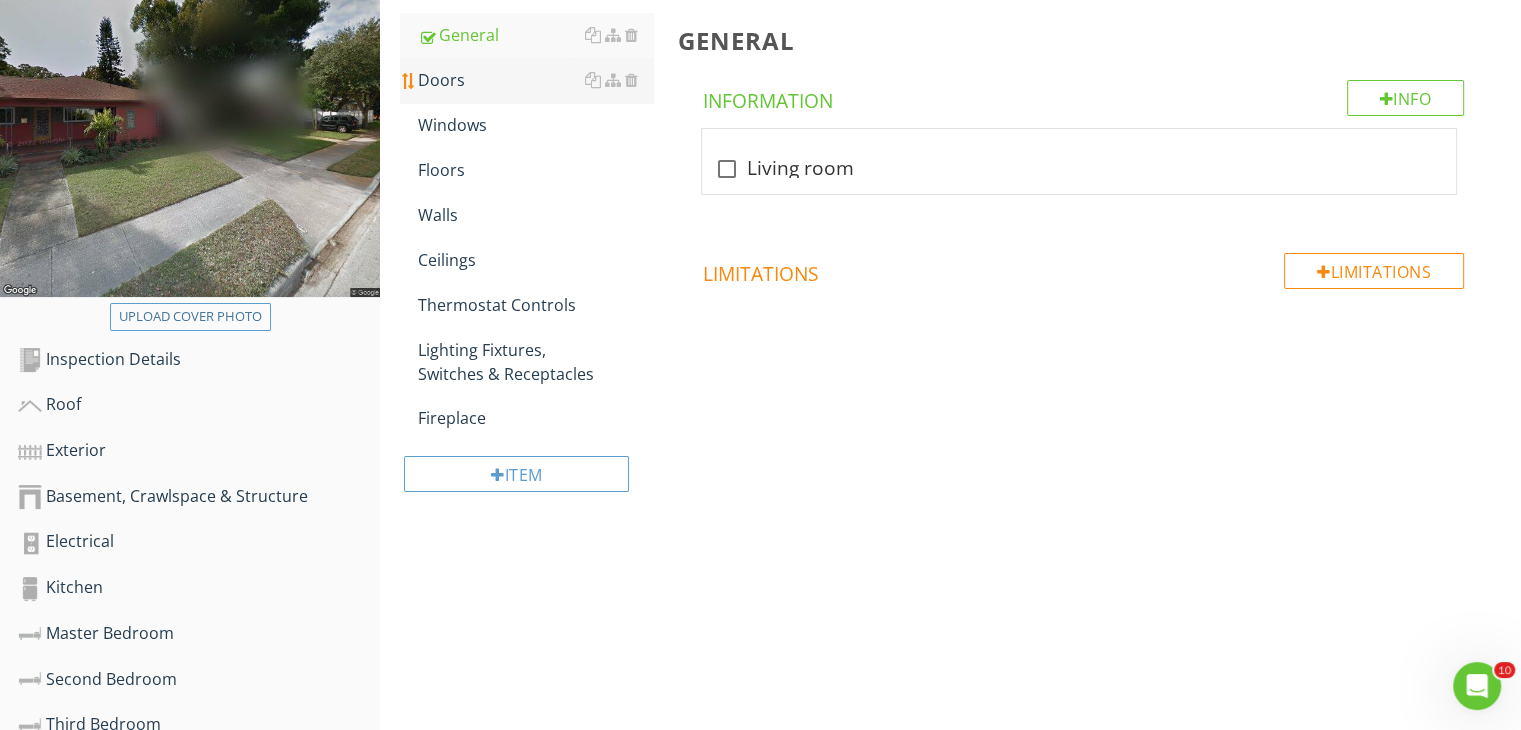 click on "Doors" at bounding box center [535, 80] 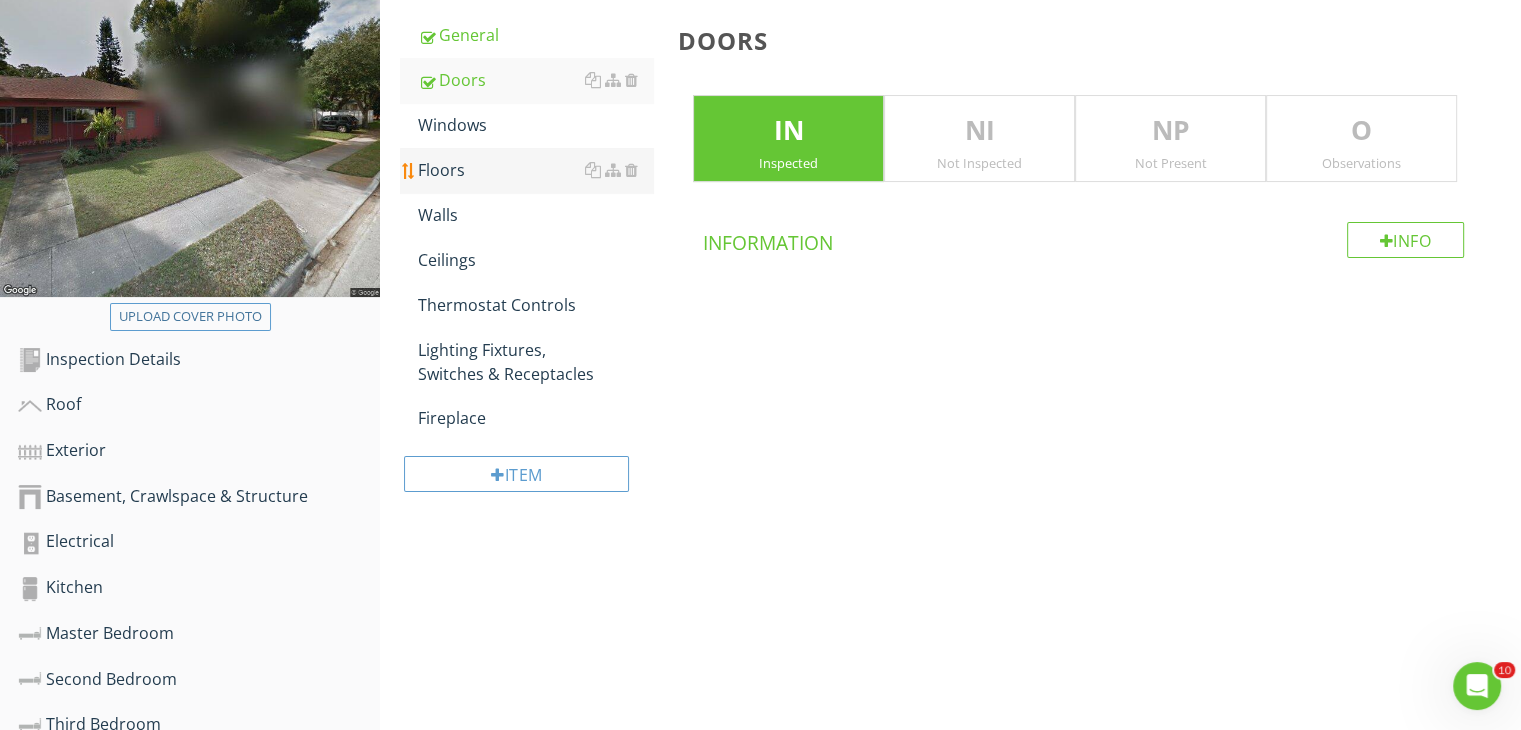 click on "Floors" at bounding box center [535, 170] 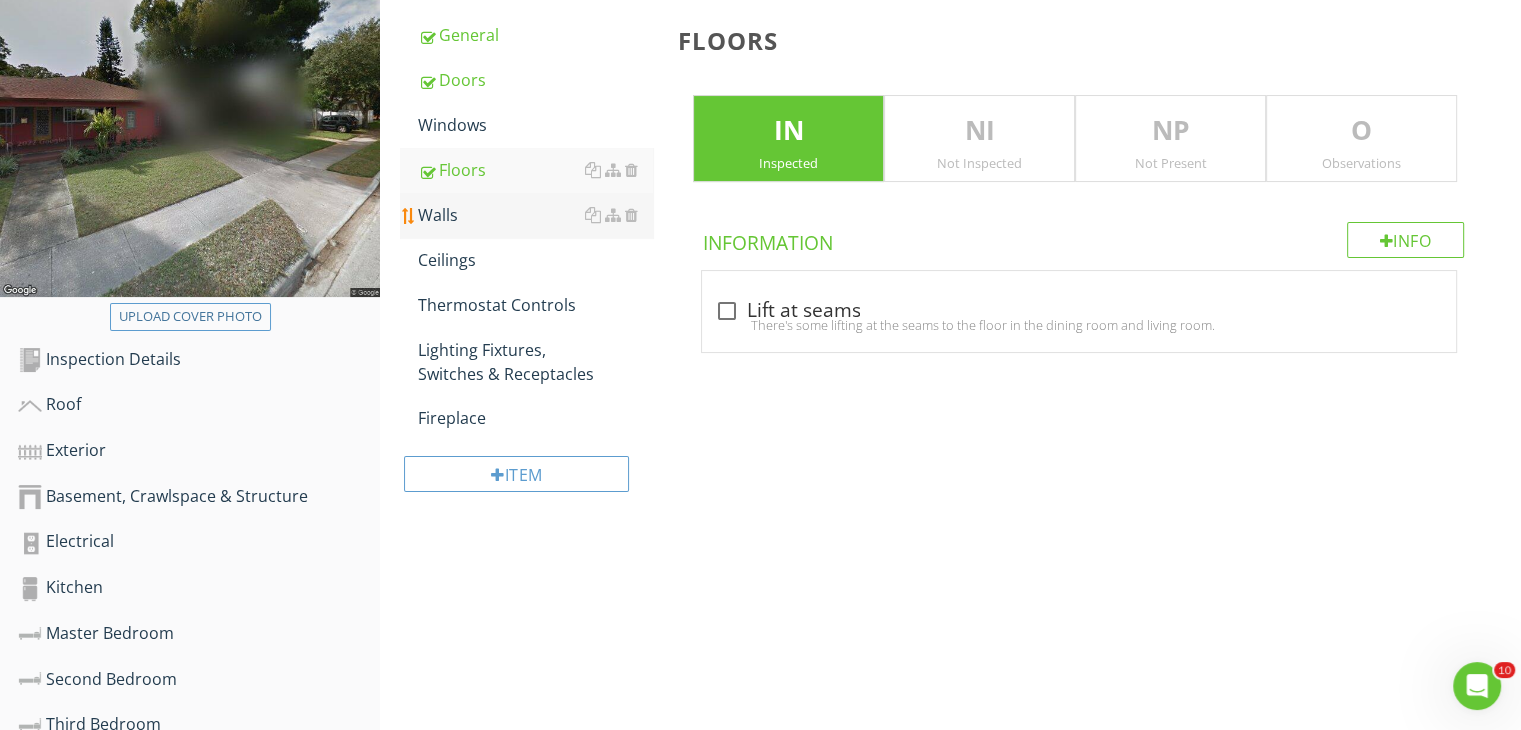 click on "Walls" at bounding box center [535, 215] 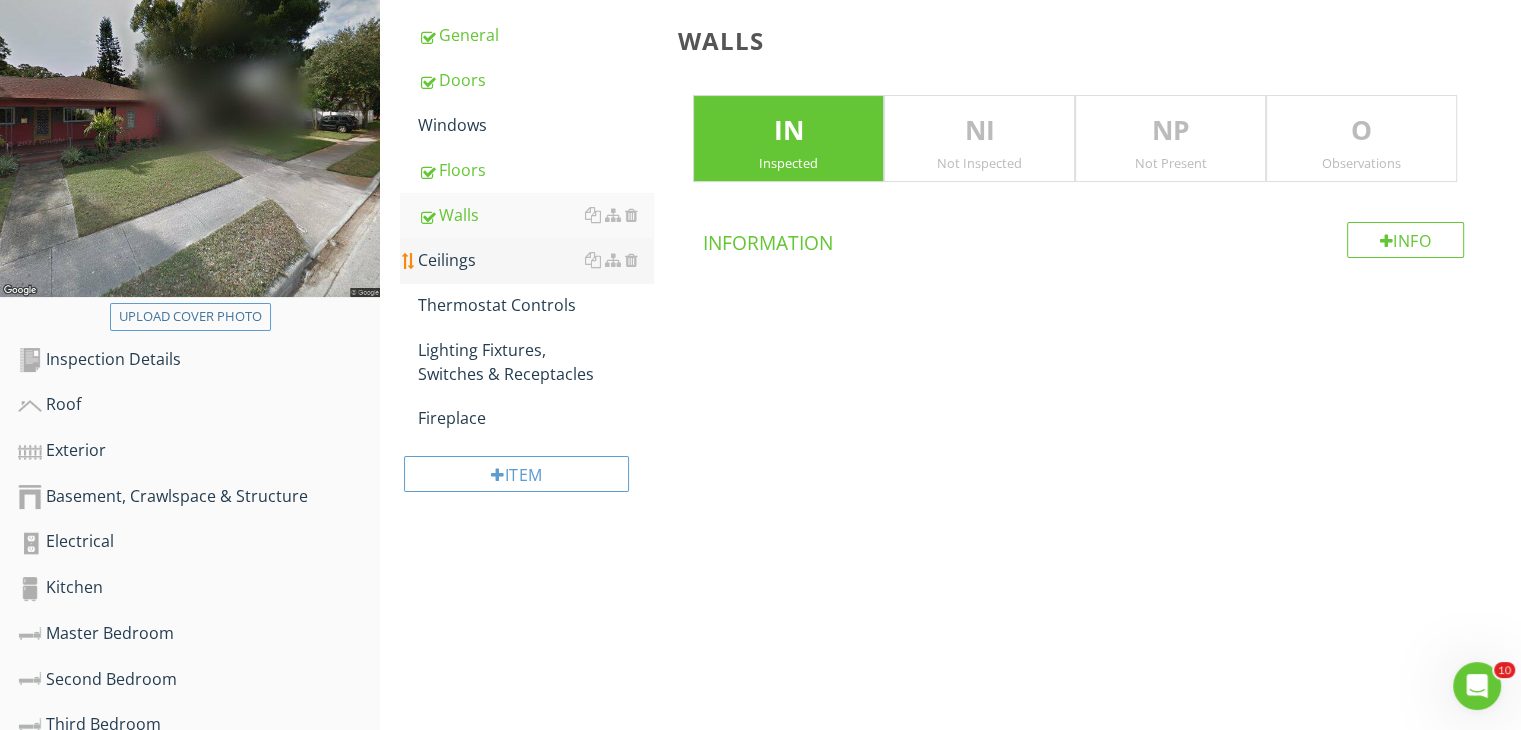 click on "Ceilings" at bounding box center (535, 260) 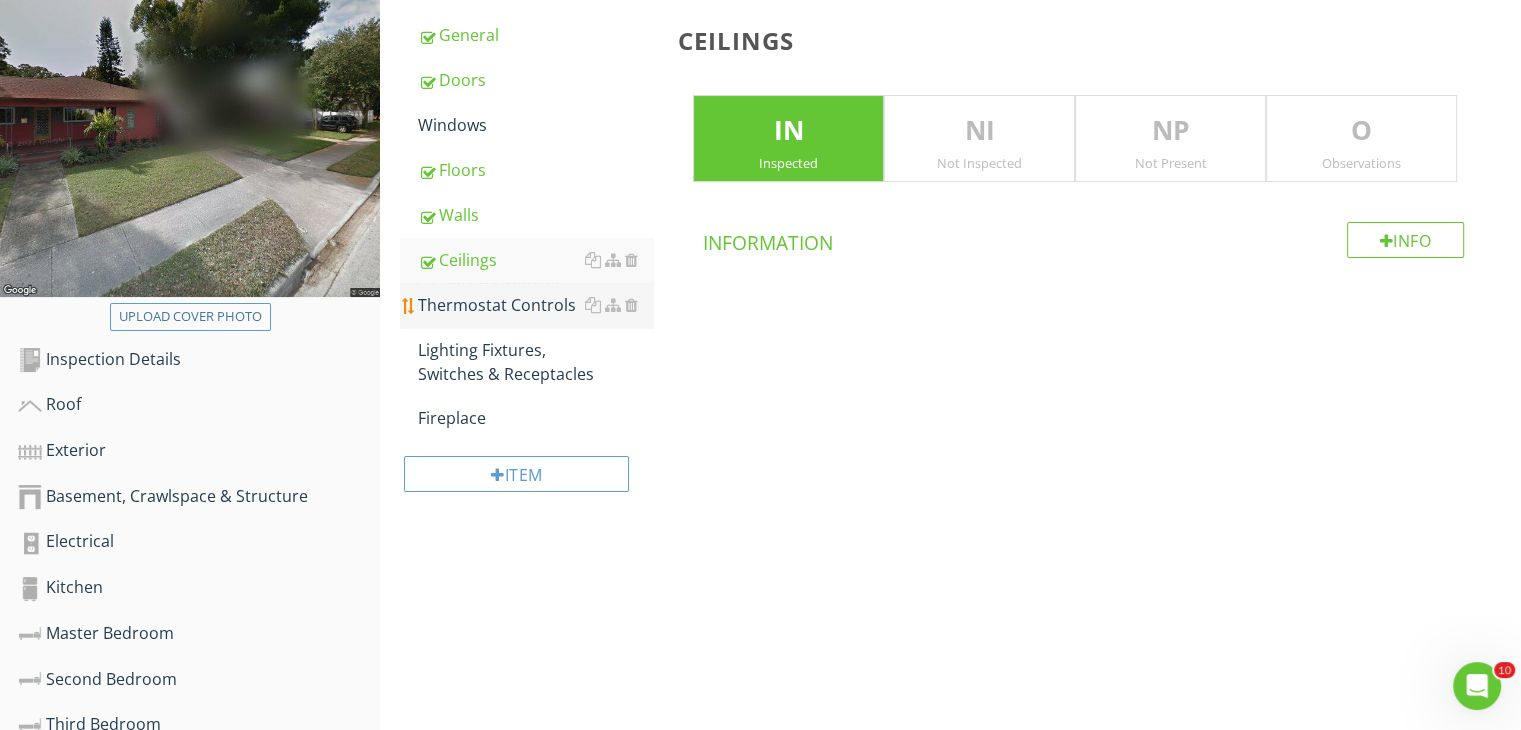 click on "Thermostat Controls" at bounding box center (535, 305) 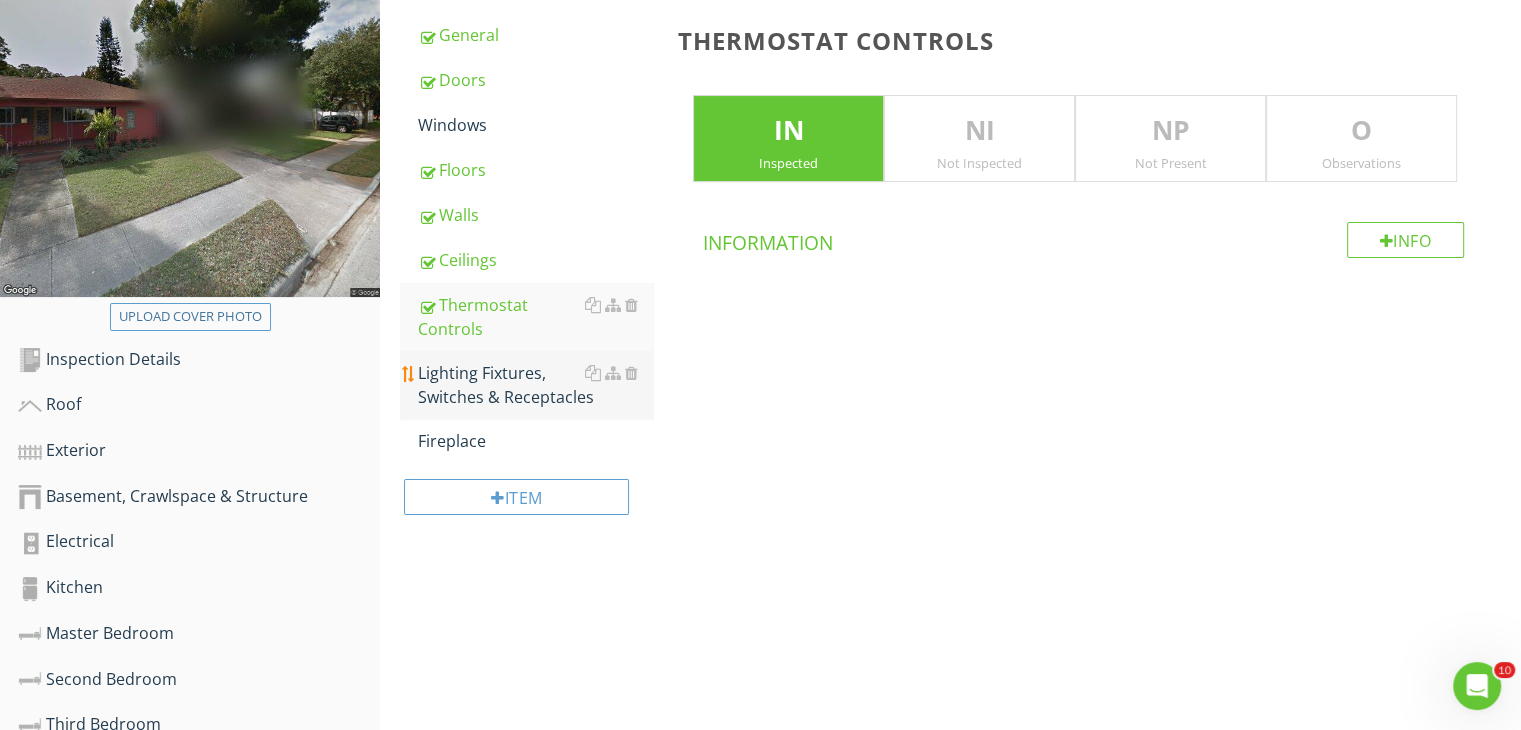 click on "Lighting Fixtures, Switches & Receptacles" at bounding box center [535, 385] 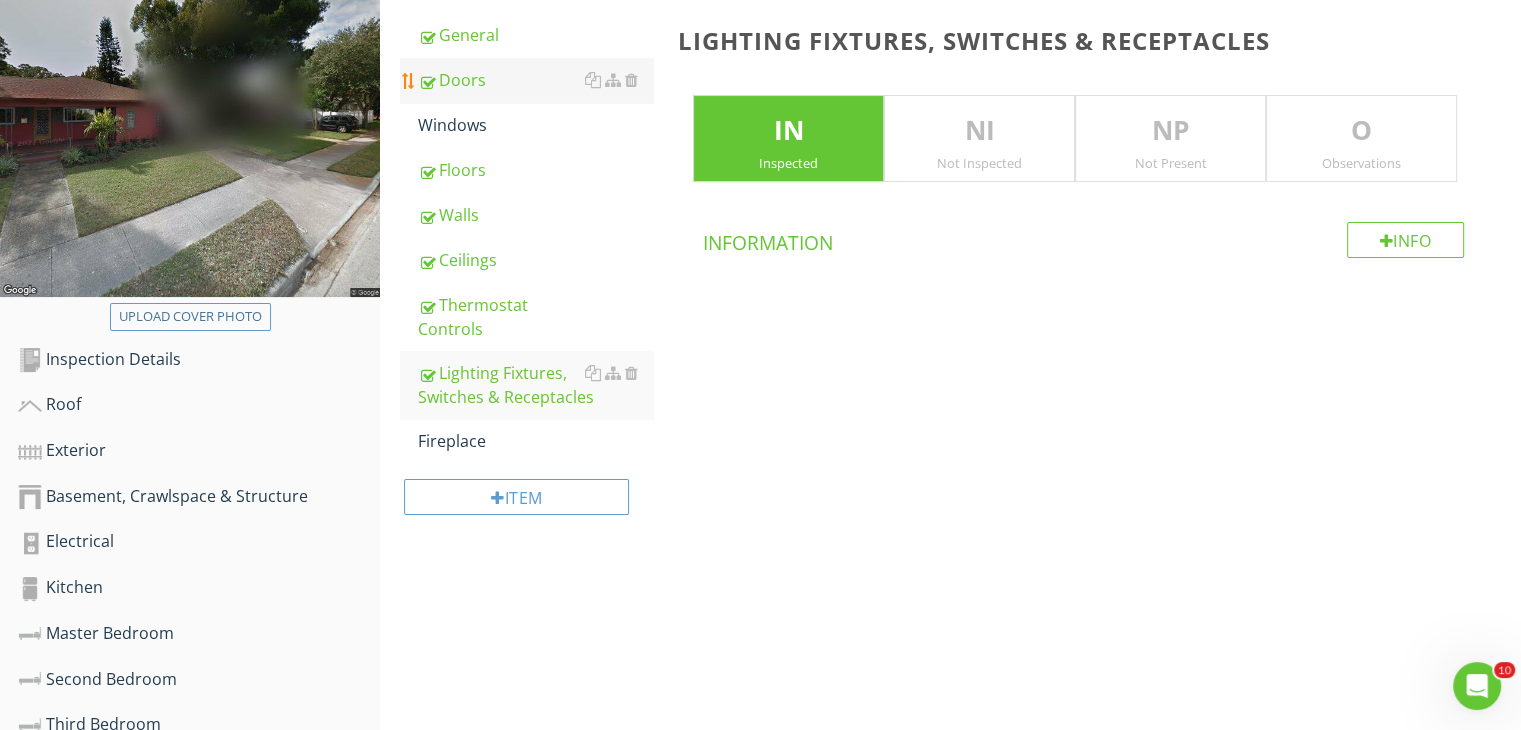 click on "Doors" at bounding box center [535, 80] 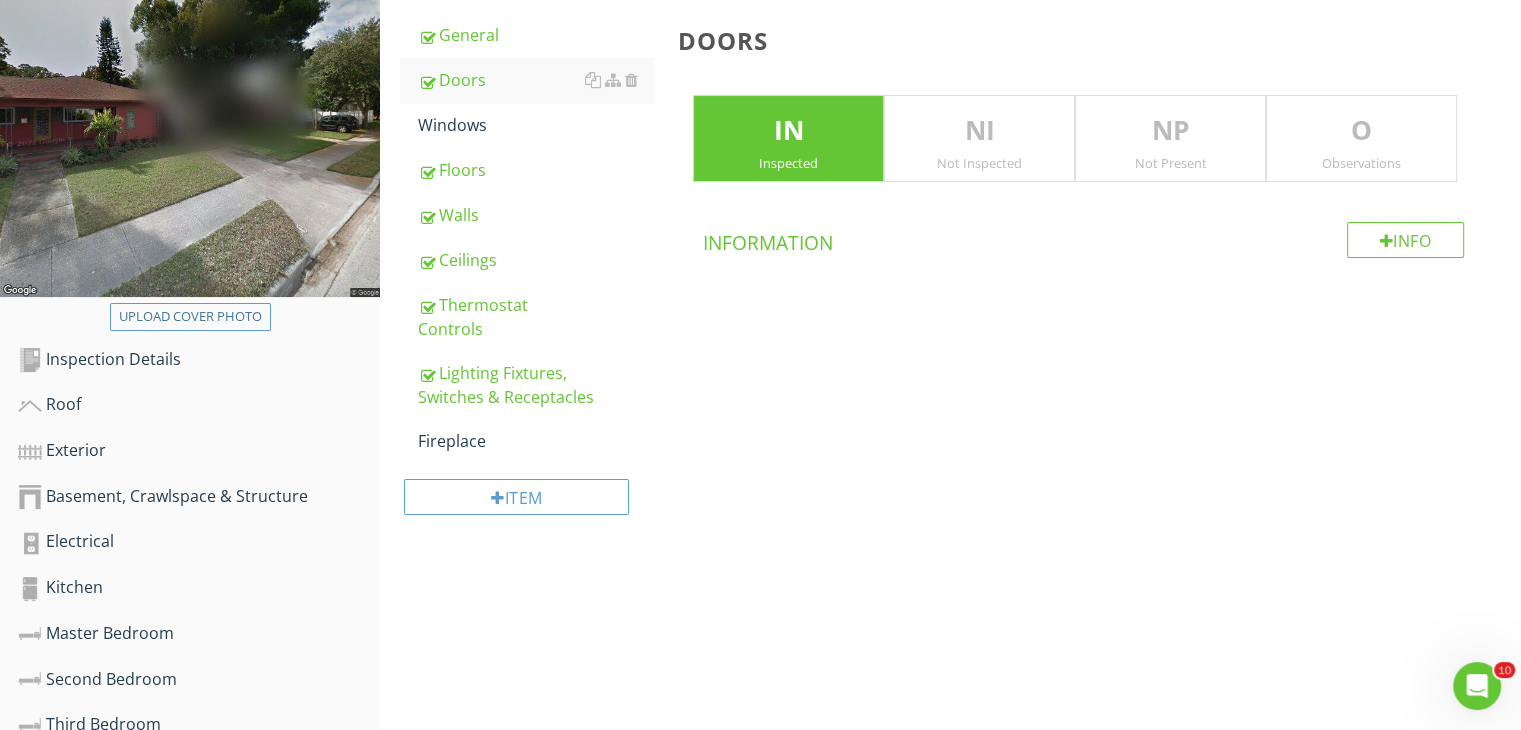 click on "IN" at bounding box center [788, 131] 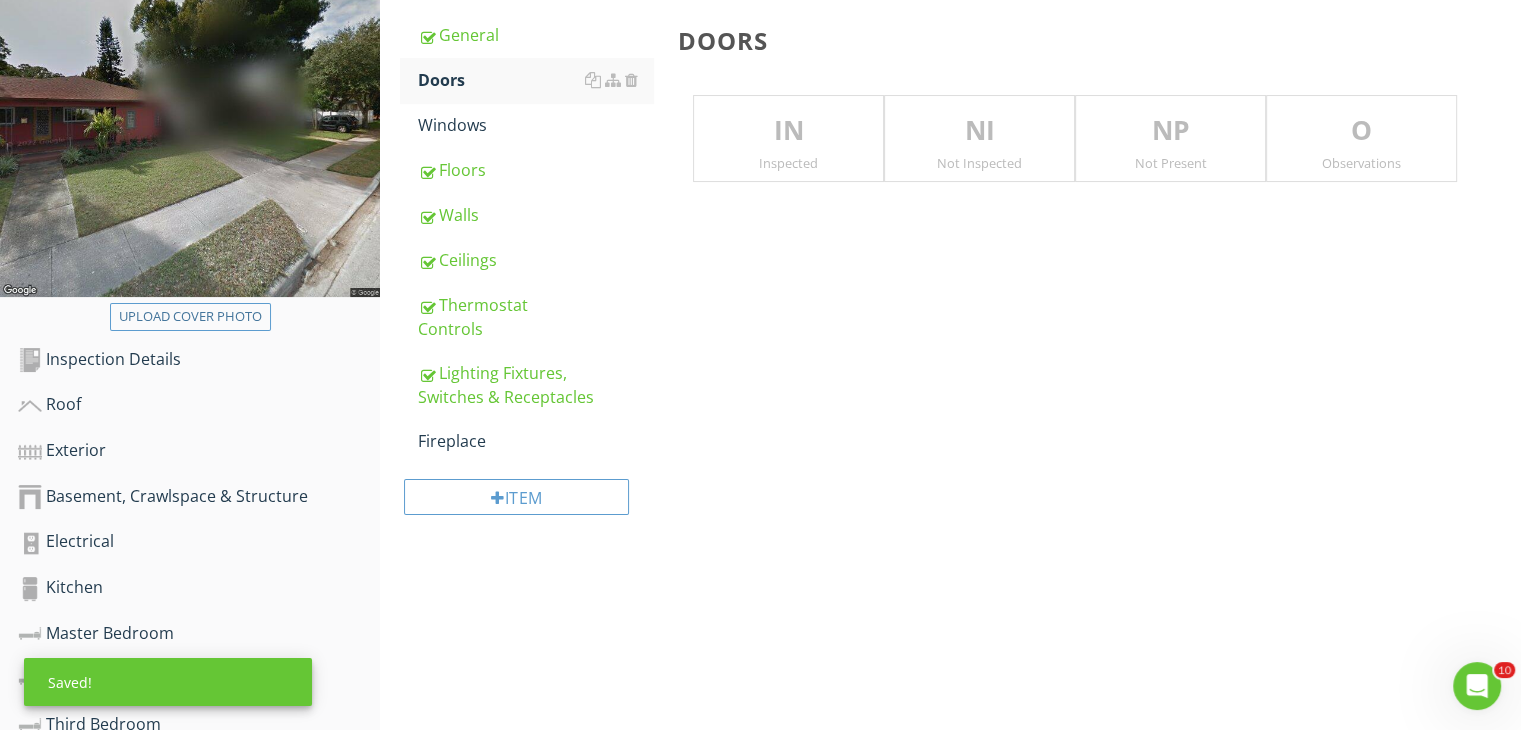 click on "Living Room
General
Doors
Windows
Floors
Walls
Ceilings
Thermostat Controls
Lighting Fixtures, Switches & Receptacles
Fireplace
Item
Doors
IN   Inspected NI   Not Inspected NP   Not Present O   Observations" at bounding box center (950, 255) 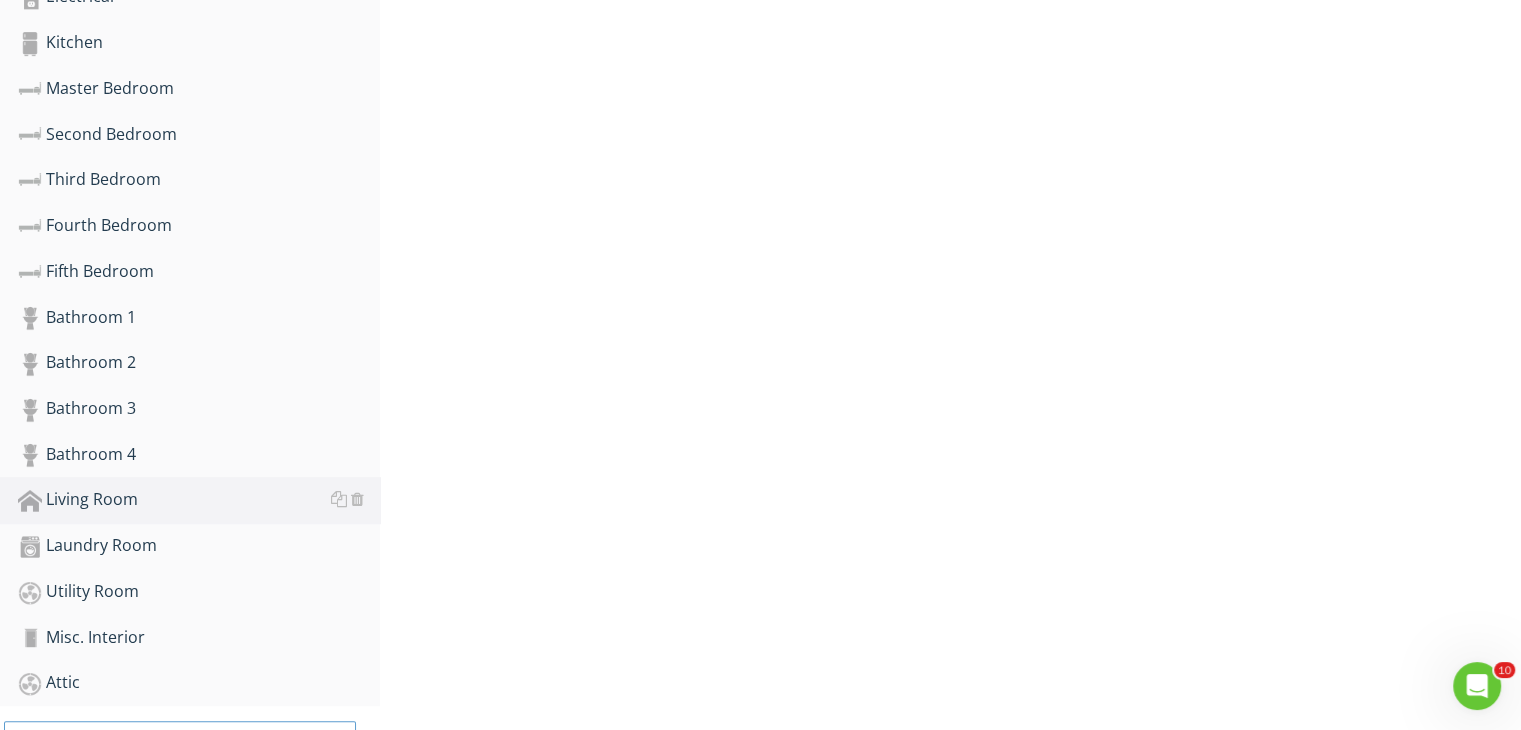scroll, scrollTop: 898, scrollLeft: 0, axis: vertical 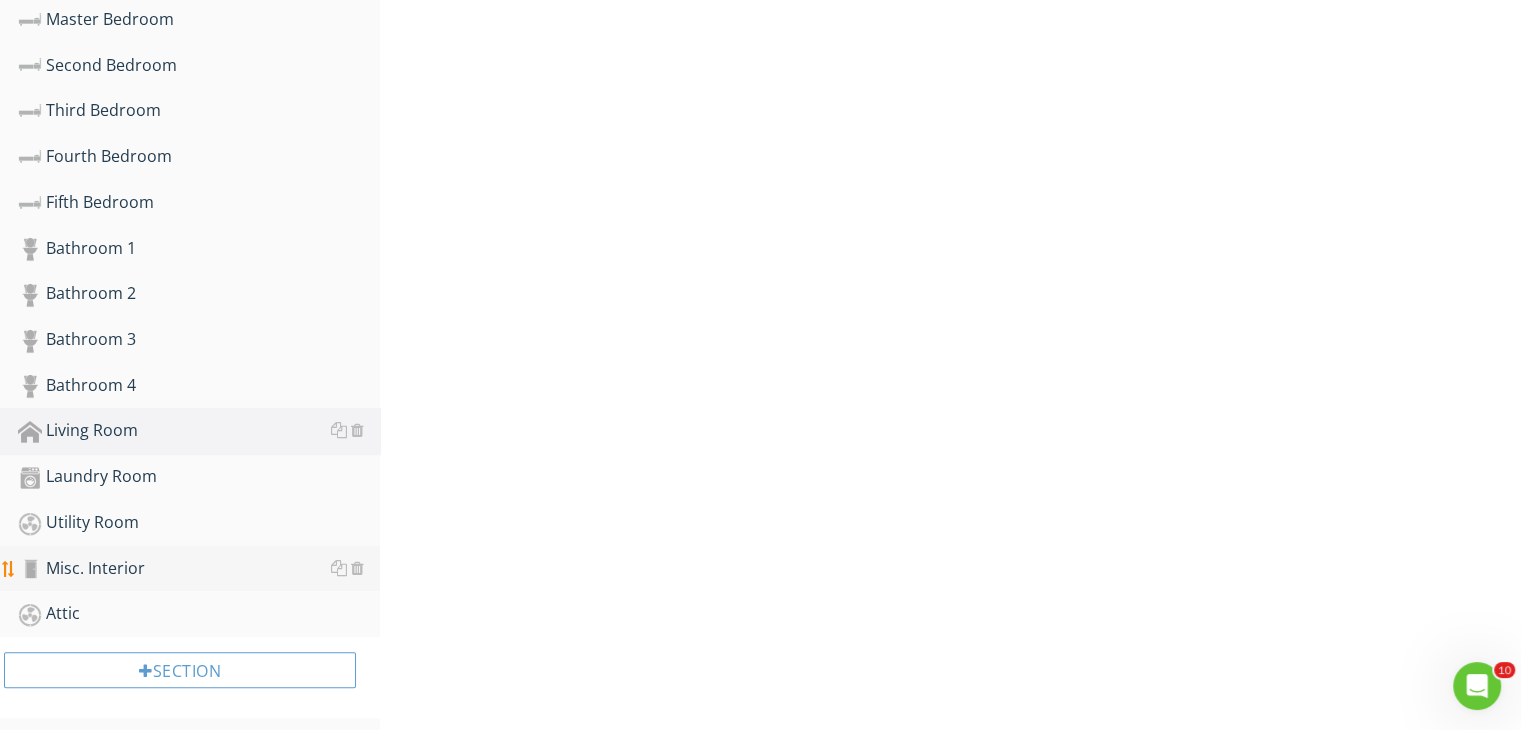 click on "Misc. Interior" at bounding box center (199, 569) 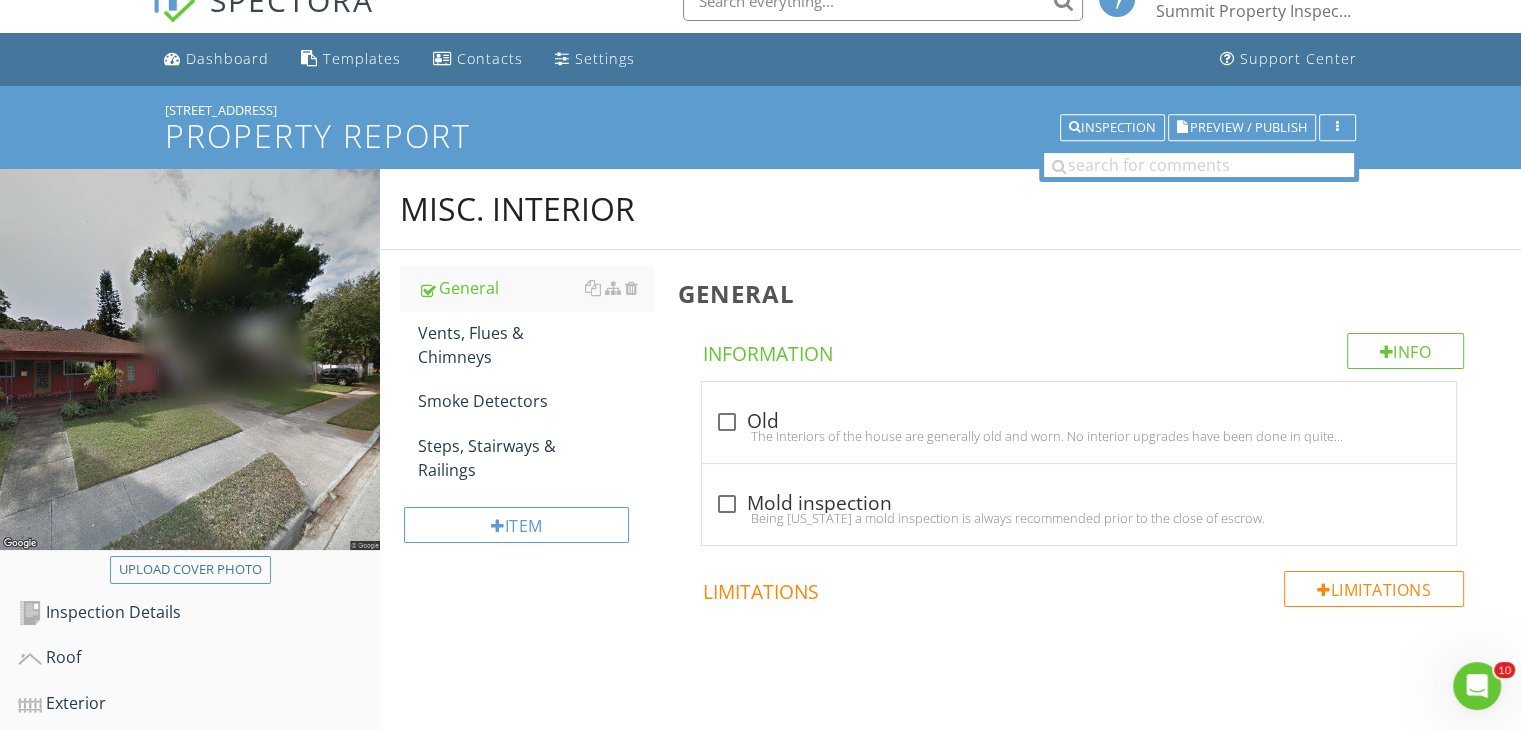 scroll, scrollTop: 0, scrollLeft: 0, axis: both 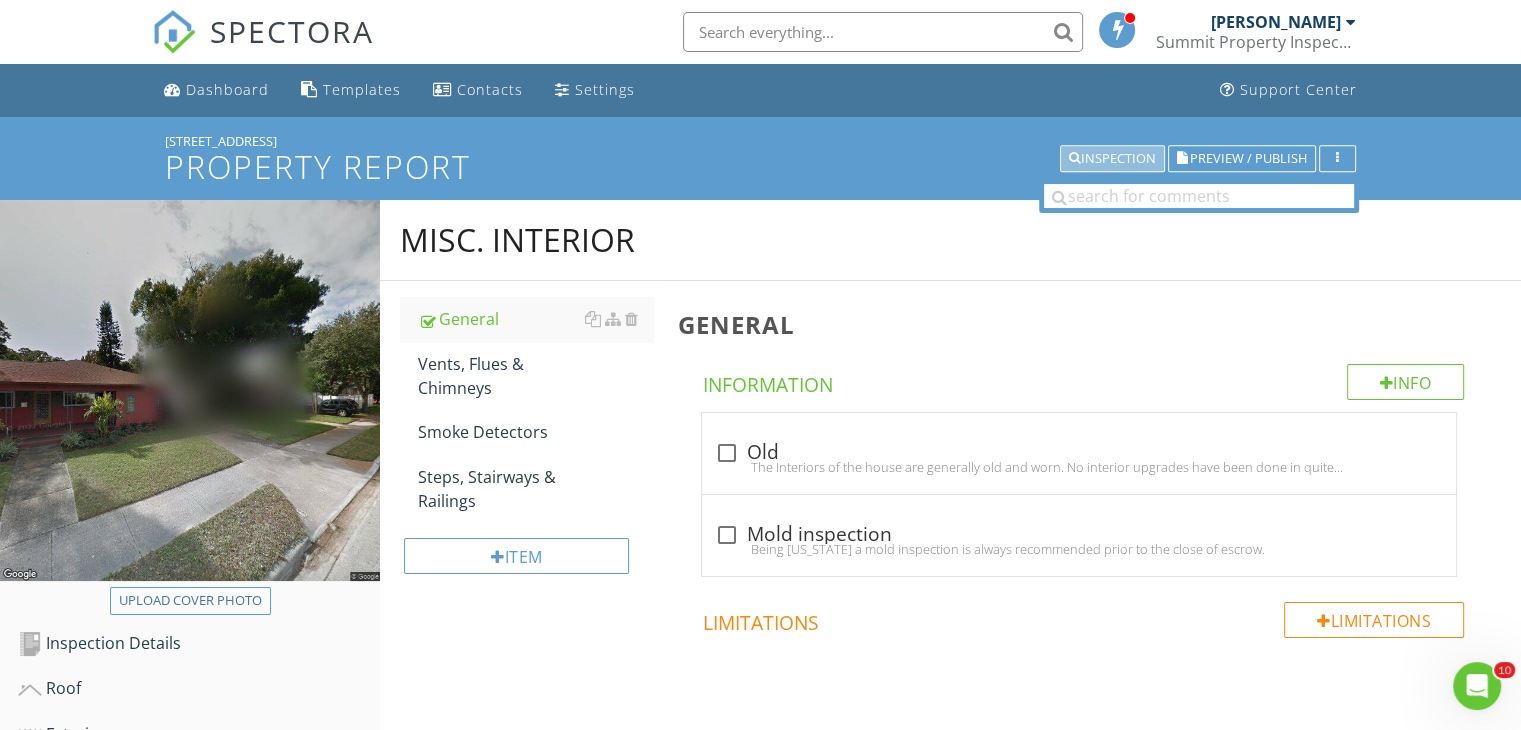 click on "Inspection" at bounding box center [1112, 159] 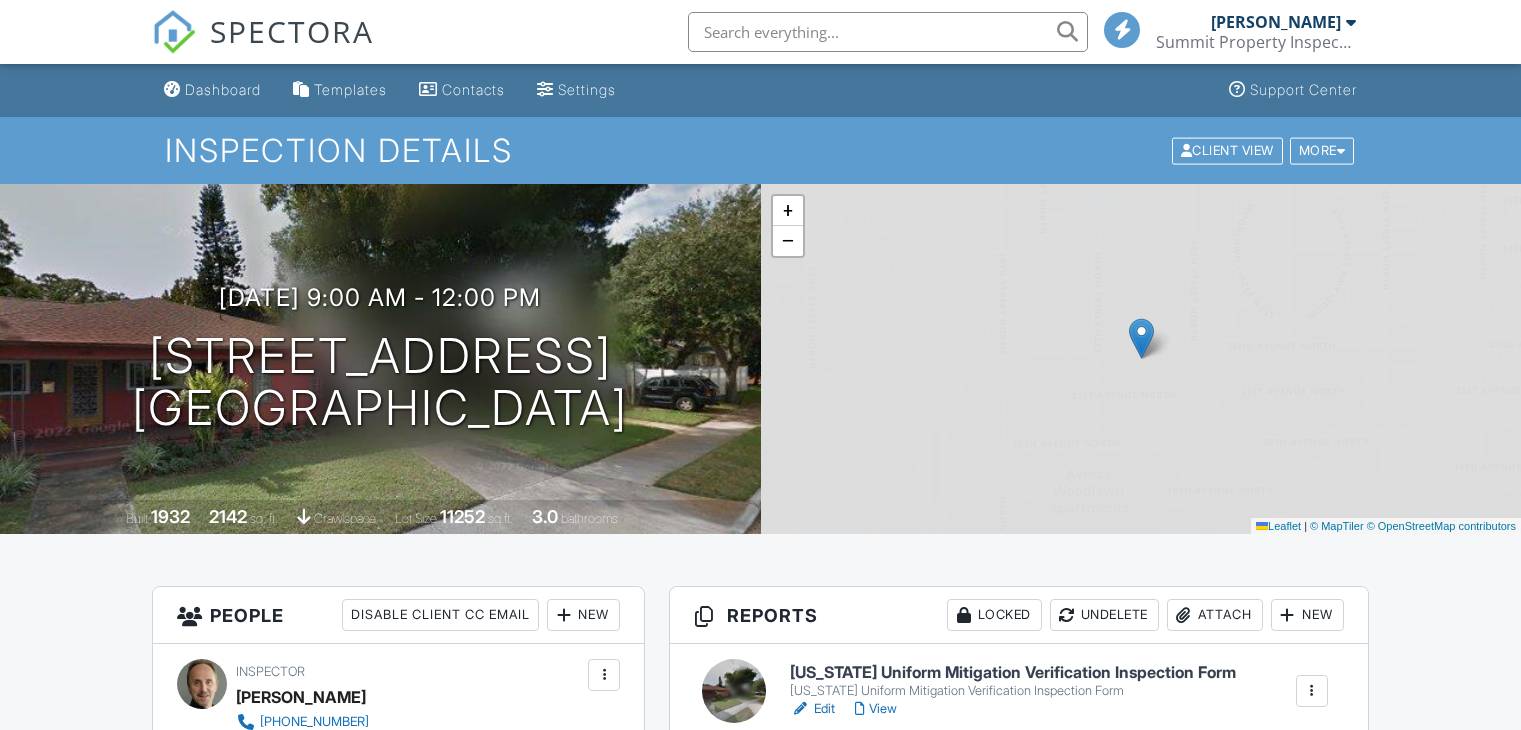 scroll, scrollTop: 0, scrollLeft: 0, axis: both 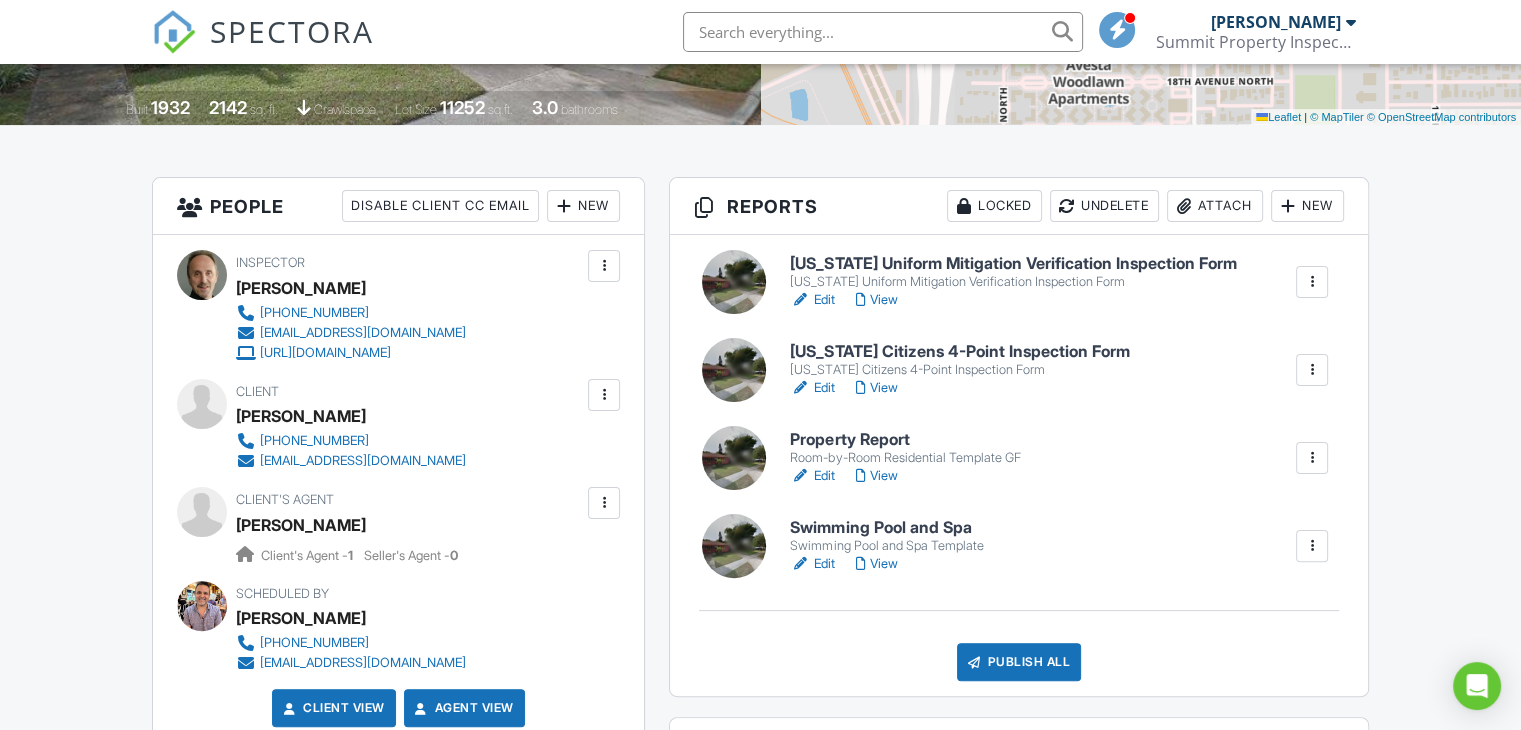 click on "Swimming Pool and Spa" at bounding box center (886, 528) 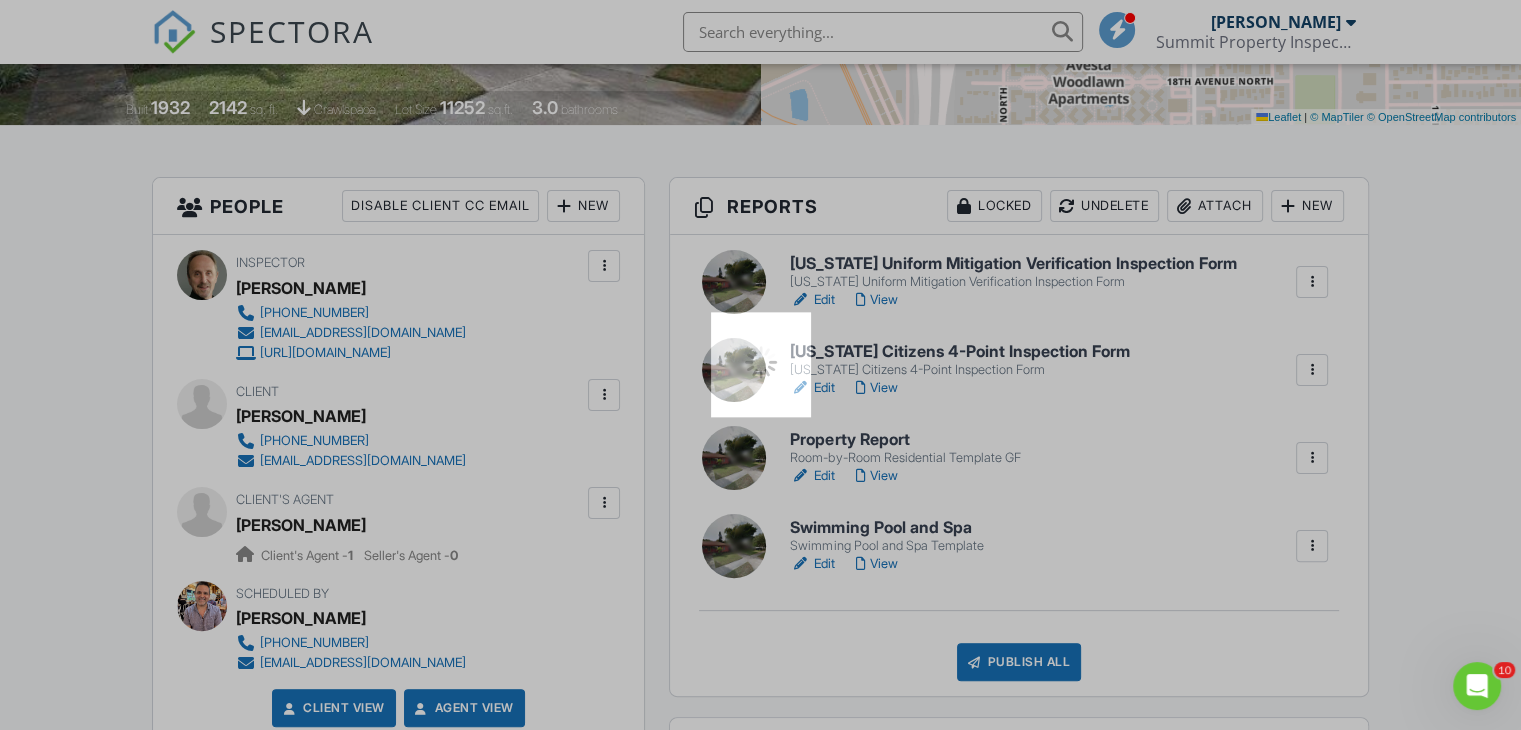 scroll, scrollTop: 0, scrollLeft: 0, axis: both 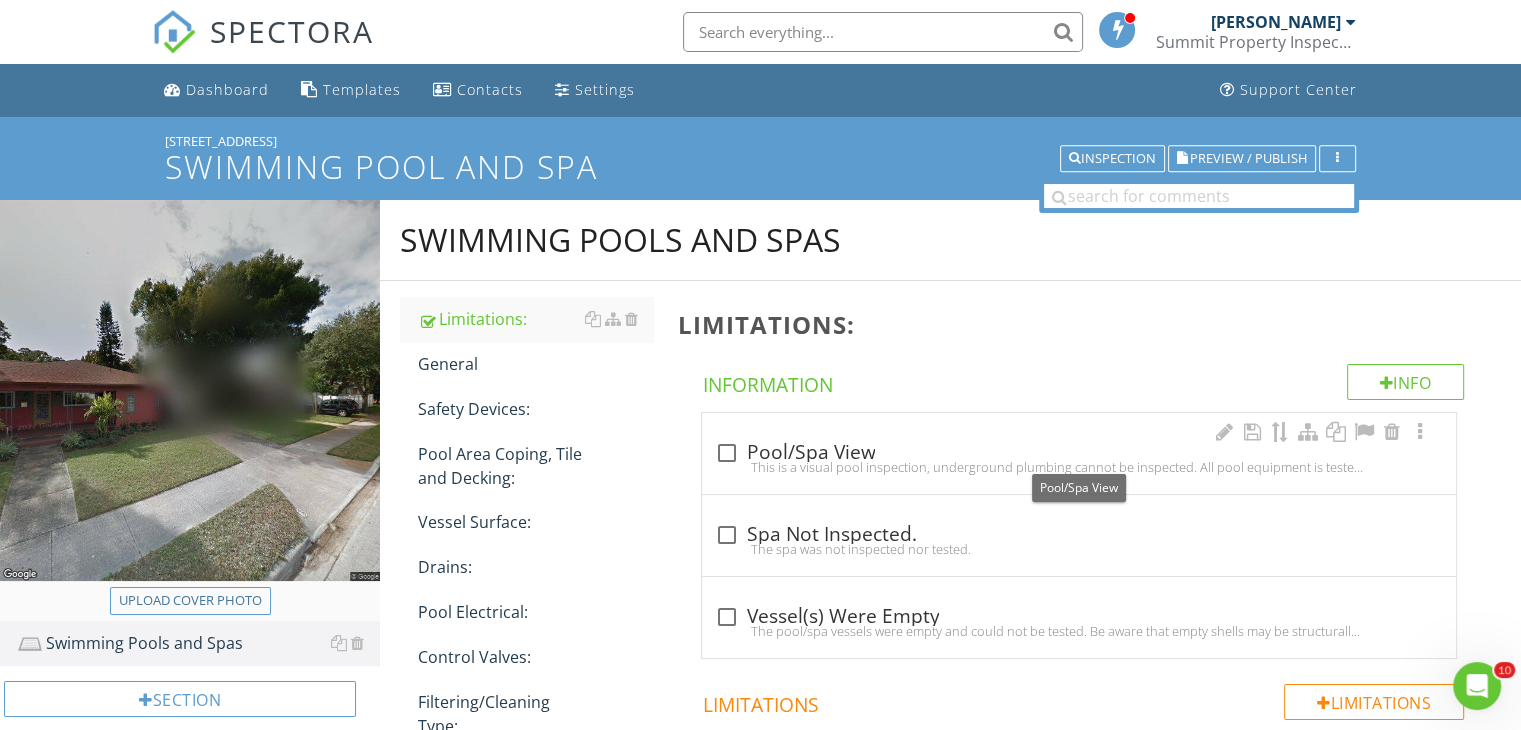 drag, startPoint x: 0, startPoint y: 0, endPoint x: 744, endPoint y: 476, distance: 883.2395 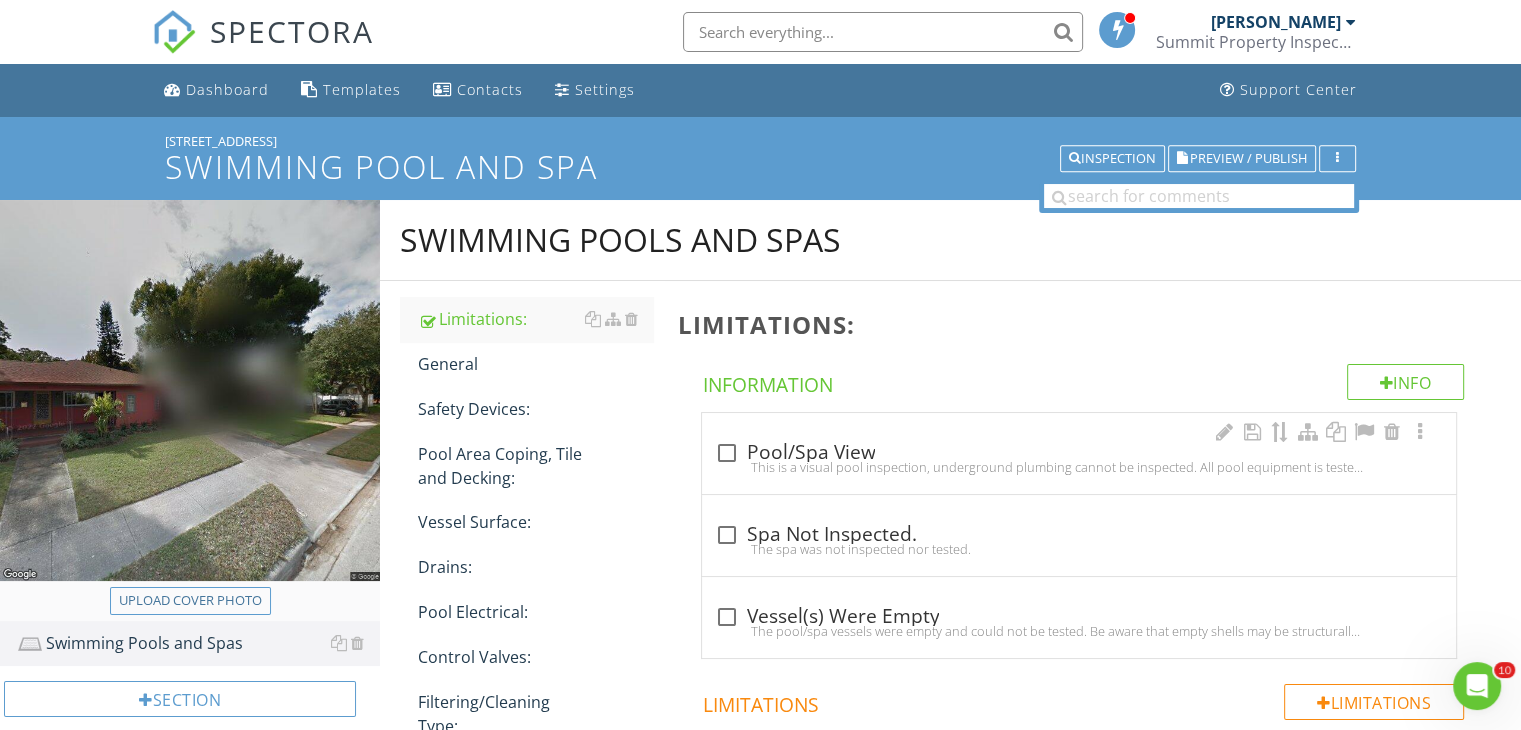 click on "This is a visual pool inspection, underground plumbing cannot be inspected. All pool equipment is tested under normal operating controls." at bounding box center (1079, 467) 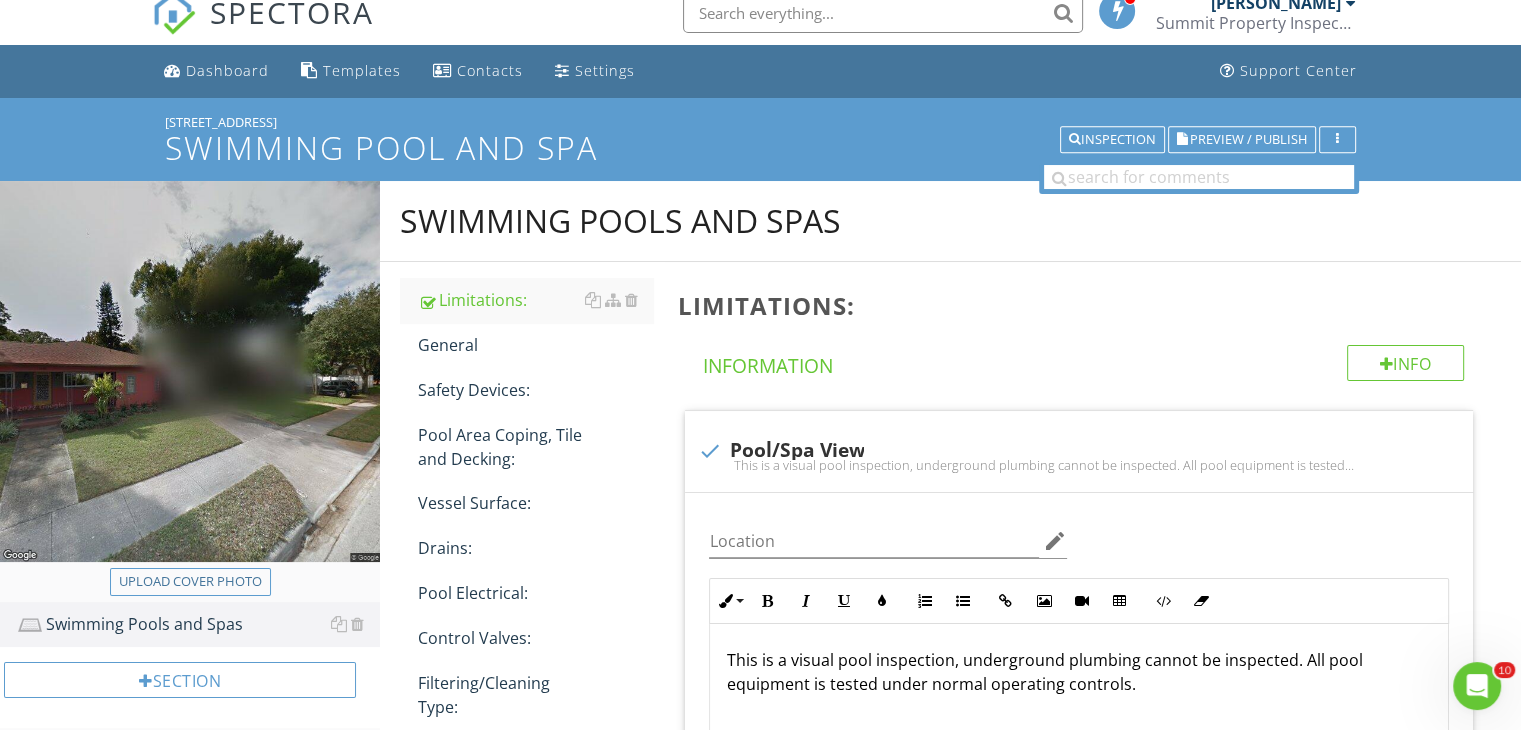 scroll, scrollTop: 22, scrollLeft: 0, axis: vertical 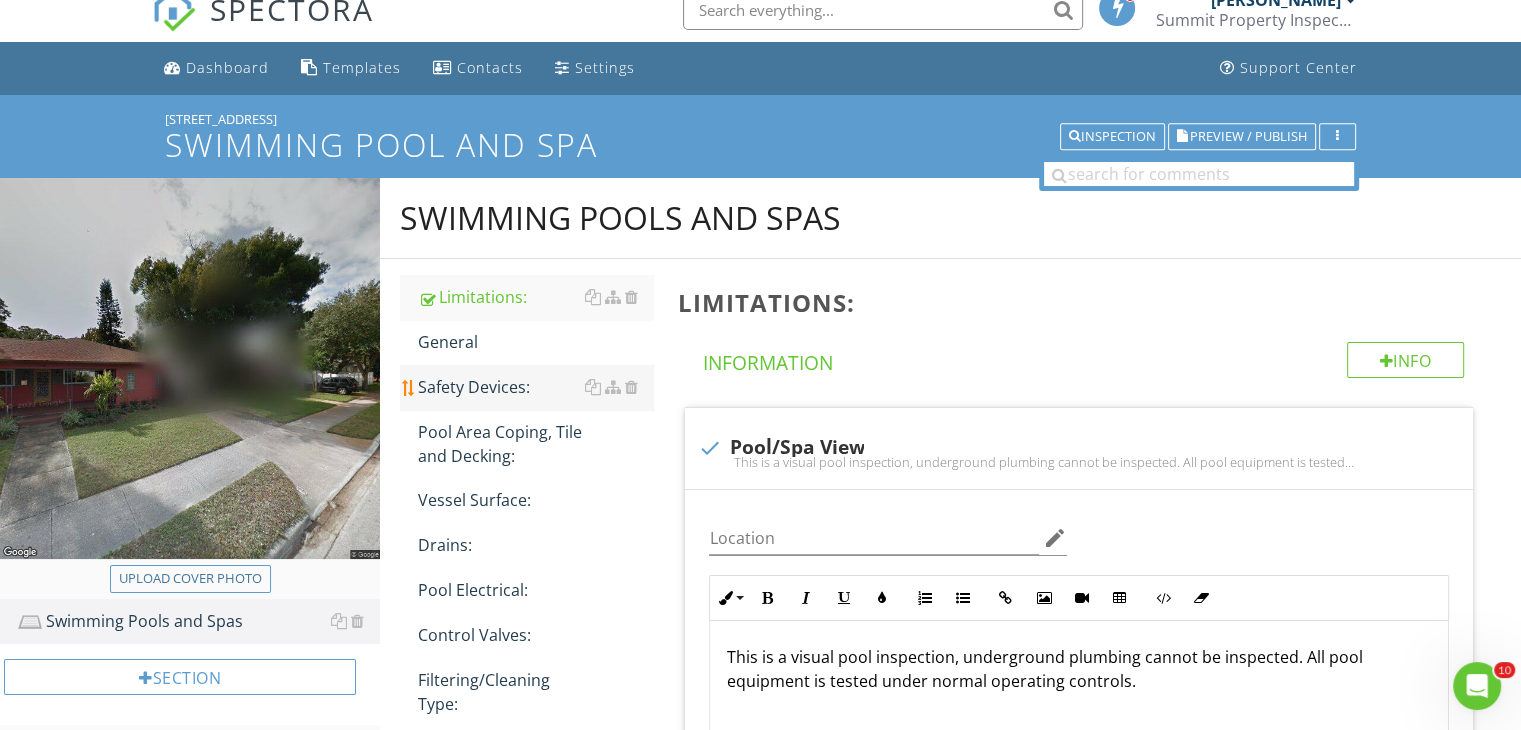 click on "Safety Devices:" at bounding box center (535, 387) 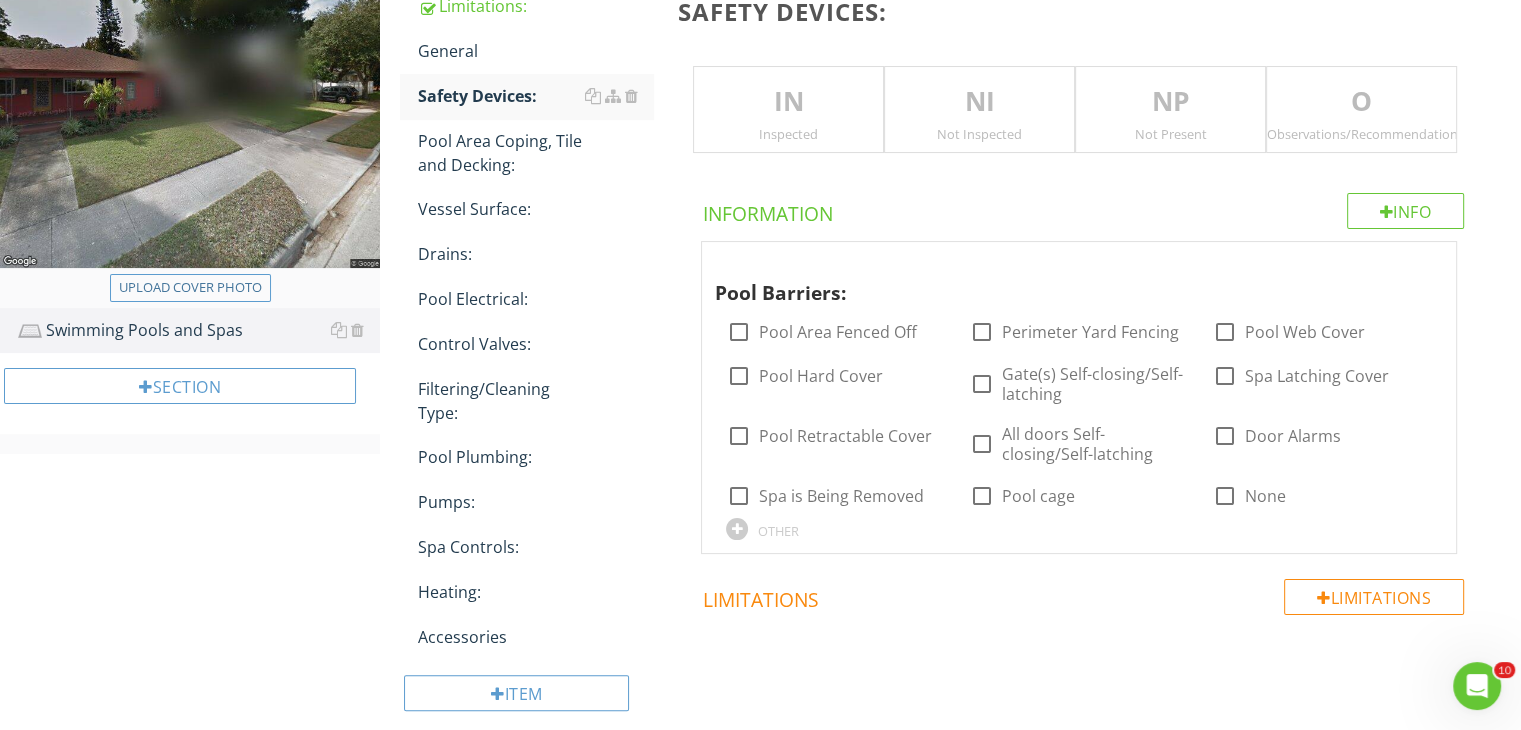 scroll, scrollTop: 312, scrollLeft: 0, axis: vertical 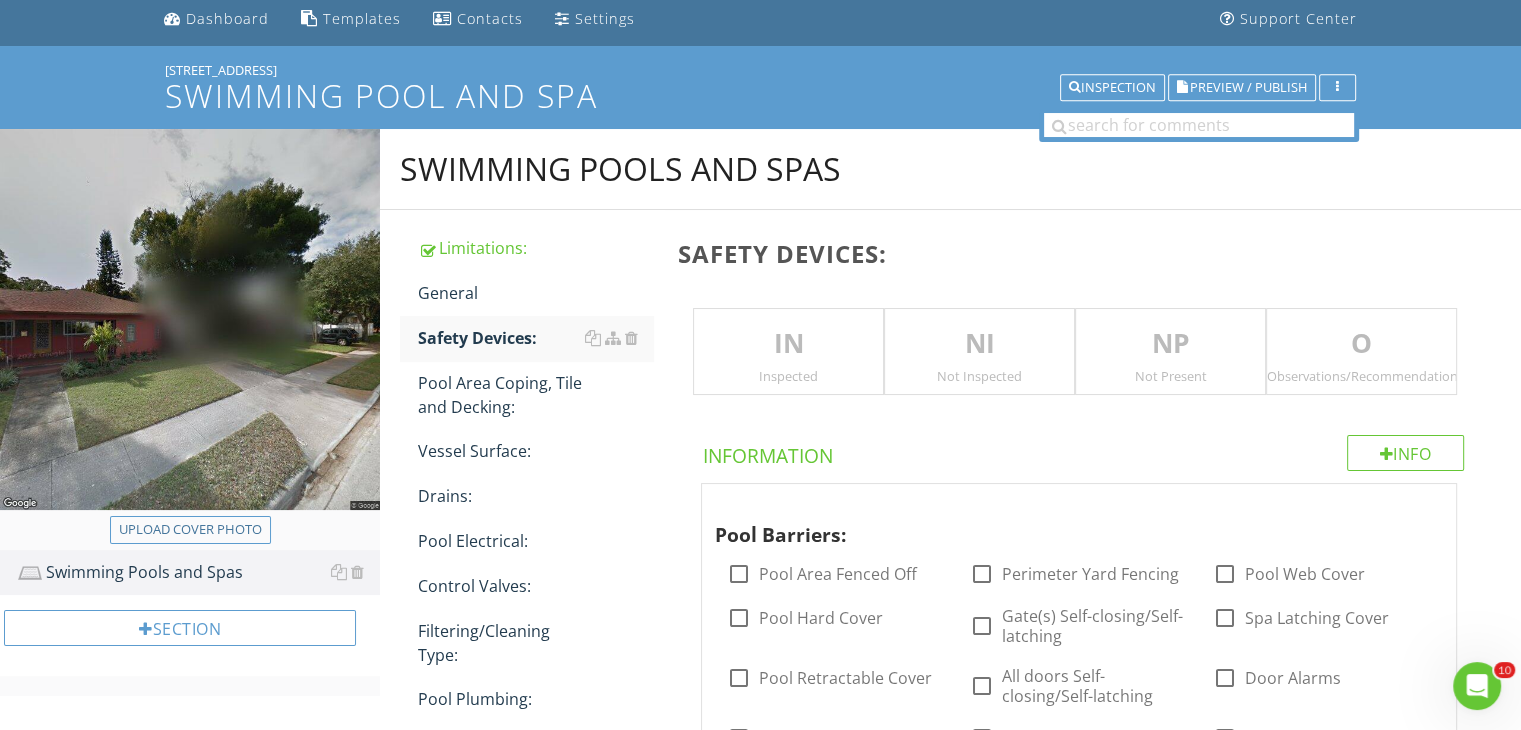 click on "Safety Devices:
IN   Inspected NI   Not Inspected NP   Not Present O   Observations/Recommendations
Info
Information
Pool Barriers:
check_box_outline_blank Pool Area Fenced Off   check_box_outline_blank Perimeter Yard Fencing   check_box_outline_blank Pool Web Cover   check_box_outline_blank Pool Hard Cover   check_box_outline_blank Gate(s) Self-closing/Self-latching   check_box_outline_blank Spa Latching Cover   check_box_outline_blank Pool Retractable Cover   check_box_outline_blank All doors Self-closing/Self-latching   check_box_outline_blank Door Alarms   check_box_outline_blank Spa is Being Removed   check_box_outline_blank Pool cage   check_box_outline_blank None         OTHER
Limitations
Limitations
Observations/Recommendation" at bounding box center [1093, 872] 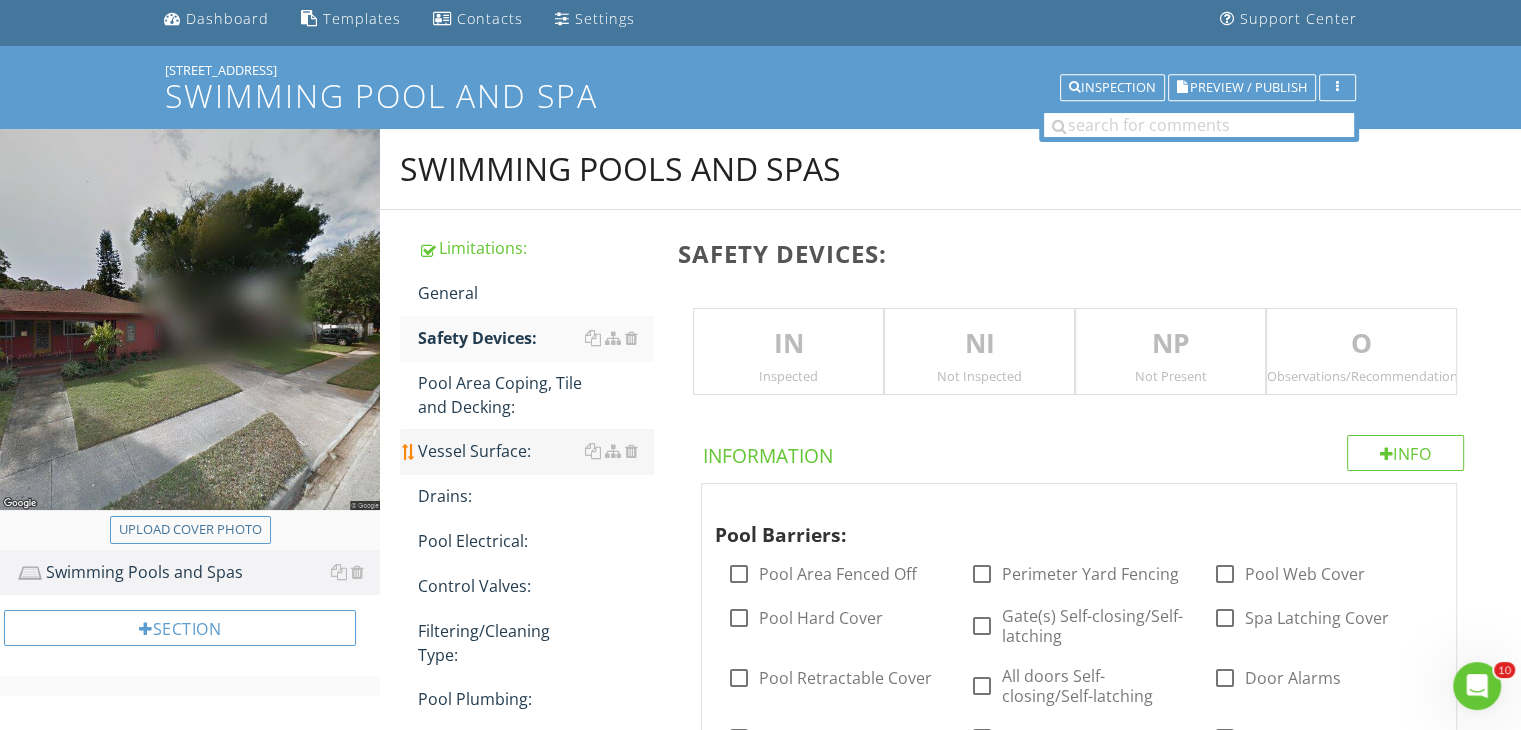 click on "Vessel Surface:" at bounding box center [535, 451] 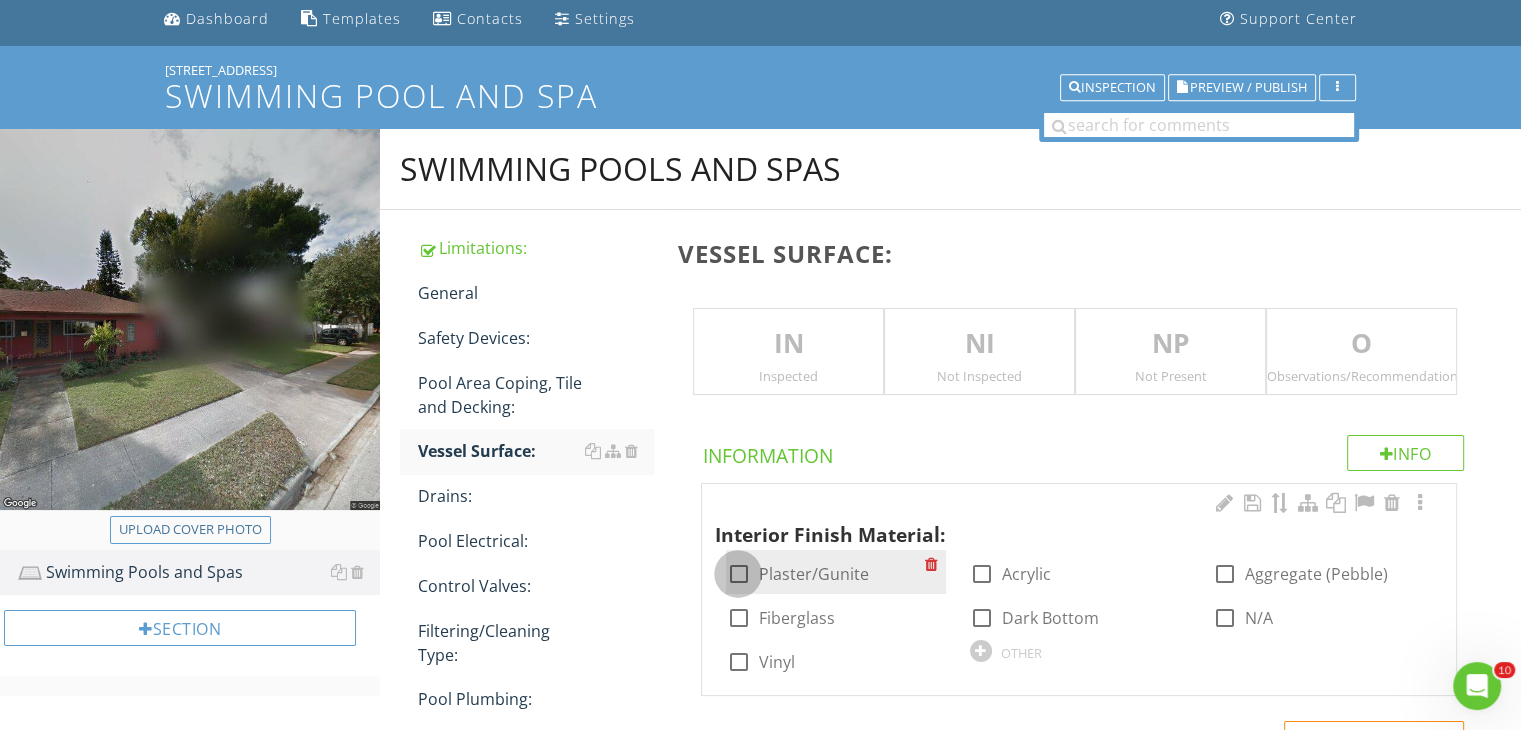 click at bounding box center (738, 574) 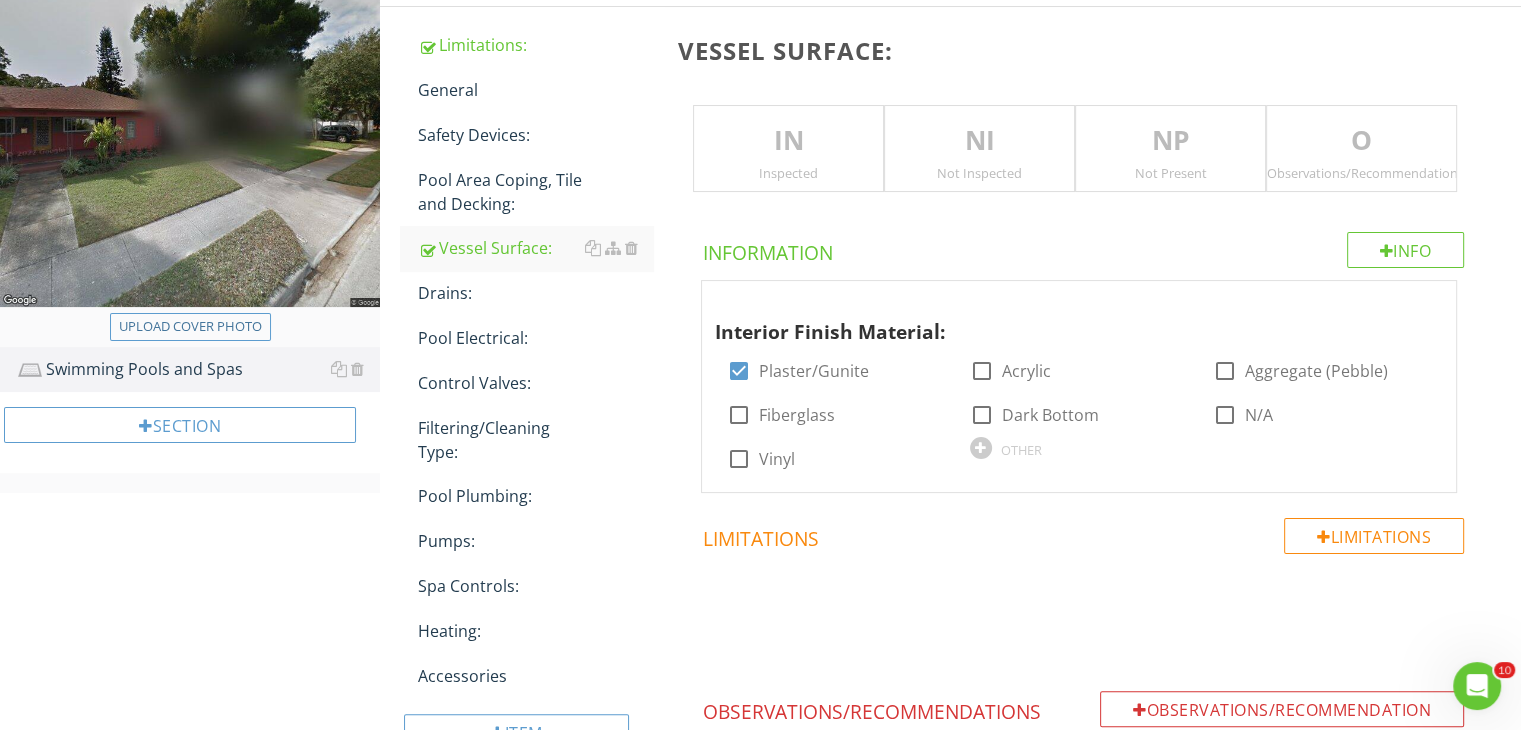 scroll, scrollTop: 285, scrollLeft: 0, axis: vertical 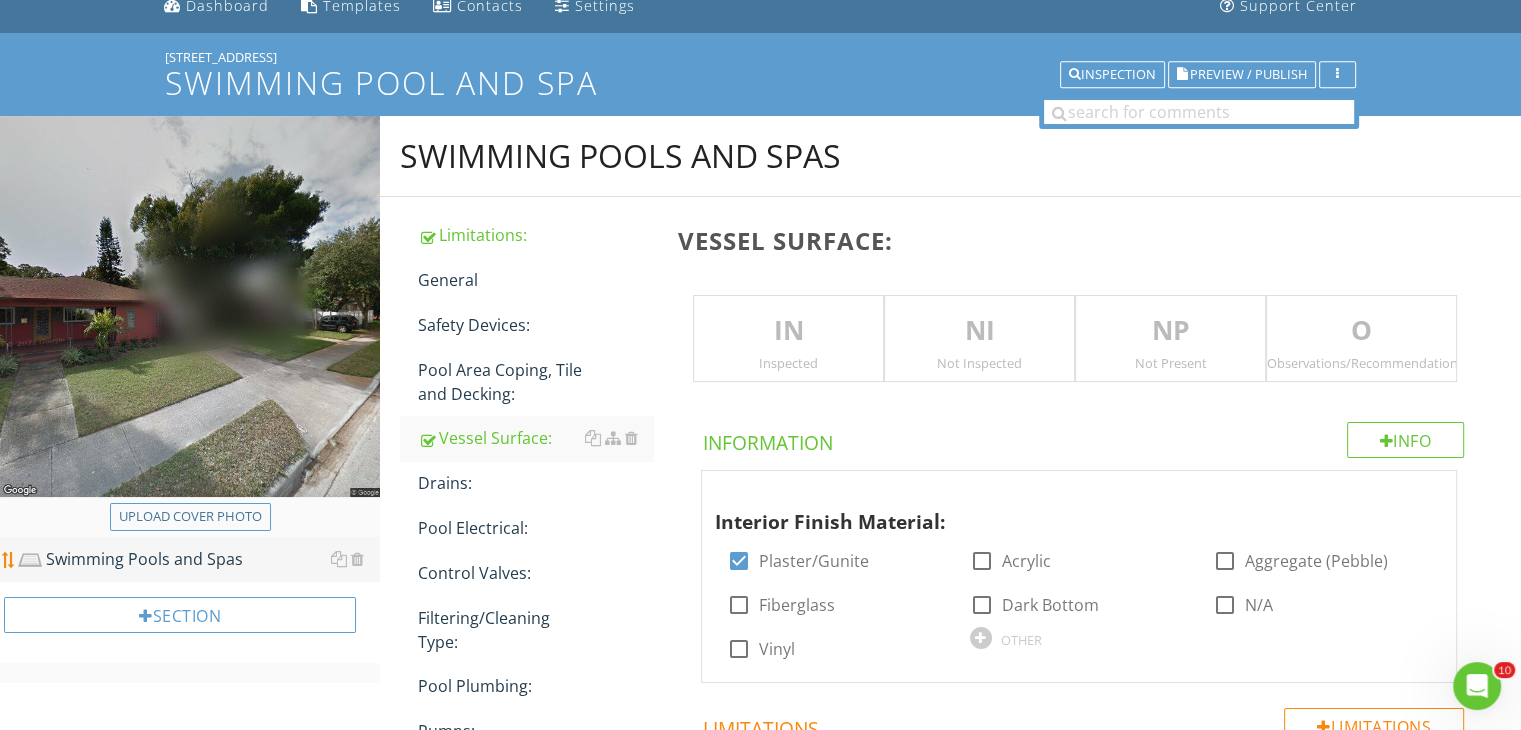 click on "Swimming Pools and Spas" at bounding box center [199, 560] 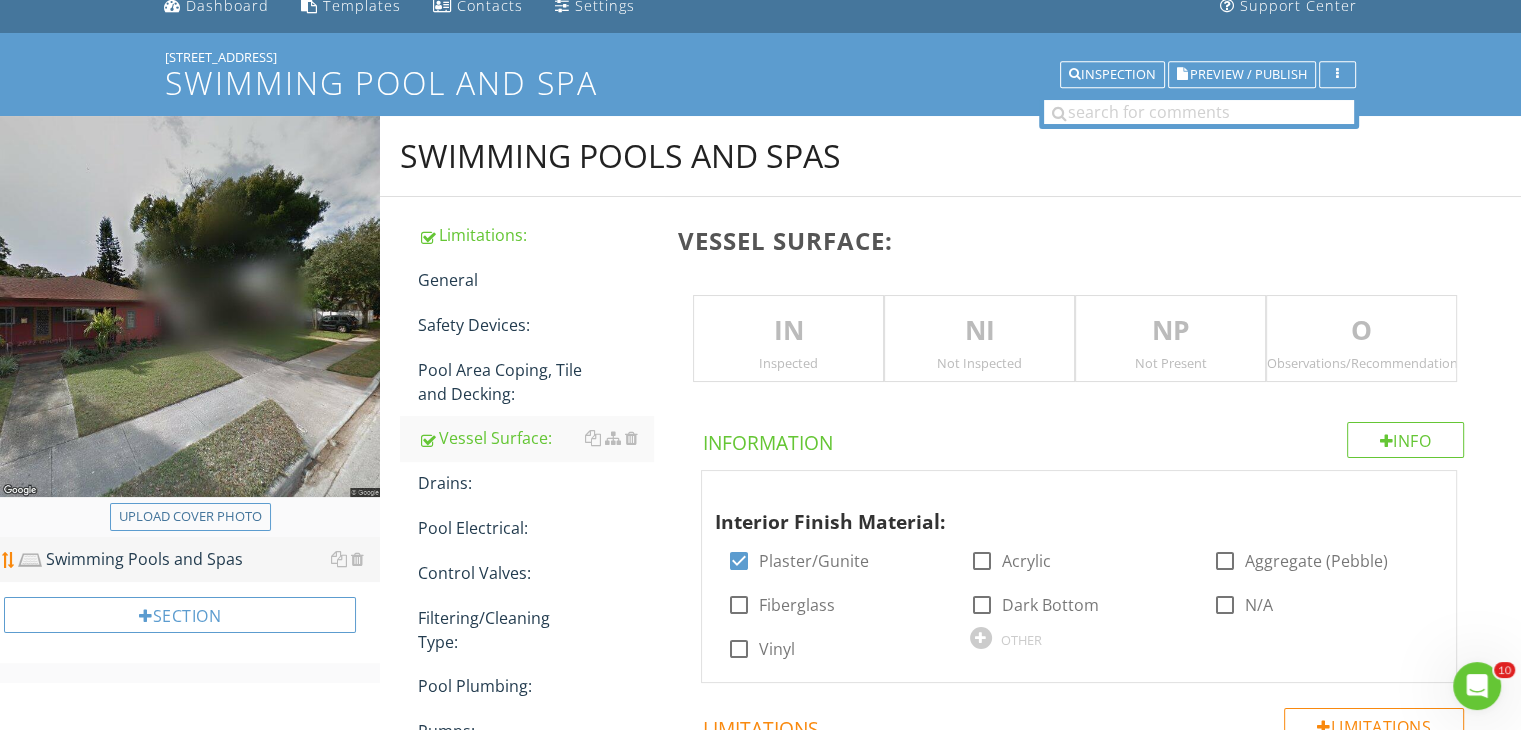 click on "Swimming Pools and Spas" at bounding box center [199, 560] 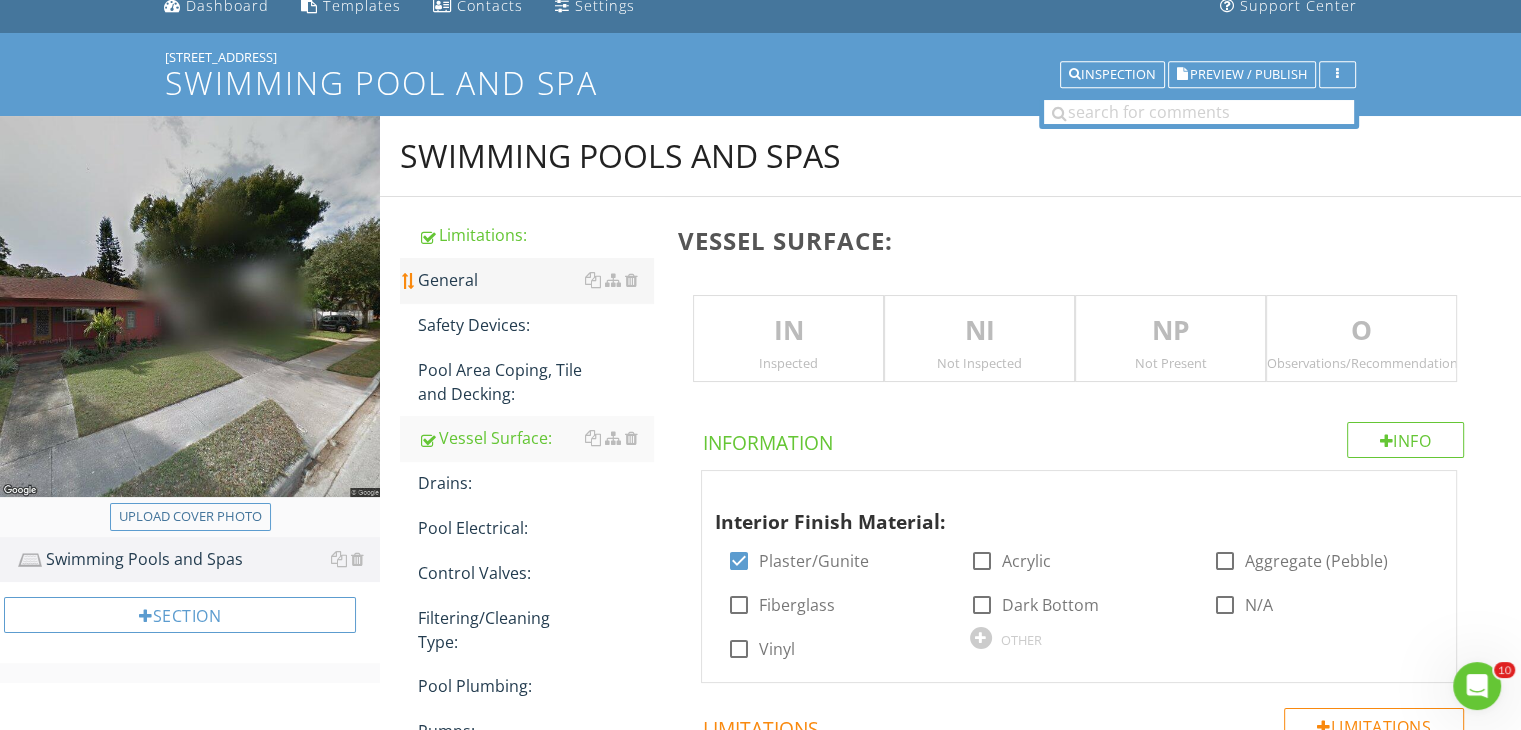 click on "General" at bounding box center [535, 280] 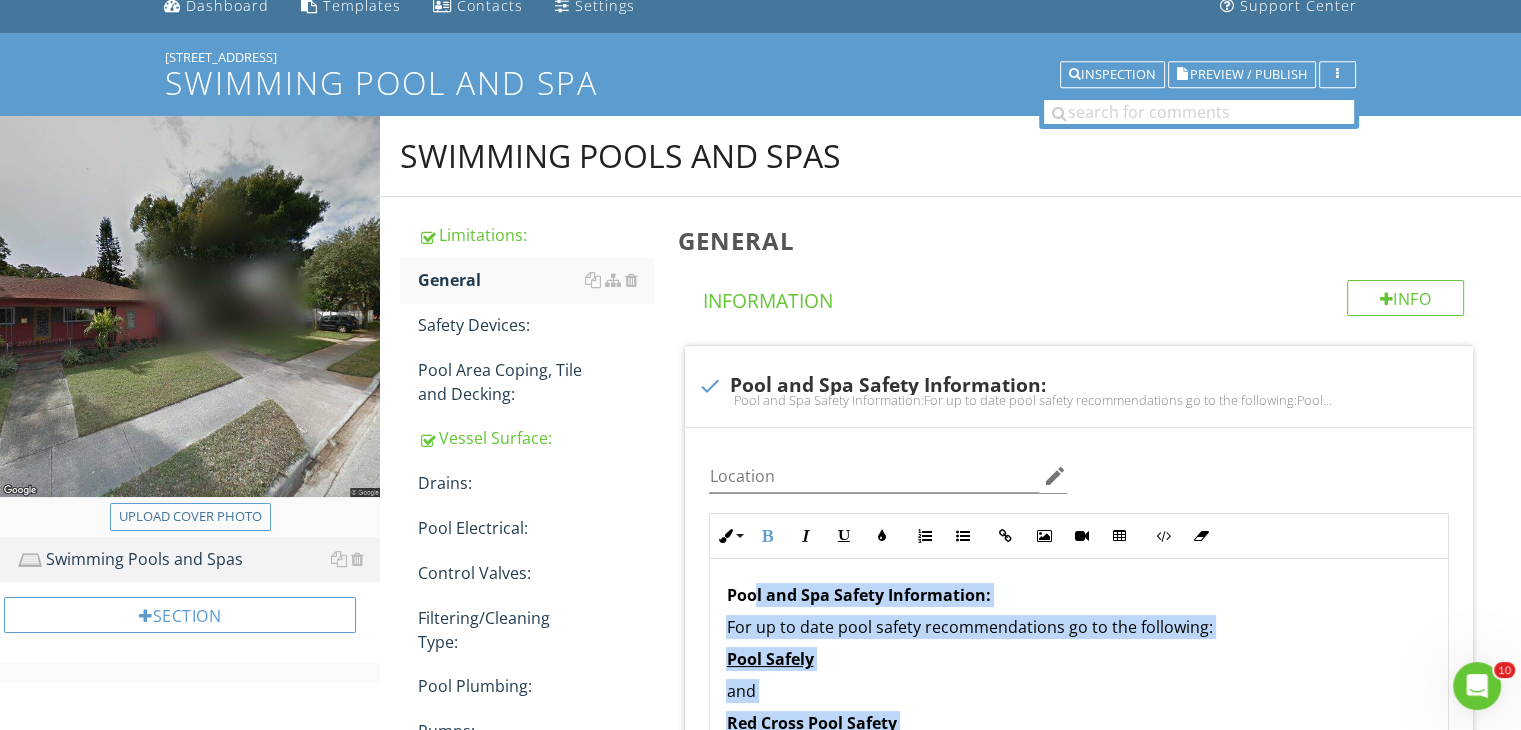 scroll, scrollTop: 111, scrollLeft: 0, axis: vertical 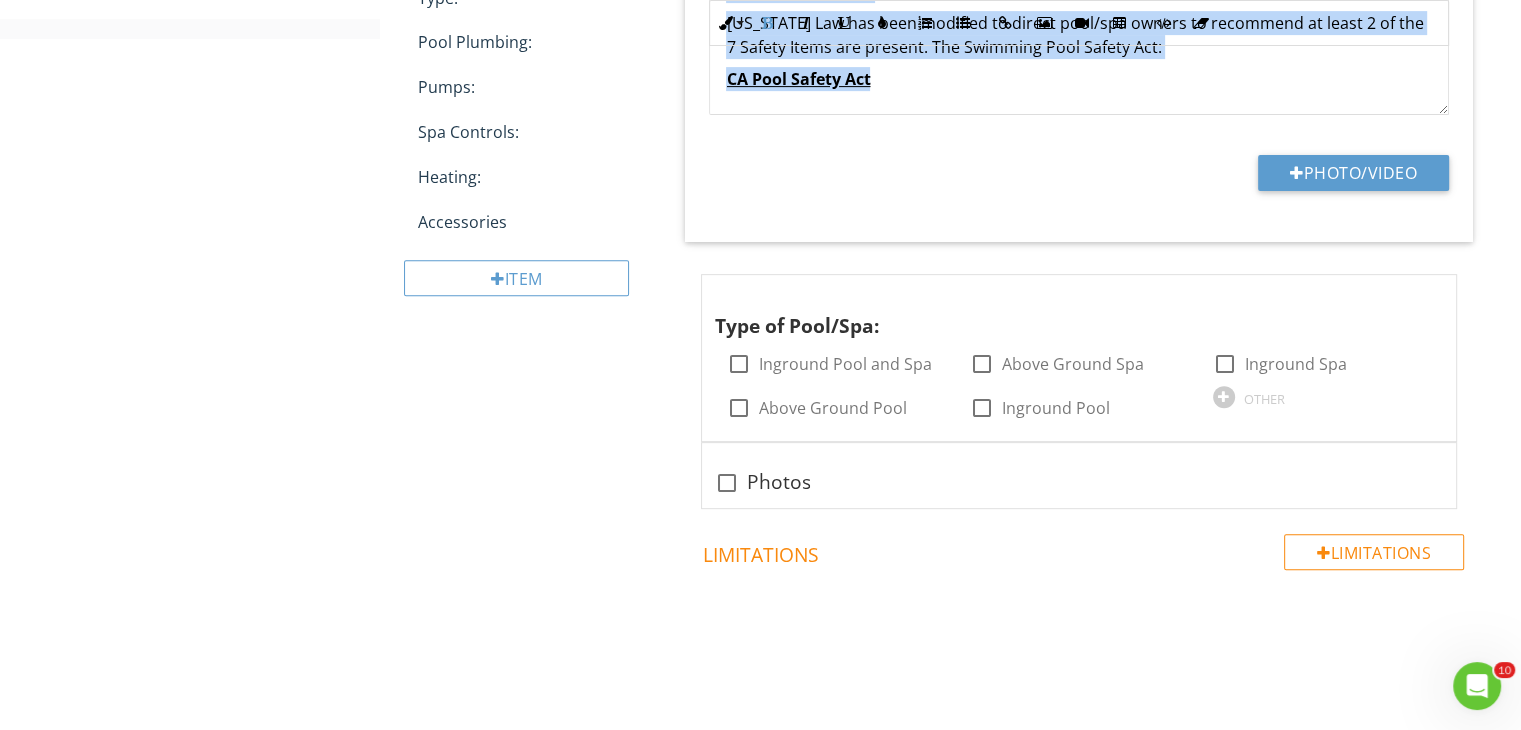 drag, startPoint x: 751, startPoint y: 578, endPoint x: 988, endPoint y: 97, distance: 536.21826 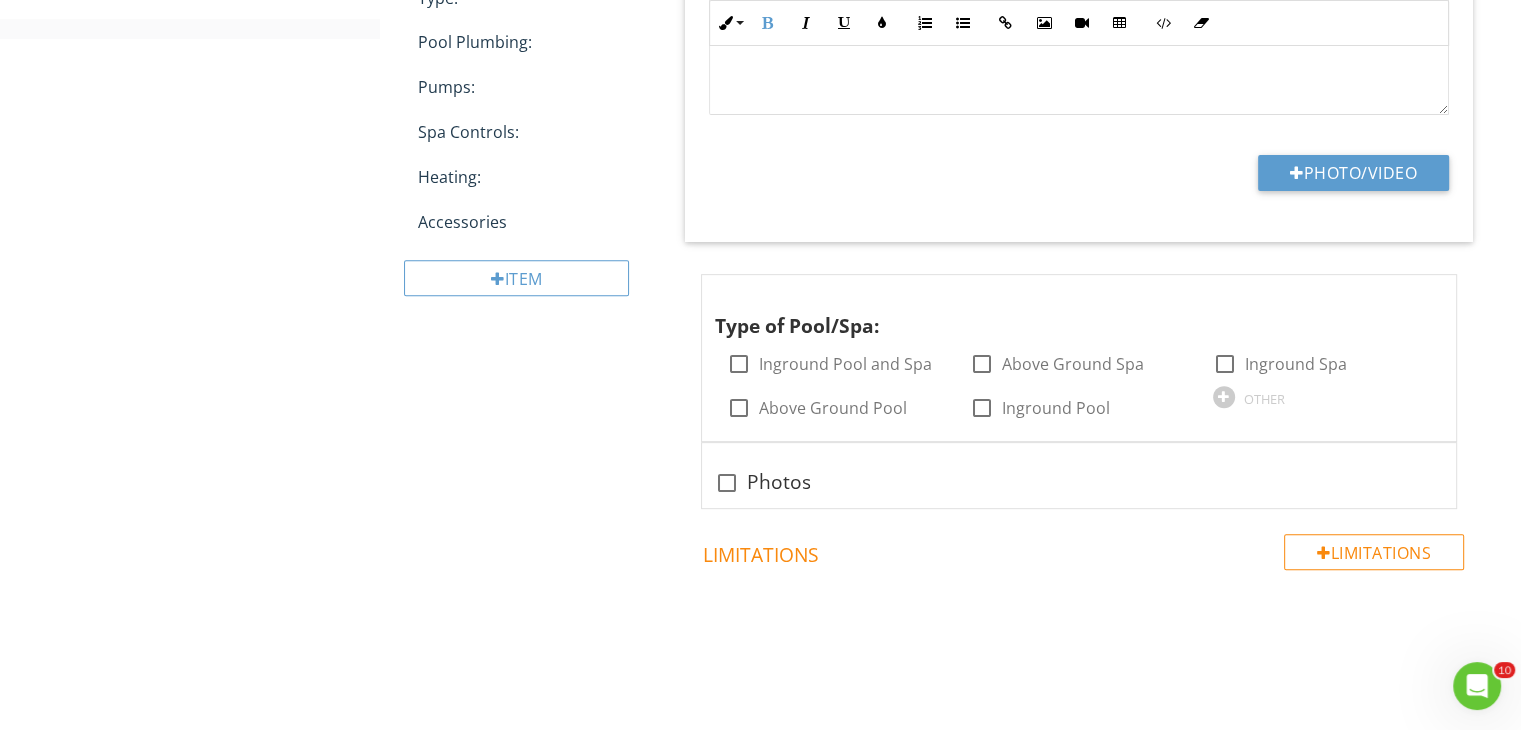scroll, scrollTop: 0, scrollLeft: 0, axis: both 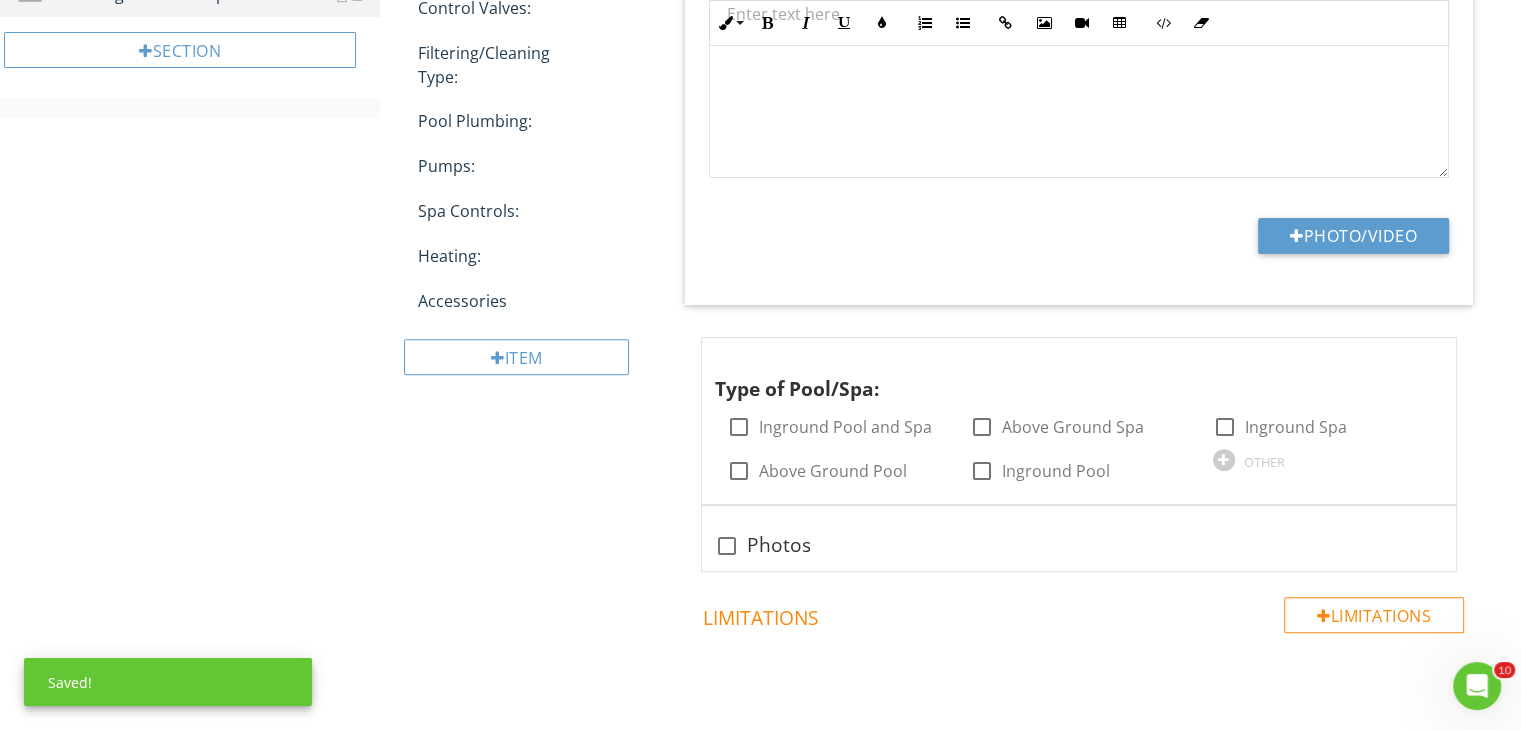 click at bounding box center [1079, 78] 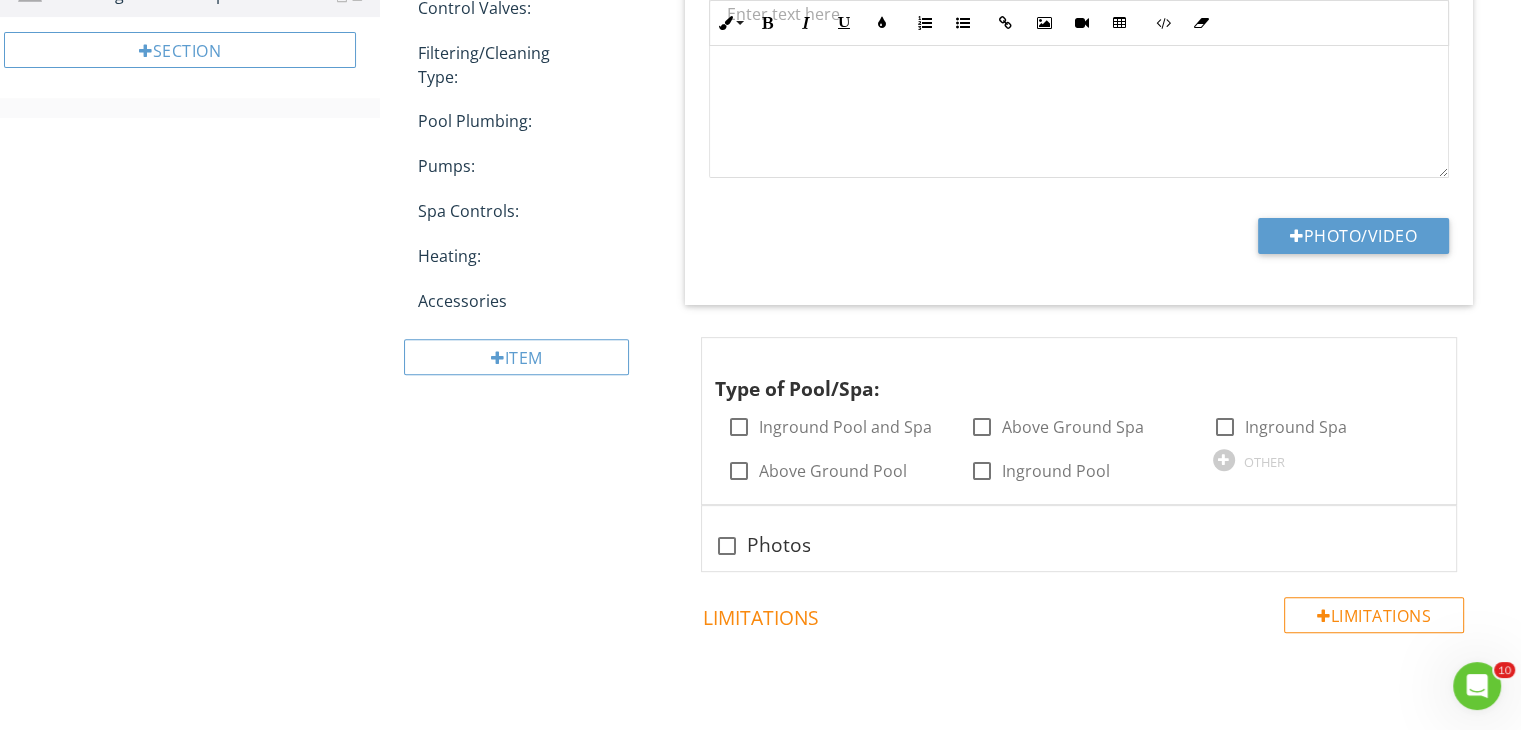 click at bounding box center (1079, 78) 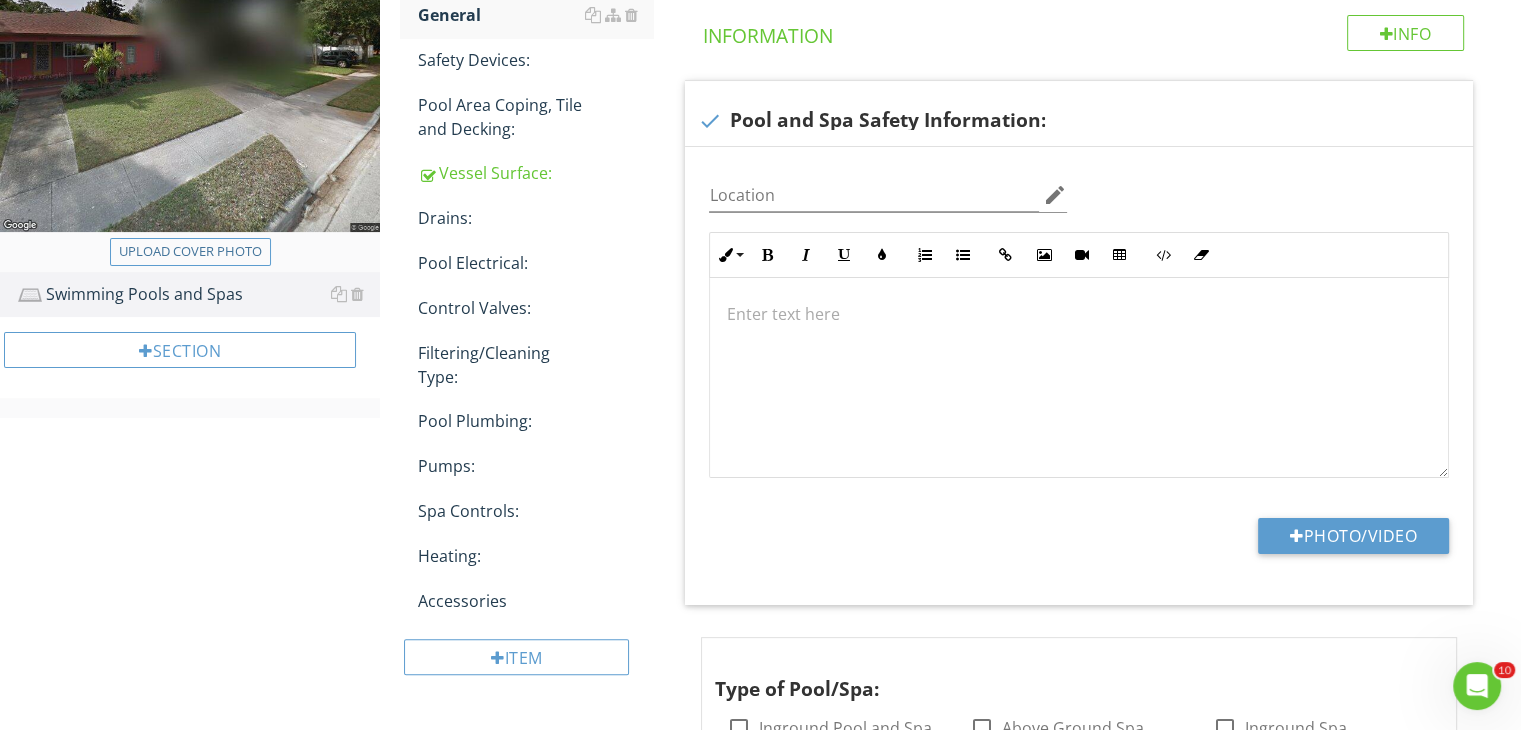 scroll, scrollTop: 339, scrollLeft: 0, axis: vertical 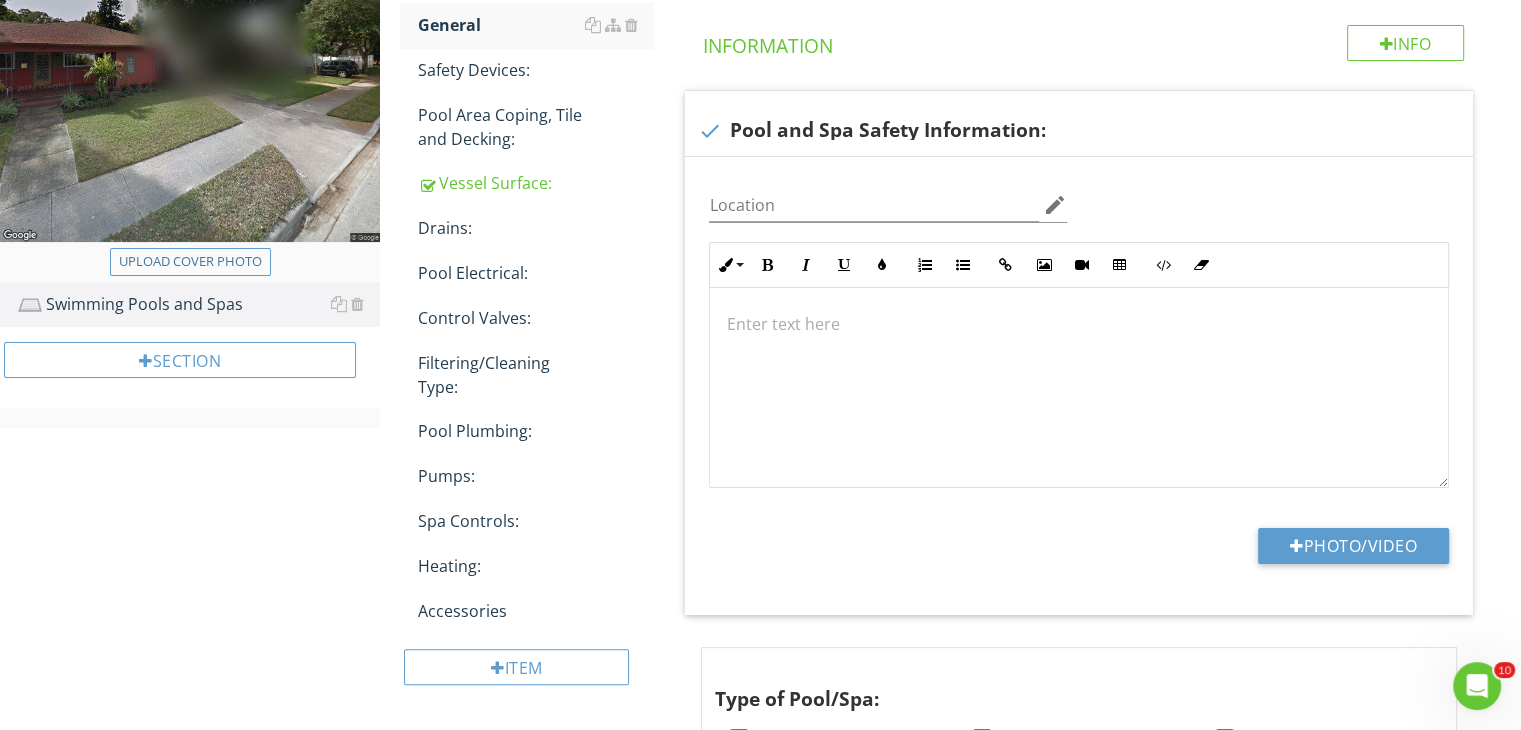 type 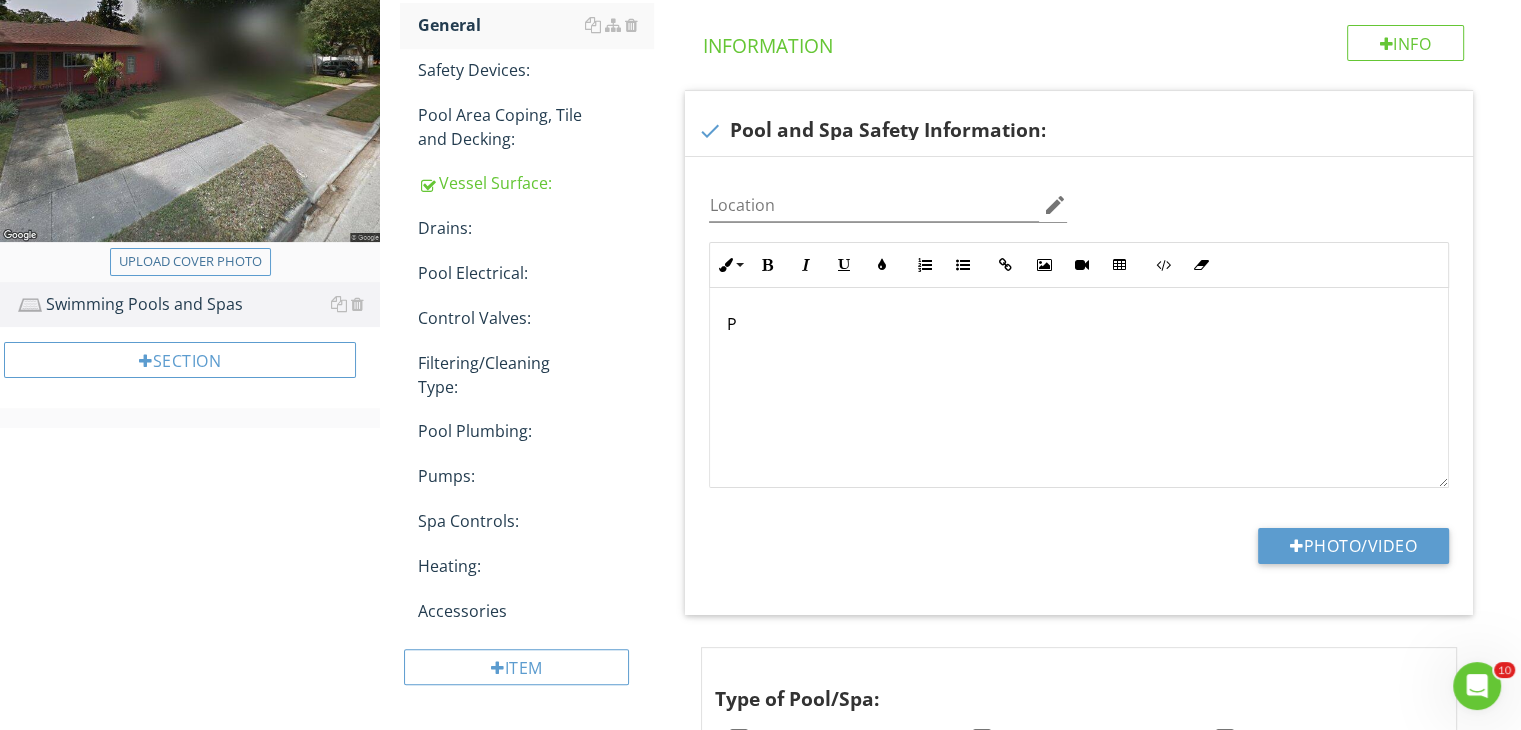 scroll, scrollTop: 355, scrollLeft: 0, axis: vertical 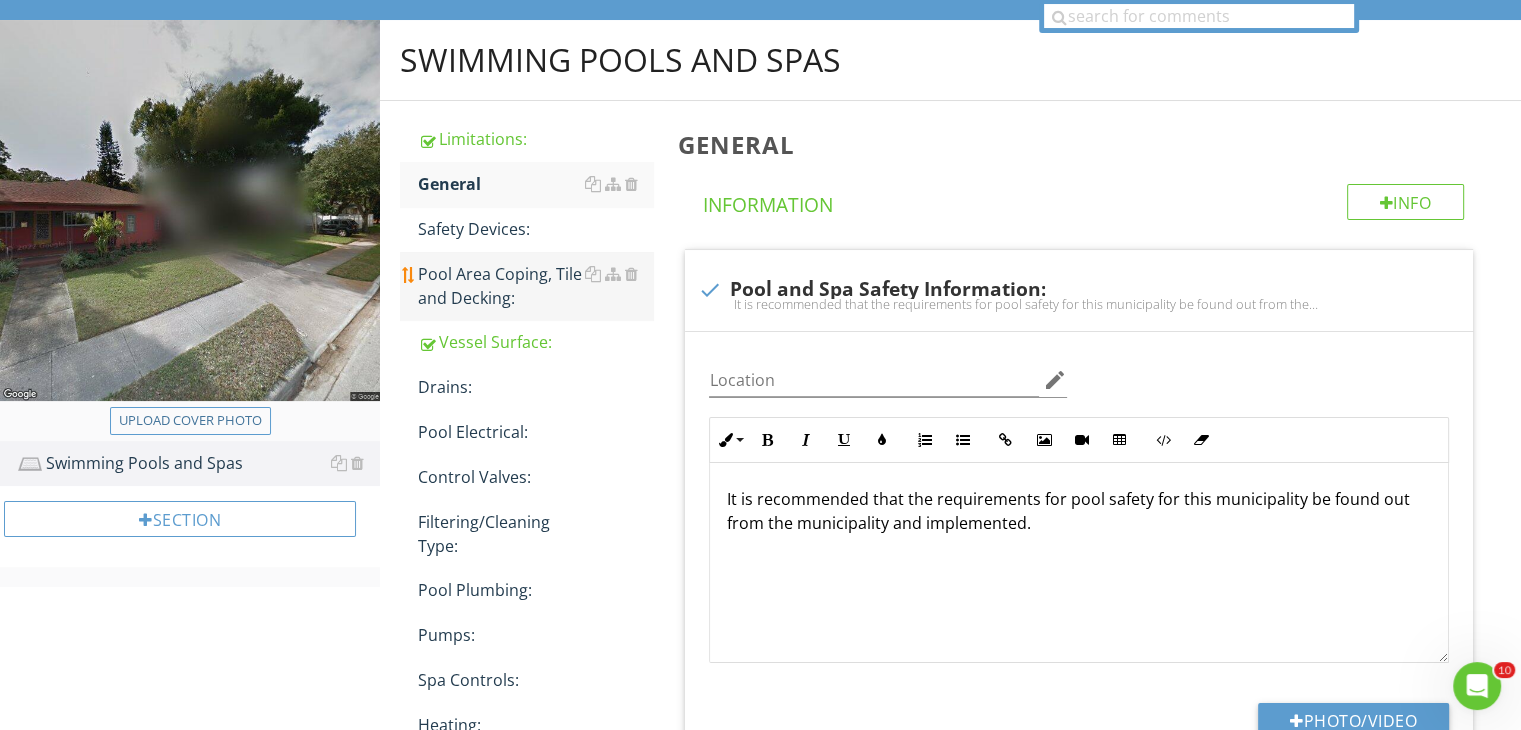 click on "Pool Area Coping, Tile and Decking:" at bounding box center (535, 286) 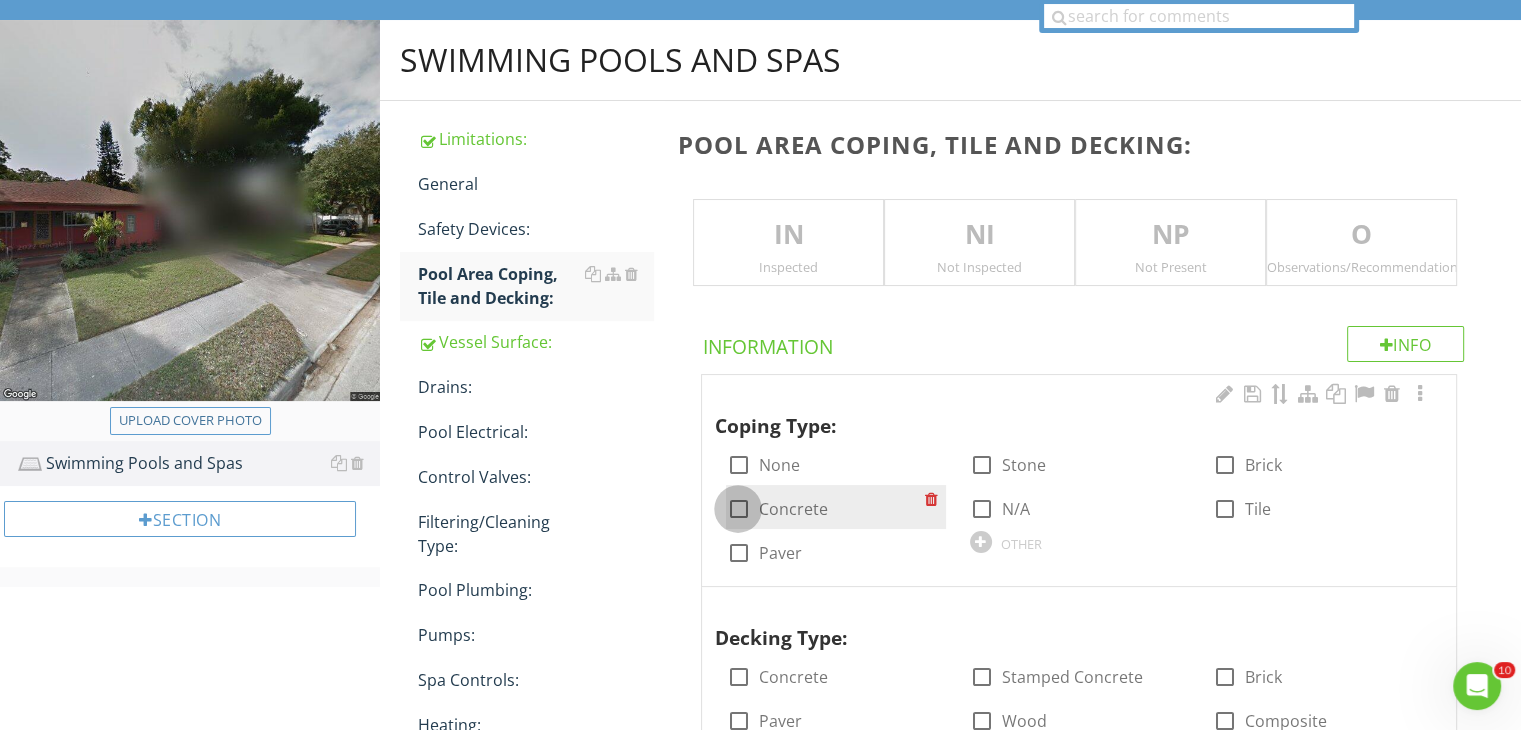 click at bounding box center (738, 509) 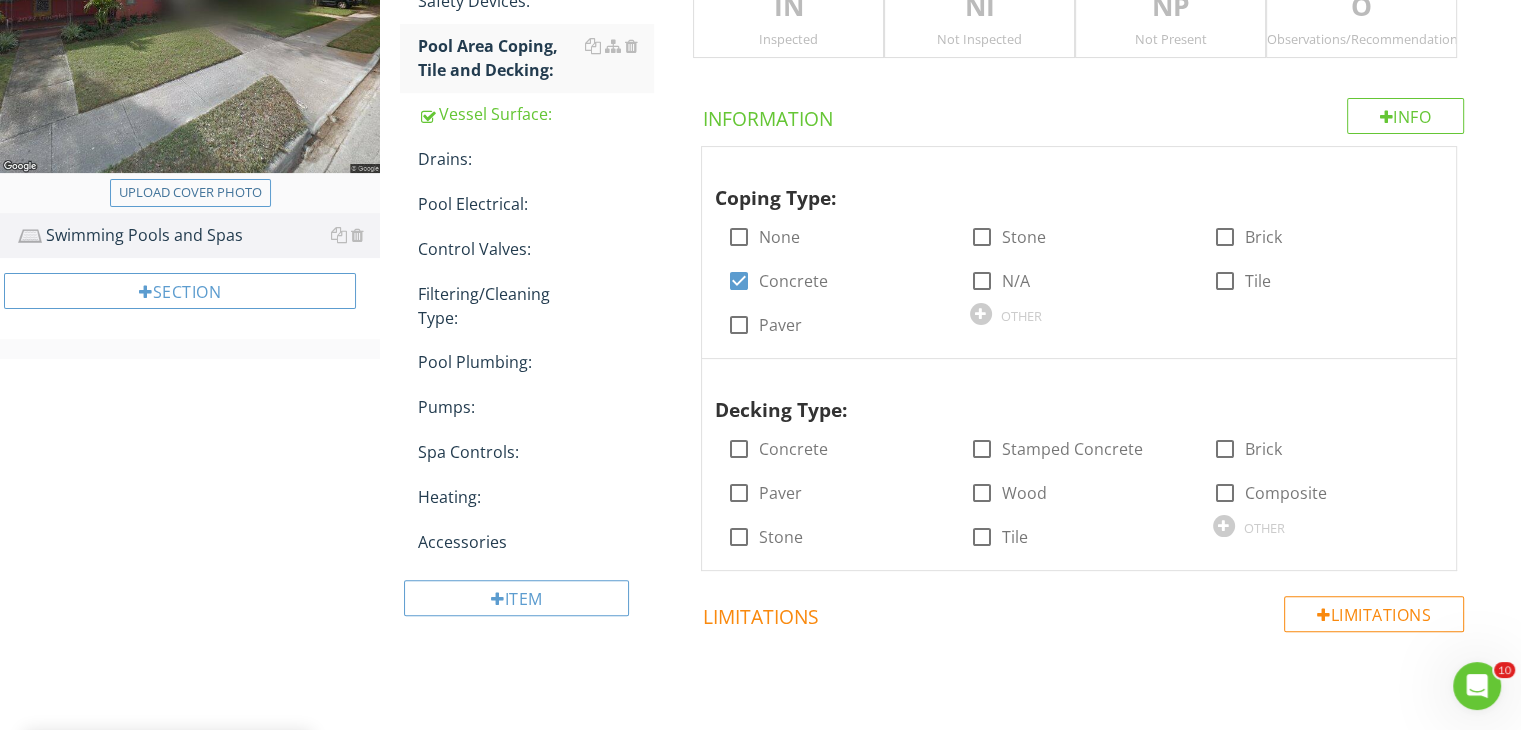 scroll, scrollTop: 433, scrollLeft: 0, axis: vertical 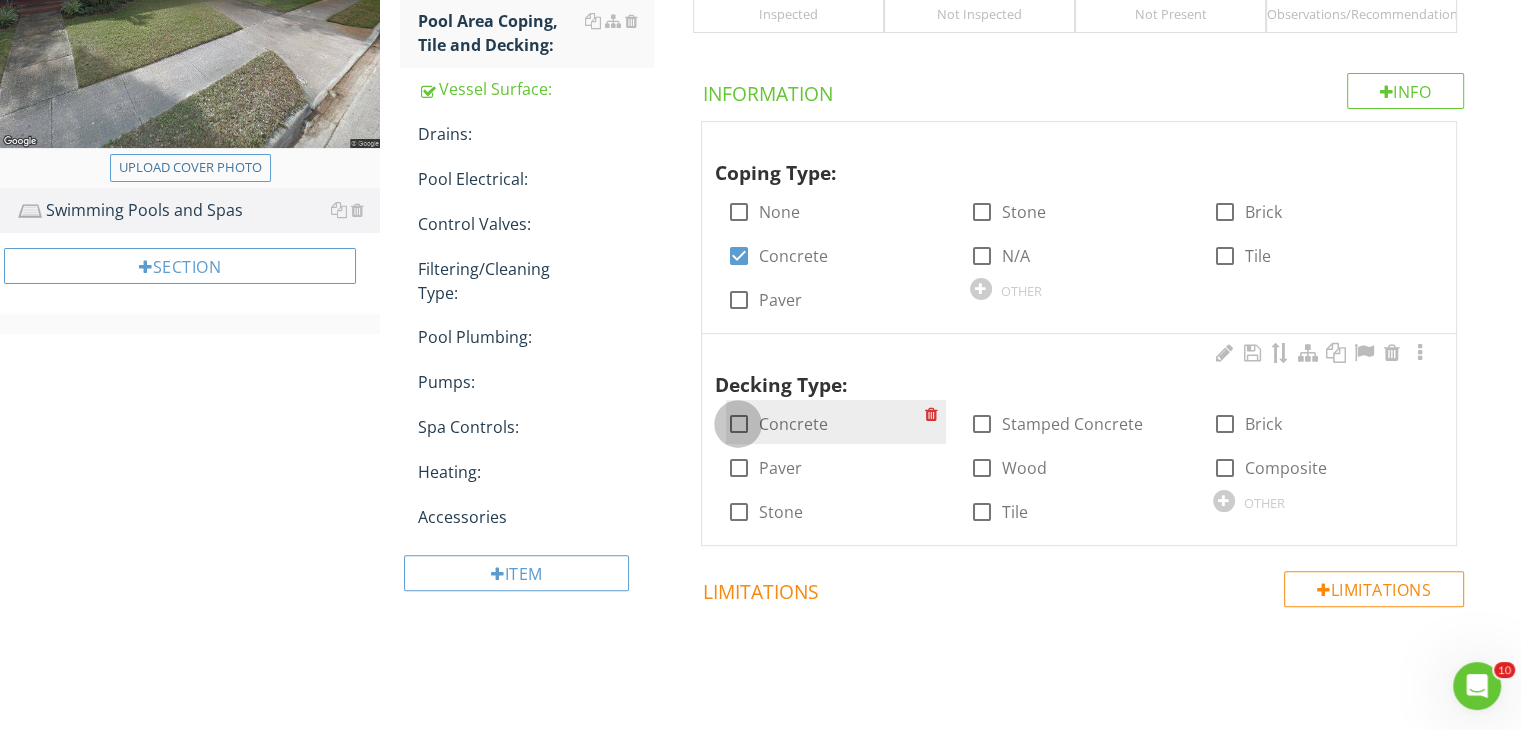 click at bounding box center (738, 424) 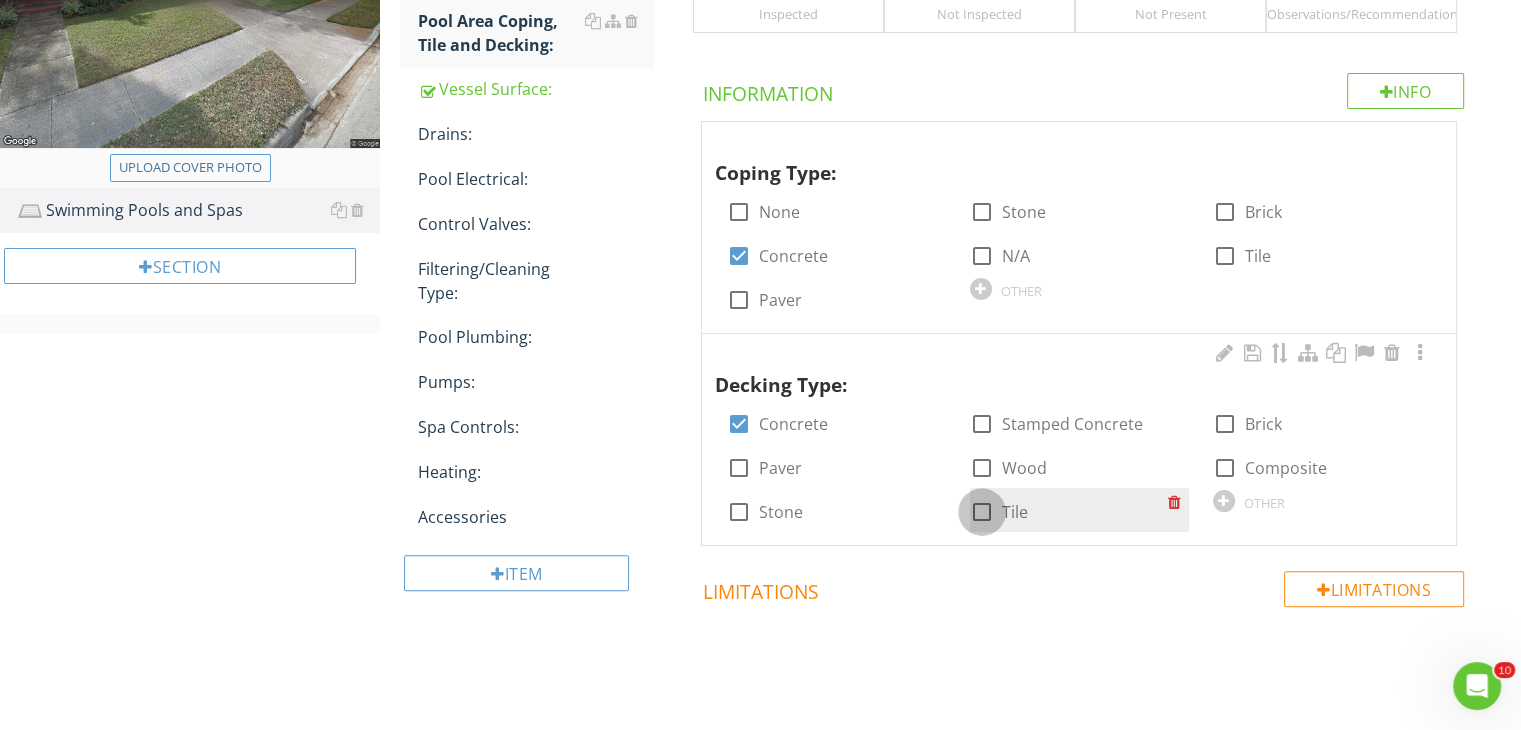 click at bounding box center [982, 512] 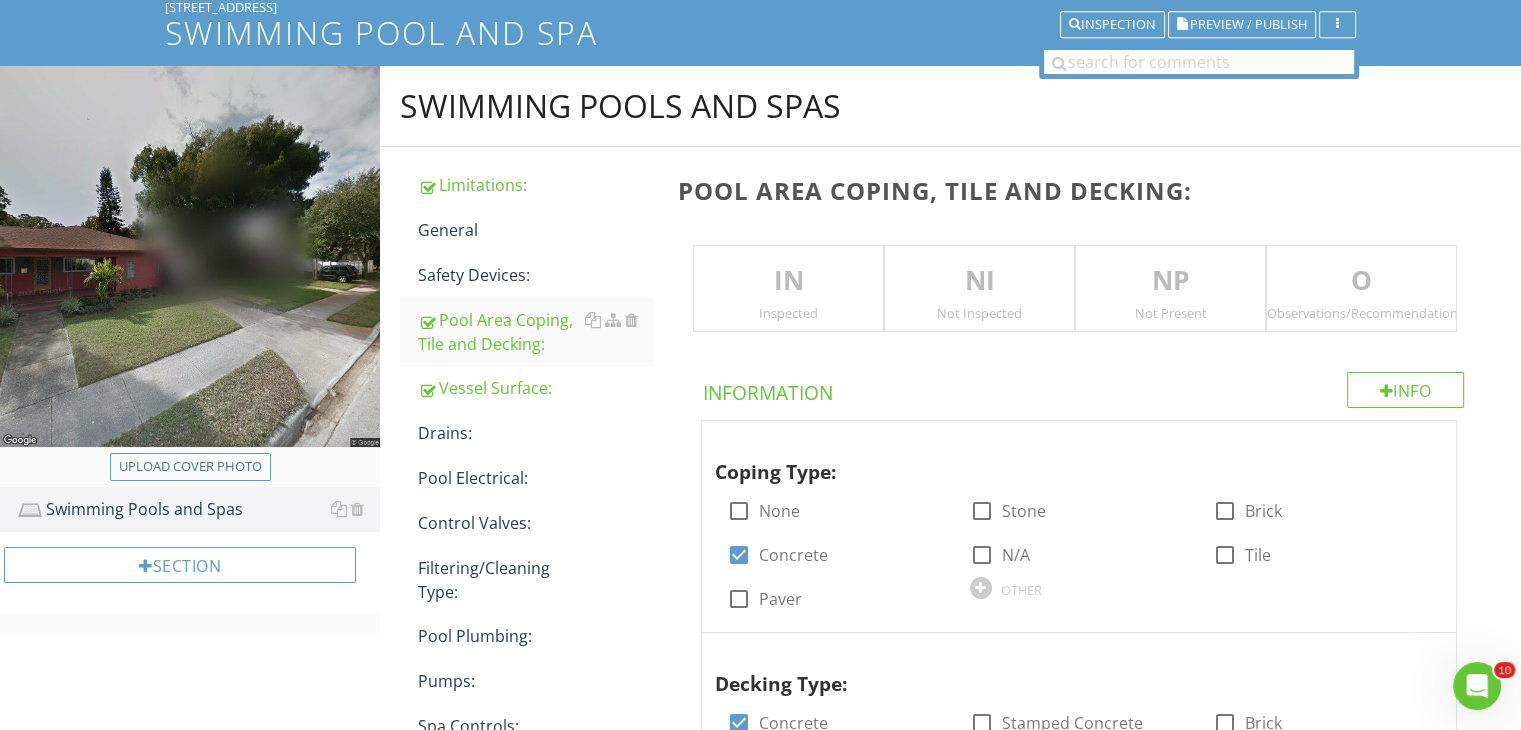 scroll, scrollTop: 107, scrollLeft: 0, axis: vertical 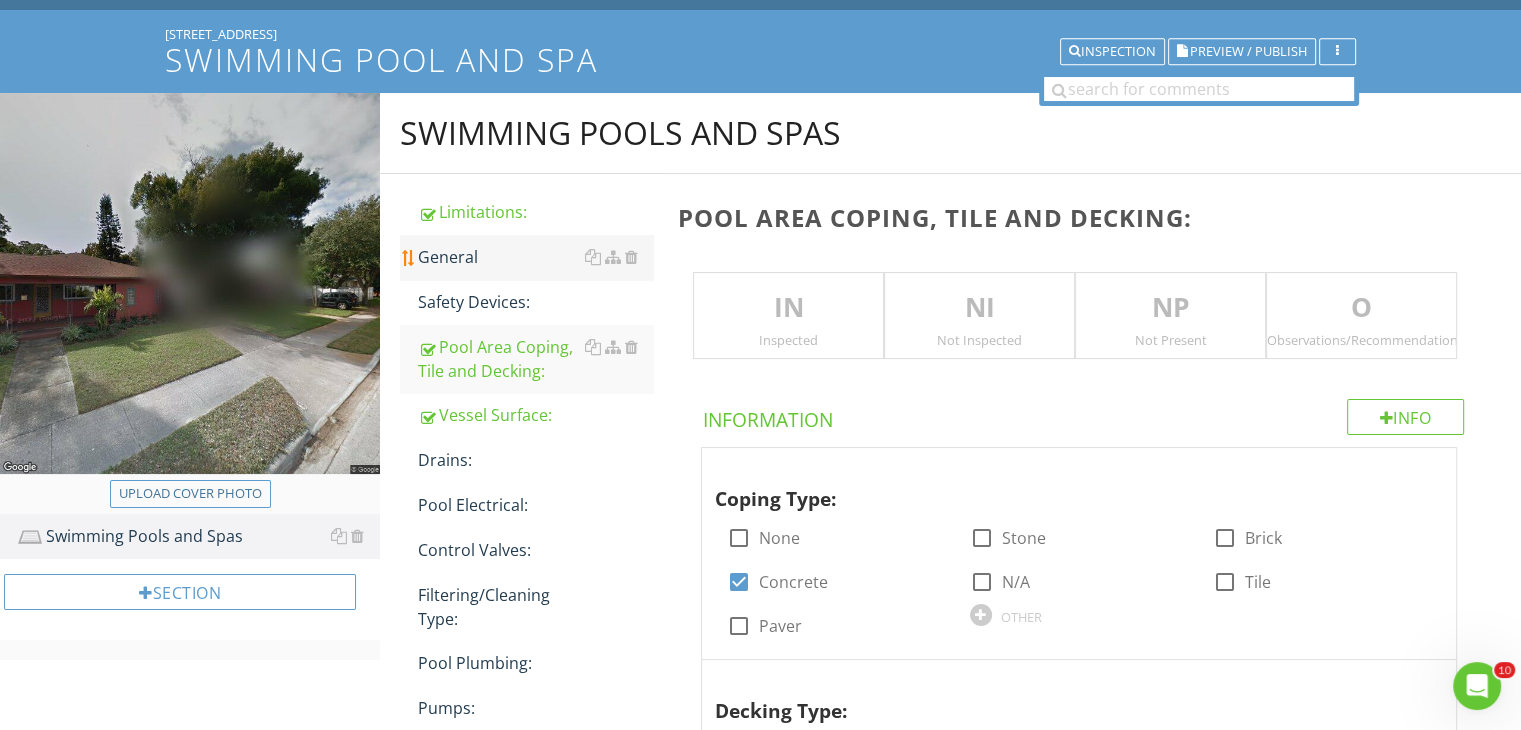 click on "General" at bounding box center [535, 257] 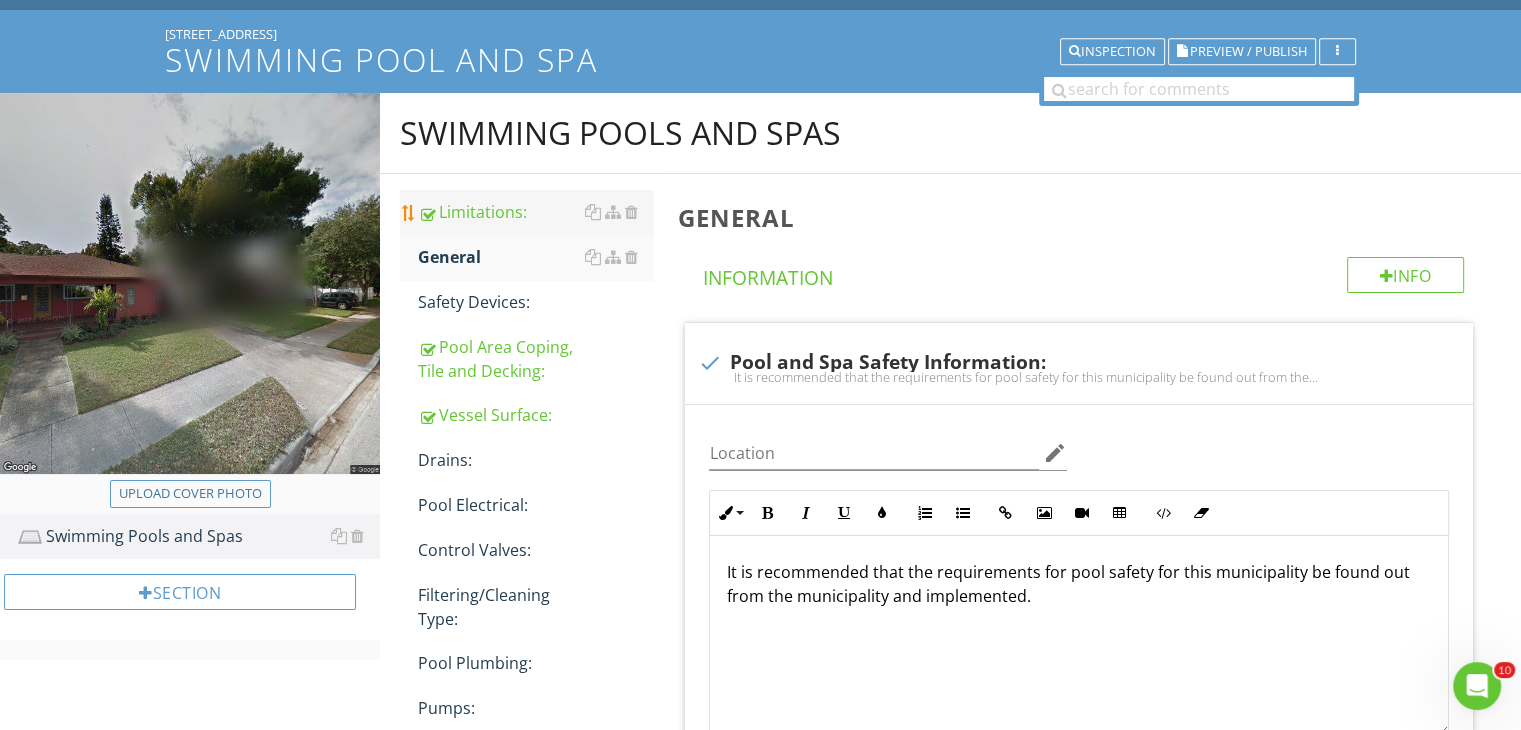 click on "Limitations:" at bounding box center [535, 212] 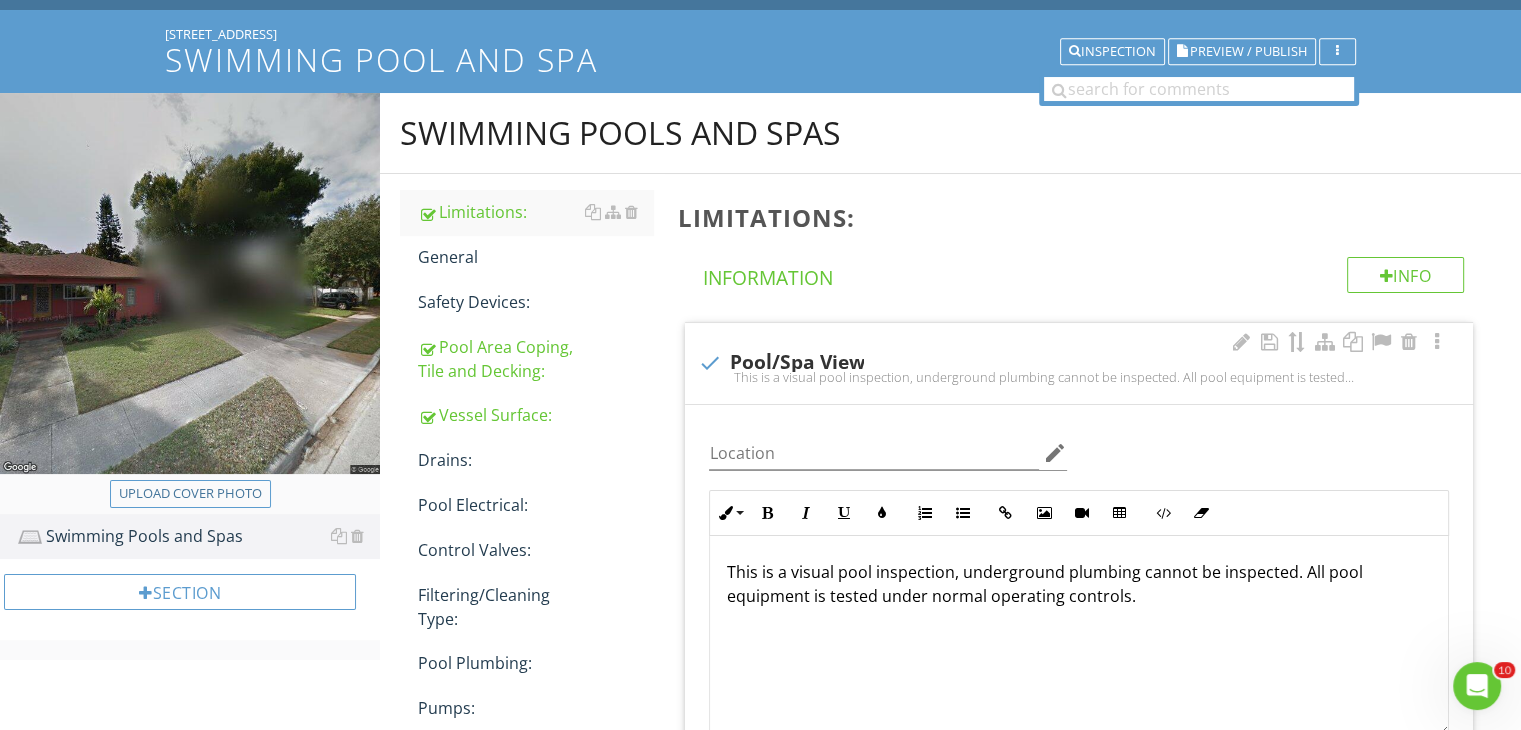 click on "This is a visual pool inspection, underground plumbing cannot be inspected. All pool equipment is tested under normal operating controls." at bounding box center [1079, 636] 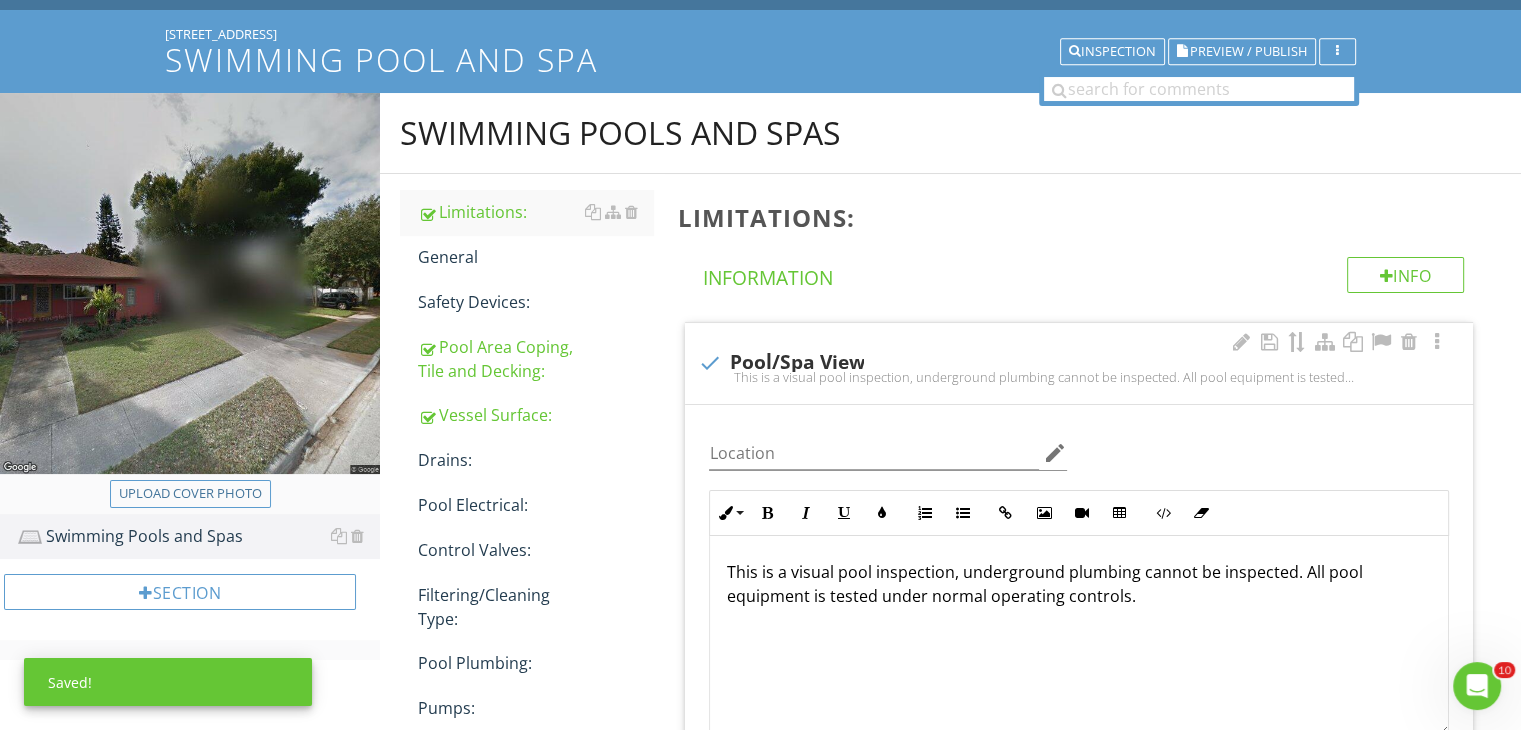 type 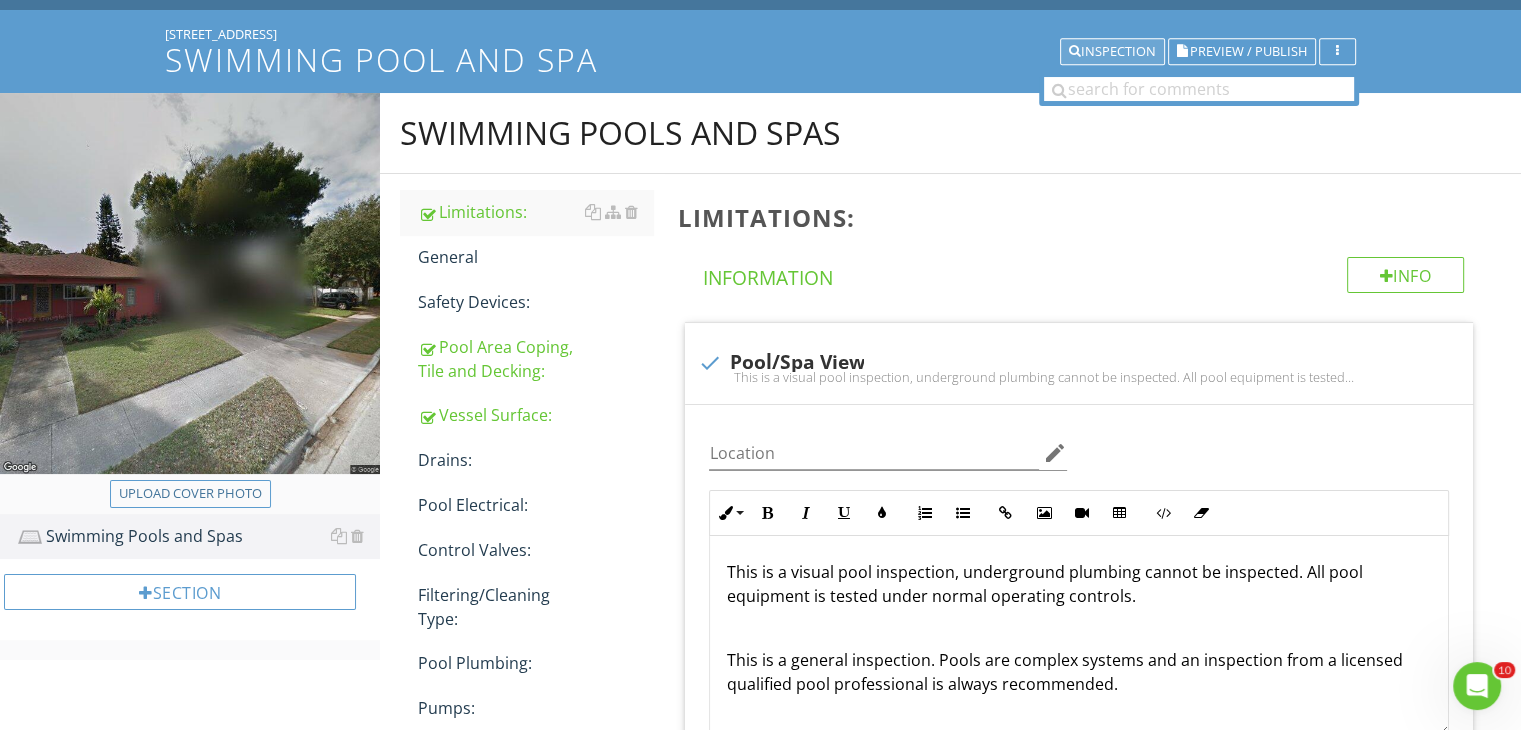 click on "Inspection" at bounding box center (1112, 52) 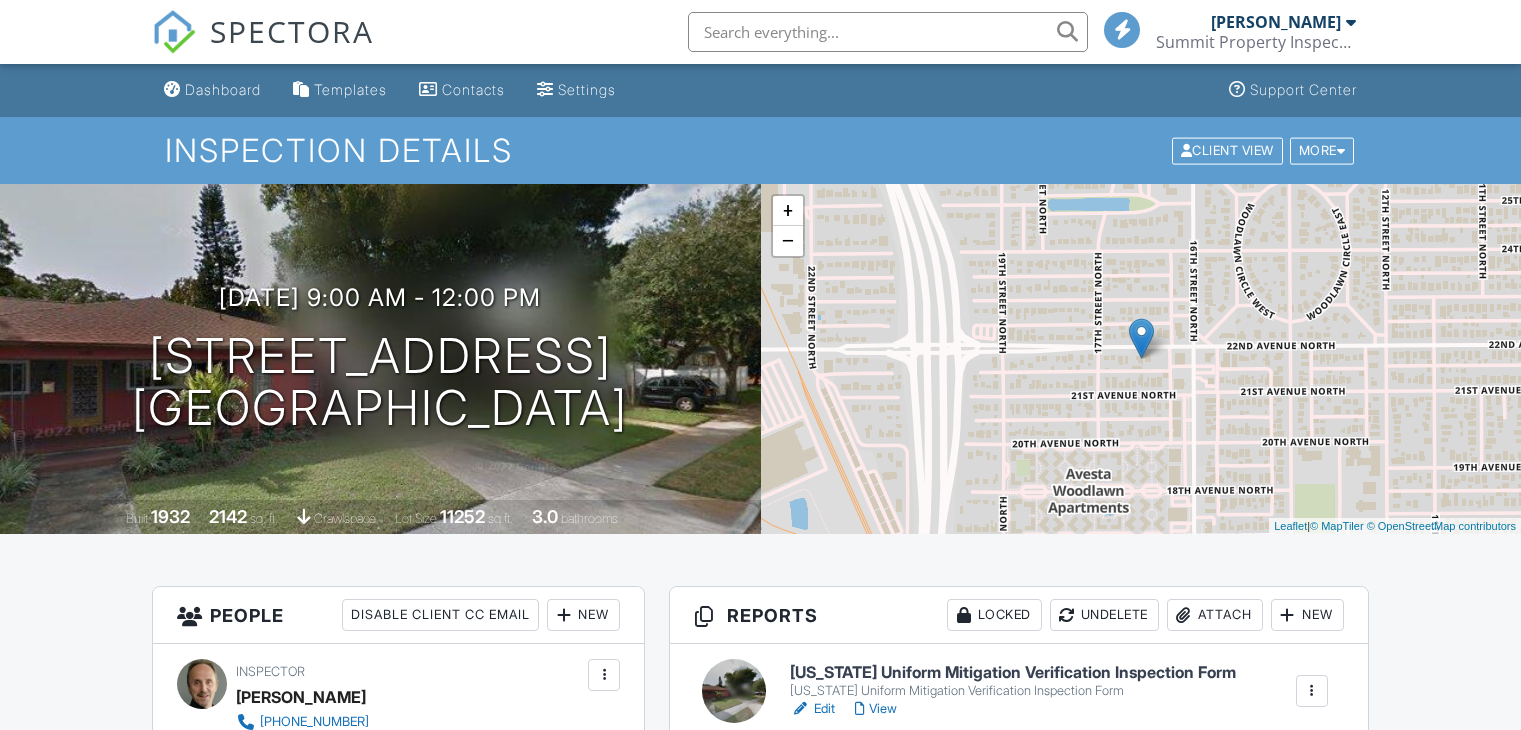 scroll, scrollTop: 332, scrollLeft: 0, axis: vertical 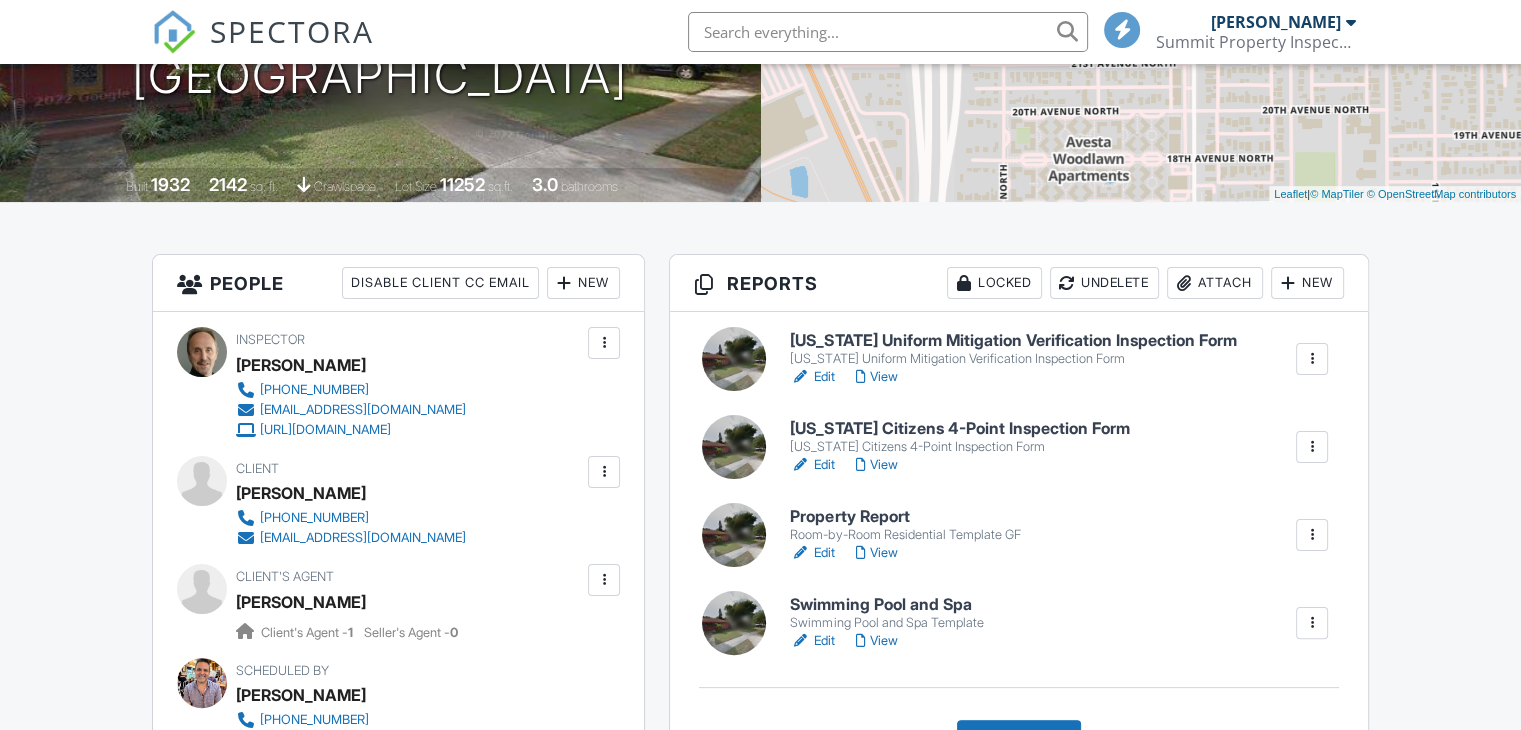 click on "[US_STATE] Citizens 4-Point Inspection Form
[US_STATE] Citizens 4-Point Inspection Form
Edit
View
Quick Publish
Copy
[GEOGRAPHIC_DATA]" at bounding box center (1019, 447) 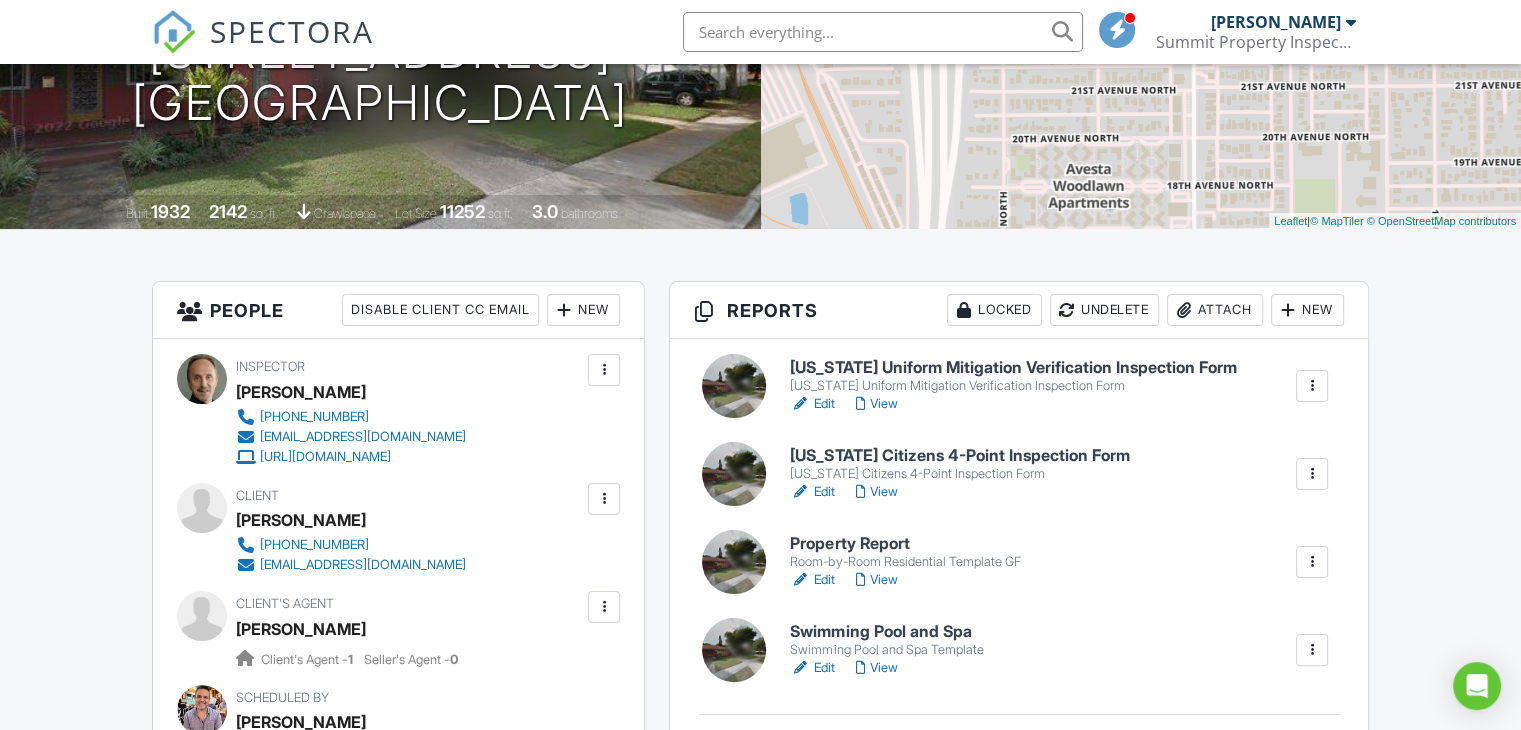 click on "[US_STATE] Uniform Mitigation Verification Inspection Form
[US_STATE] Uniform Mitigation Verification Inspection Form
Edit
View
Quick Publish
Copy
[GEOGRAPHIC_DATA]
[US_STATE] Citizens 4-Point Inspection Form
[US_STATE] Citizens 4-Point Inspection Form
Edit
View
Quick Publish
Copy
[GEOGRAPHIC_DATA]
Property Report
Room-by-Room Residential Template GF
Edit
View
Quick Publish
Copy
[GEOGRAPHIC_DATA]
Swimming Pool and Spa
Swimming Pool and Spa Template
Edit
View
Quick Publish
Copy
[GEOGRAPHIC_DATA]
Publish All
Checking report completion" at bounding box center [1019, 569] 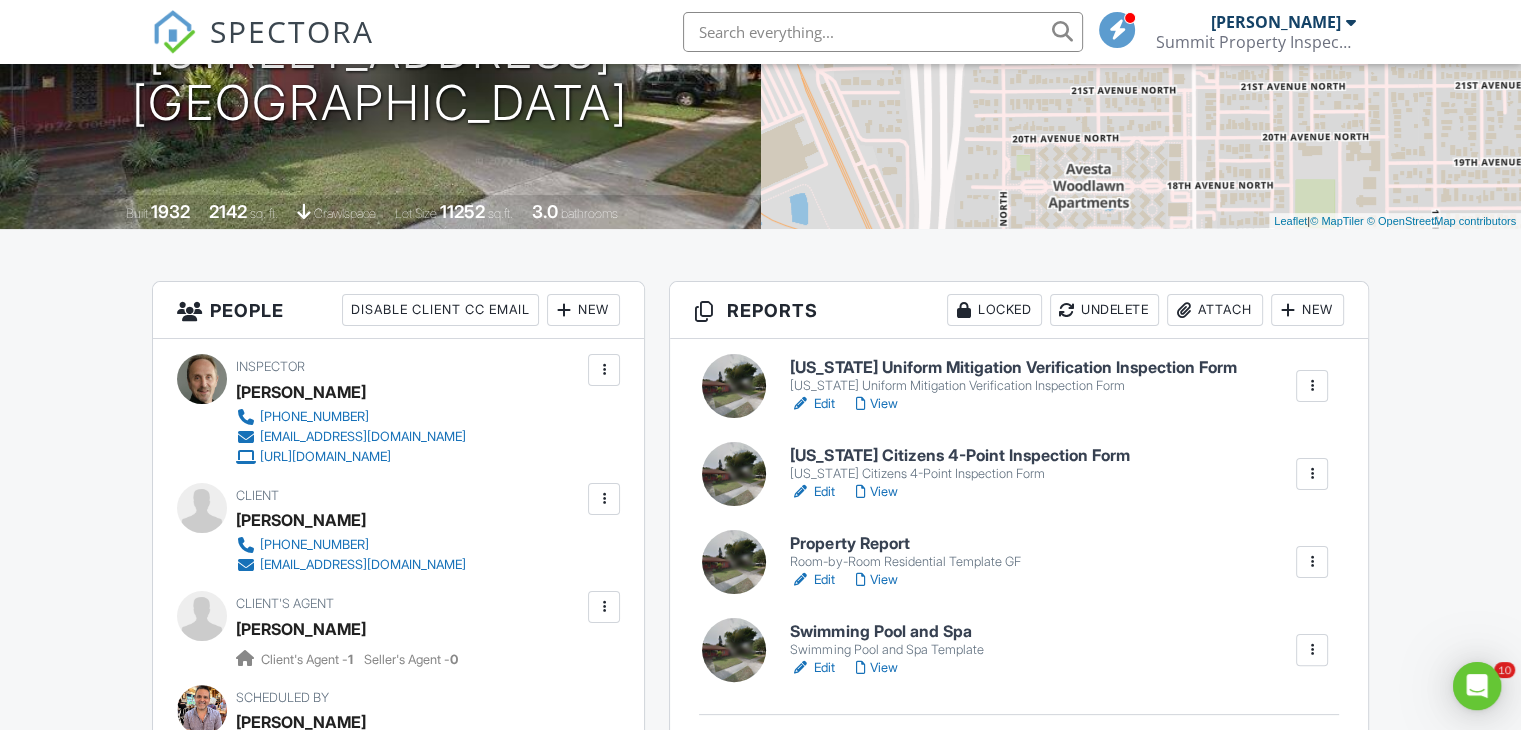 scroll, scrollTop: 0, scrollLeft: 0, axis: both 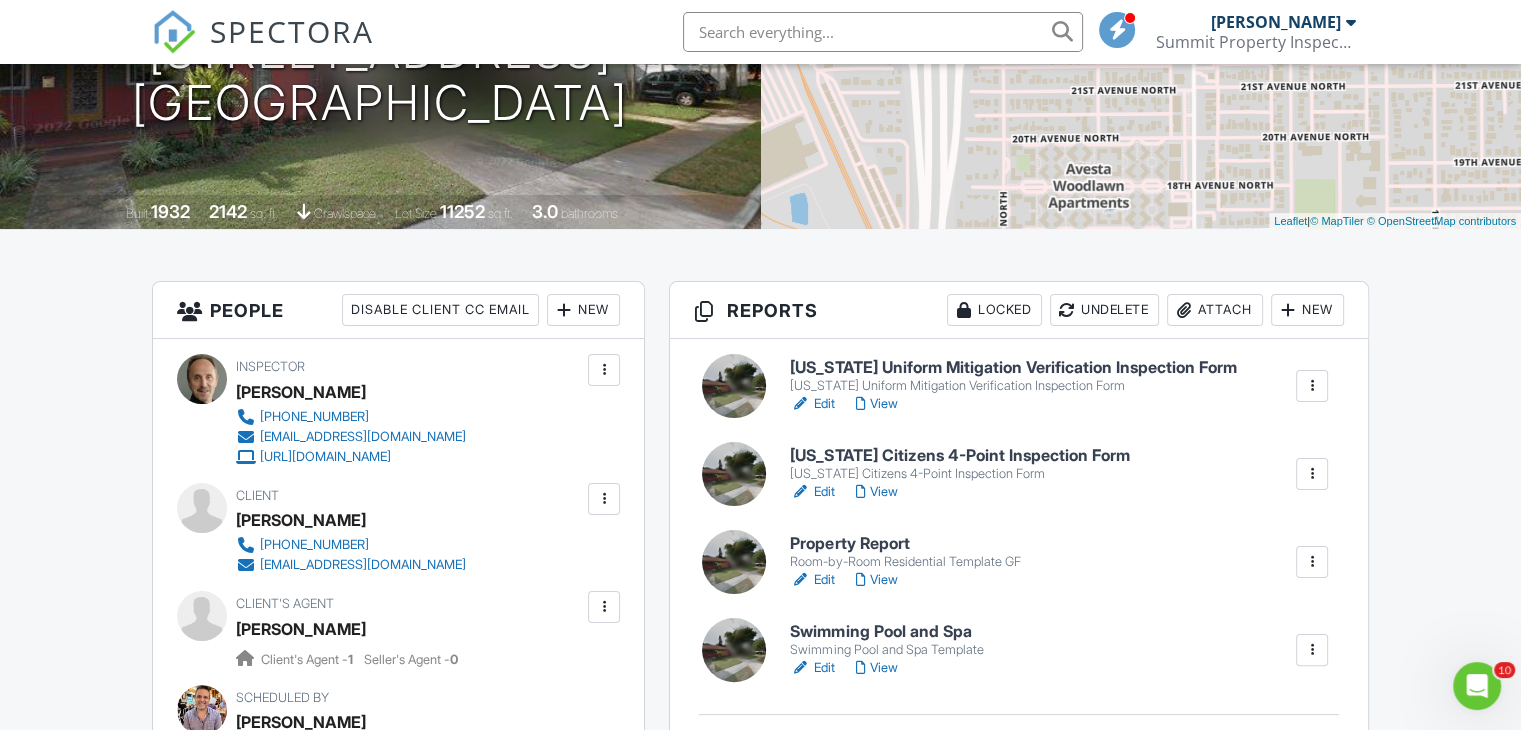 click on "[US_STATE] Citizens 4-Point Inspection Form" at bounding box center (959, 456) 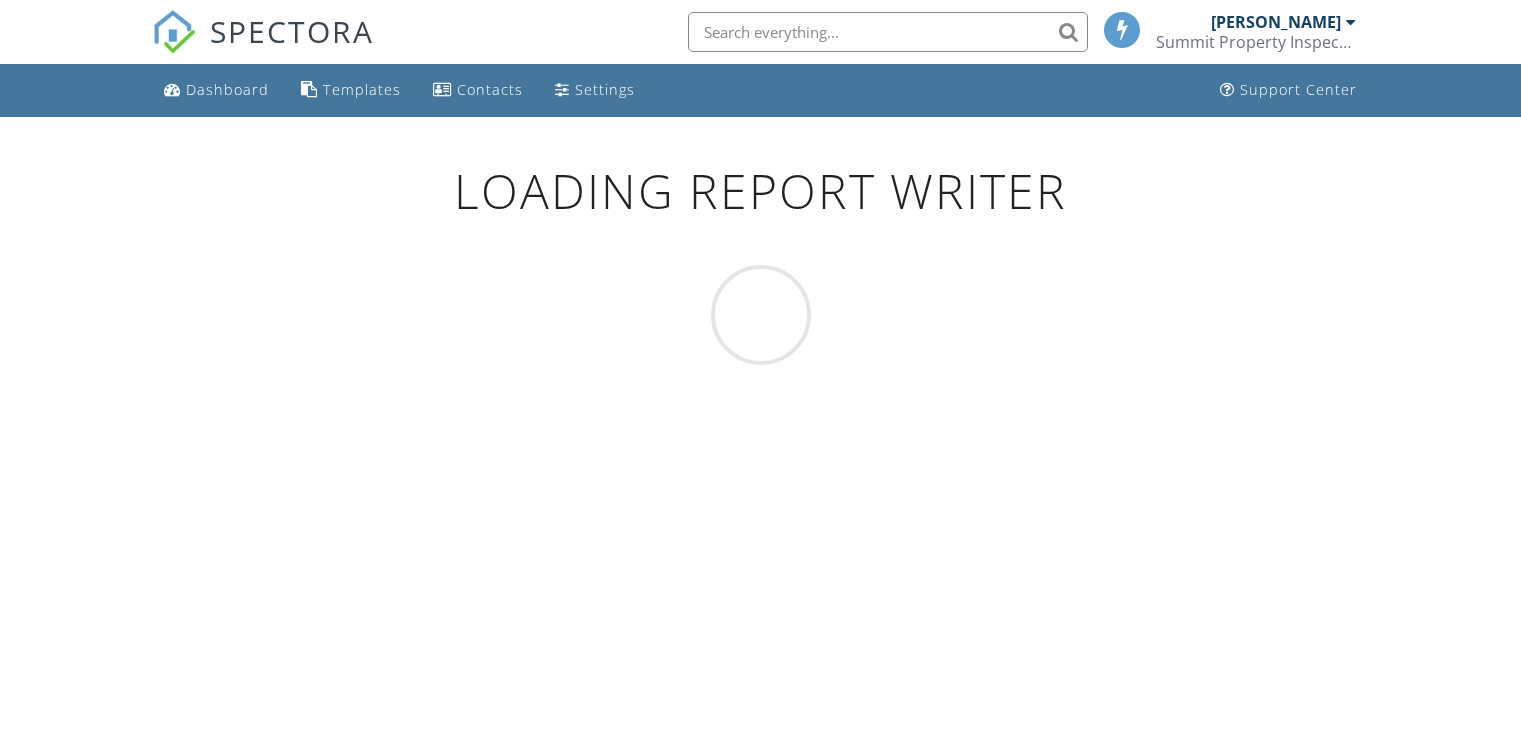 scroll, scrollTop: 0, scrollLeft: 0, axis: both 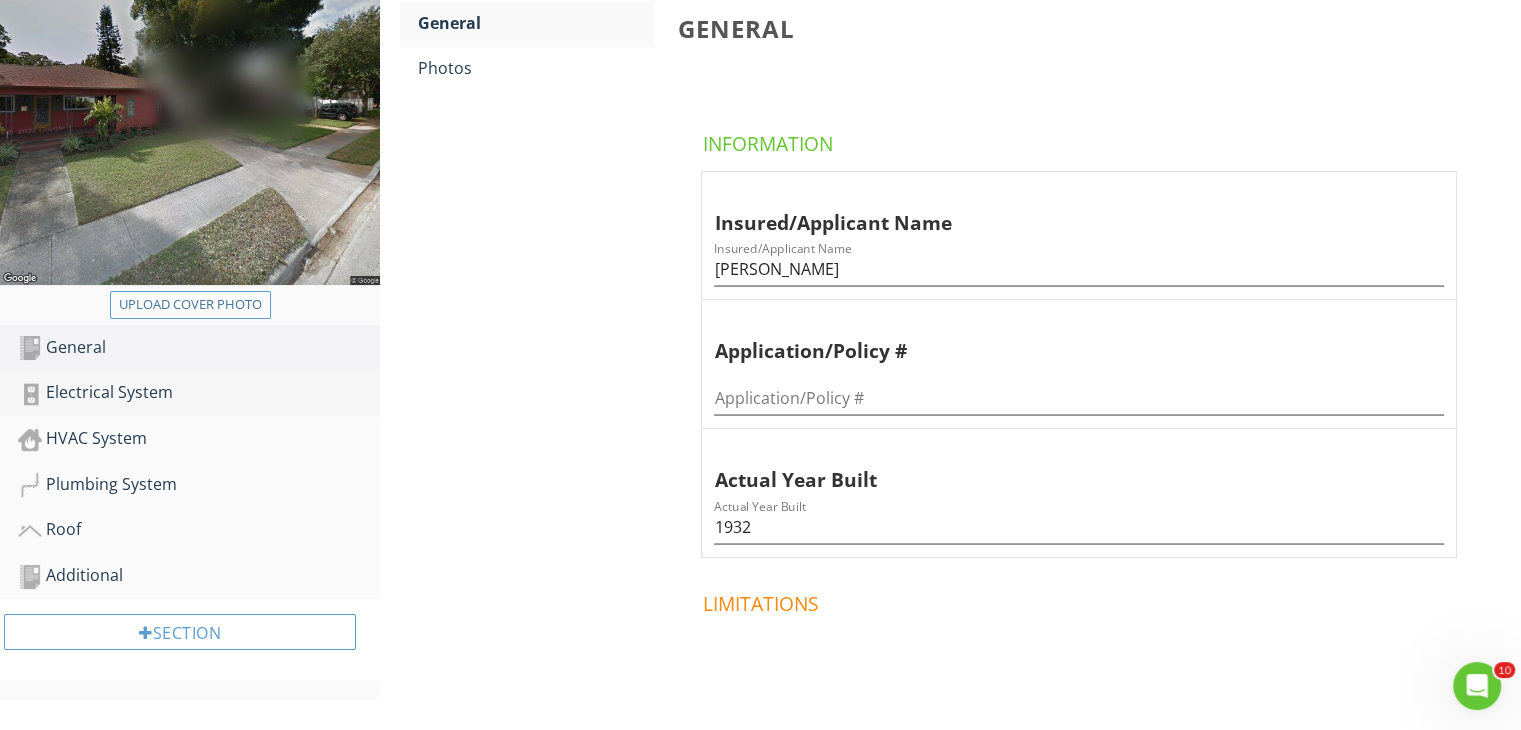 click on "Electrical System" at bounding box center [199, 393] 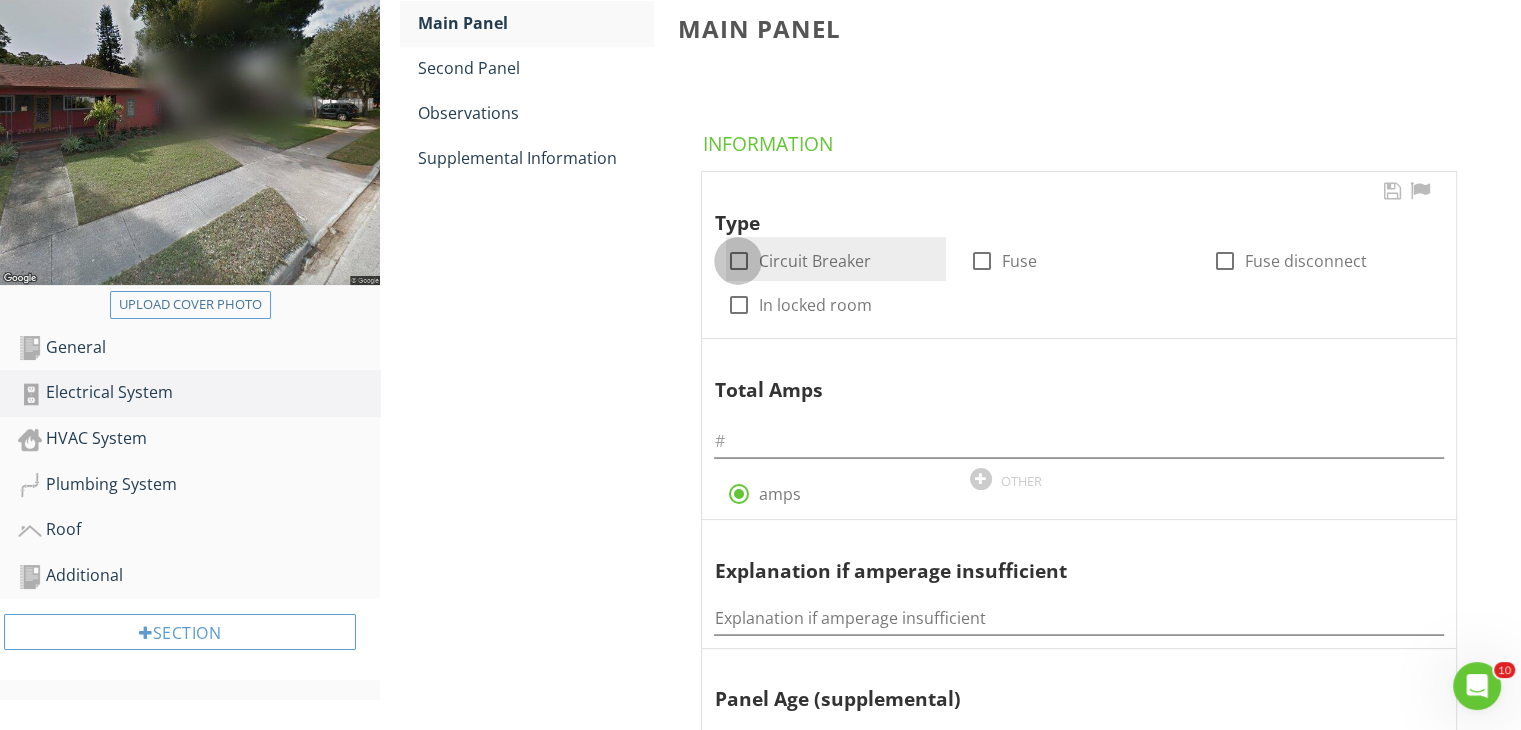click at bounding box center [738, 261] 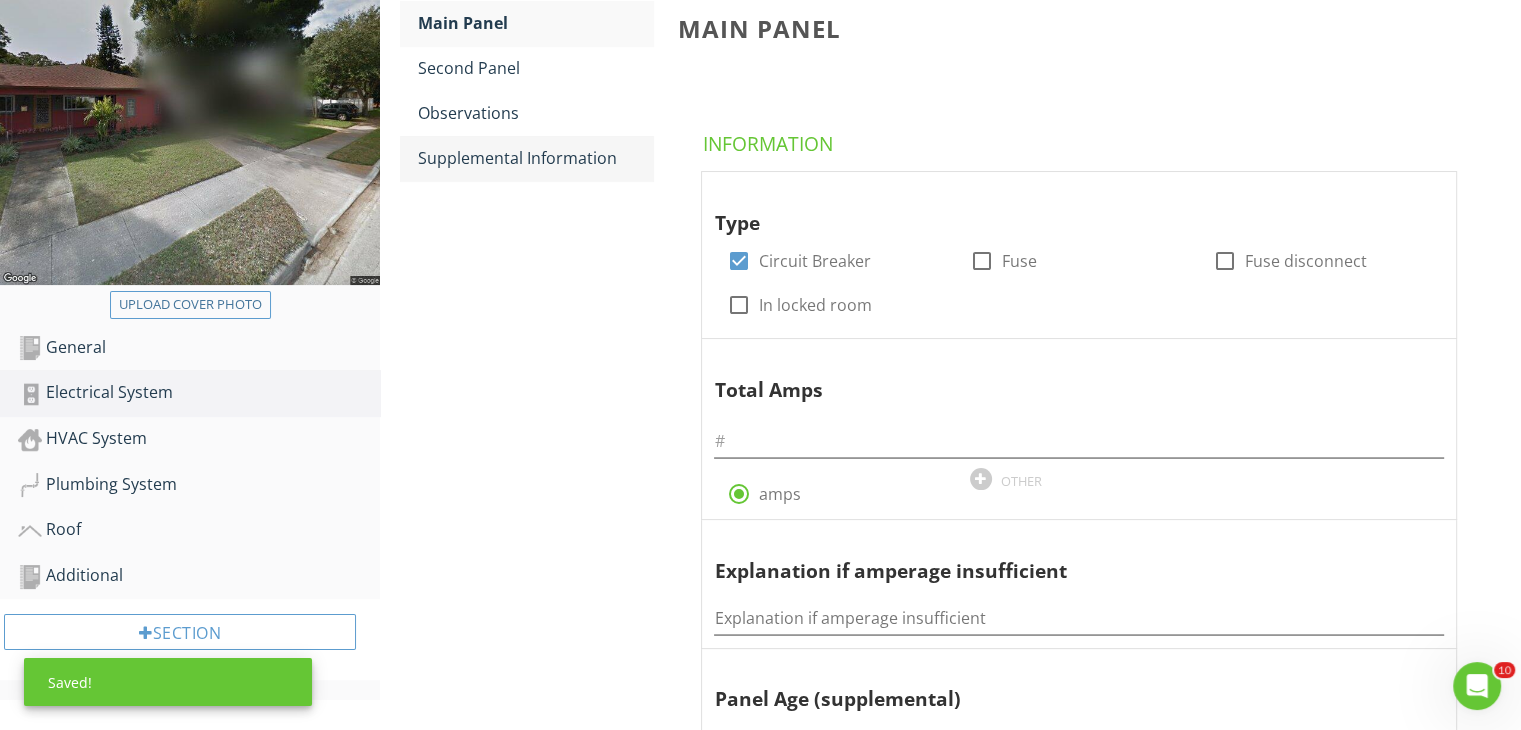 click on "Supplemental Information" at bounding box center (535, 158) 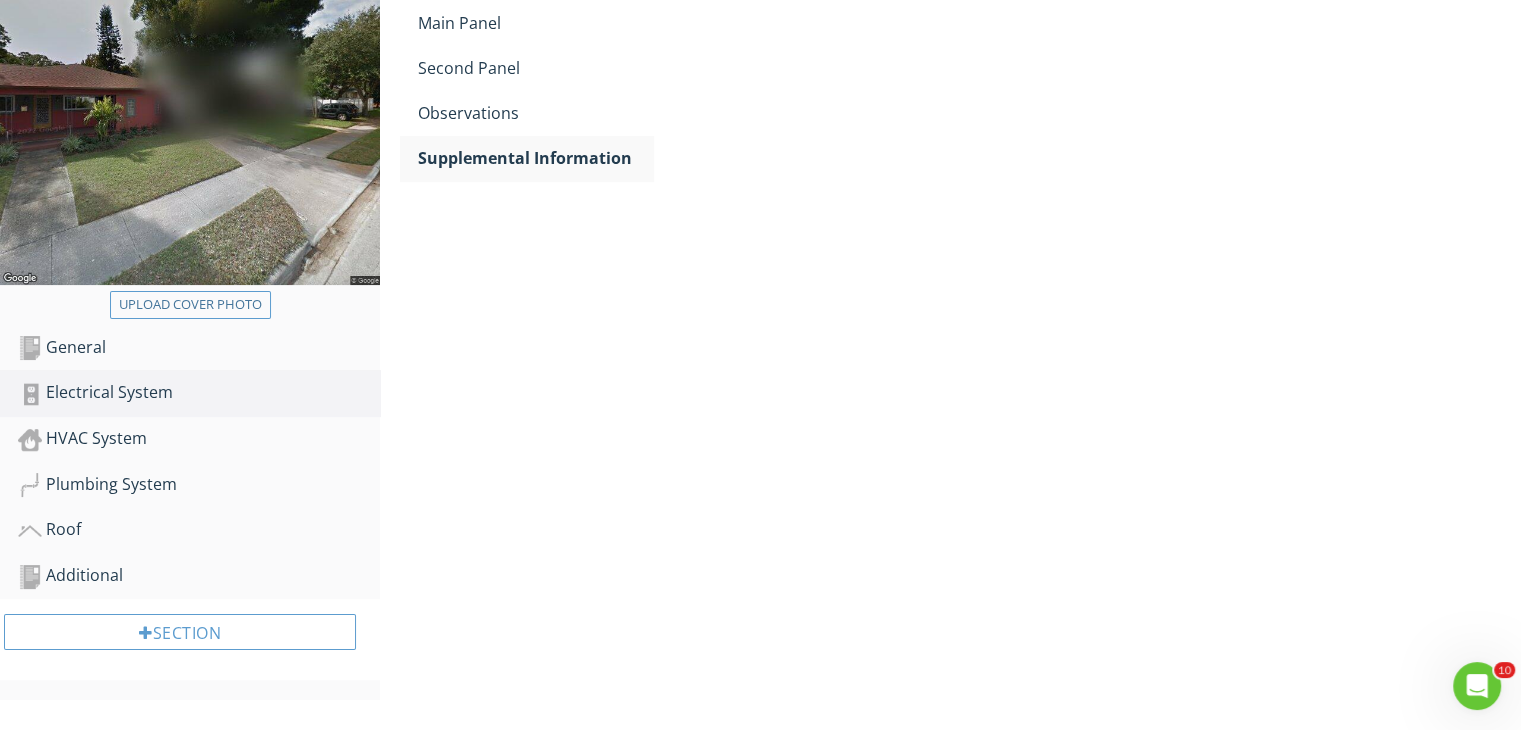 scroll, scrollTop: 264, scrollLeft: 0, axis: vertical 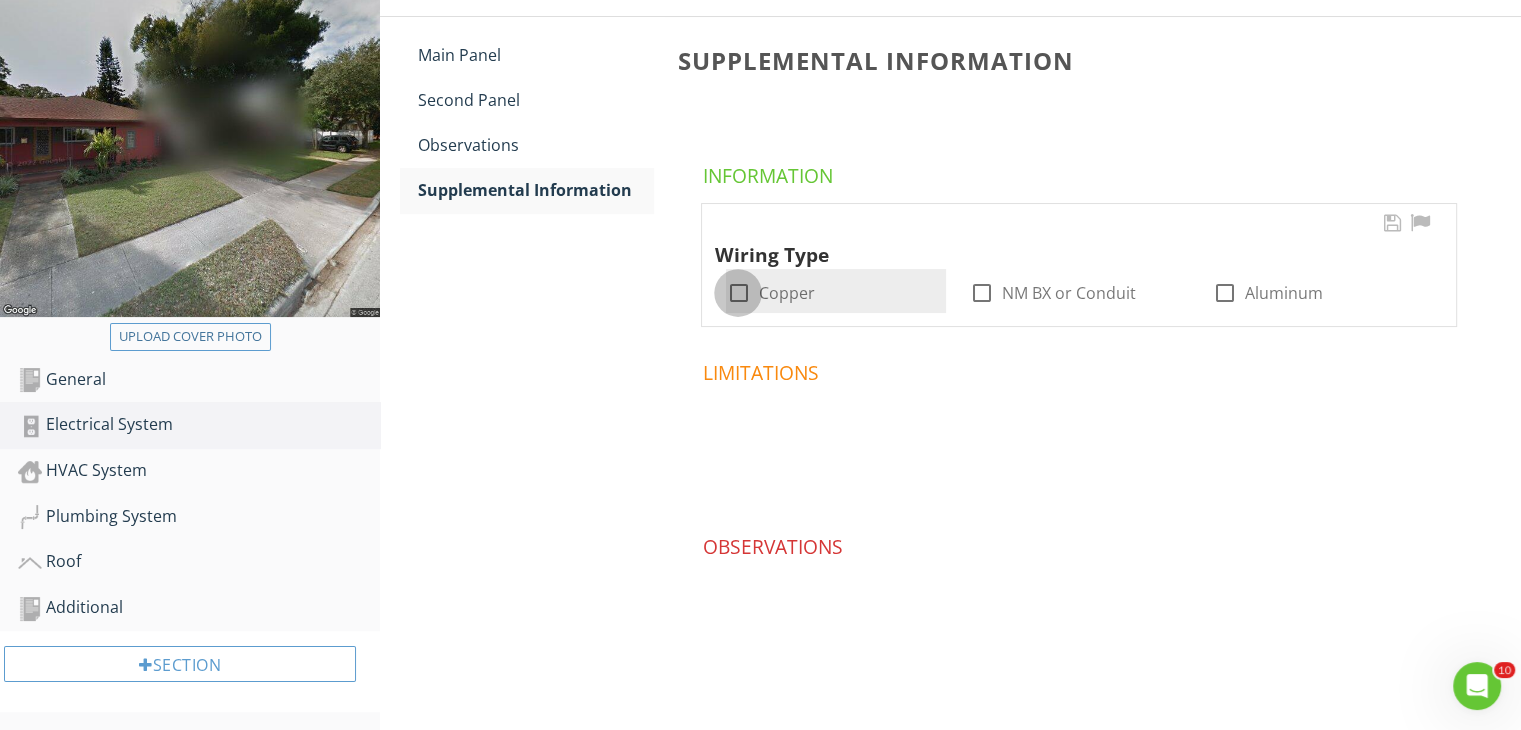 click at bounding box center [738, 293] 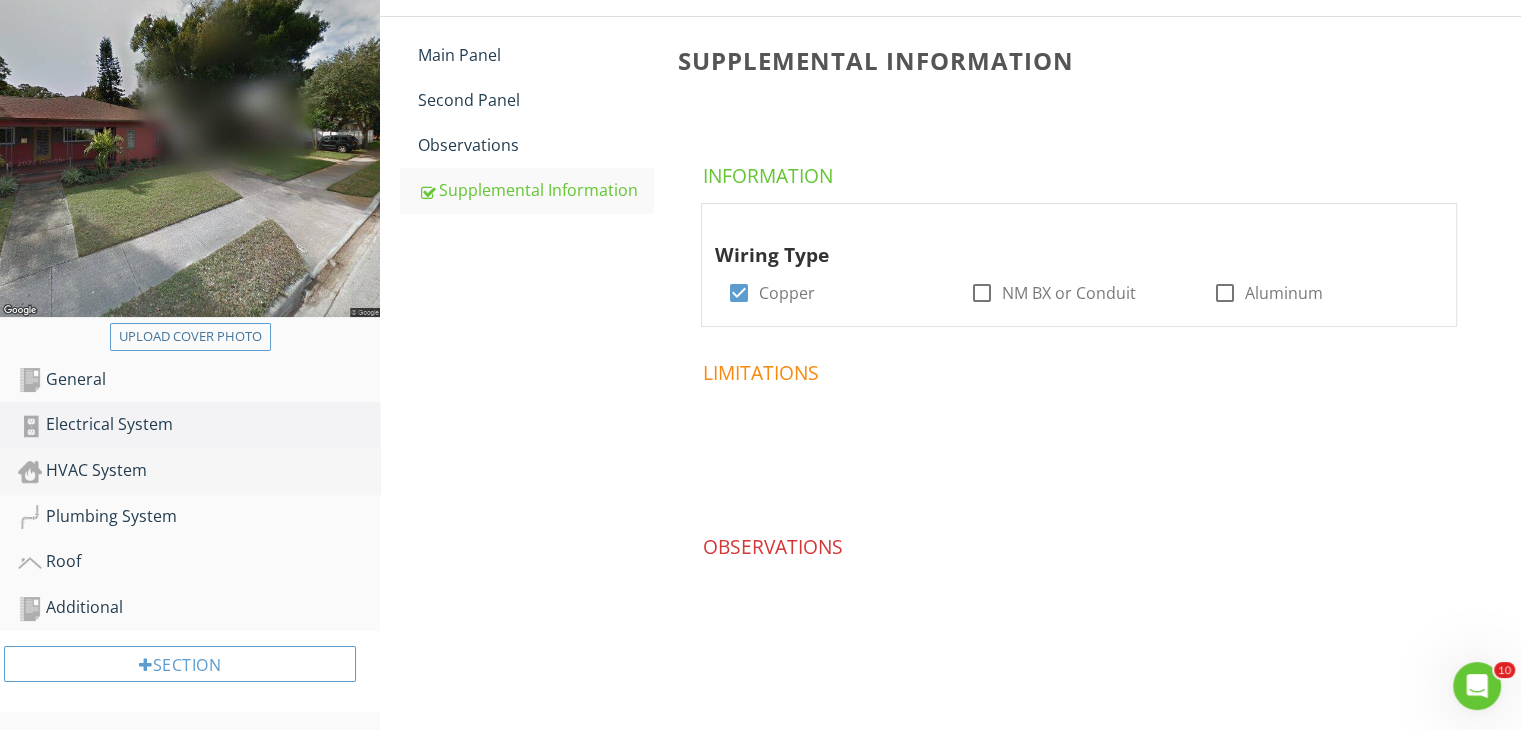 click on "HVAC System" at bounding box center [199, 471] 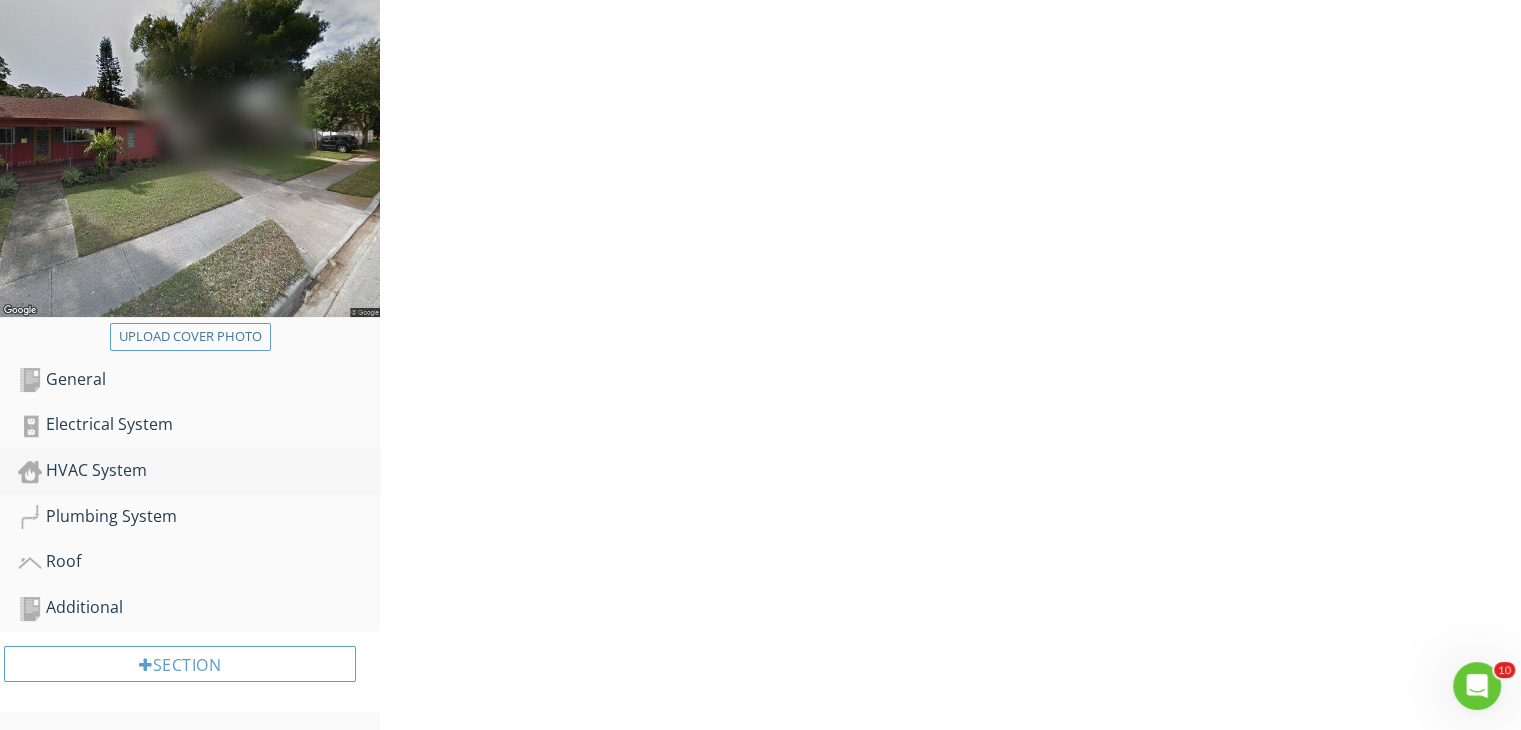 scroll, scrollTop: 296, scrollLeft: 0, axis: vertical 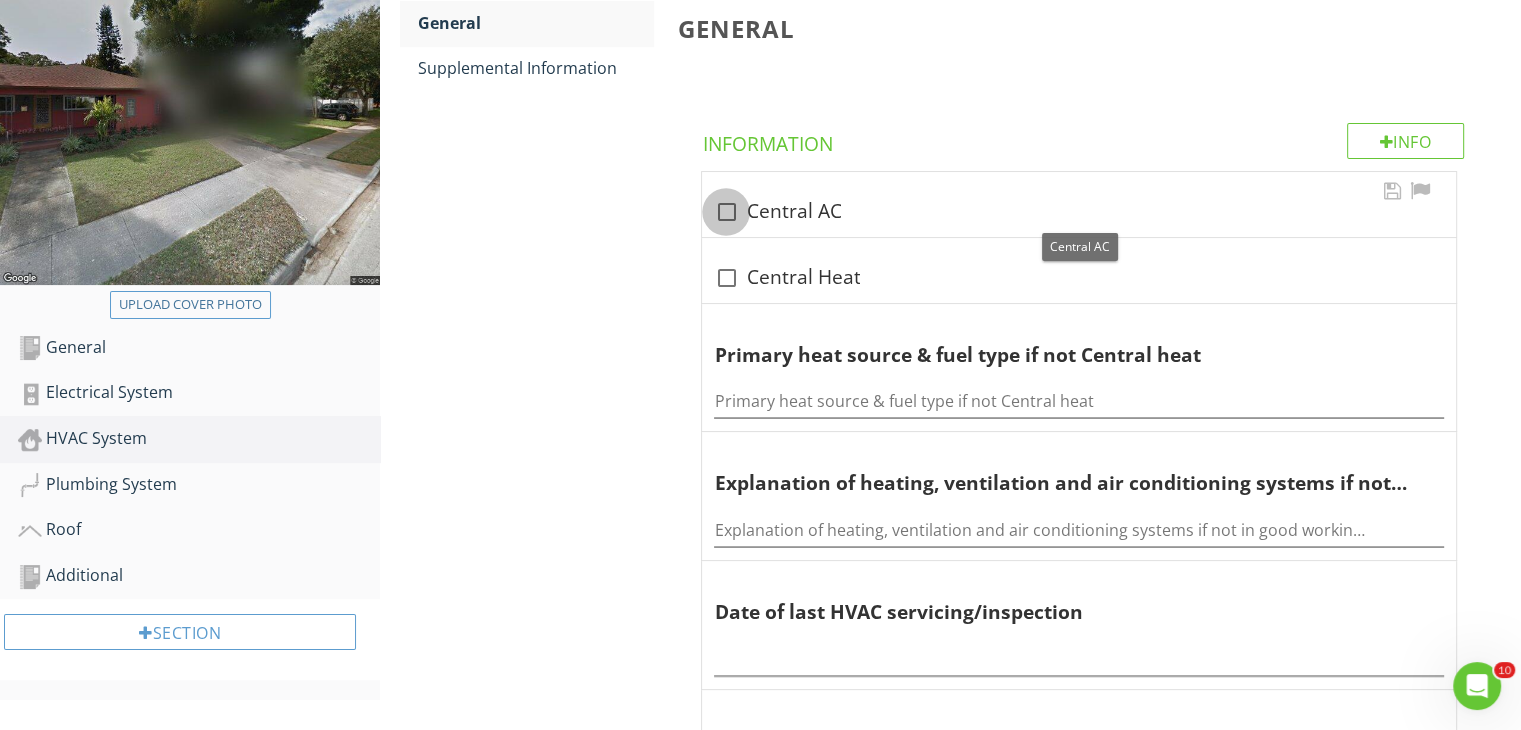click at bounding box center [726, 212] 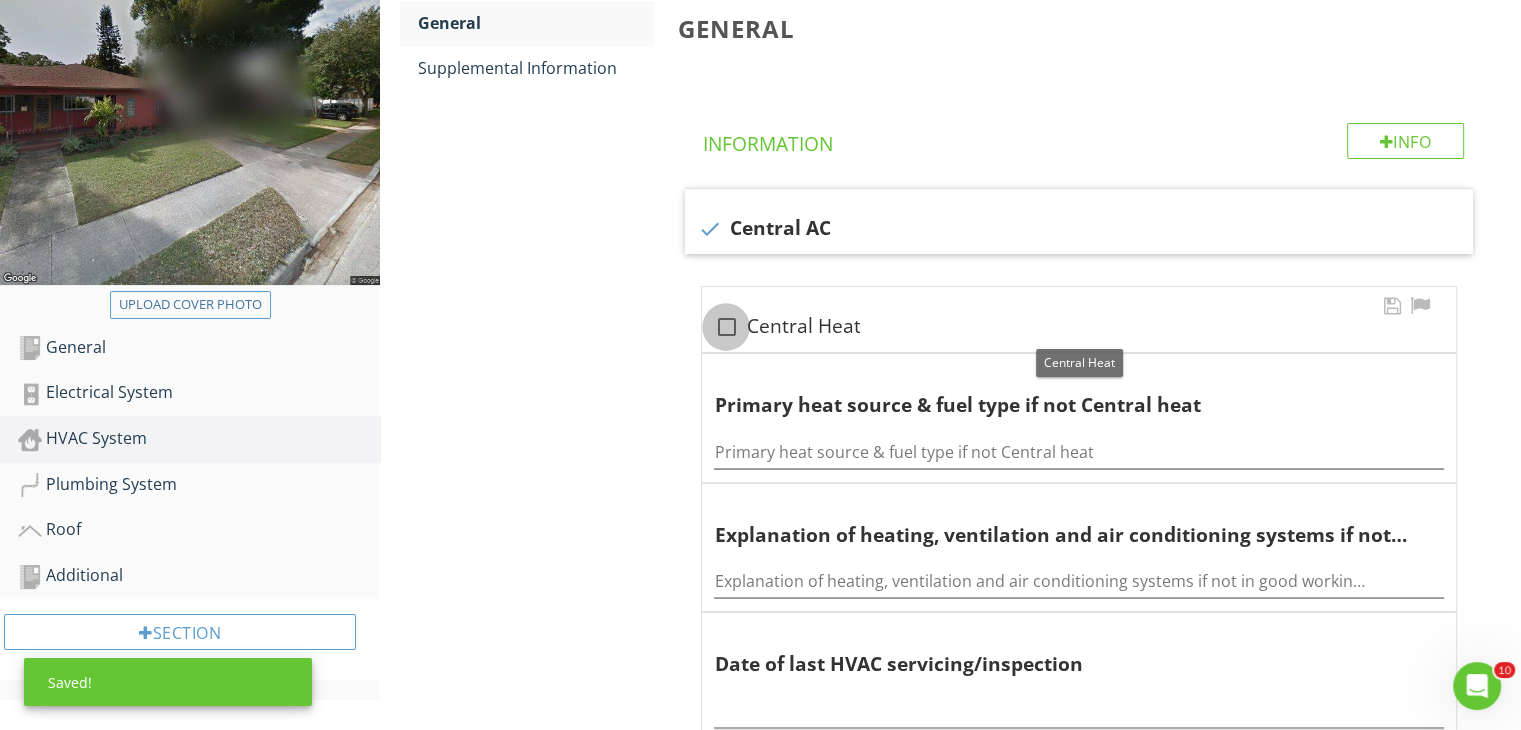 click at bounding box center (726, 327) 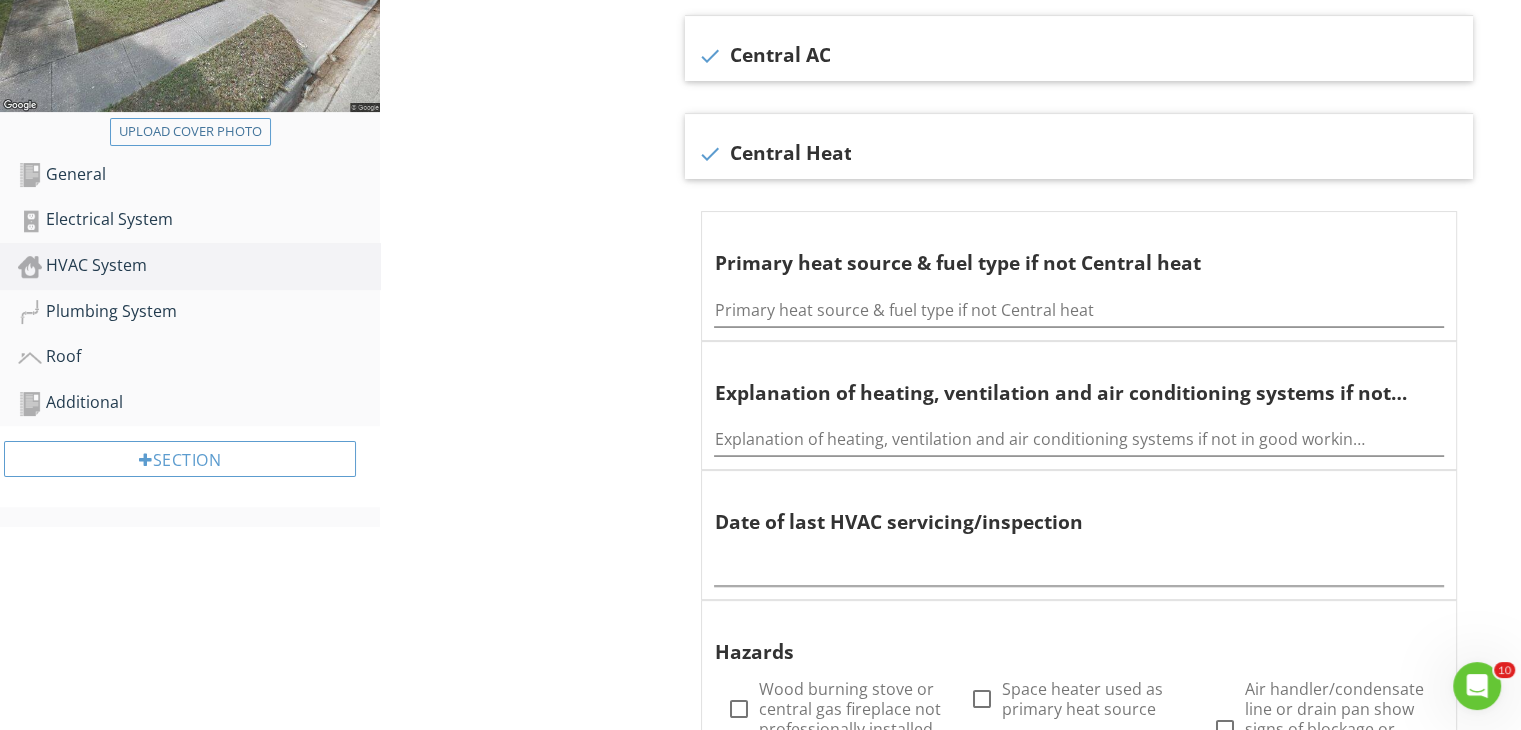 scroll, scrollTop: 492, scrollLeft: 0, axis: vertical 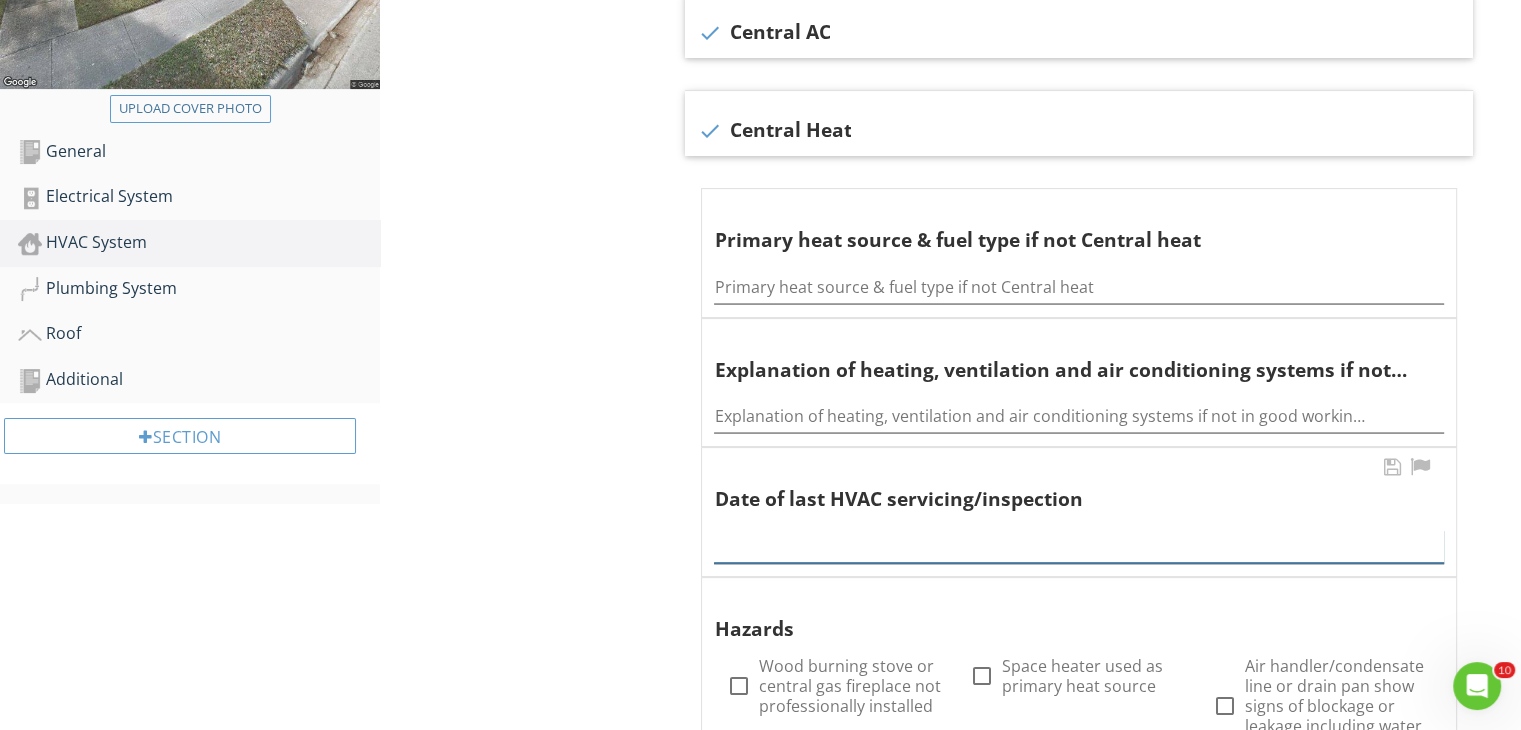click at bounding box center (1079, 546) 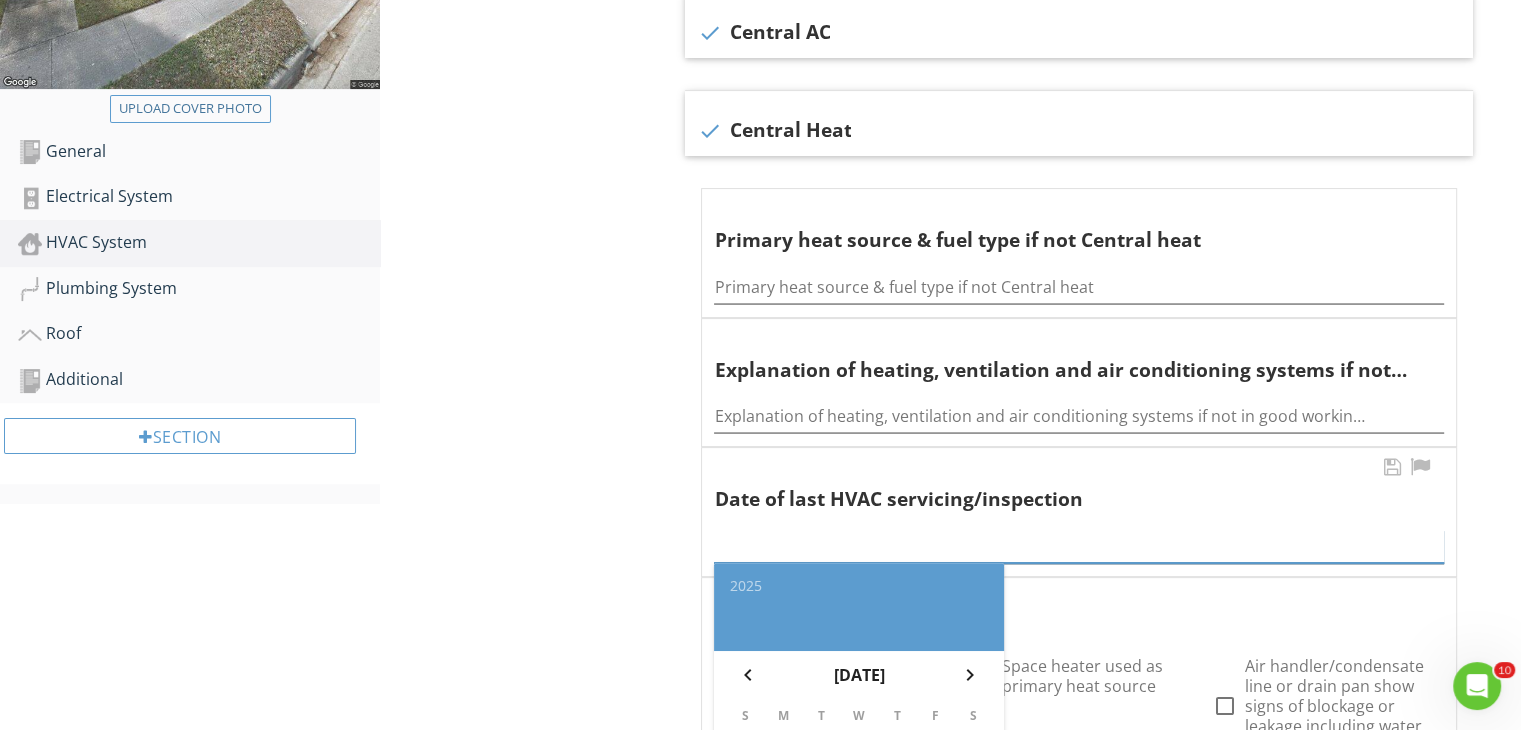 click at bounding box center (1079, 546) 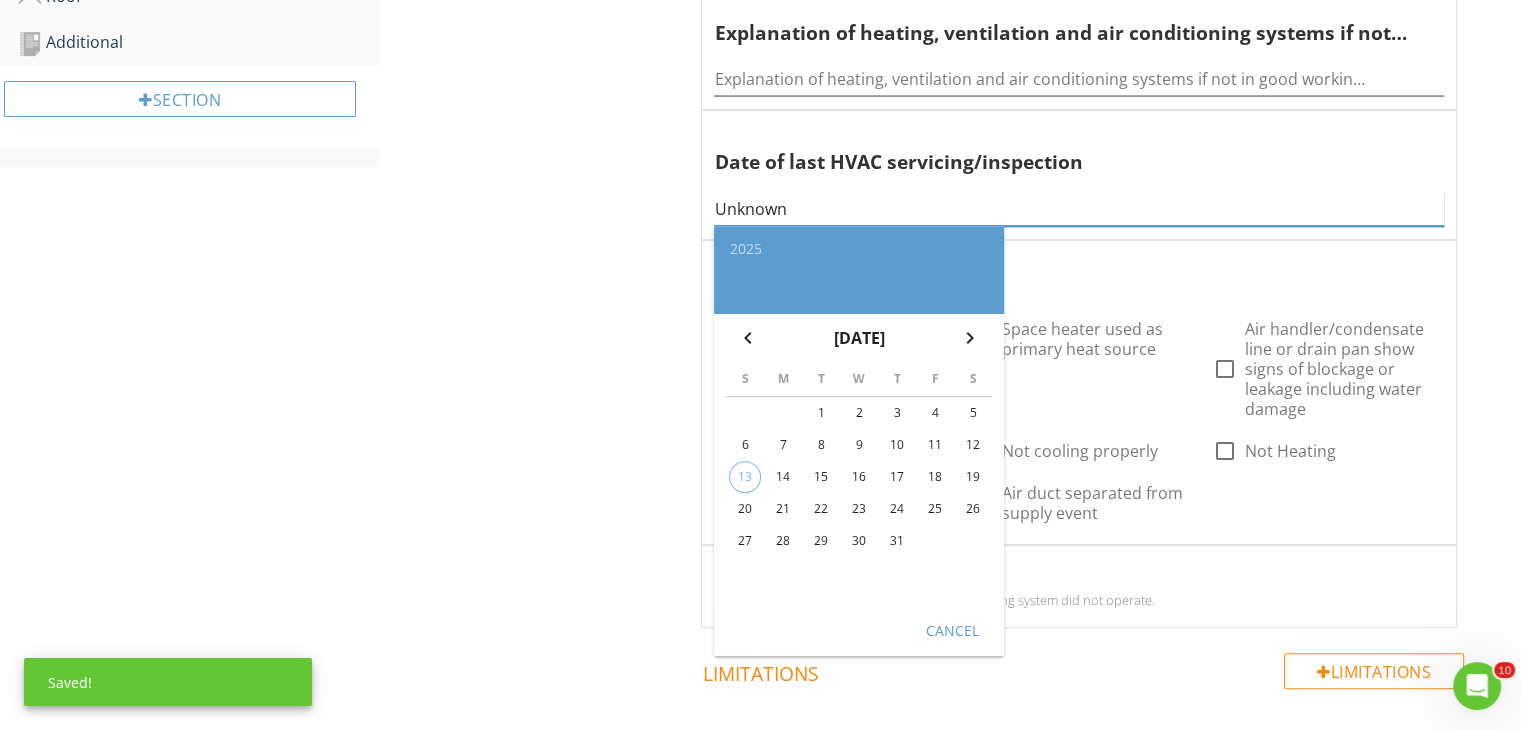 scroll, scrollTop: 828, scrollLeft: 0, axis: vertical 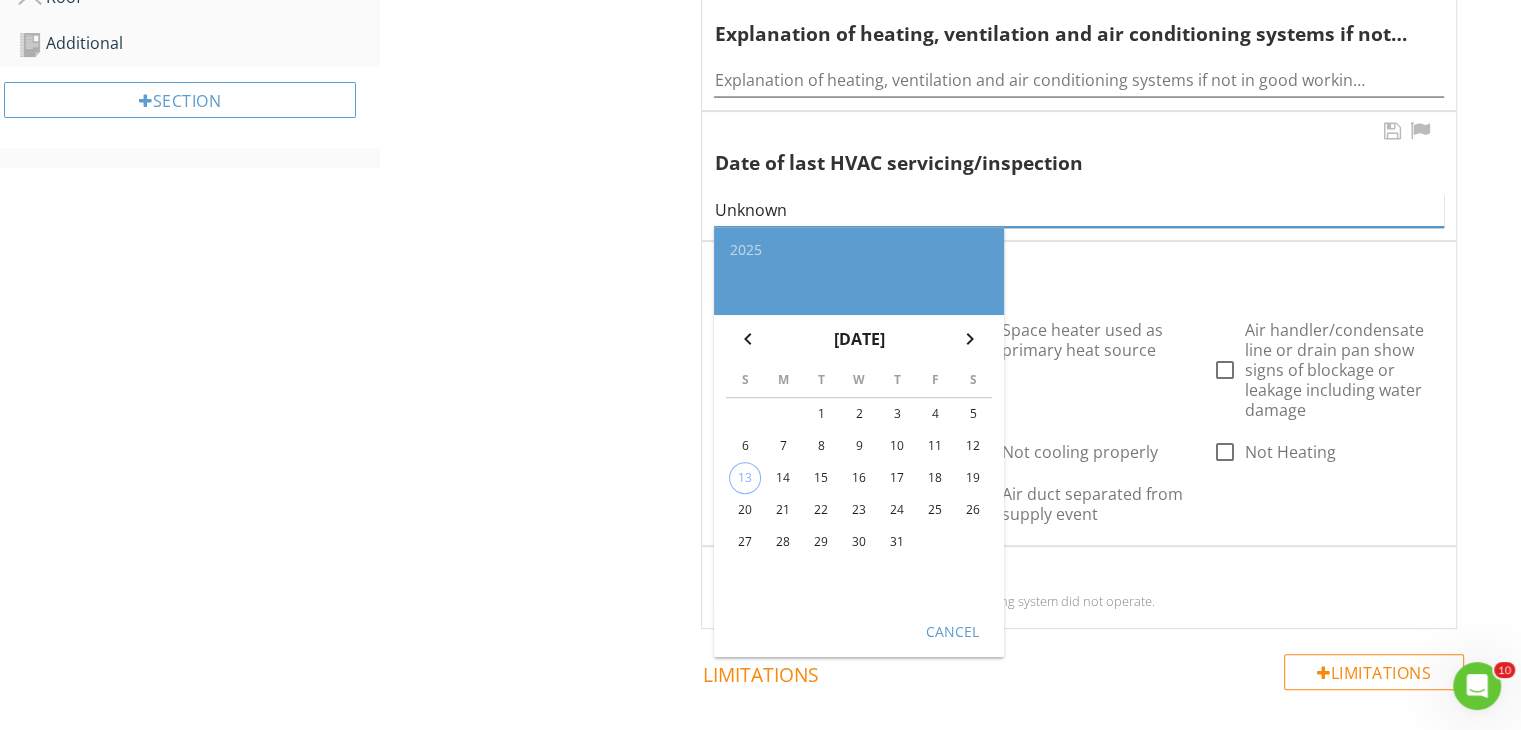 type on "Unknown" 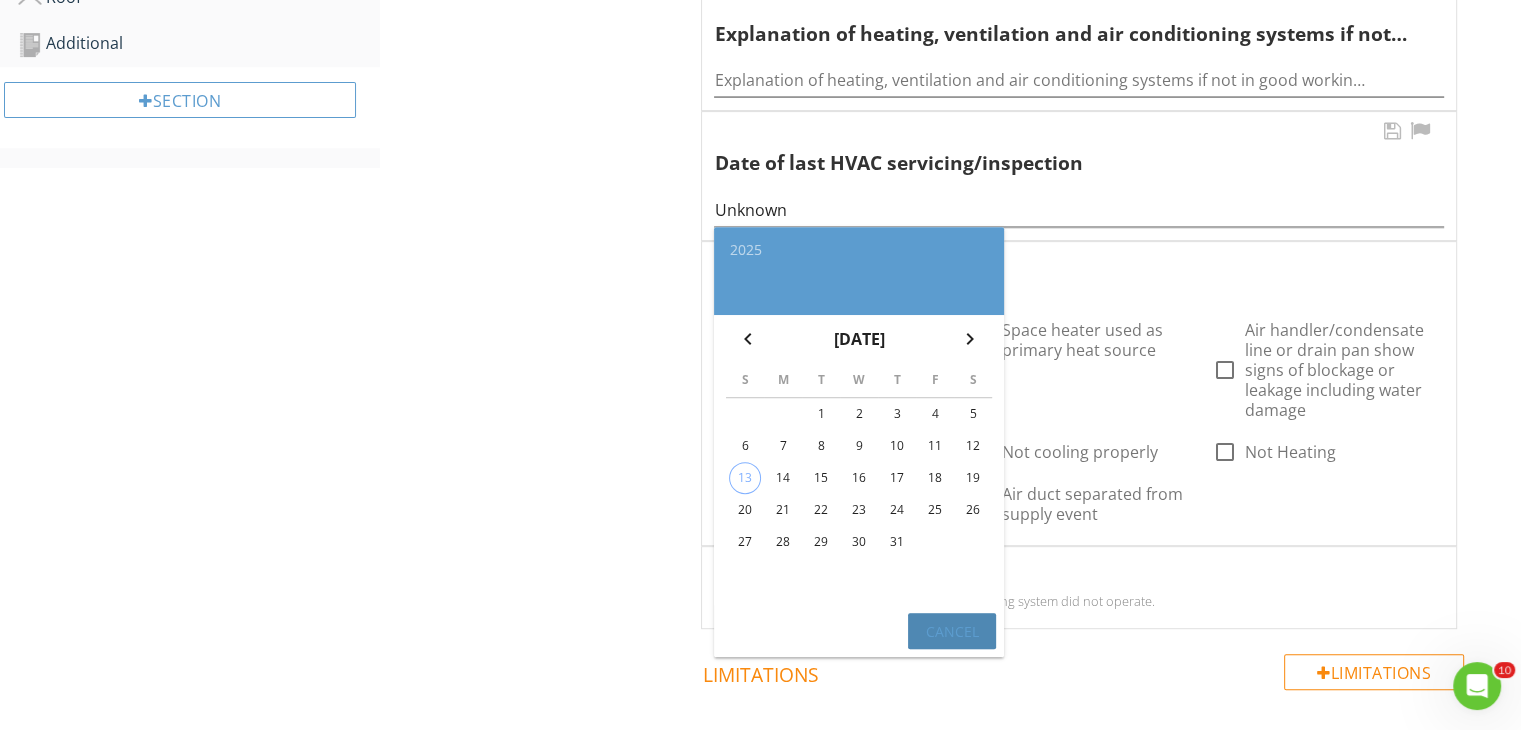 click on "Cancel" at bounding box center (952, 630) 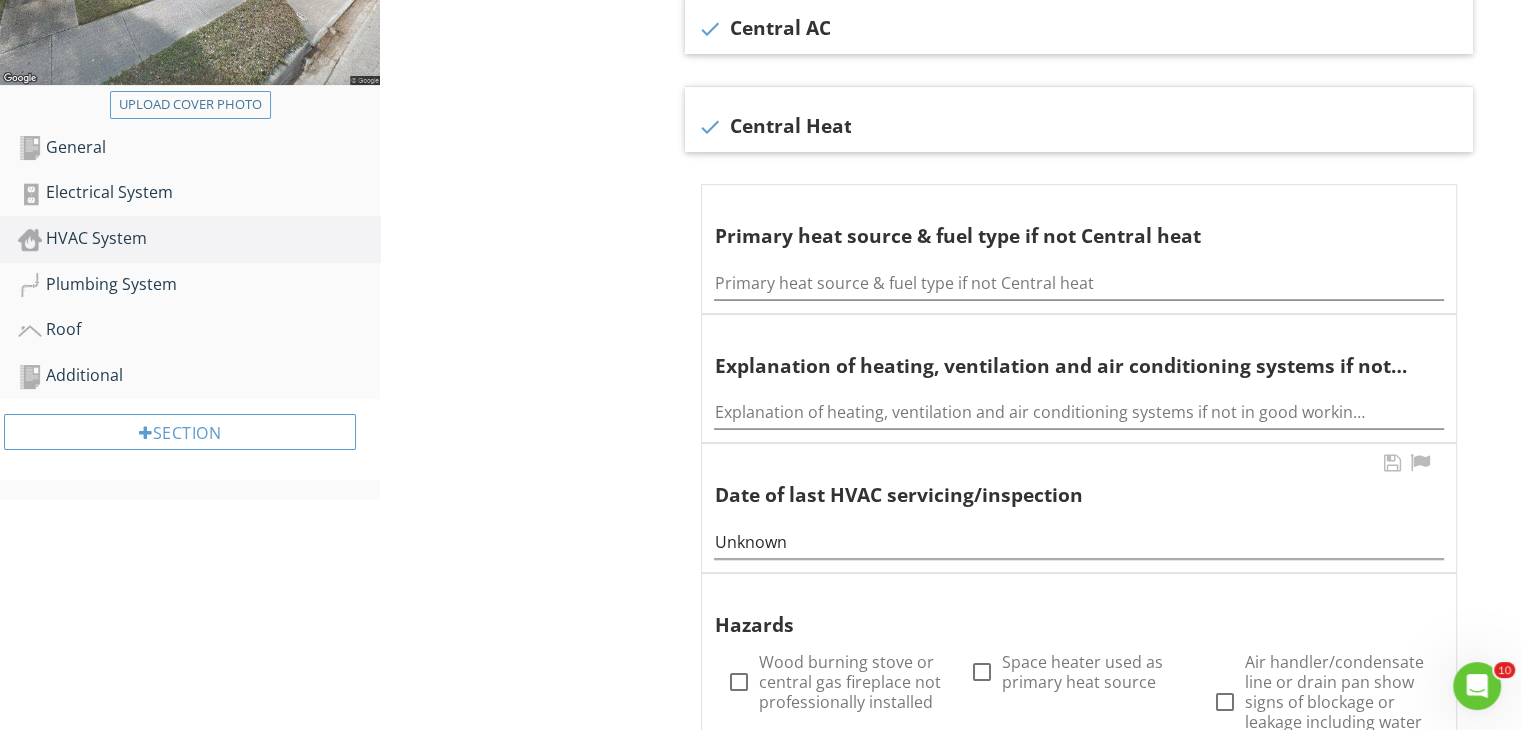 scroll, scrollTop: 480, scrollLeft: 0, axis: vertical 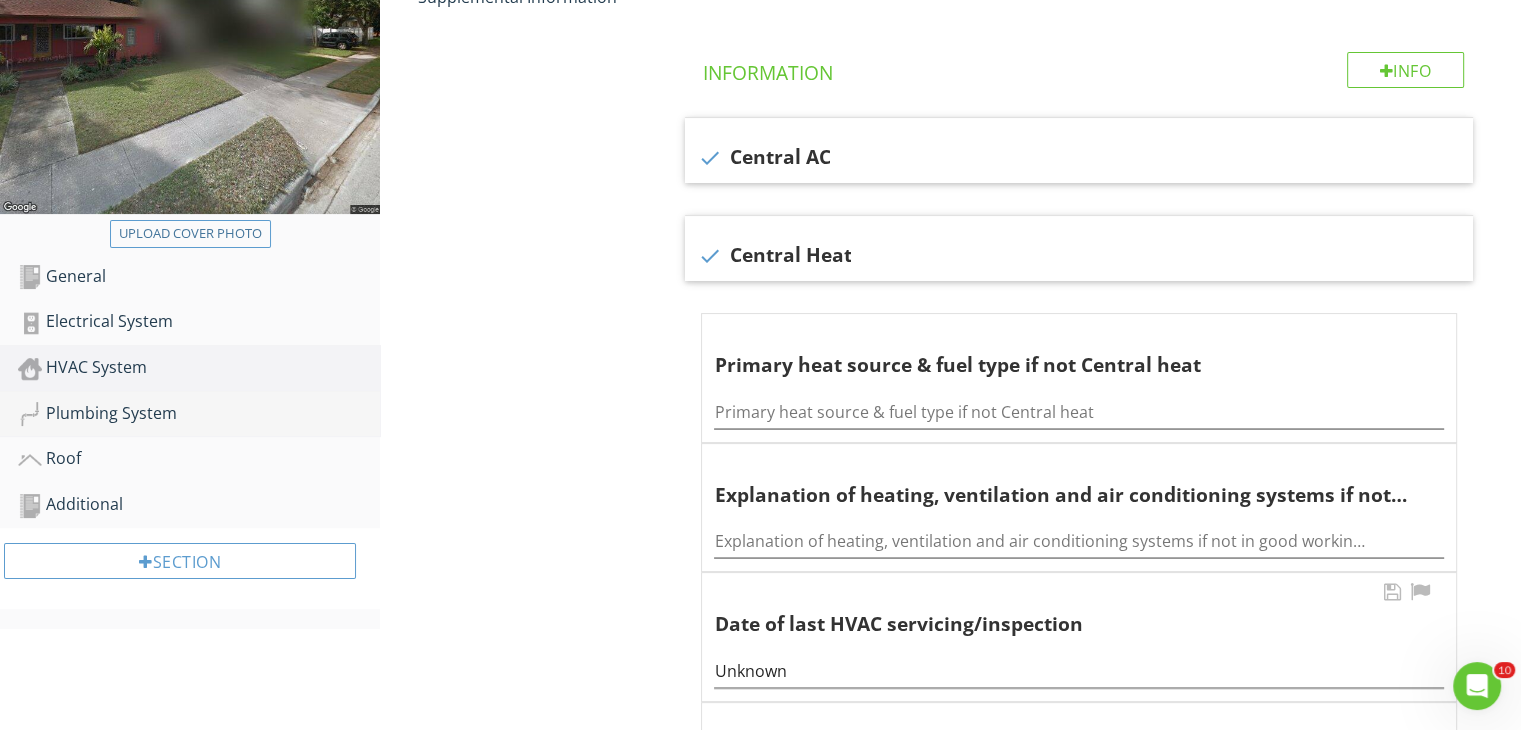 click on "Plumbing System" at bounding box center (199, 414) 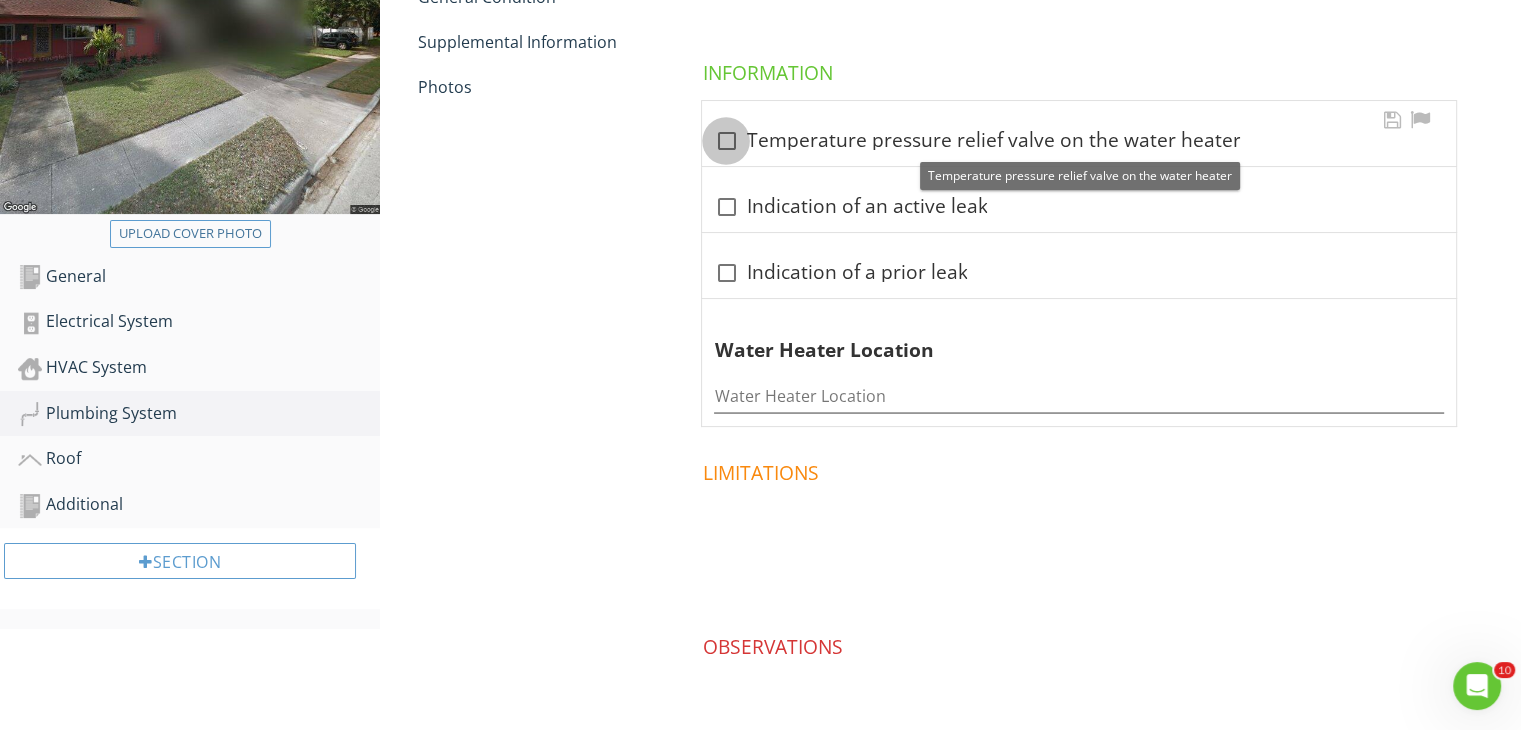 click at bounding box center (726, 141) 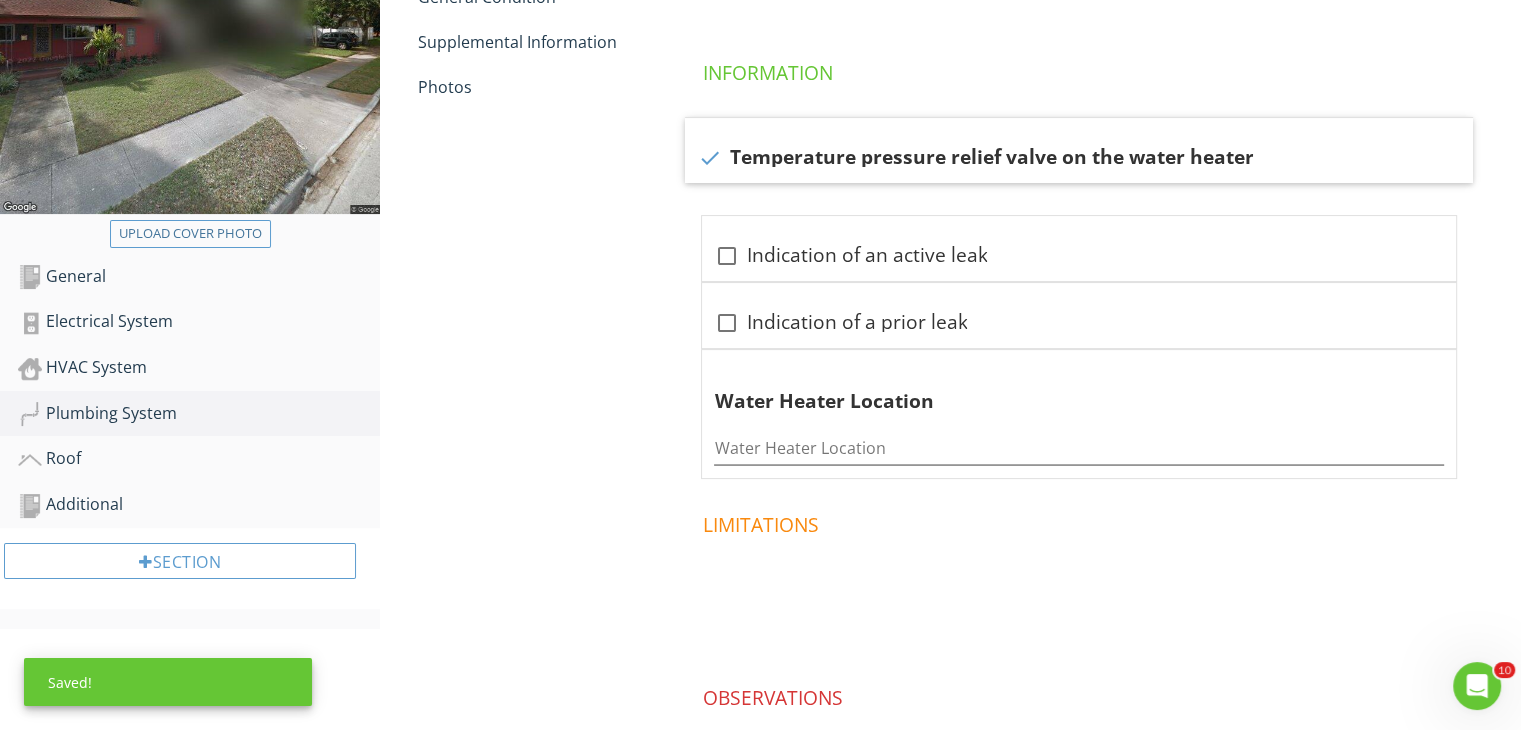 click on "Plumbing System
General
General Condition
Supplemental Information
Photos
General
Information                       check
Temperature pressure relief valve on the water heater
check_box_outline_blank
Indication of an active leak
check_box_outline_blank
Indication of a prior leak
Water Heater Location
Water Heater Location               Limitations
Observations" at bounding box center (950, 354) 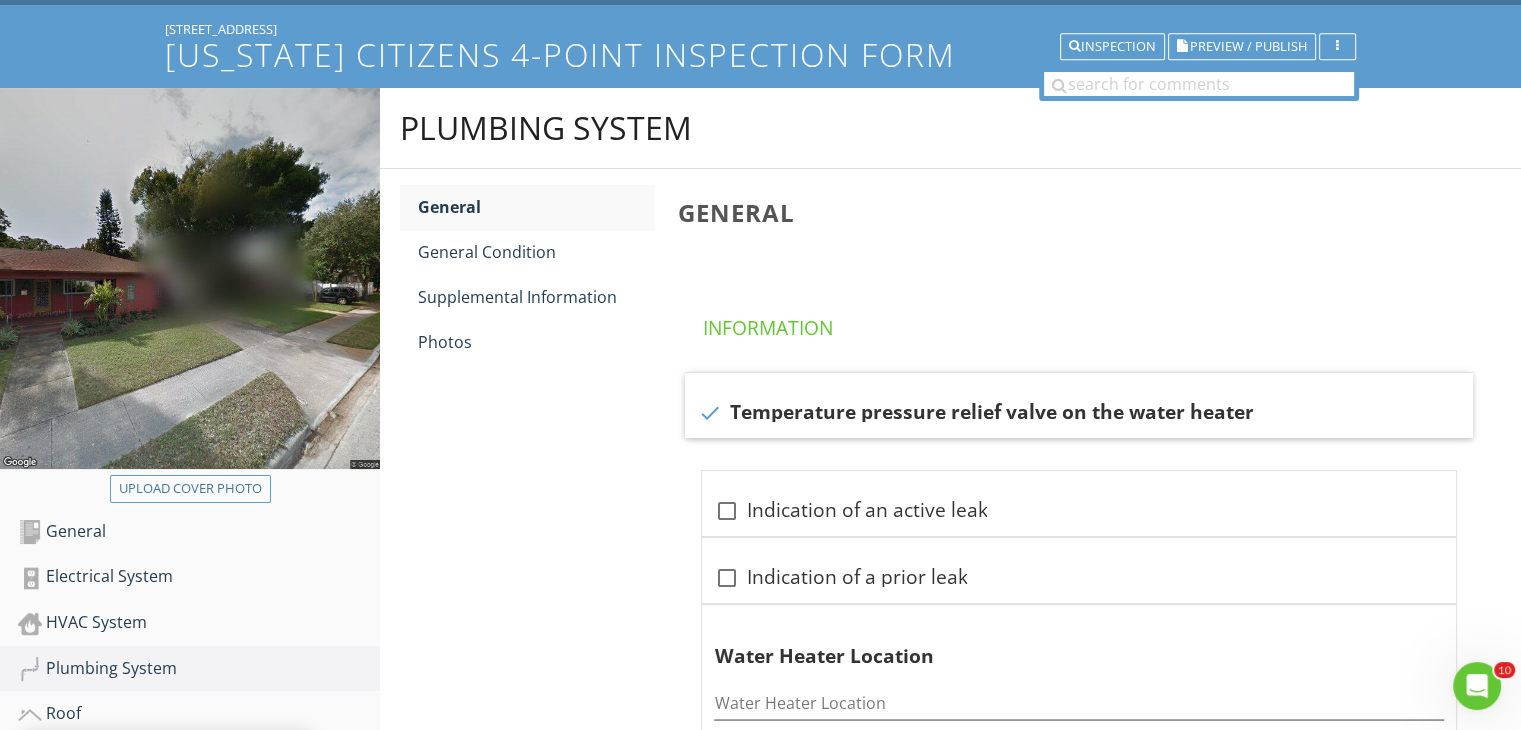 scroll, scrollTop: 47, scrollLeft: 0, axis: vertical 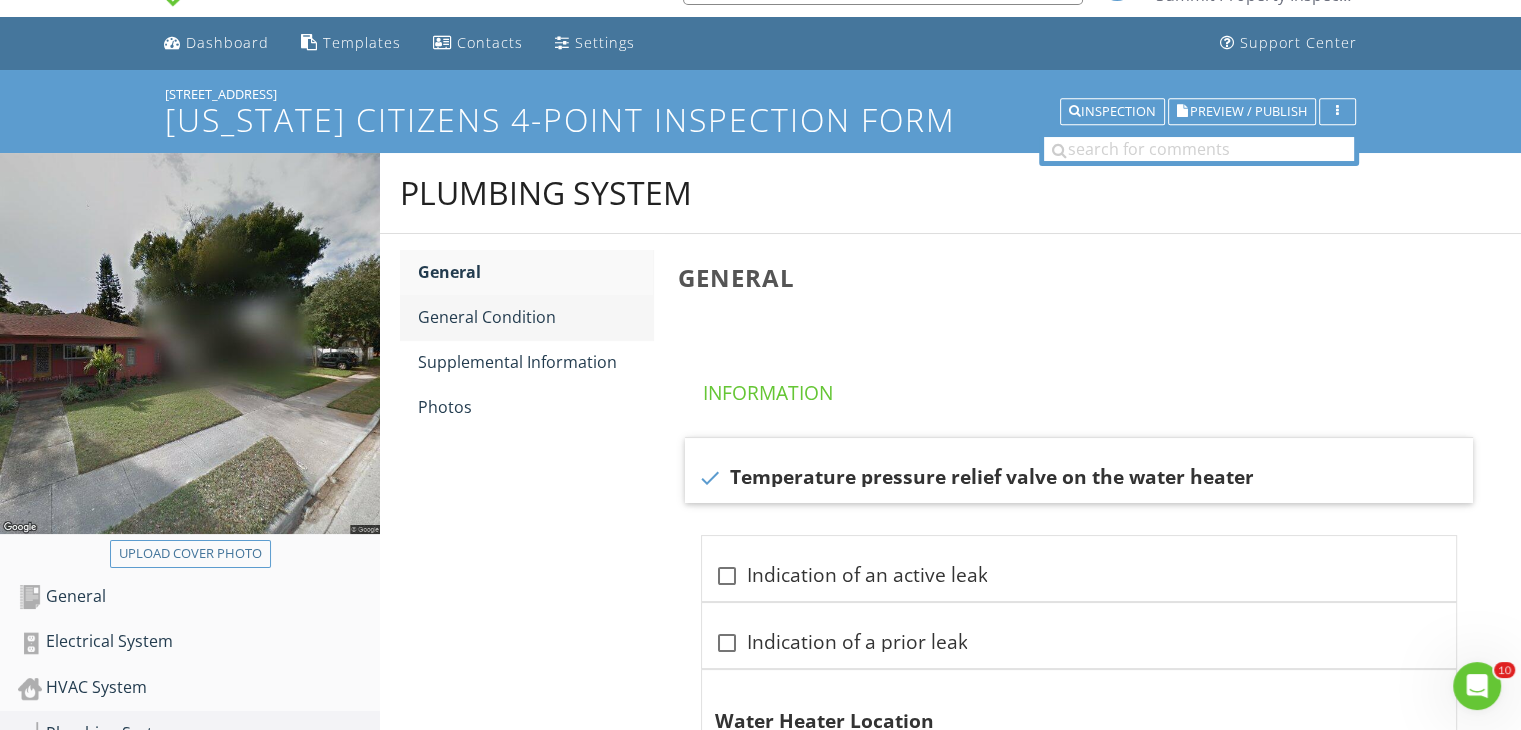 click on "General Condition" at bounding box center (535, 317) 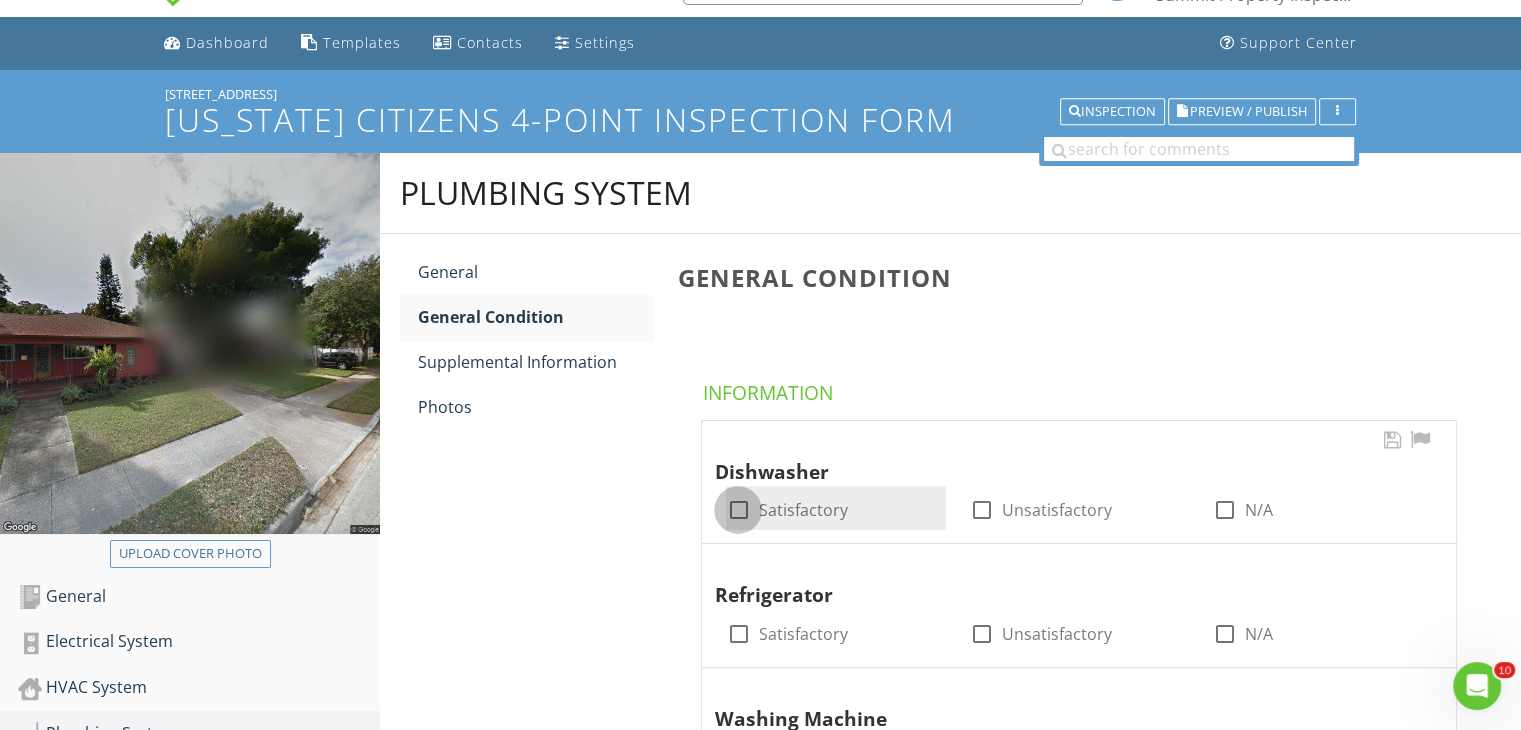 click at bounding box center [738, 510] 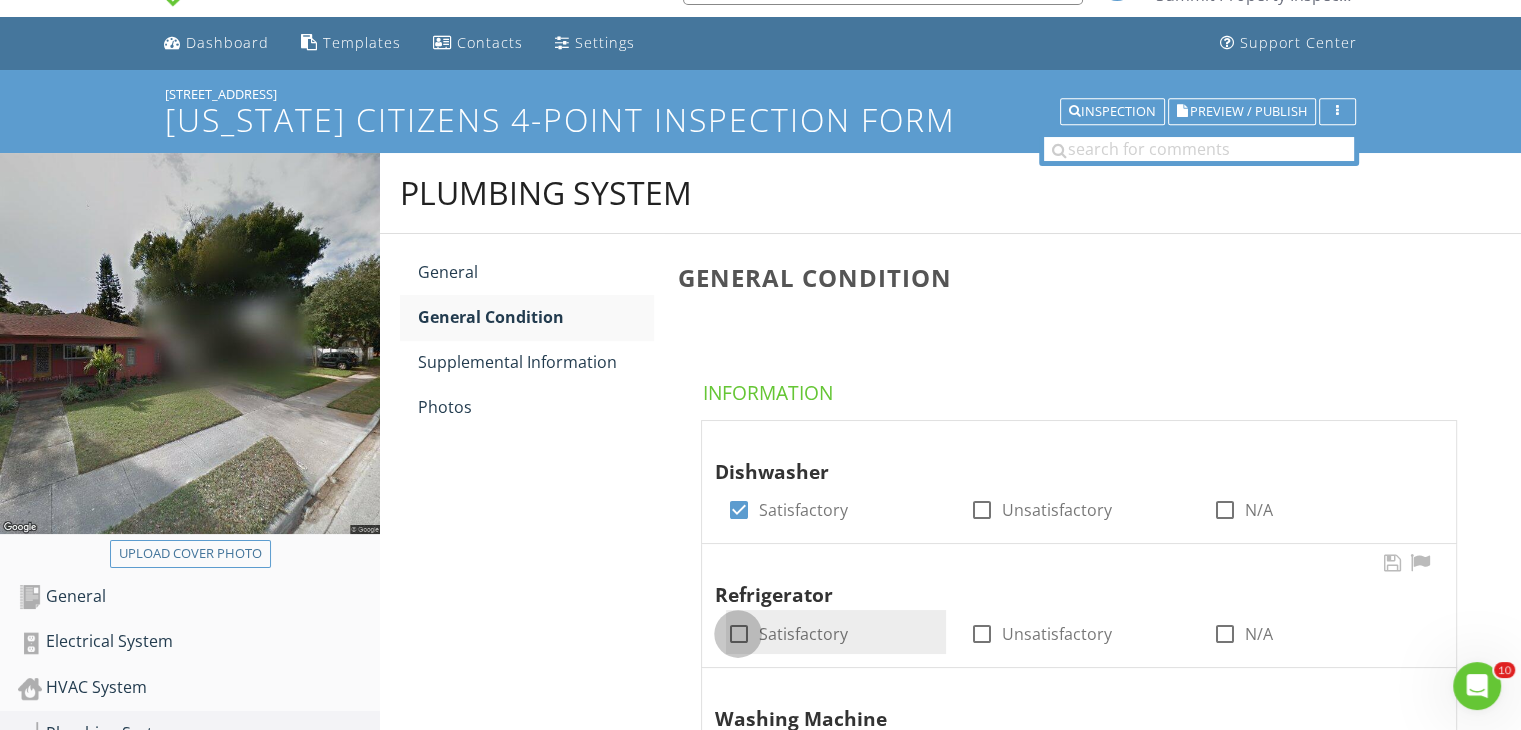click at bounding box center (738, 634) 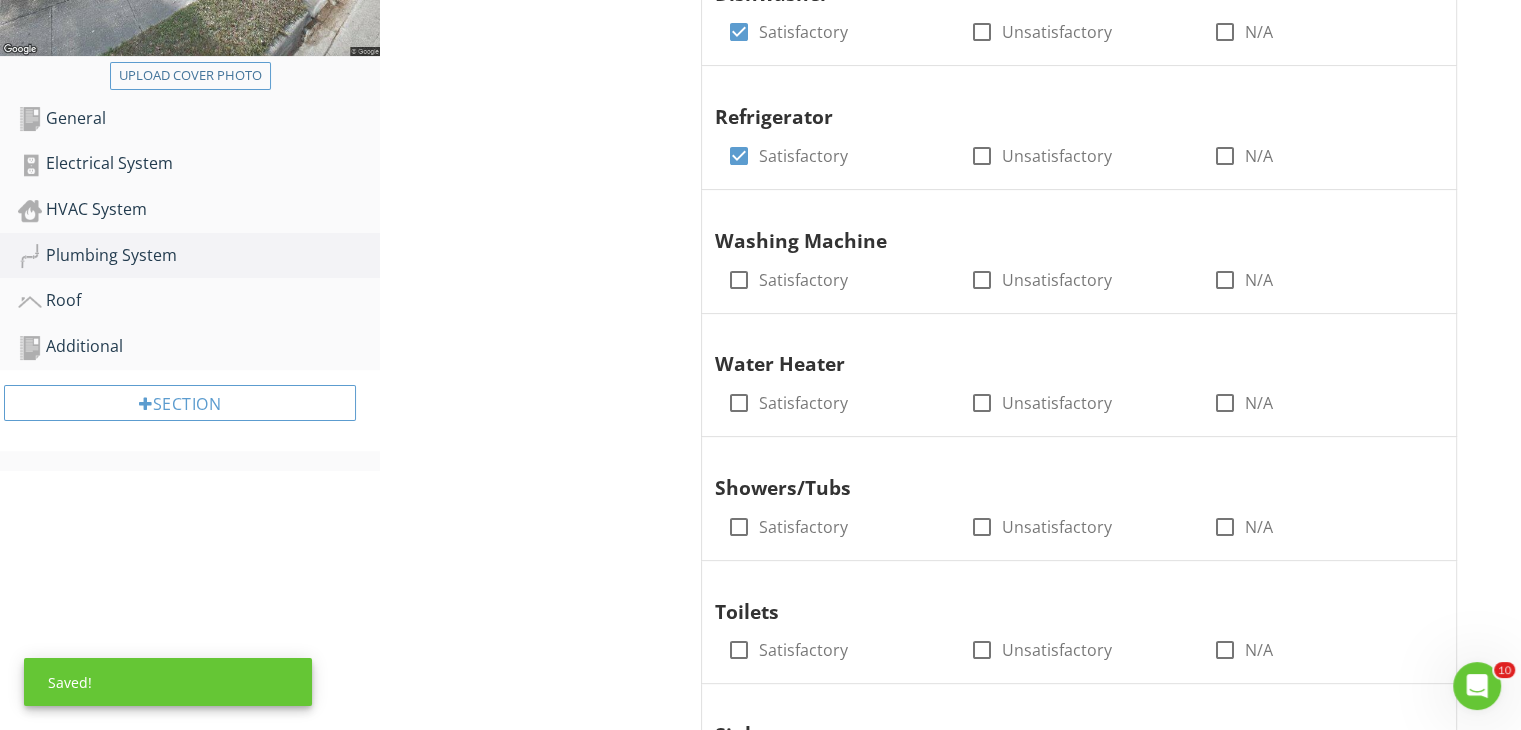scroll, scrollTop: 570, scrollLeft: 0, axis: vertical 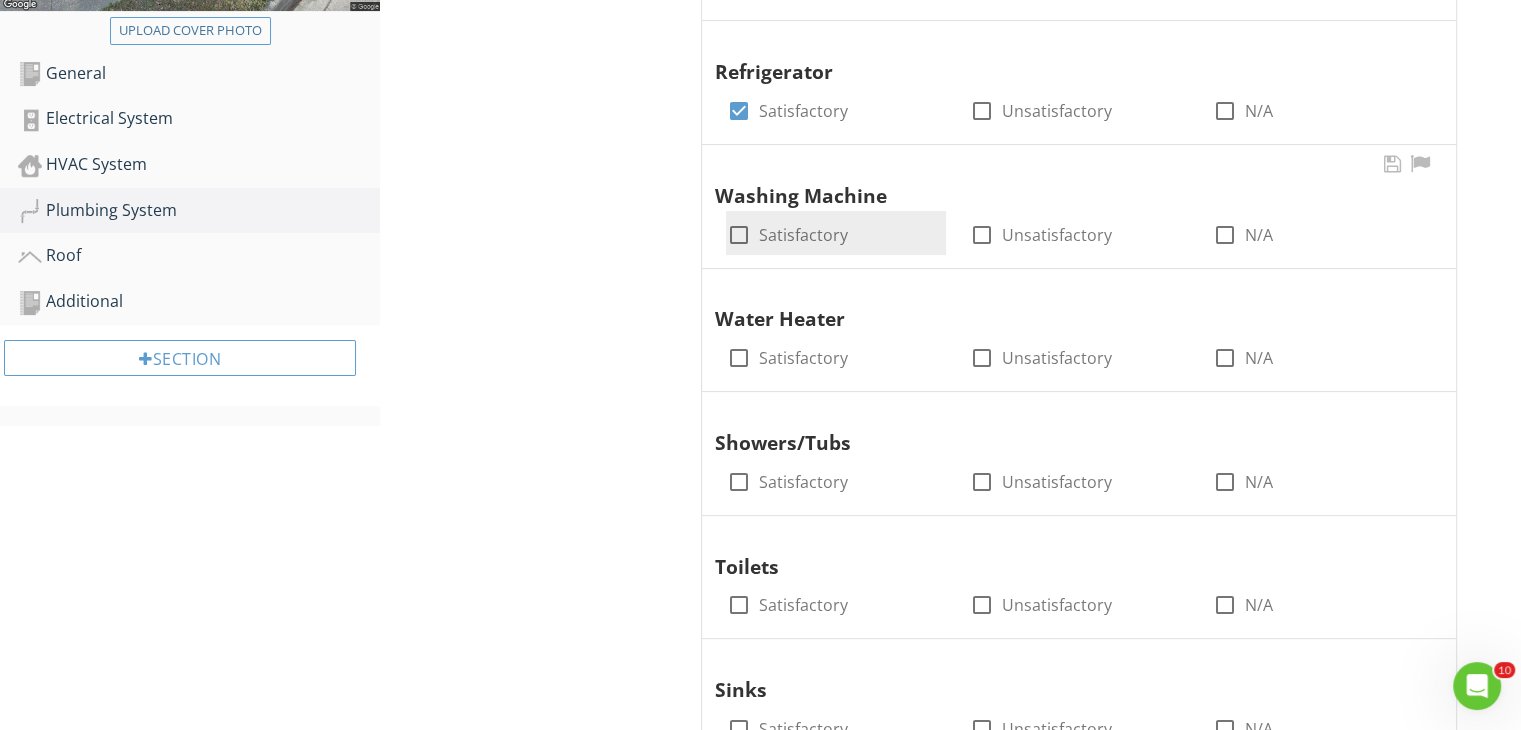 click at bounding box center (738, 235) 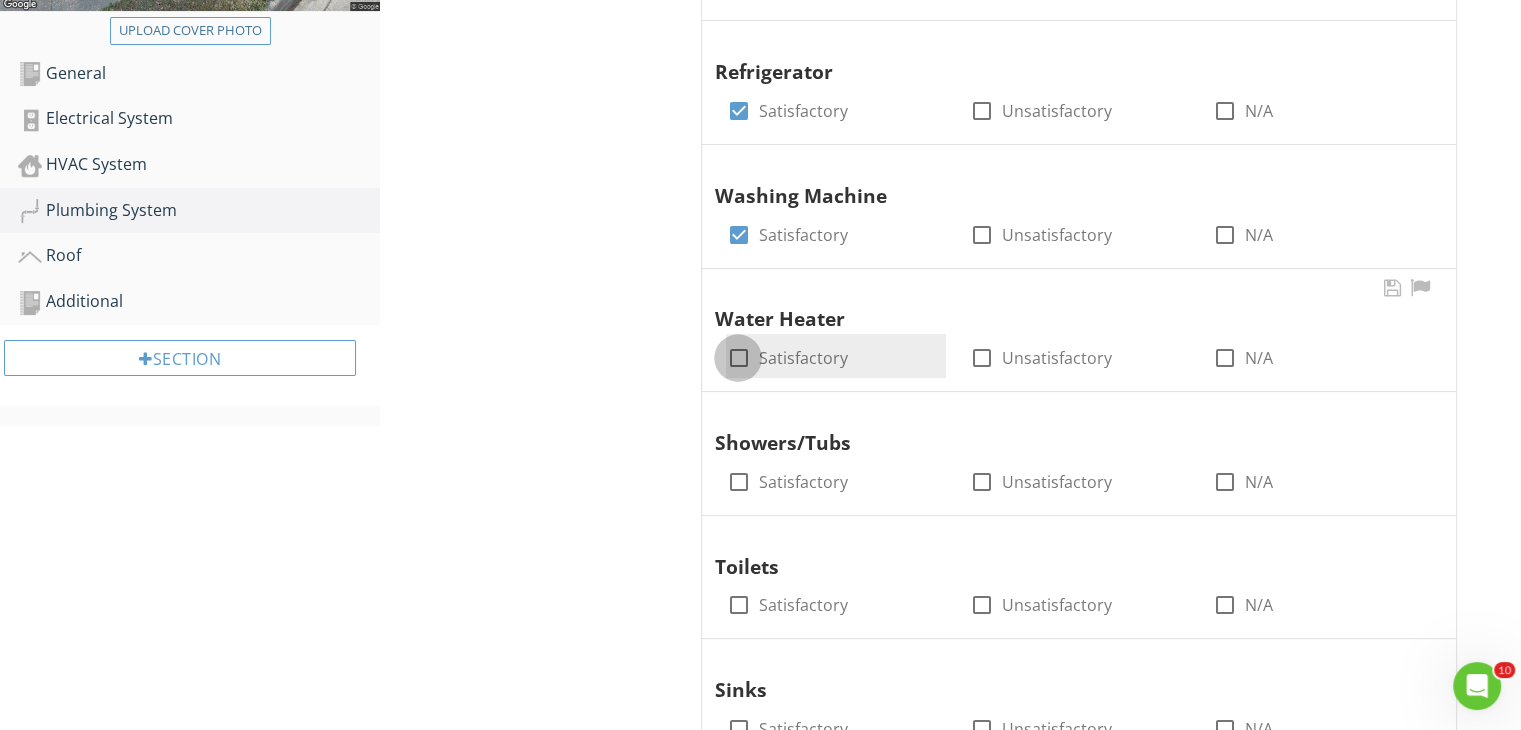 click at bounding box center (738, 358) 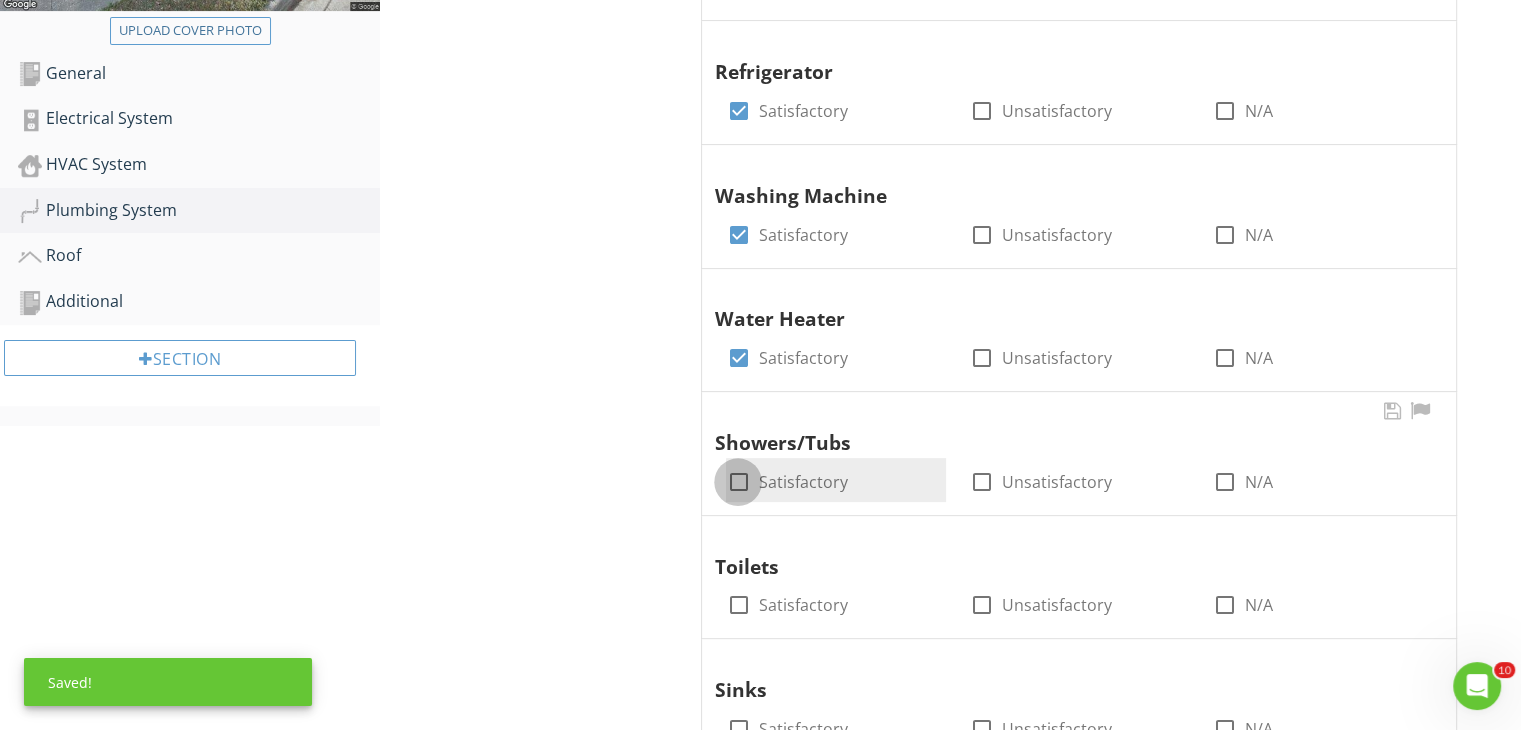 click at bounding box center (738, 482) 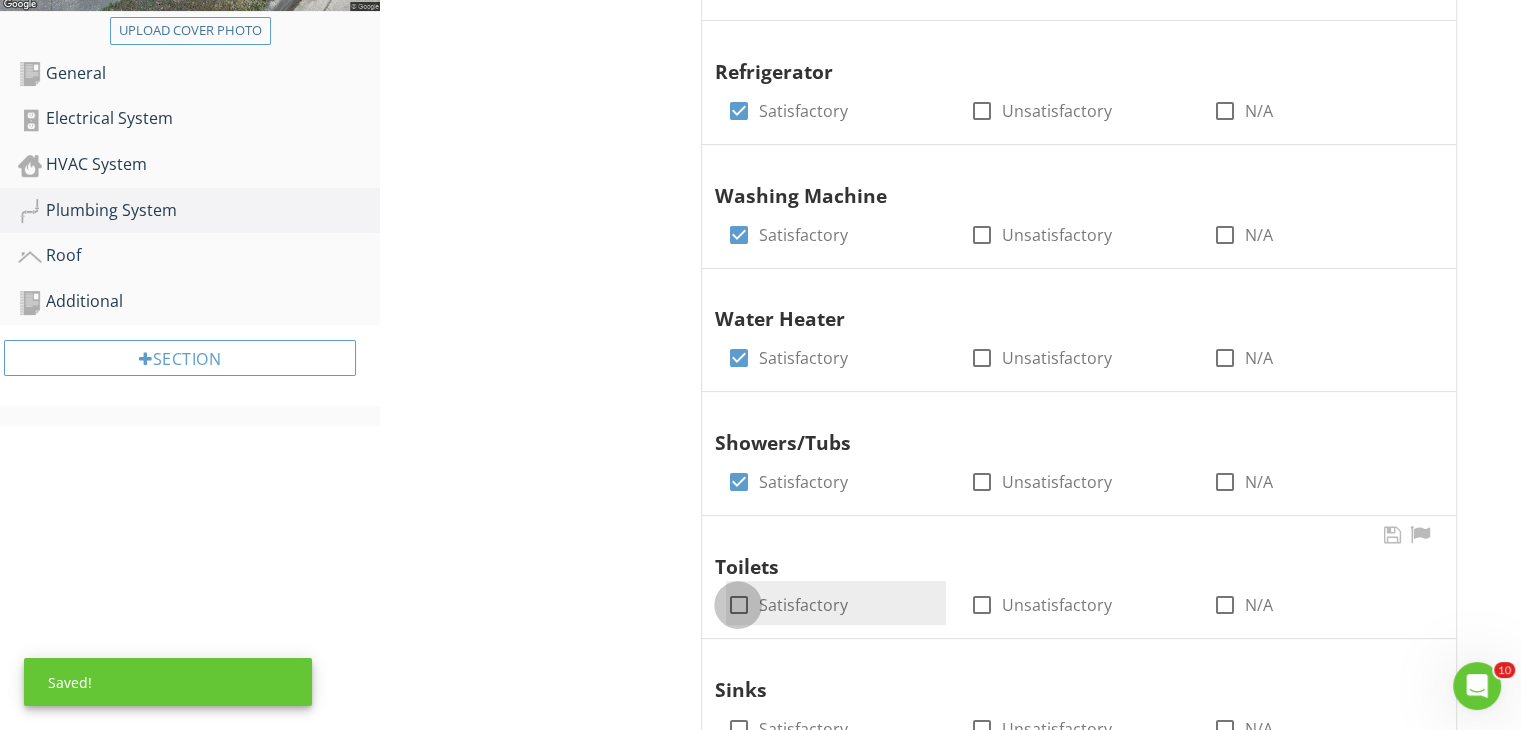 click at bounding box center [738, 605] 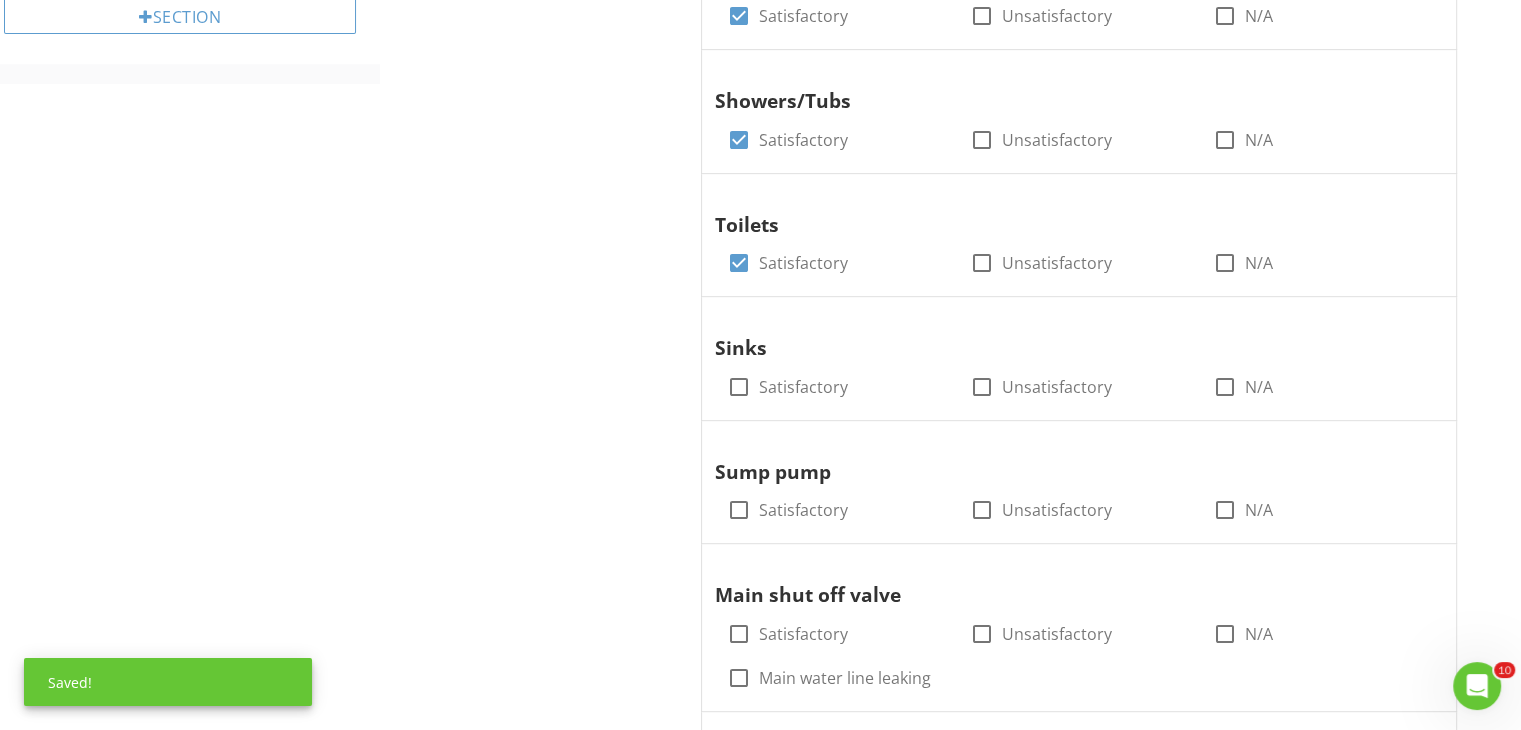 scroll, scrollTop: 939, scrollLeft: 0, axis: vertical 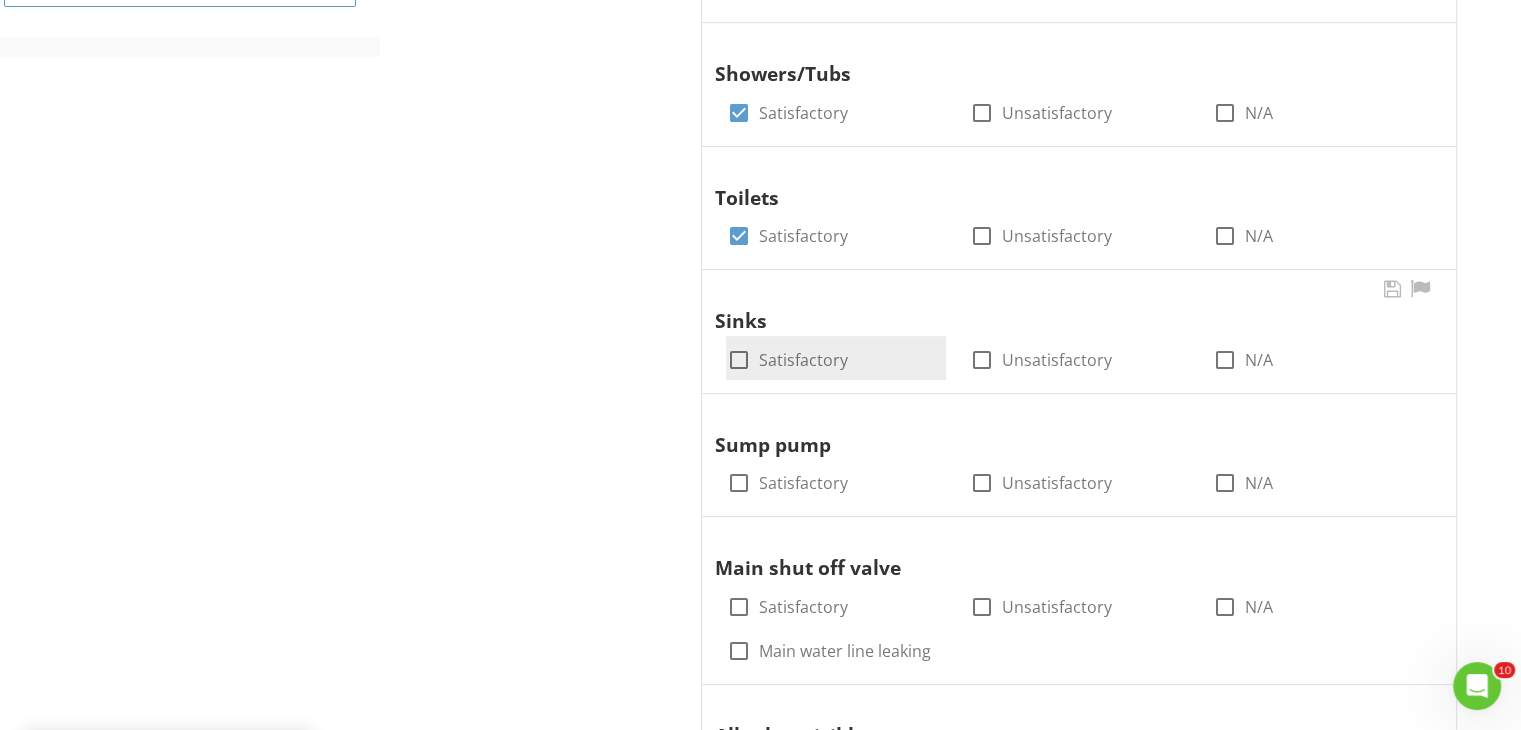 click at bounding box center (738, 360) 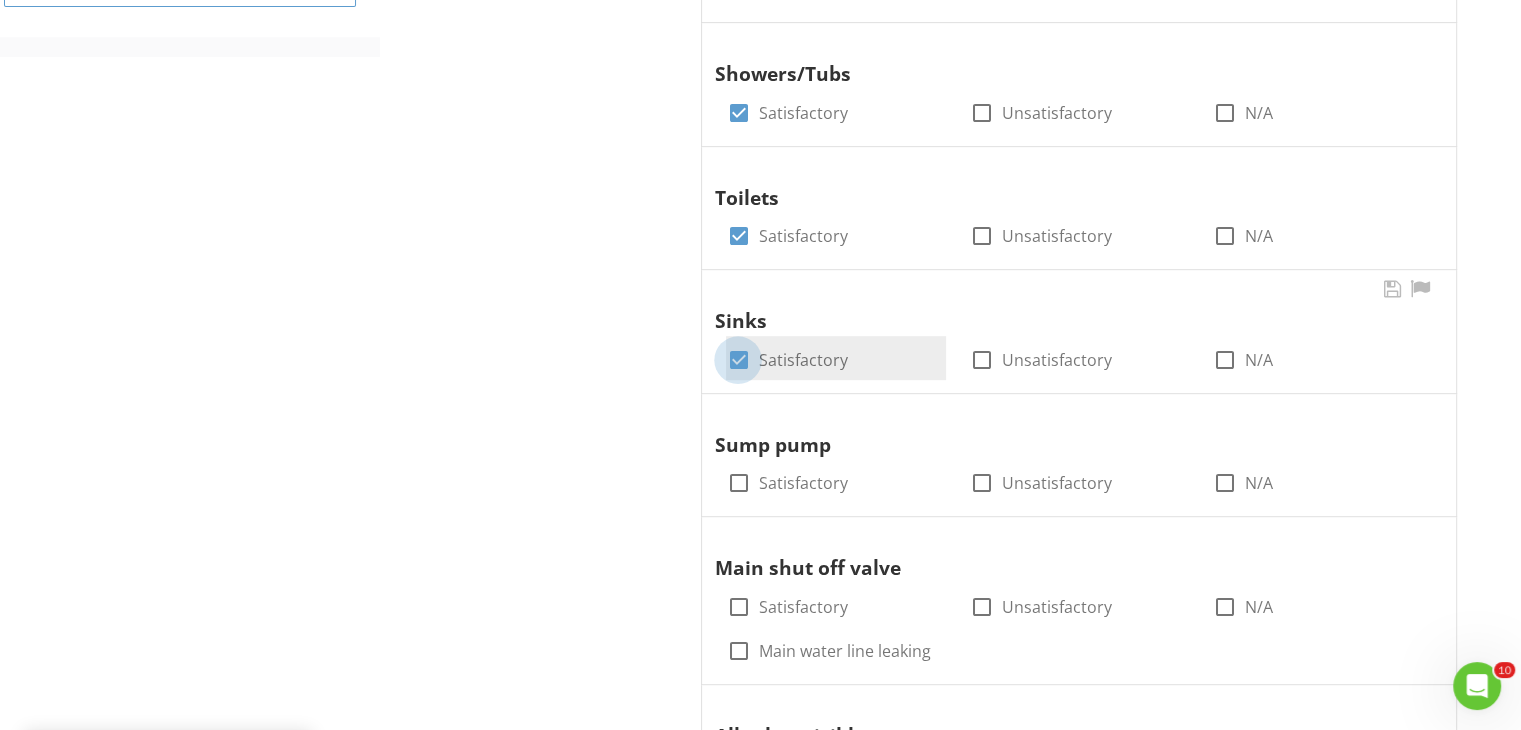 checkbox on "true" 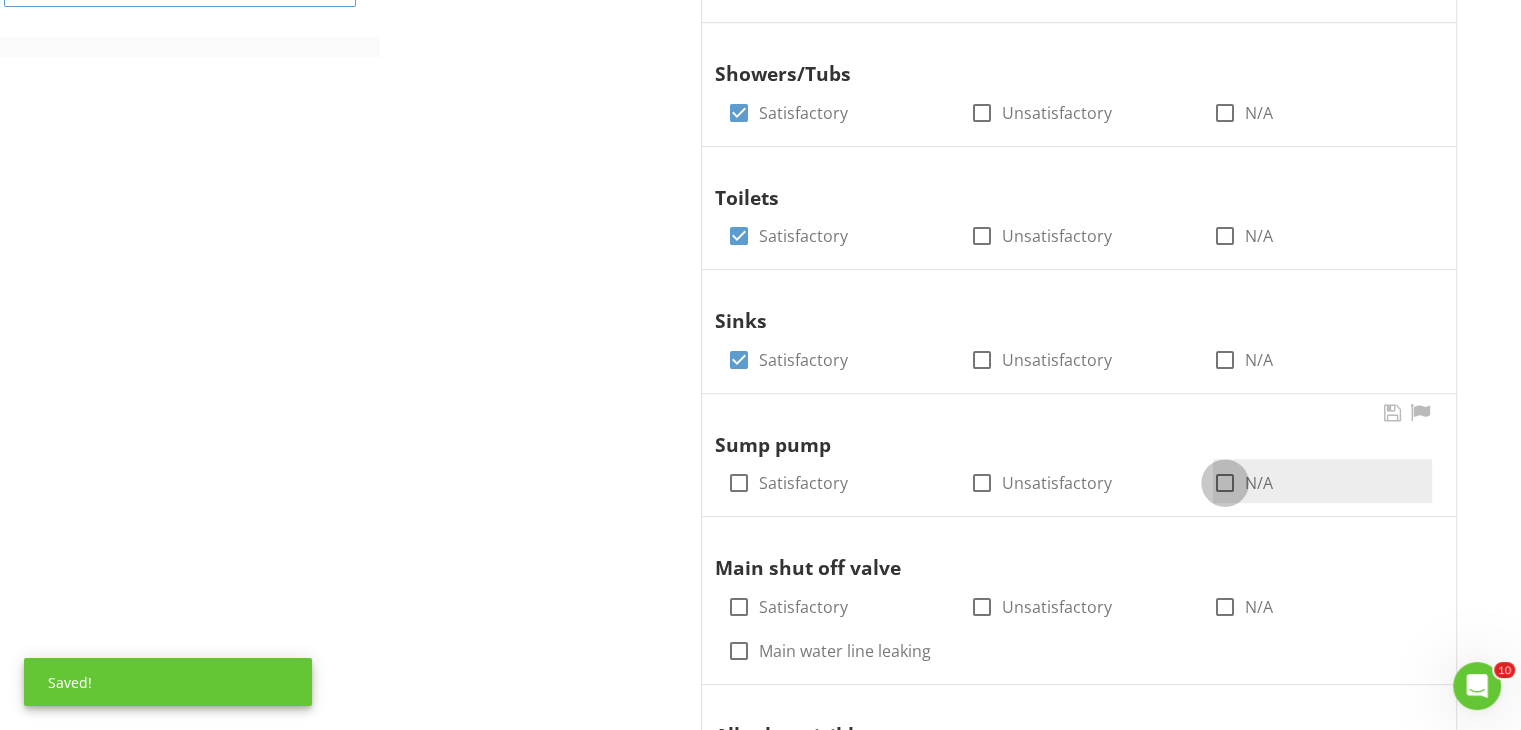 click at bounding box center (1225, 483) 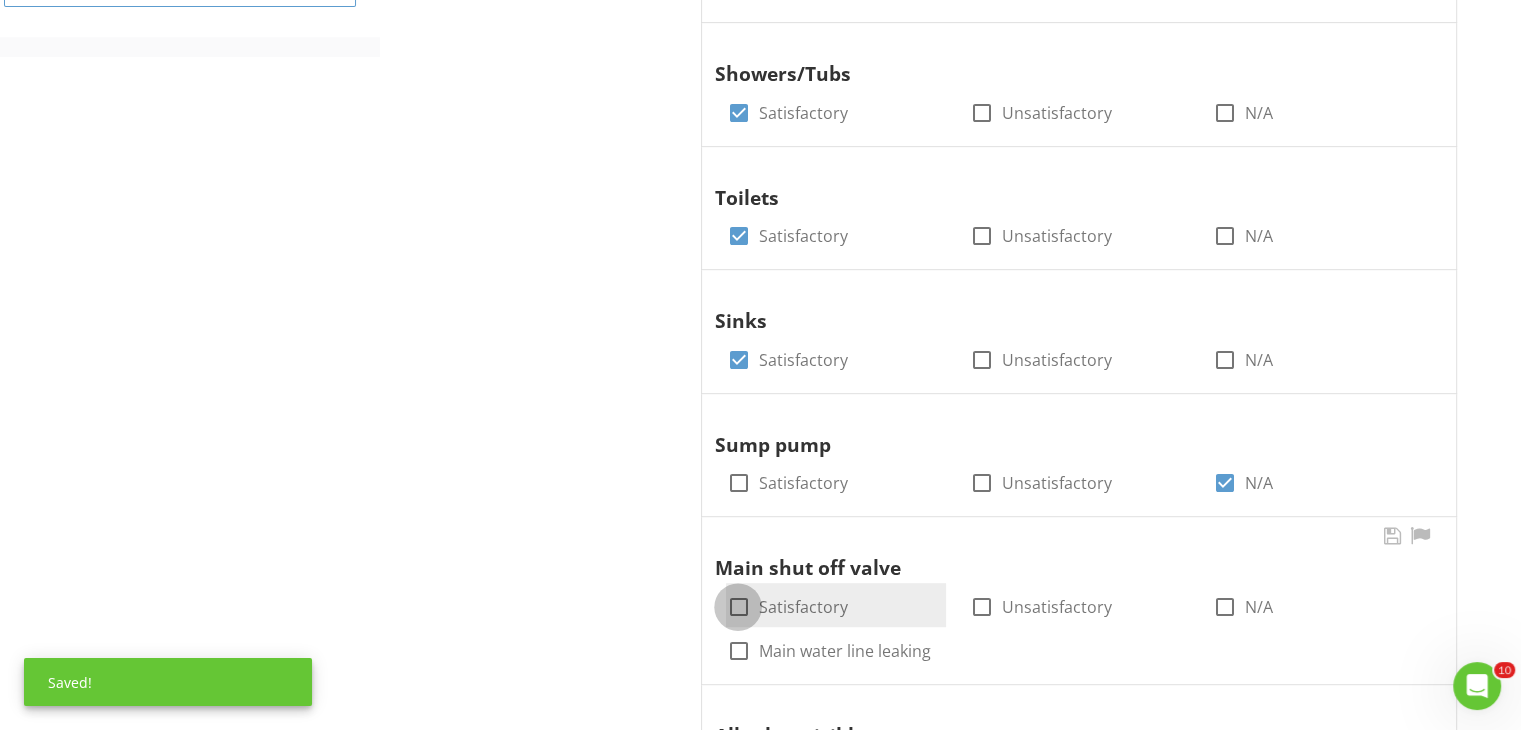 click at bounding box center [738, 607] 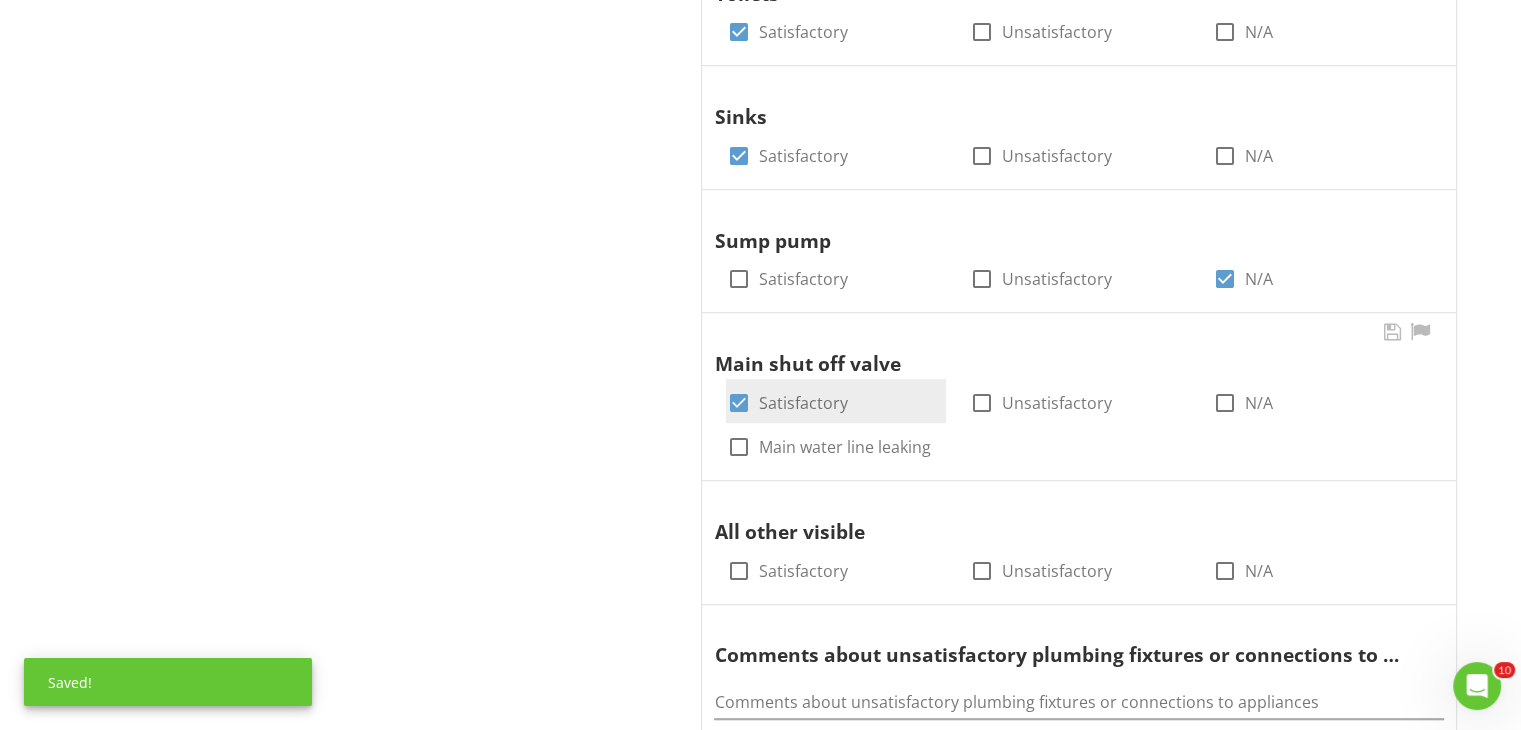 scroll, scrollTop: 1179, scrollLeft: 0, axis: vertical 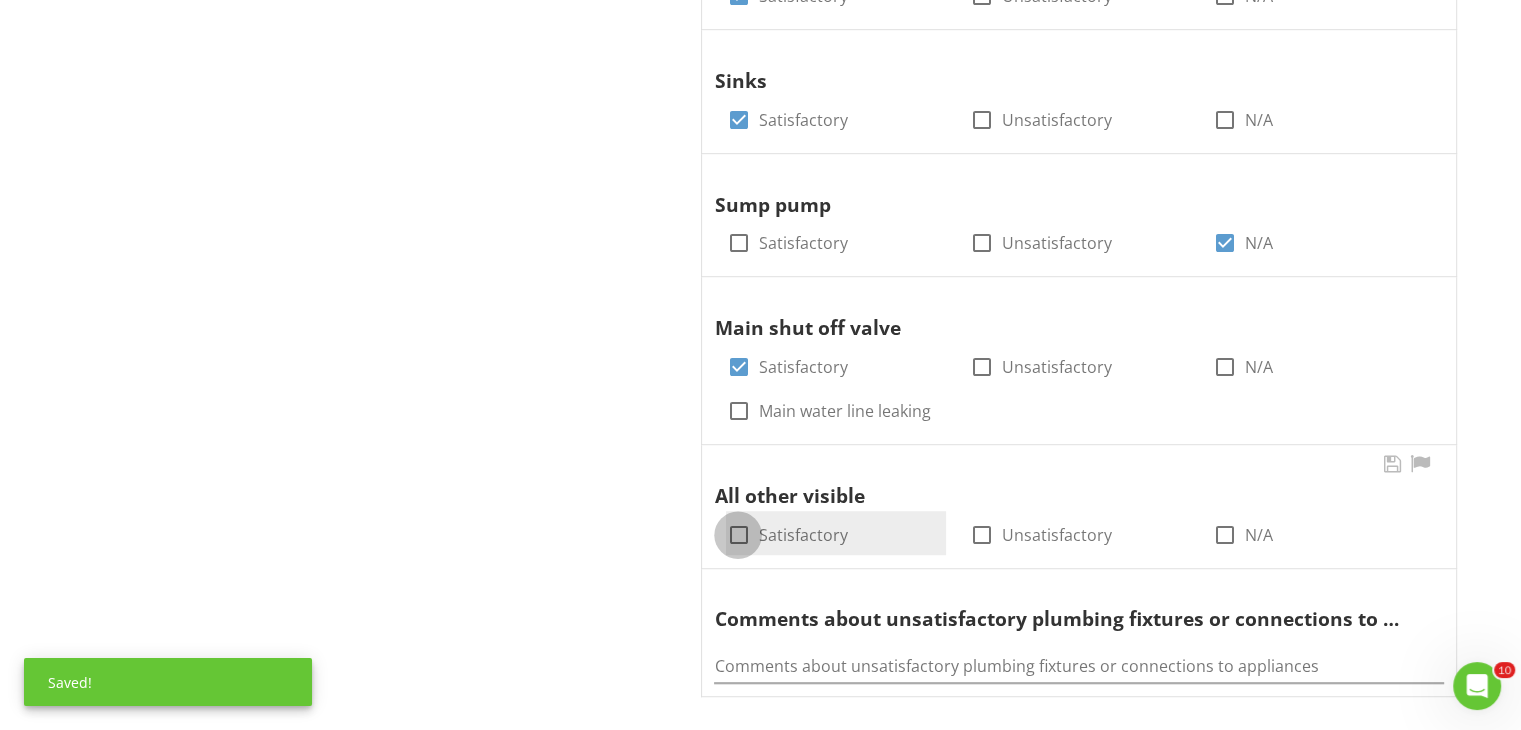 click at bounding box center [738, 535] 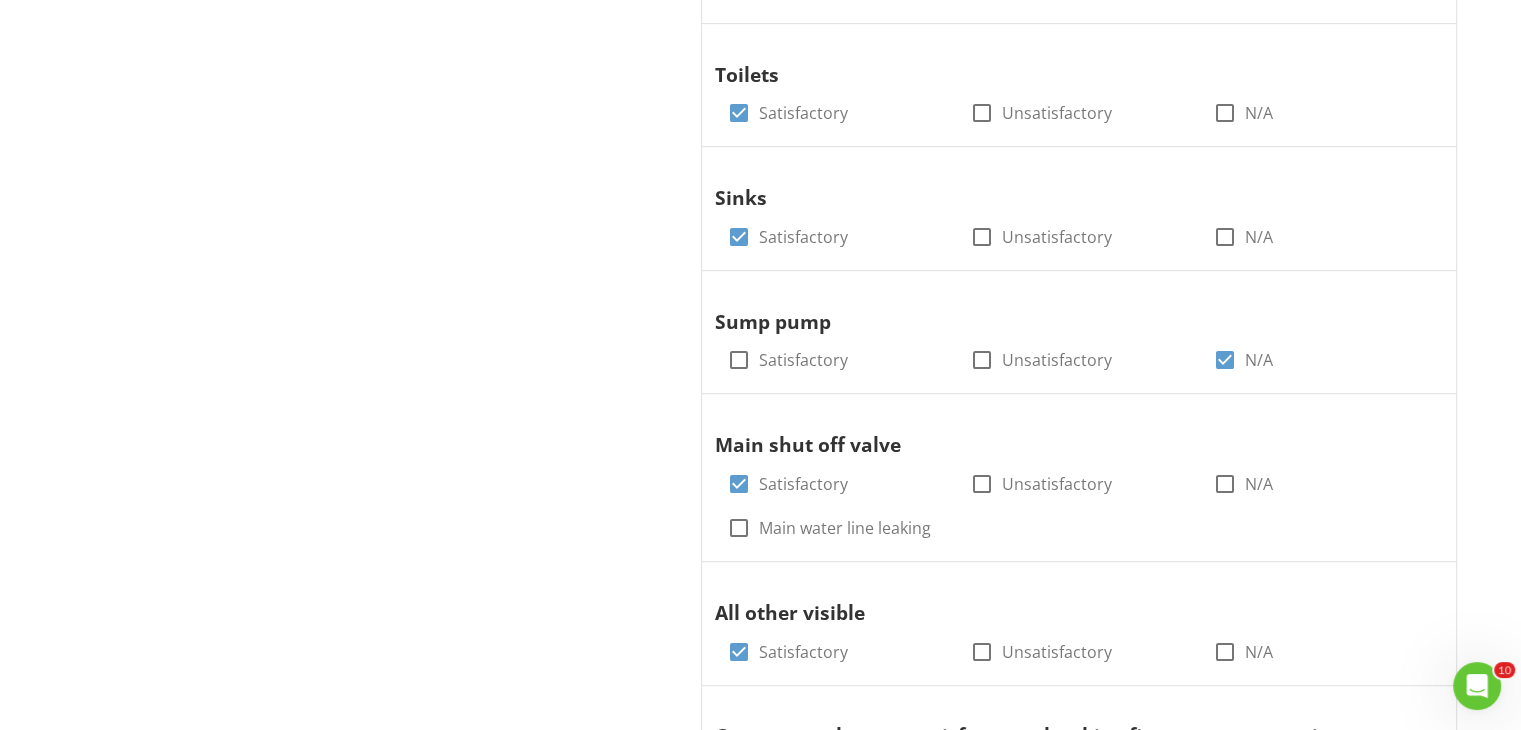 scroll, scrollTop: 1076, scrollLeft: 0, axis: vertical 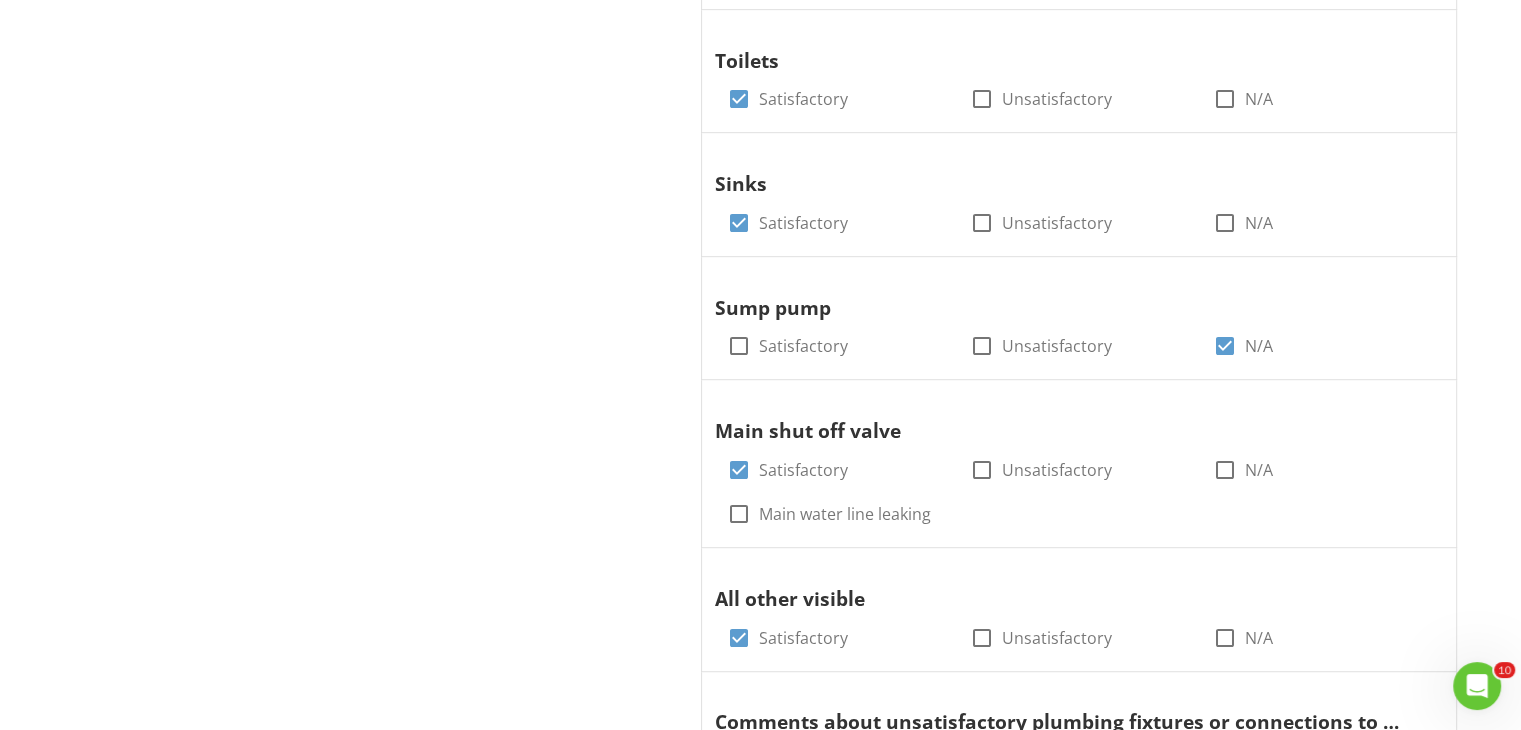 click on "Plumbing System
General
General Condition
Supplemental Information
Photos
General Condition
Information
Dishwasher
check_box Satisfactory   check_box_outline_blank Unsatisfactory   check_box_outline_blank N/A
Refrigerator
check_box Satisfactory   check_box_outline_blank Unsatisfactory   check_box_outline_blank N/A
Washing Machine
check_box Satisfactory   check_box_outline_blank Unsatisfactory   check_box_outline_blank N/A
Water Heater
check_box Satisfactory   check_box_outline_blank Unsatisfactory   check_box_outline_blank N/A                                         check_box Satisfactory" at bounding box center [950, 160] 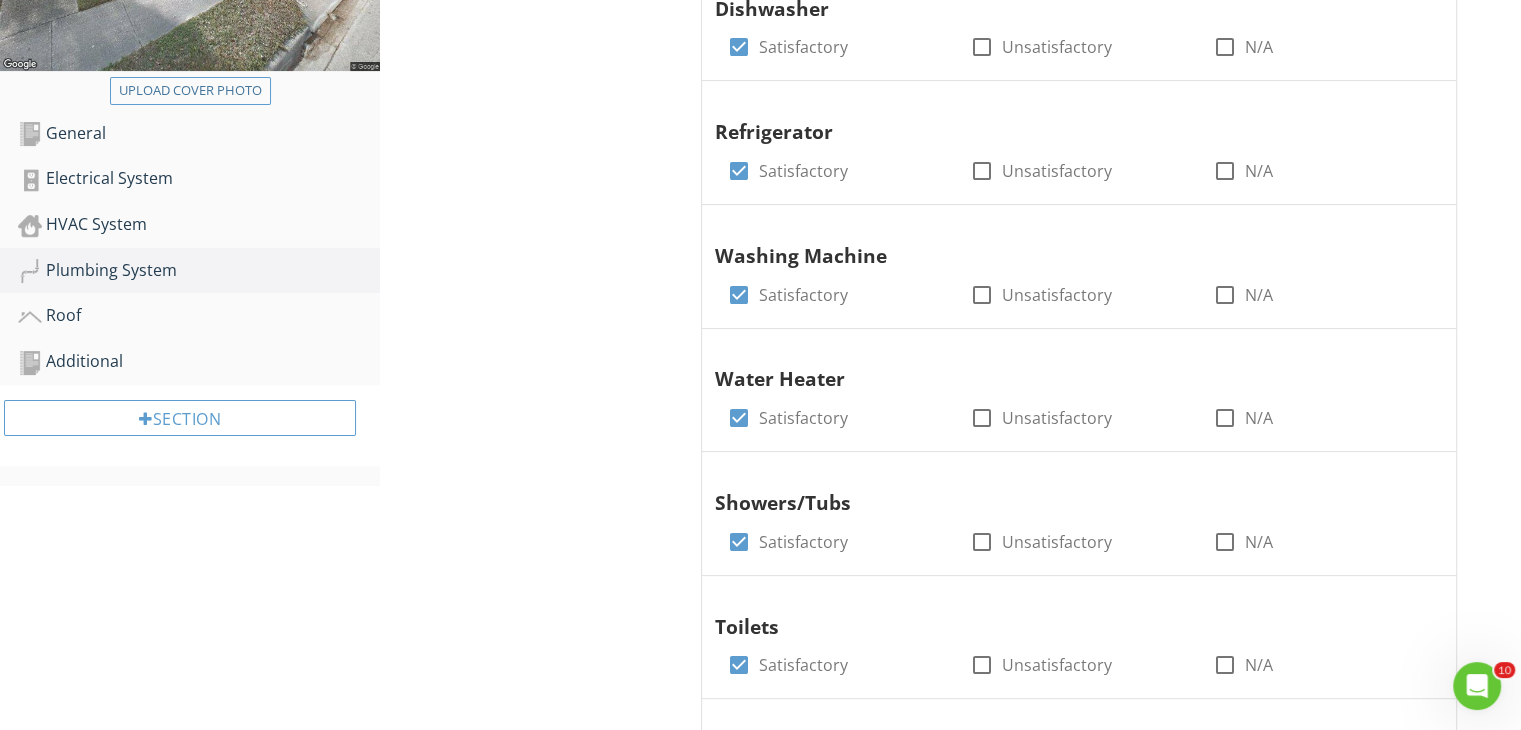 scroll, scrollTop: 476, scrollLeft: 0, axis: vertical 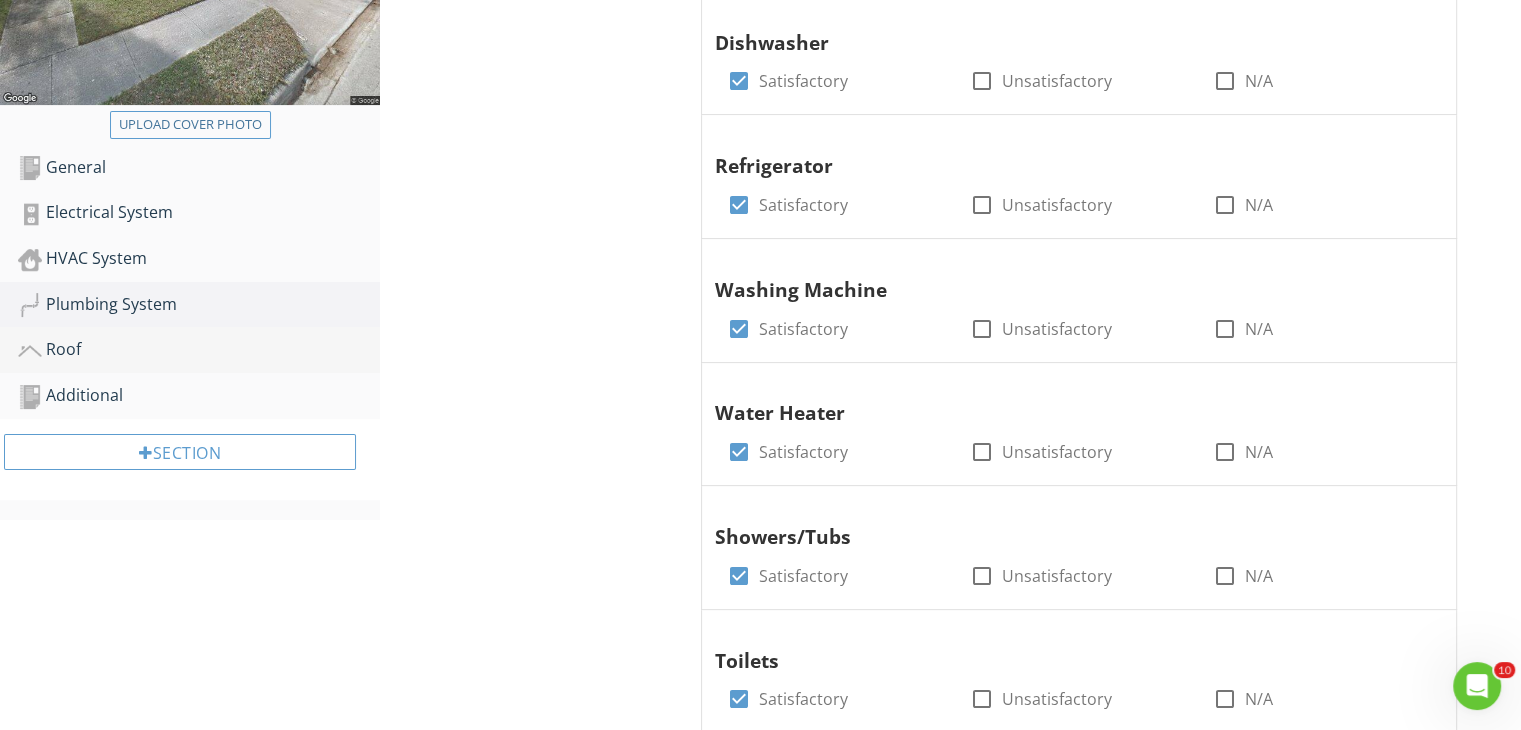 click on "Roof" at bounding box center [199, 350] 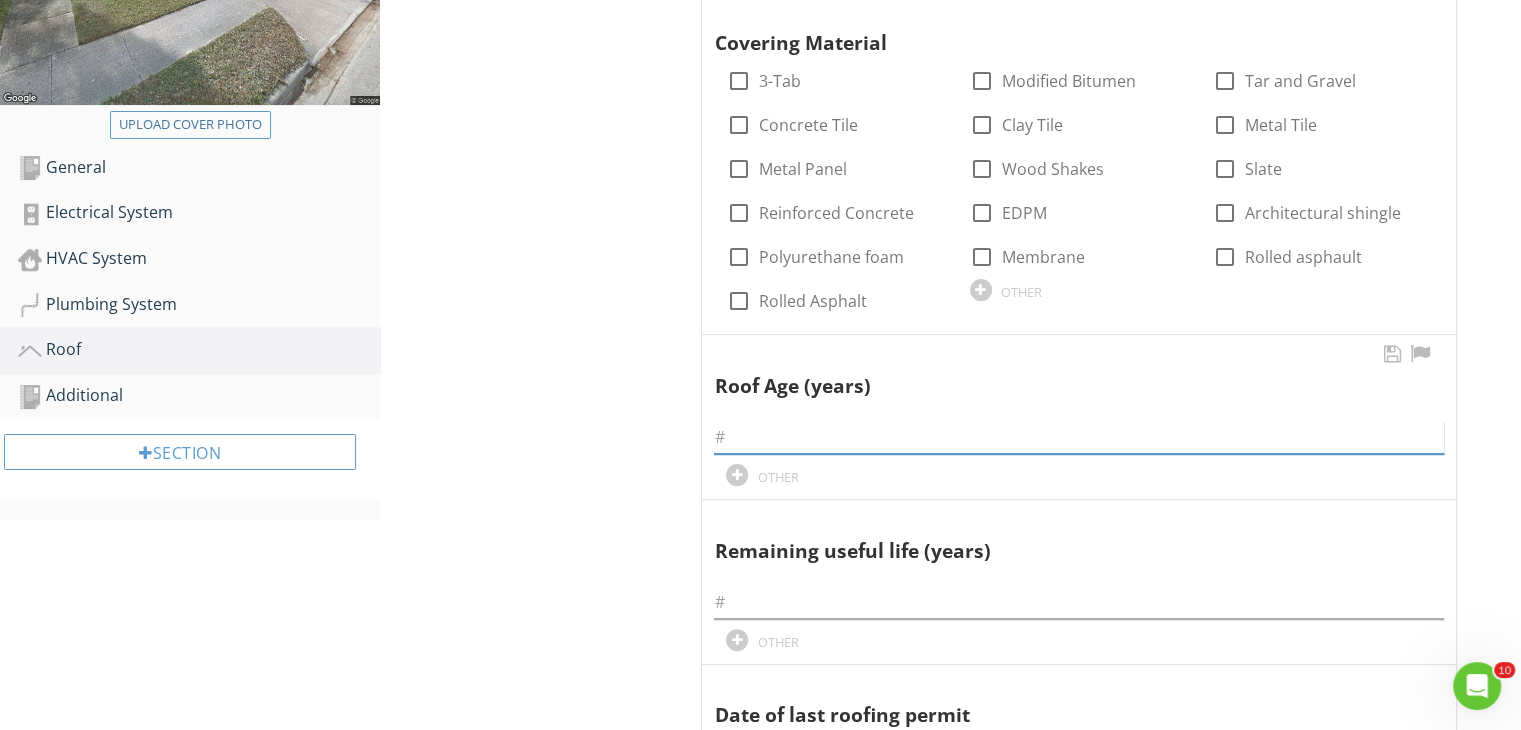 click at bounding box center [1079, 437] 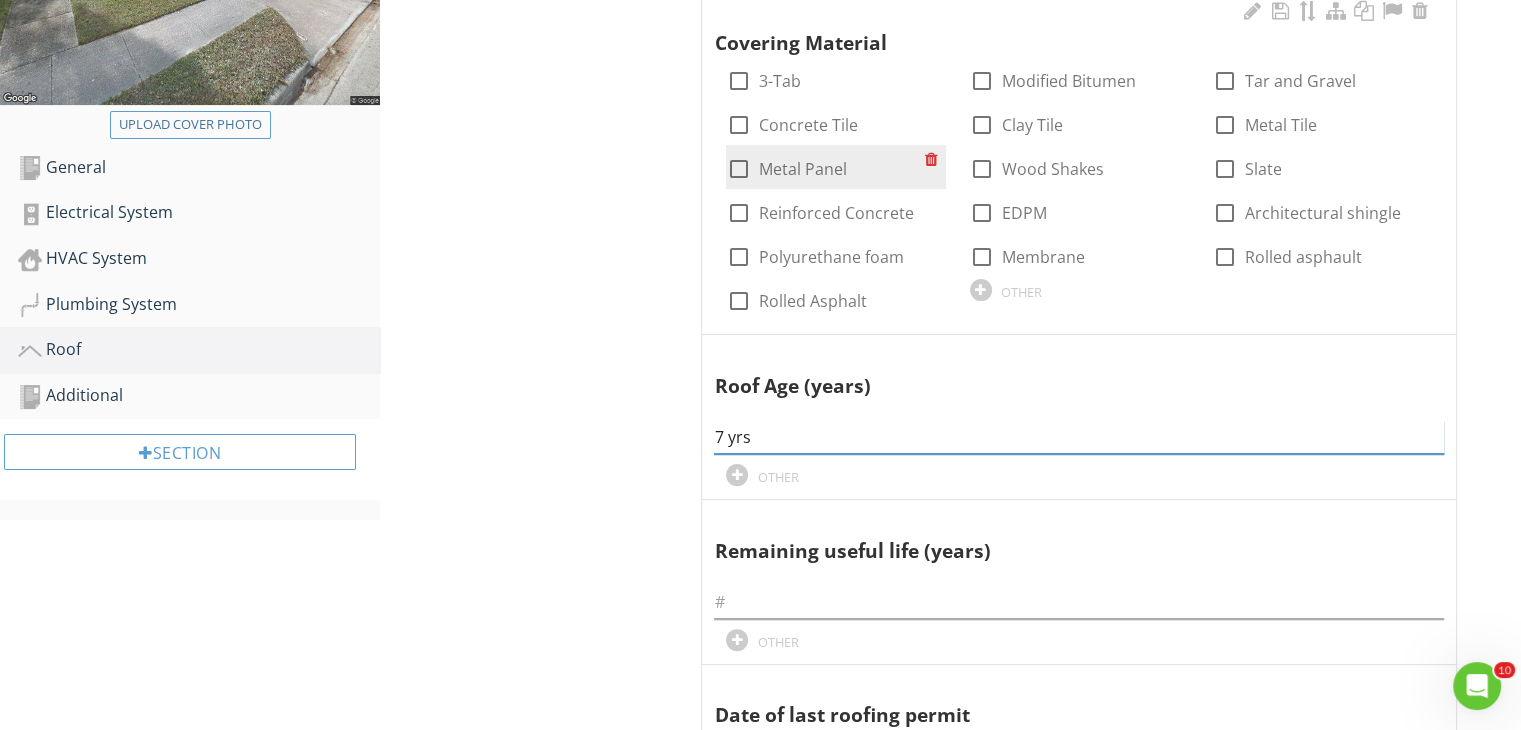 type on "7 yrs" 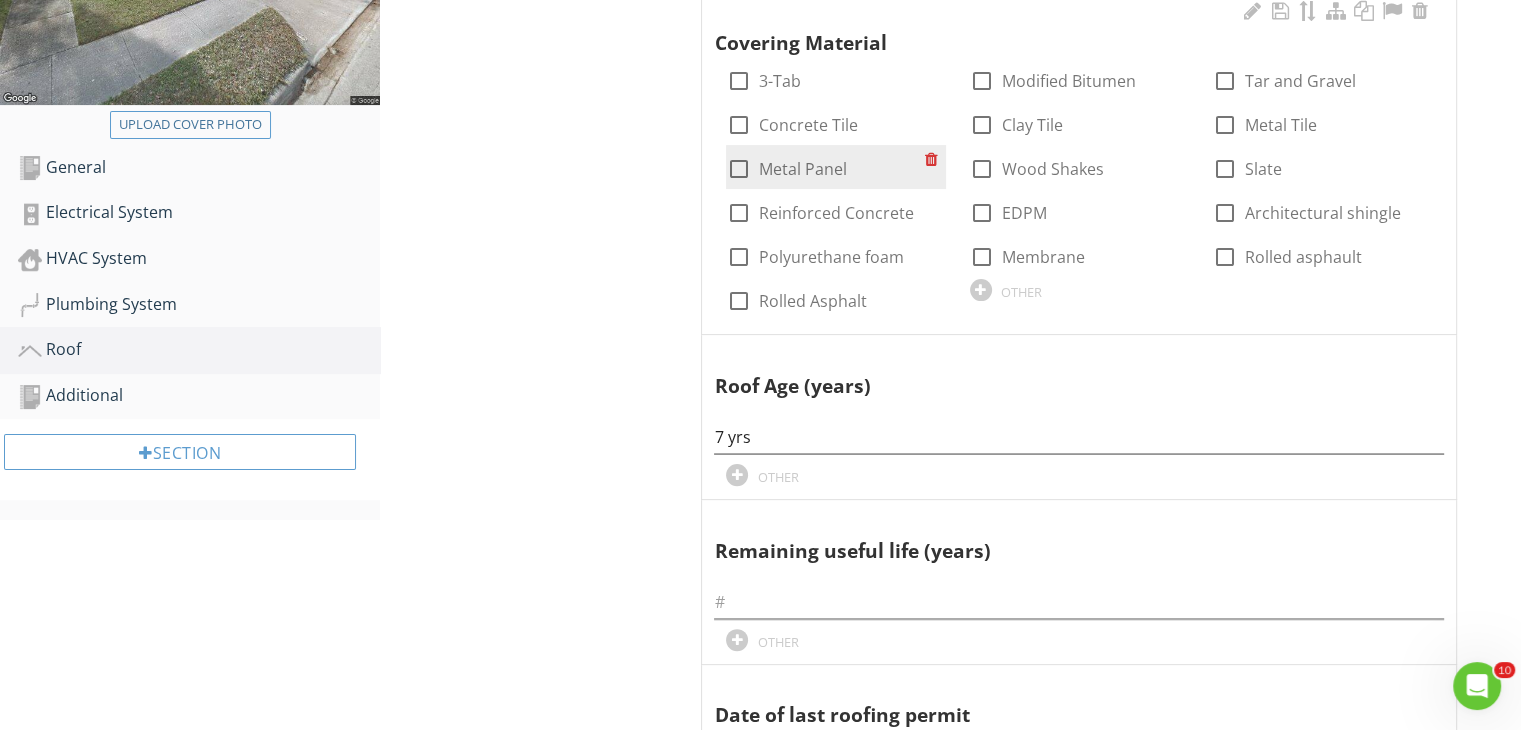 click on "Metal Panel" at bounding box center (802, 169) 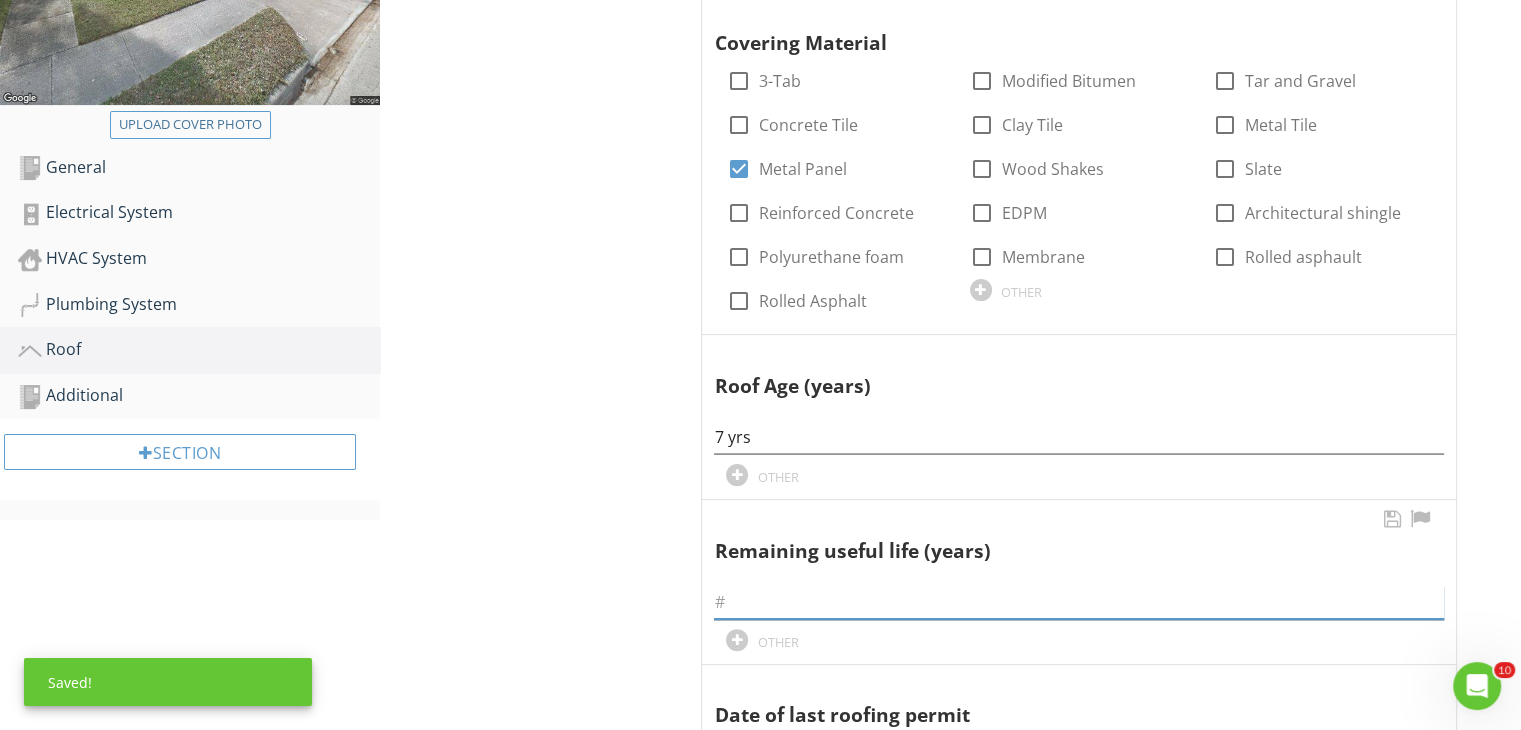 click at bounding box center (1079, 602) 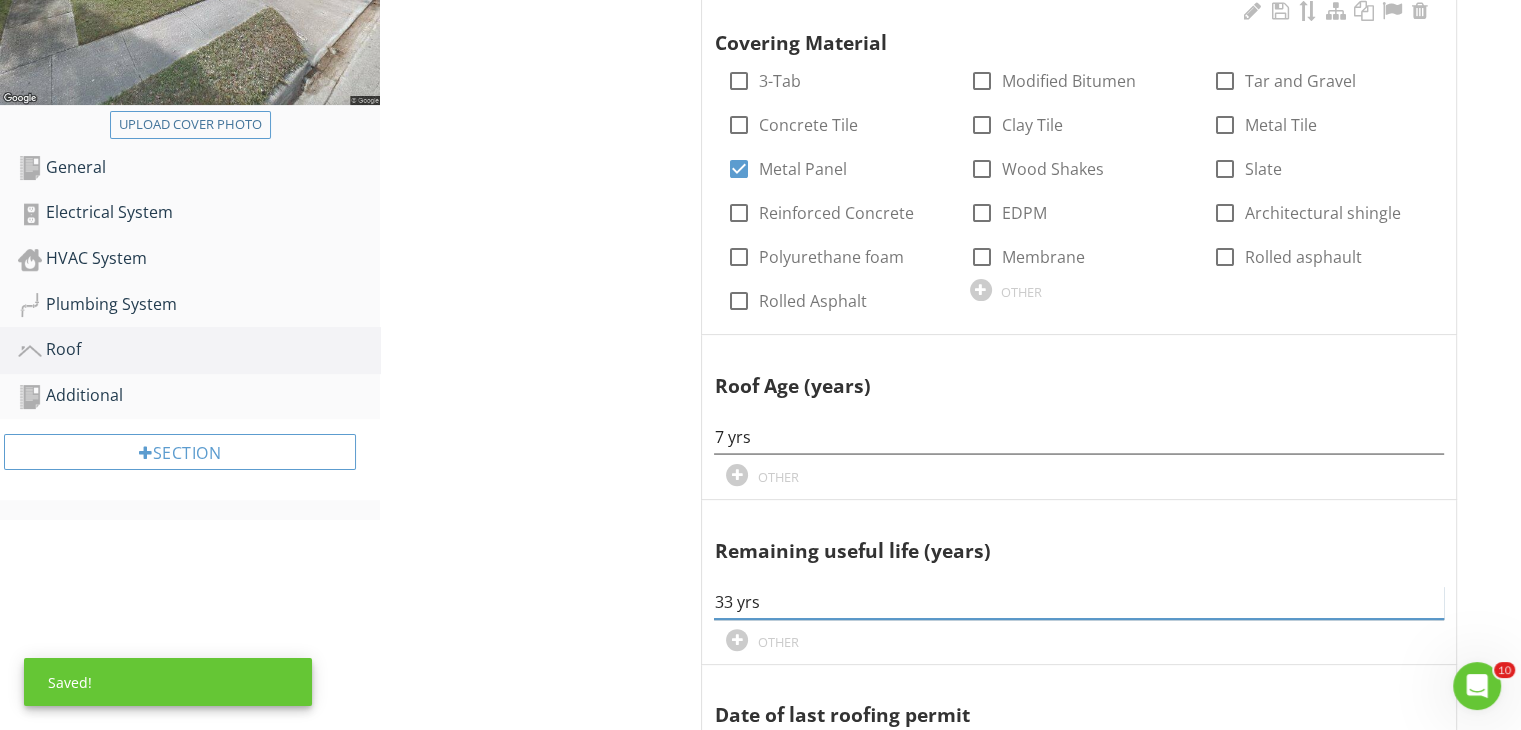 type on "33 yrs" 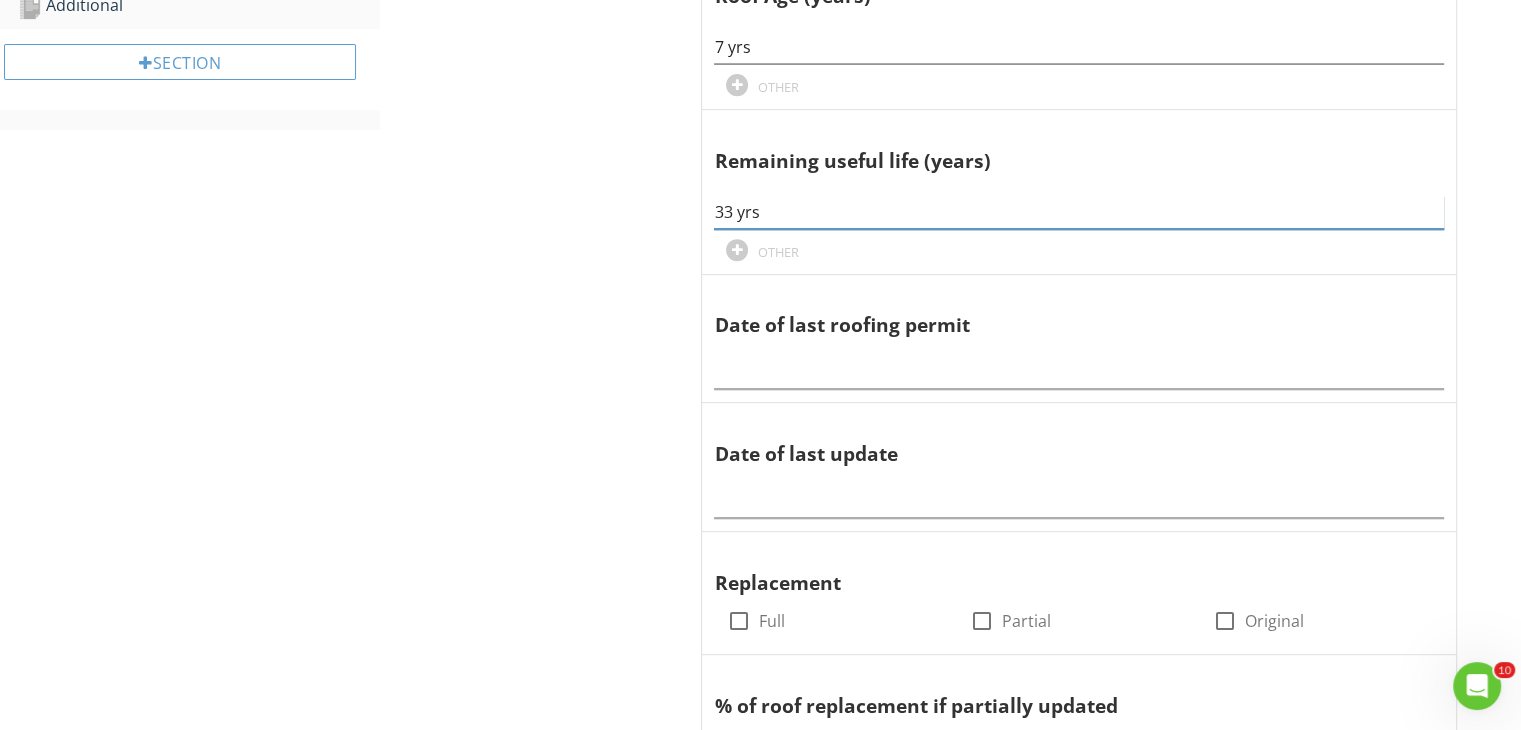 scroll, scrollTop: 876, scrollLeft: 0, axis: vertical 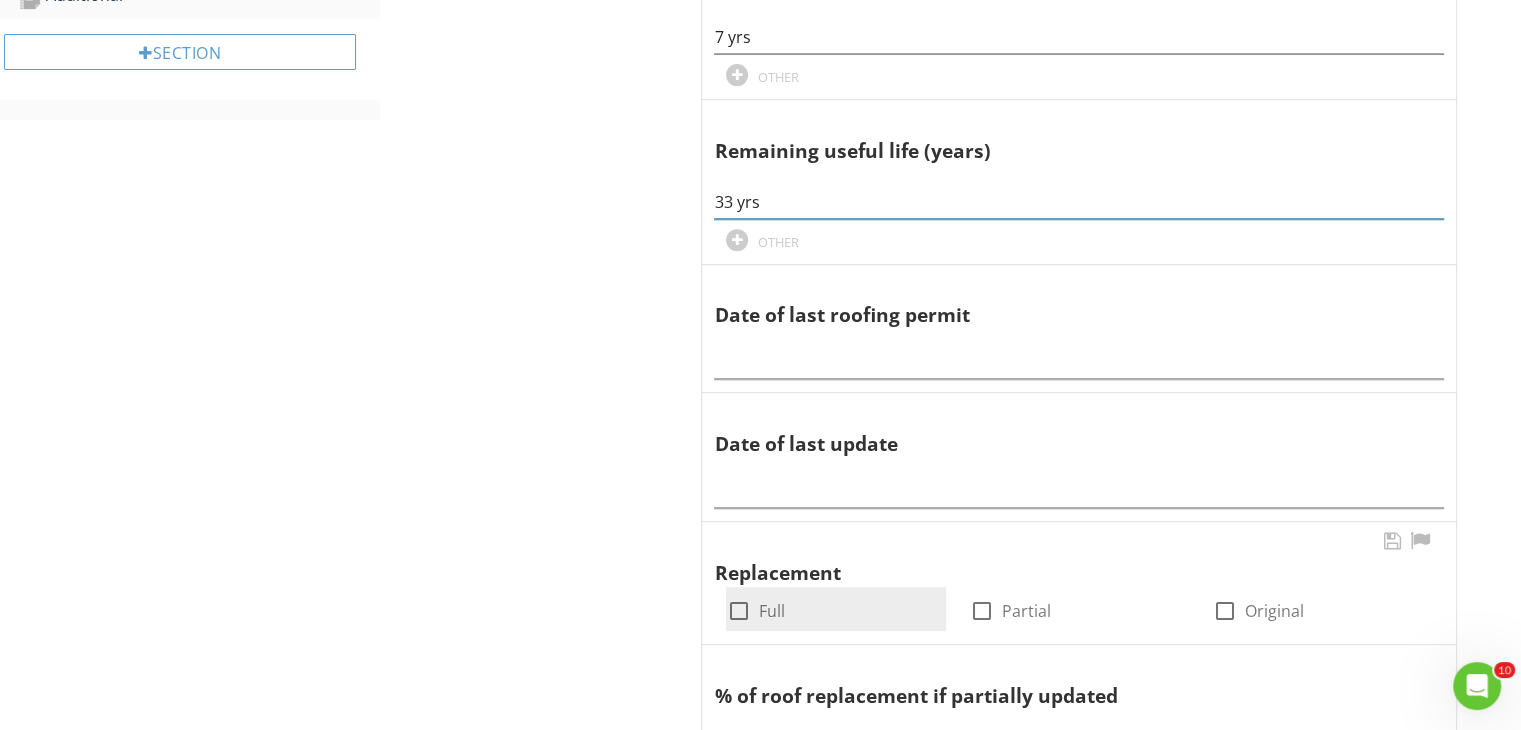 click at bounding box center [738, 611] 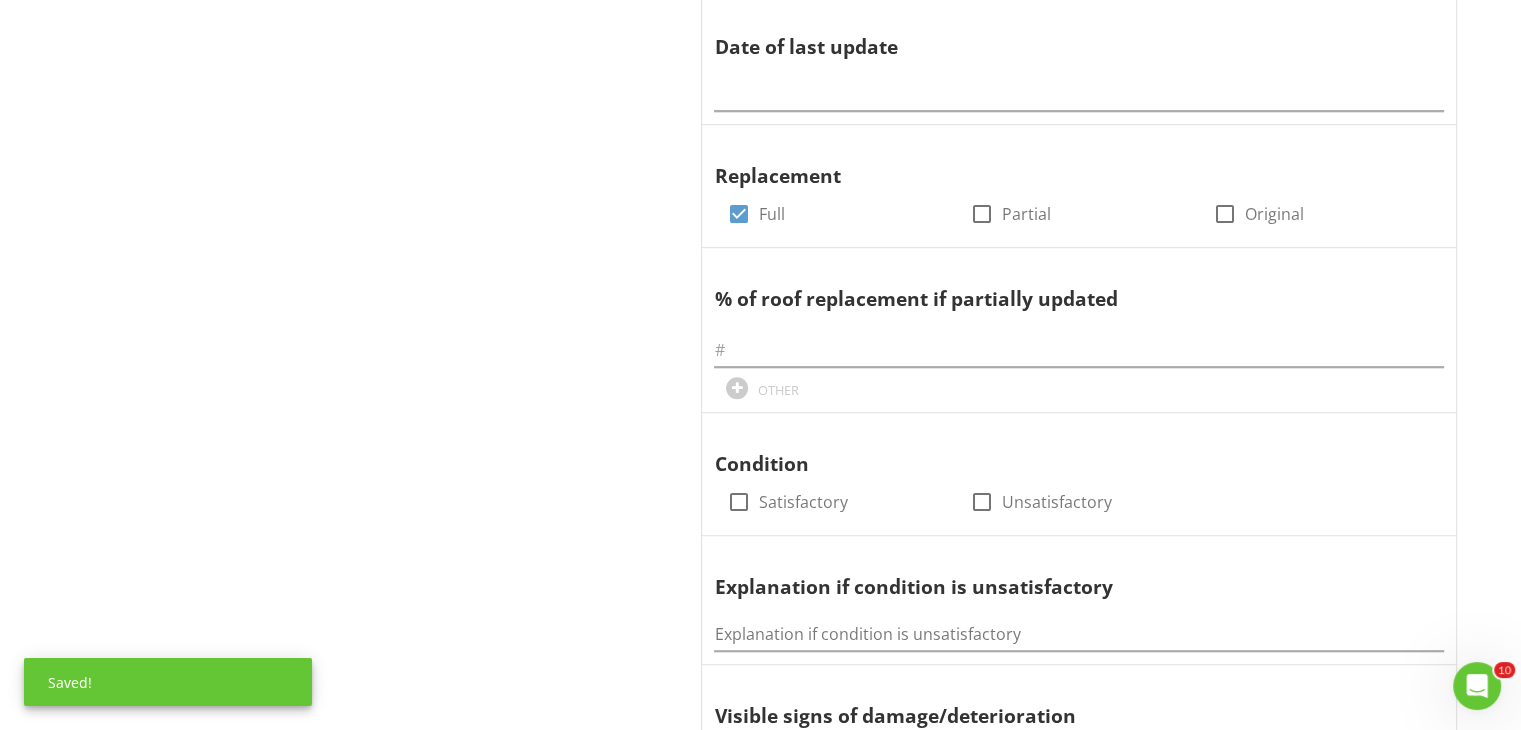 scroll, scrollTop: 1276, scrollLeft: 0, axis: vertical 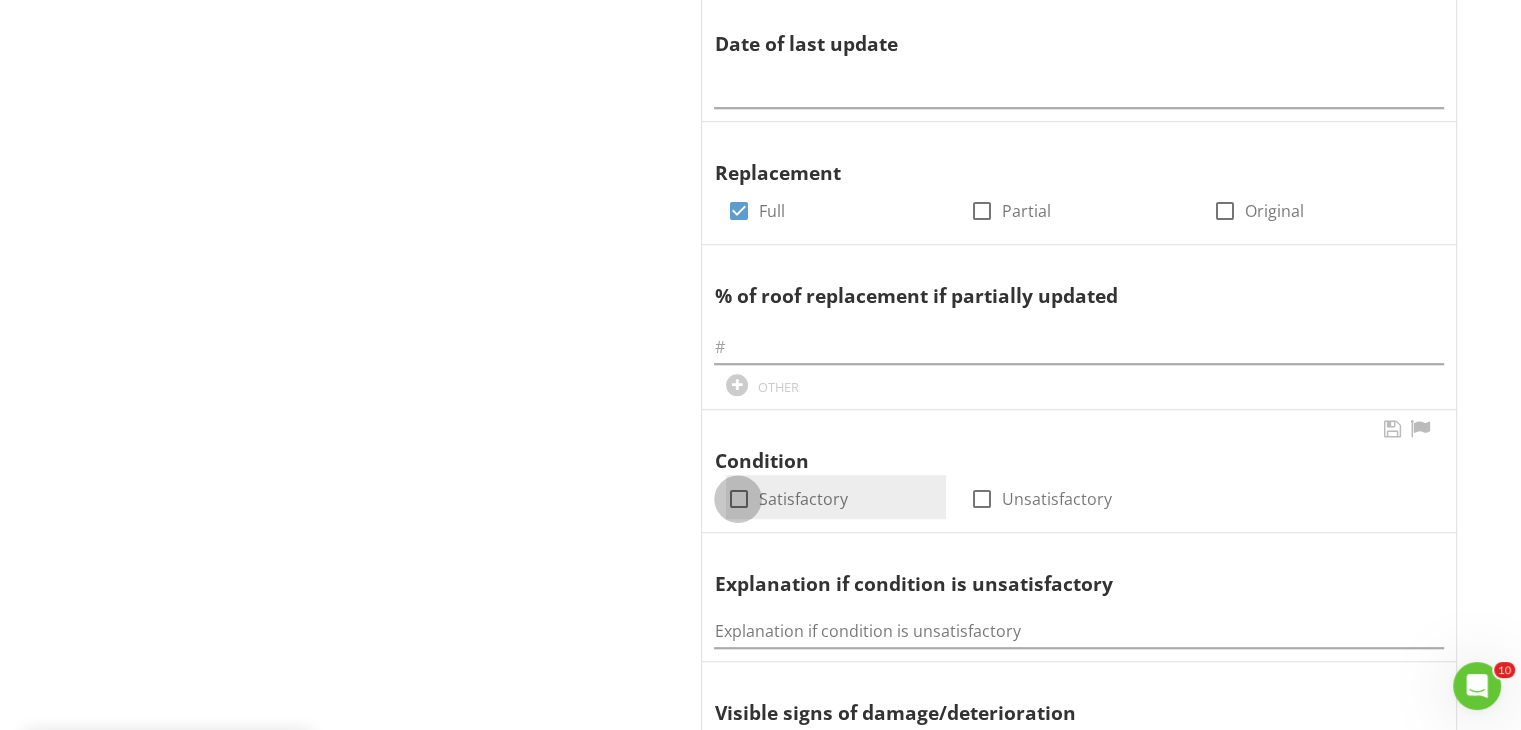 click at bounding box center (738, 499) 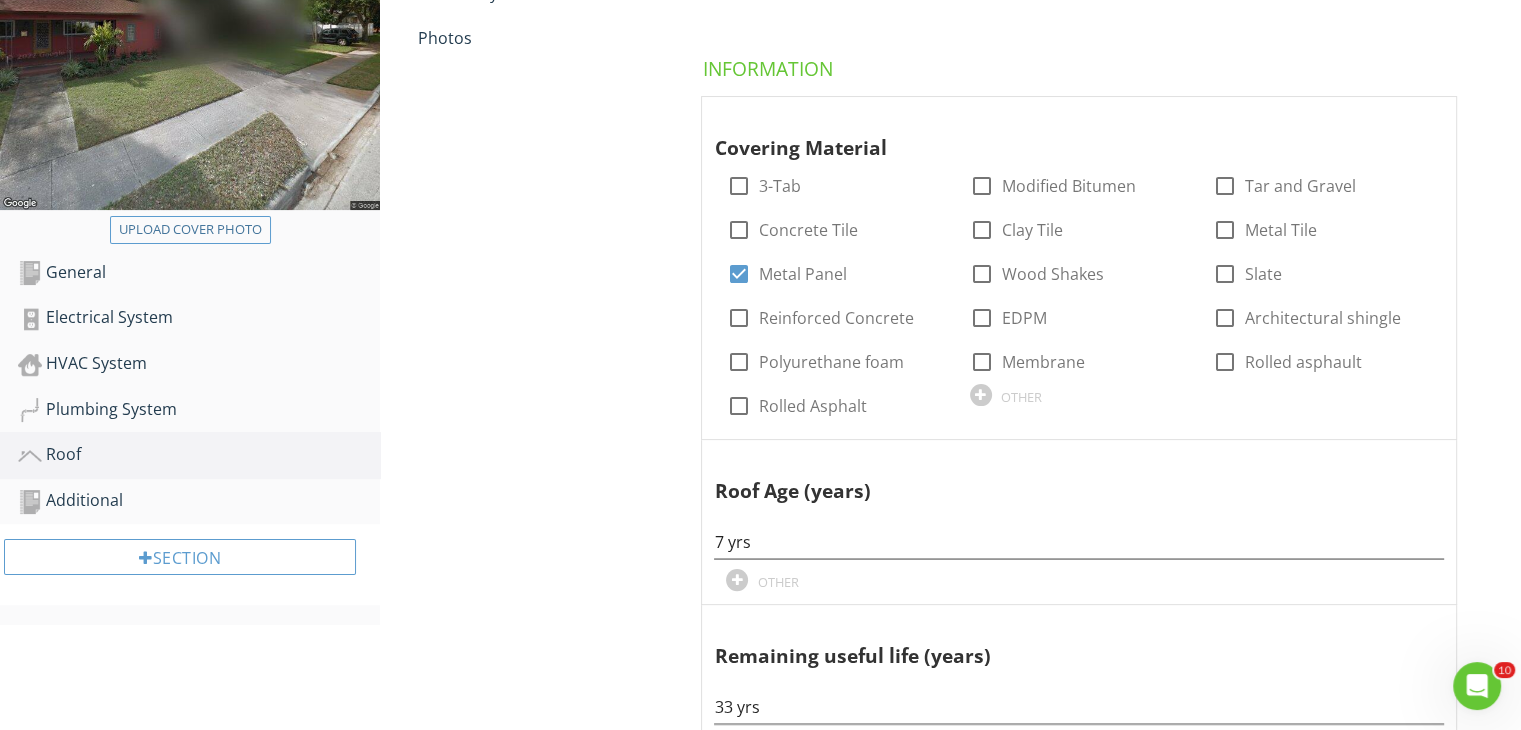 scroll, scrollTop: 368, scrollLeft: 0, axis: vertical 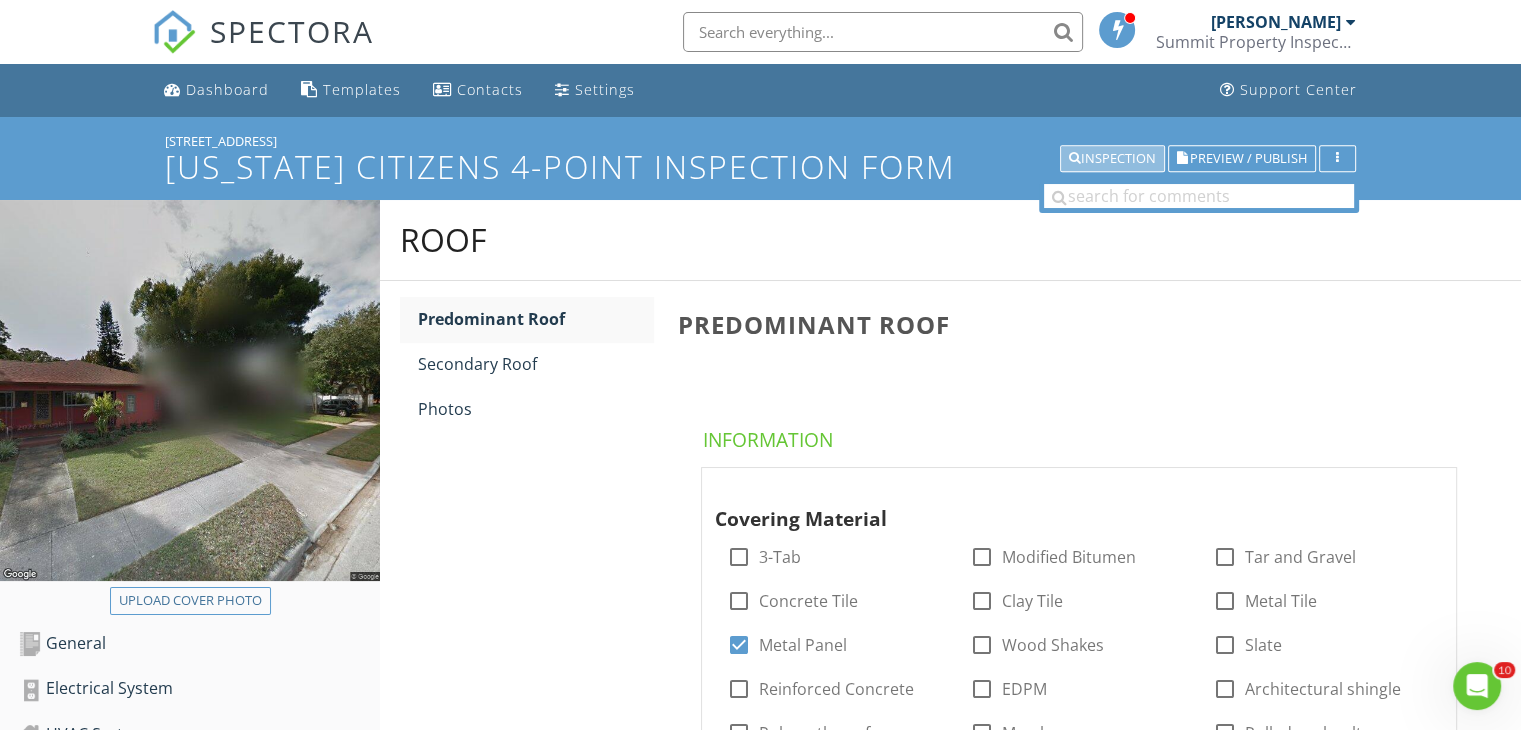 click on "Inspection" at bounding box center [1112, 159] 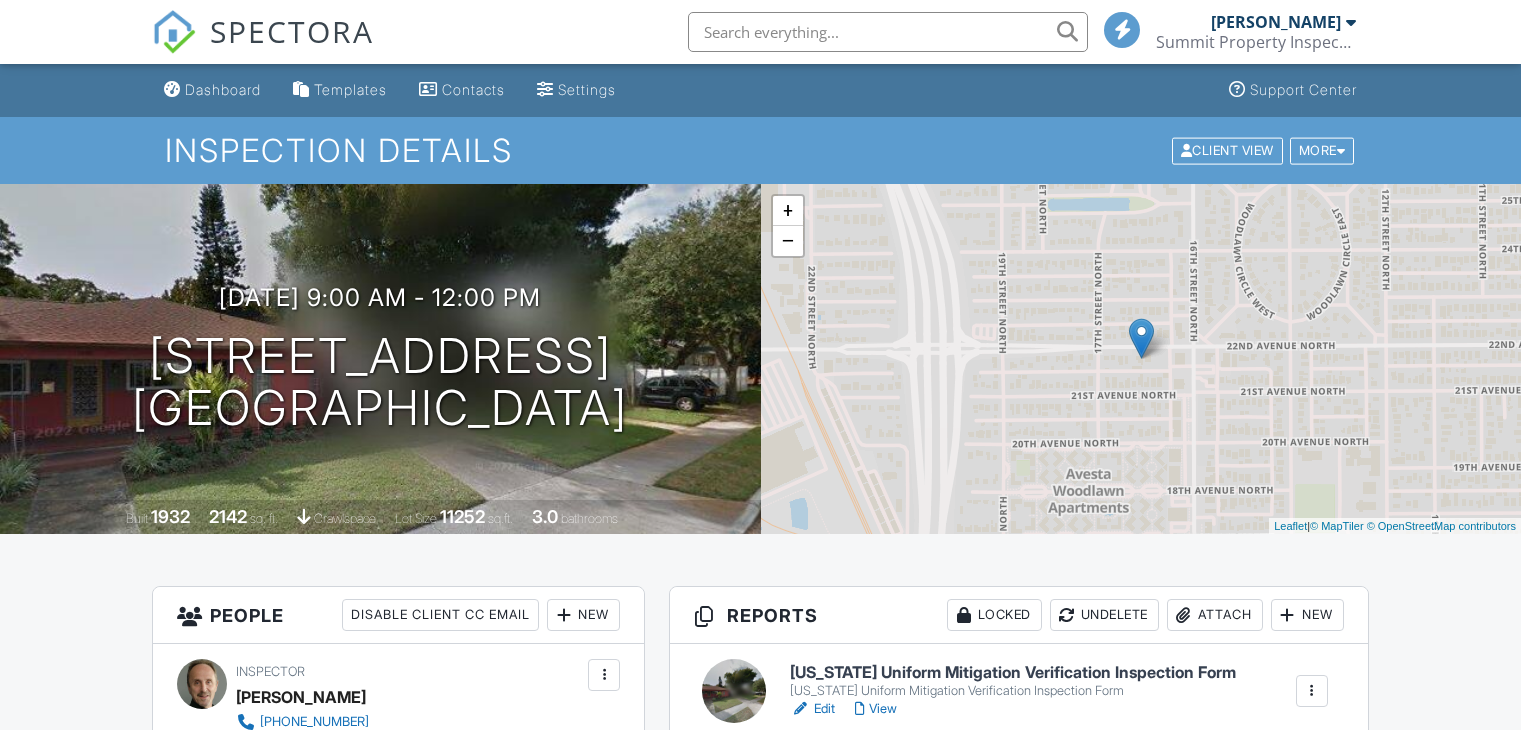scroll, scrollTop: 448, scrollLeft: 0, axis: vertical 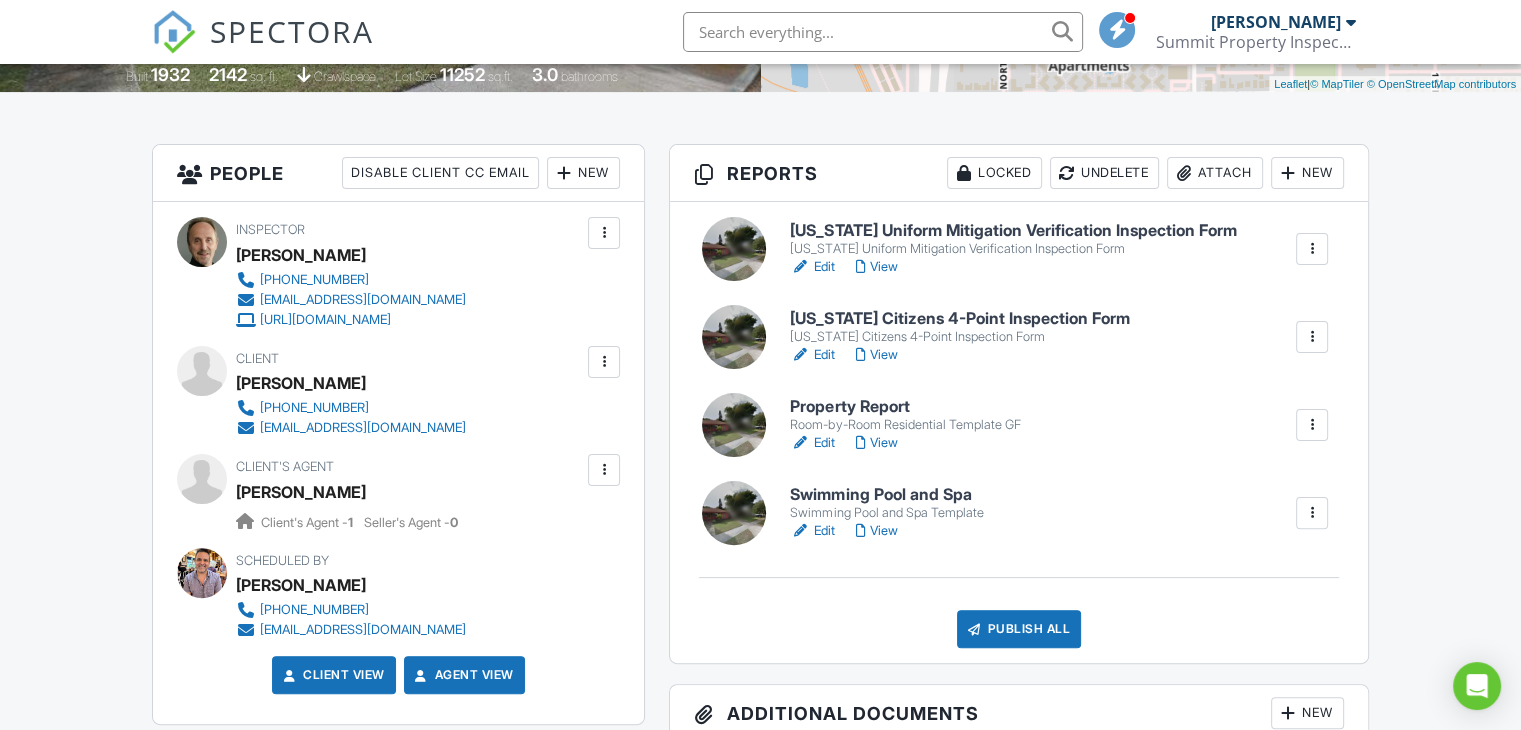 click on "[US_STATE] Uniform Mitigation Verification Inspection Form" at bounding box center [1013, 249] 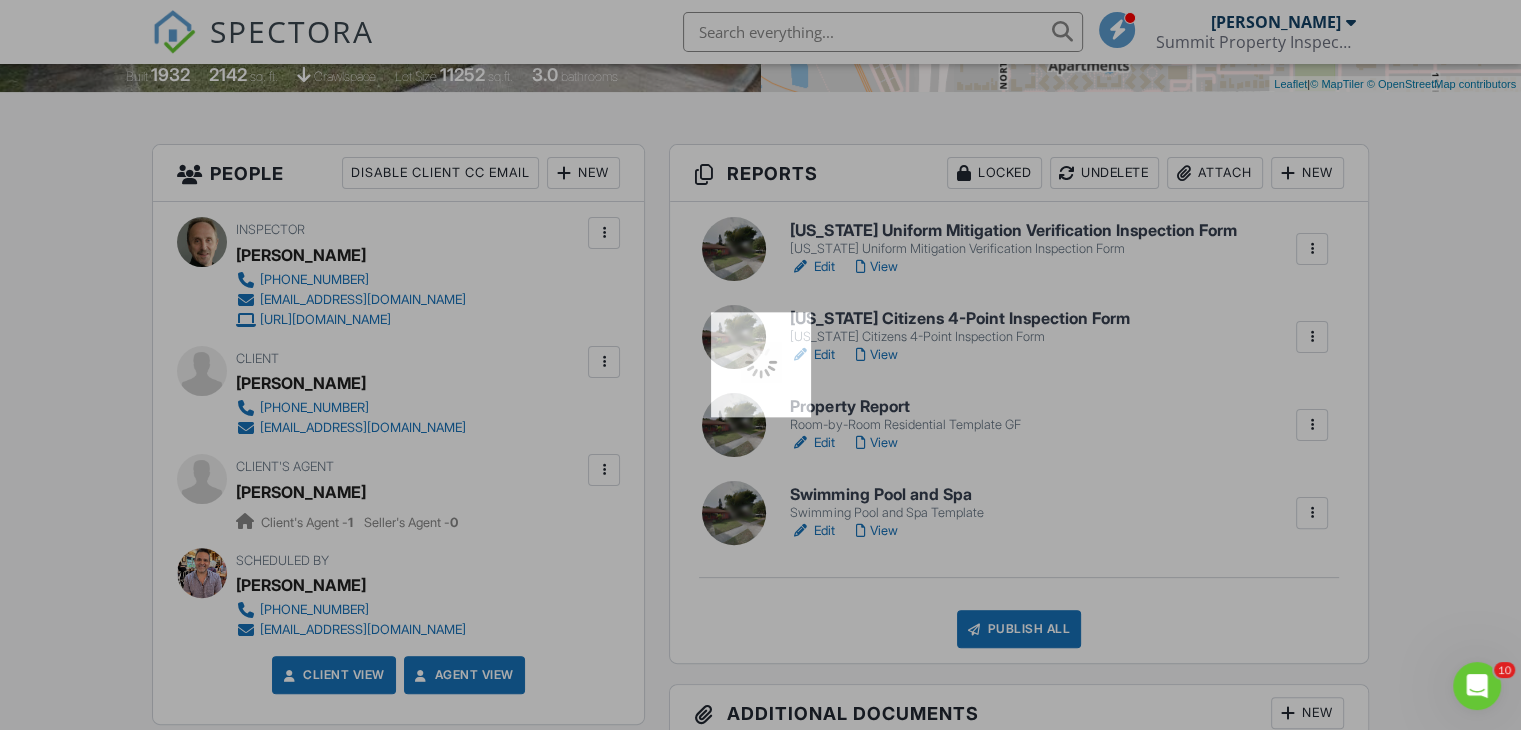 scroll, scrollTop: 0, scrollLeft: 0, axis: both 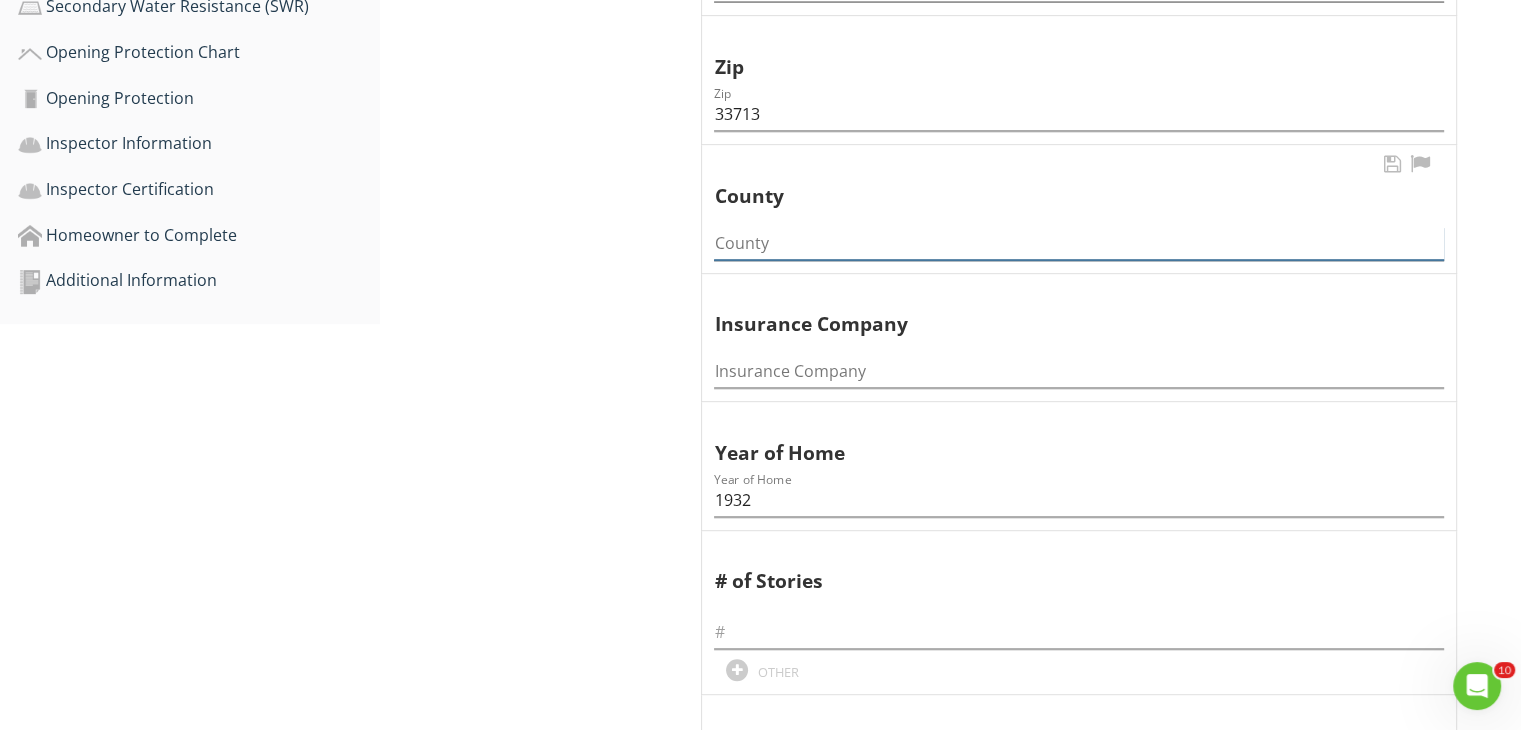click at bounding box center [1079, 243] 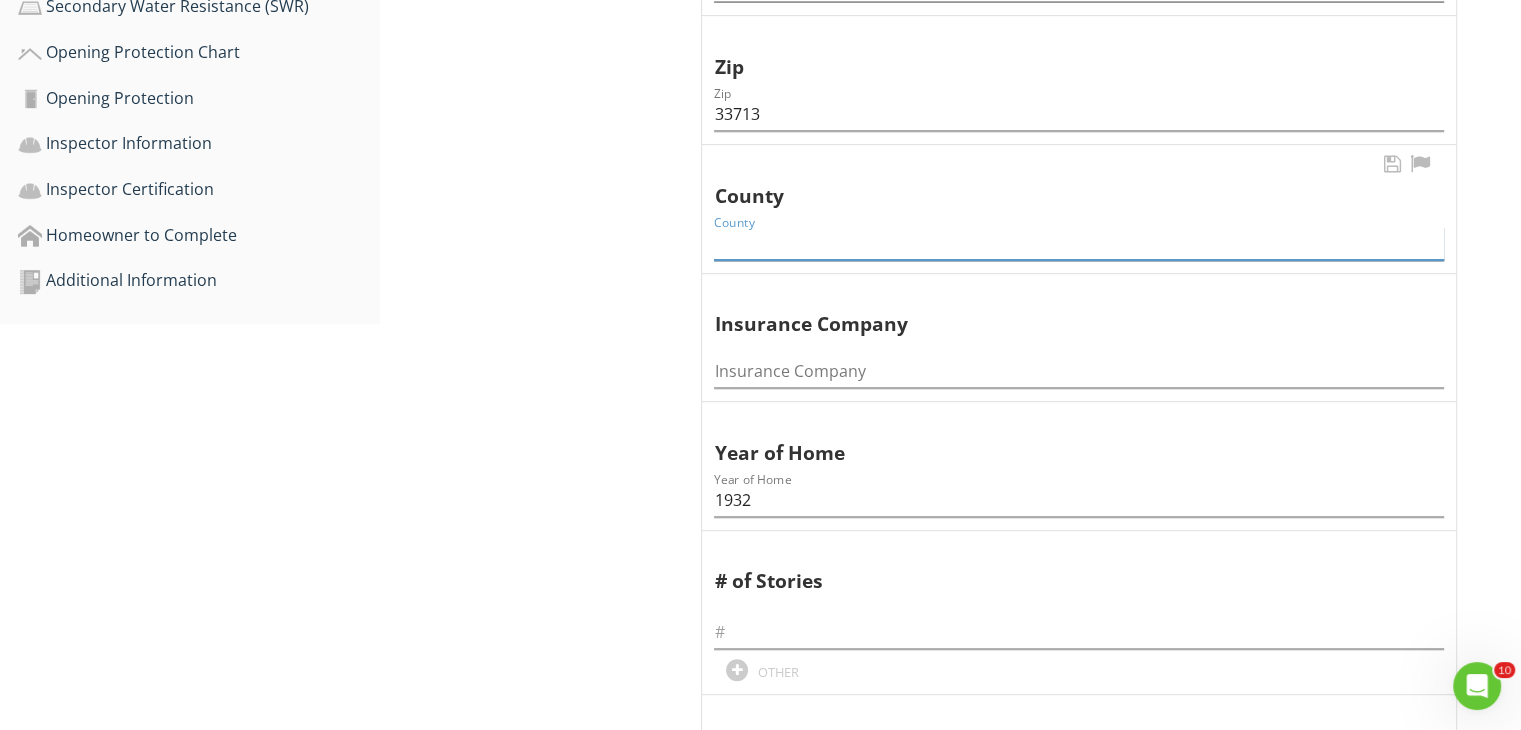 click at bounding box center [1079, 243] 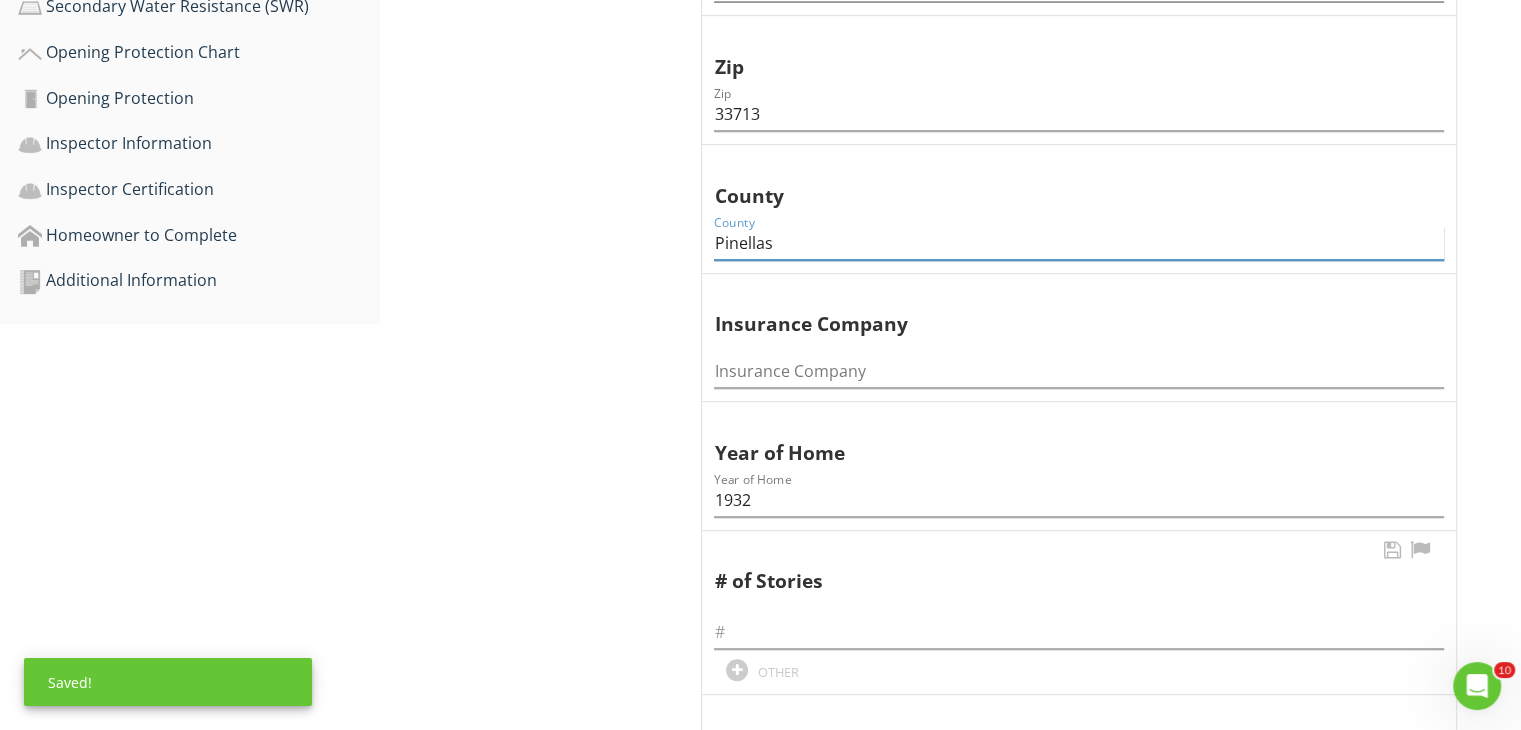 type on "Pinellas" 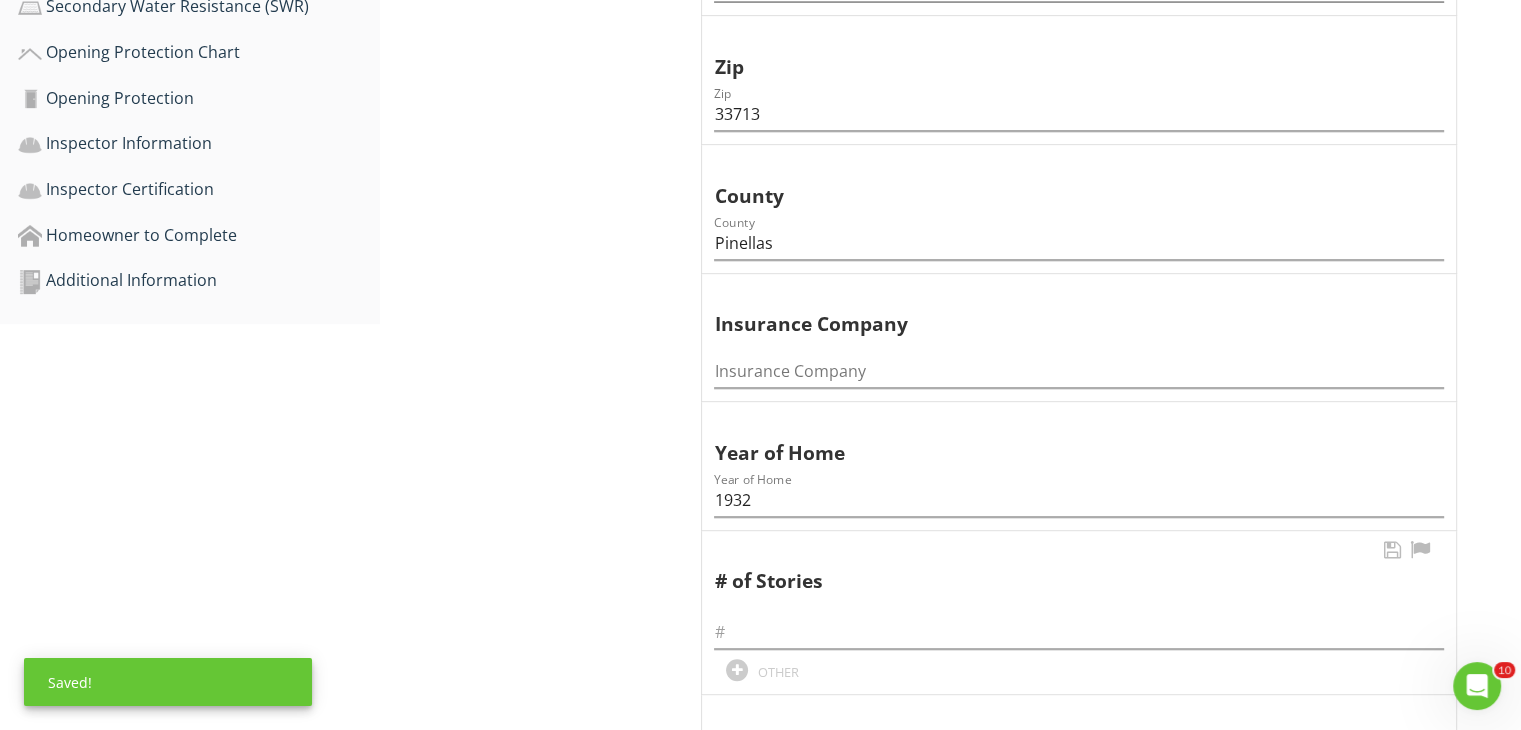 click at bounding box center [1079, 626] 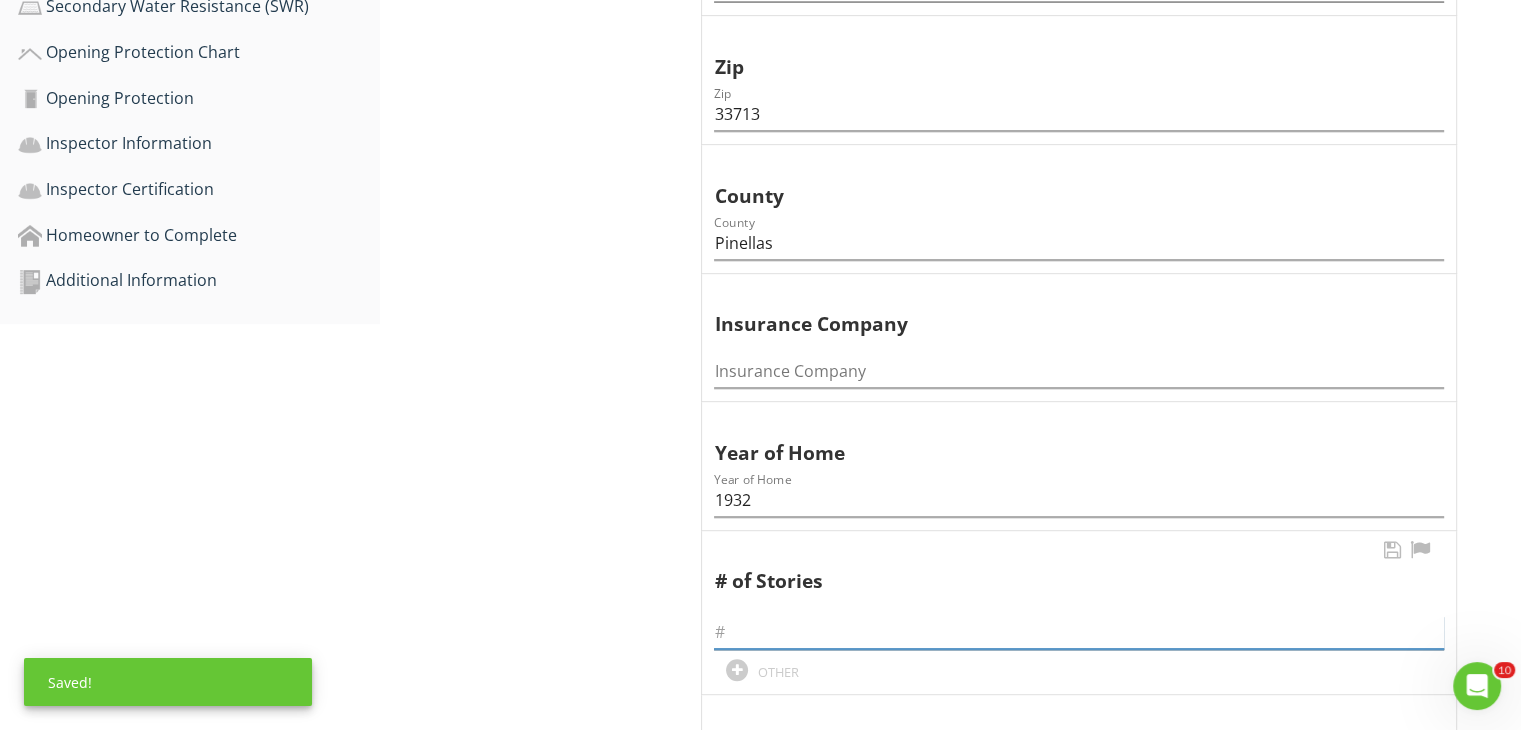 click at bounding box center [1079, 632] 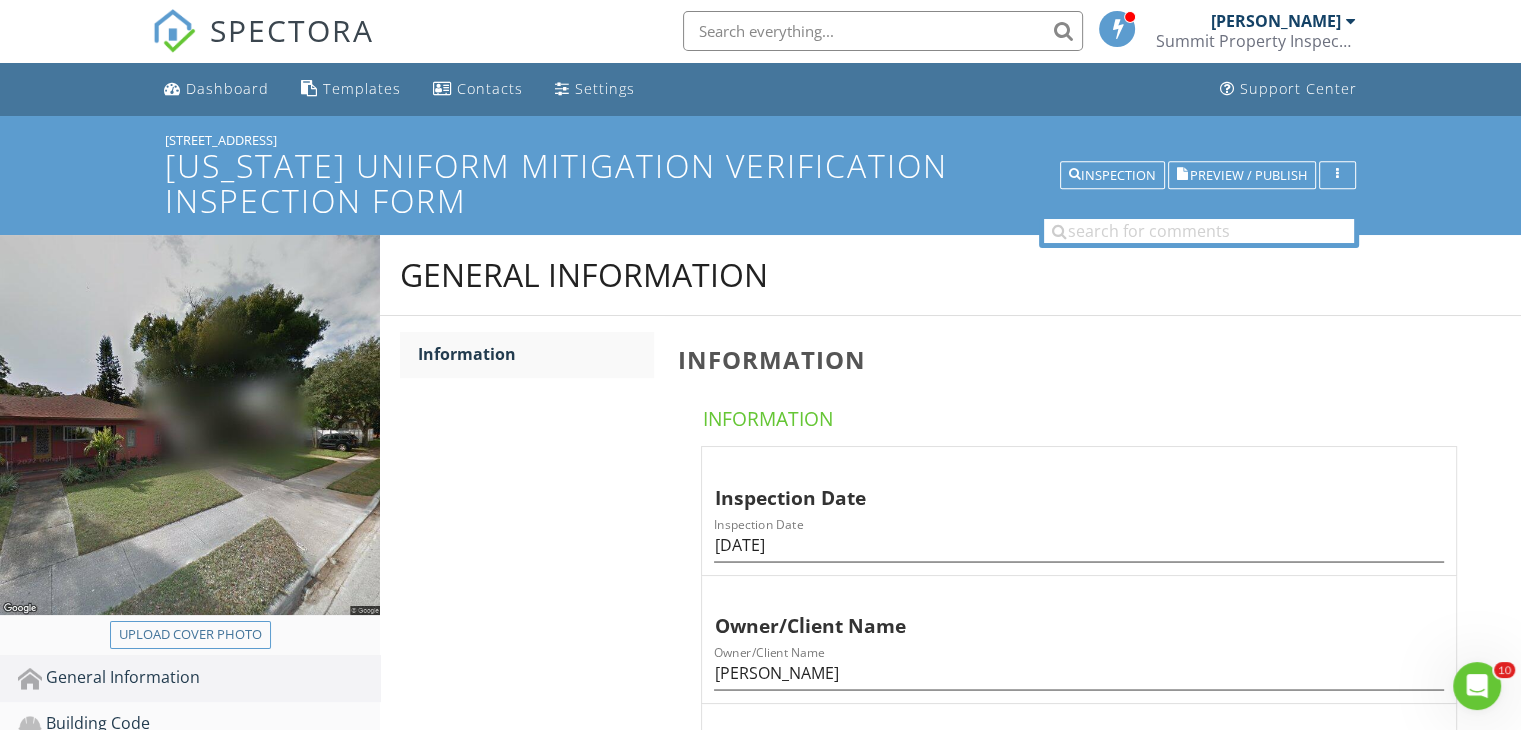 scroll, scrollTop: 0, scrollLeft: 0, axis: both 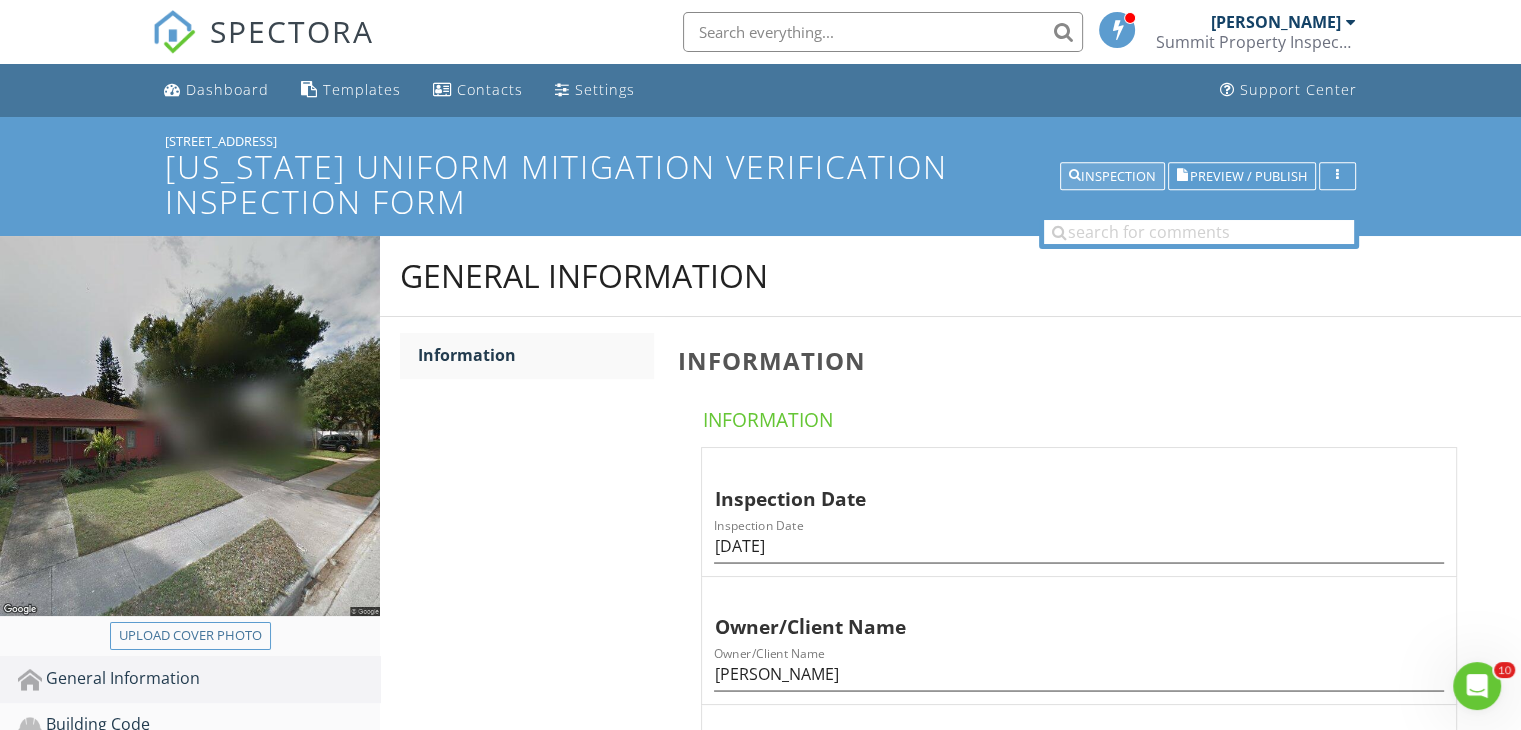 type on "2" 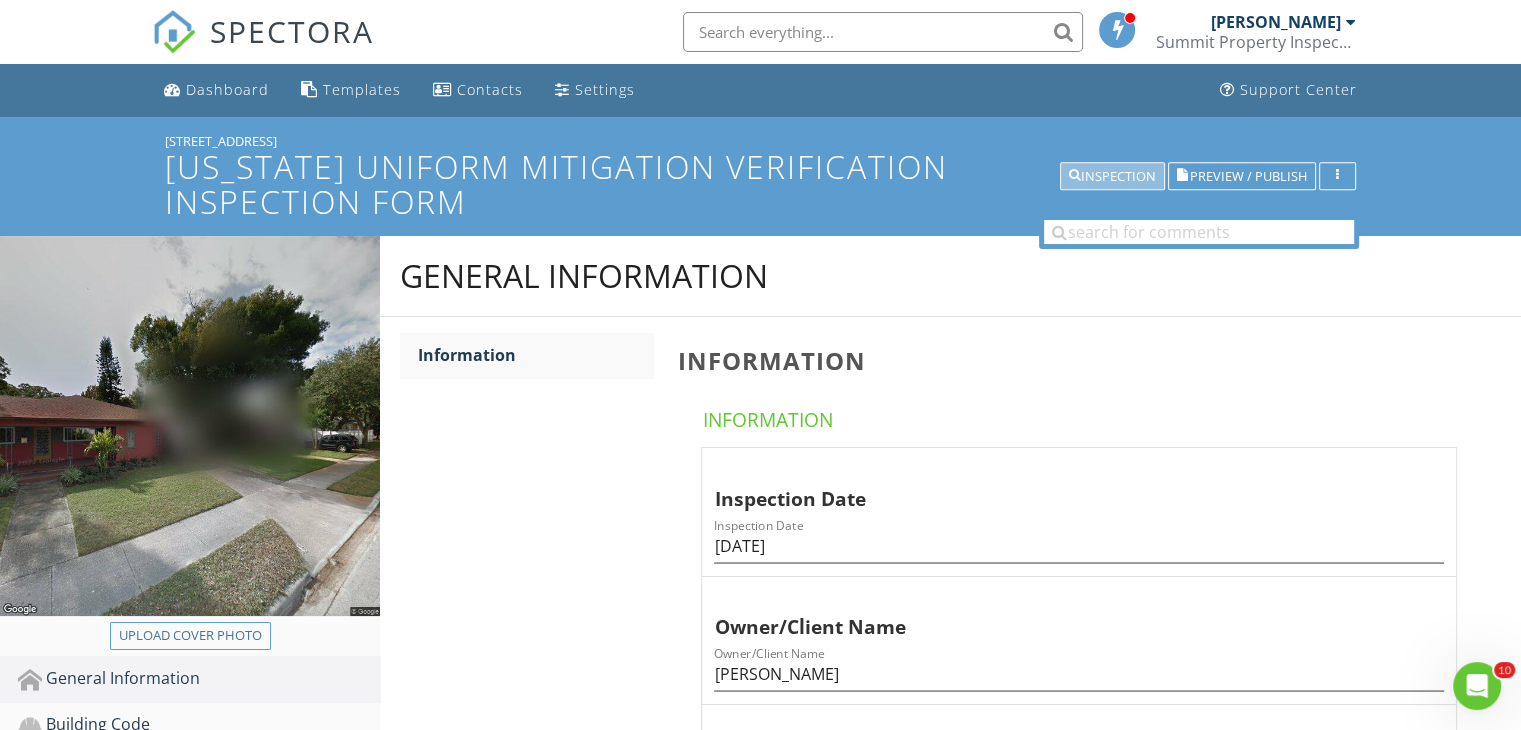 click on "Inspection" at bounding box center [1112, 177] 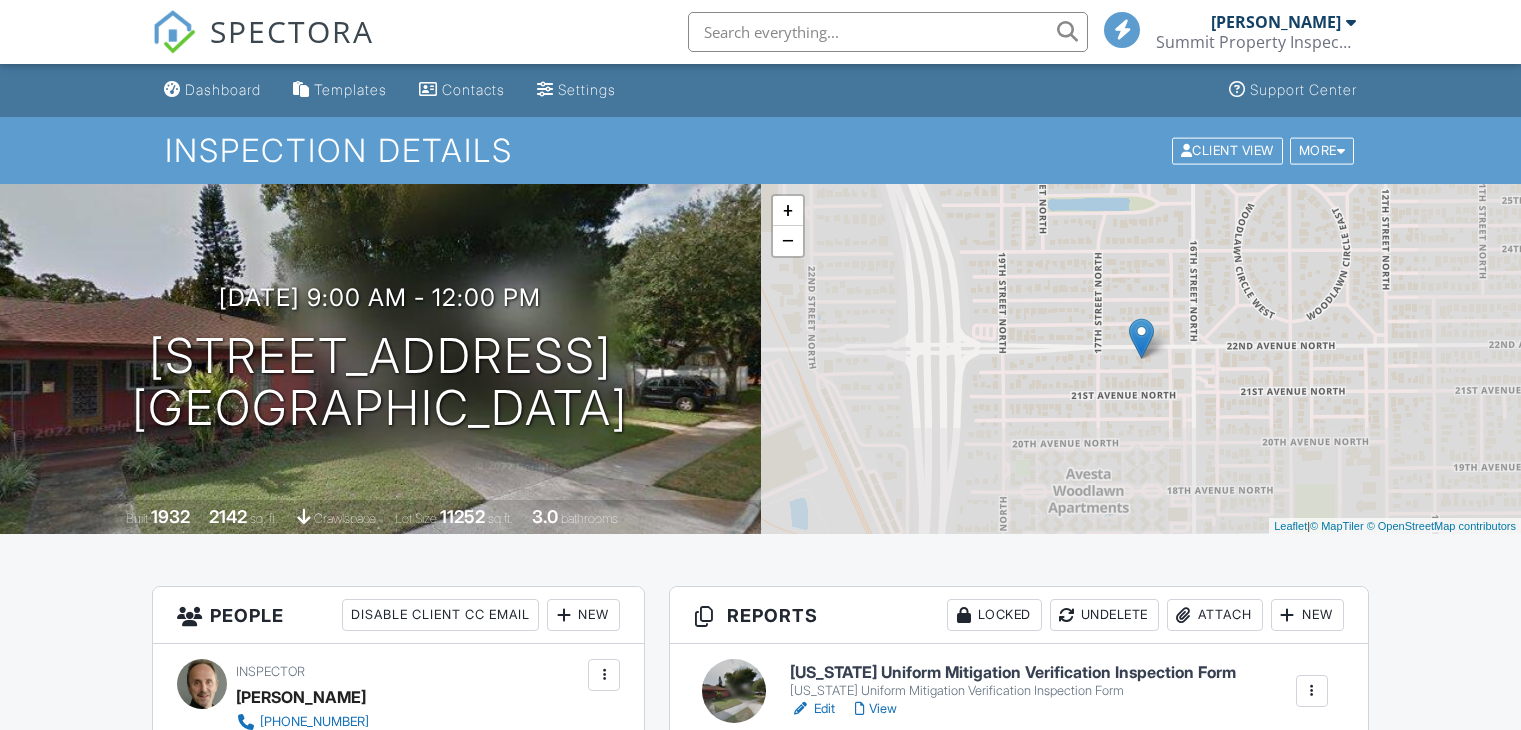 scroll, scrollTop: 0, scrollLeft: 0, axis: both 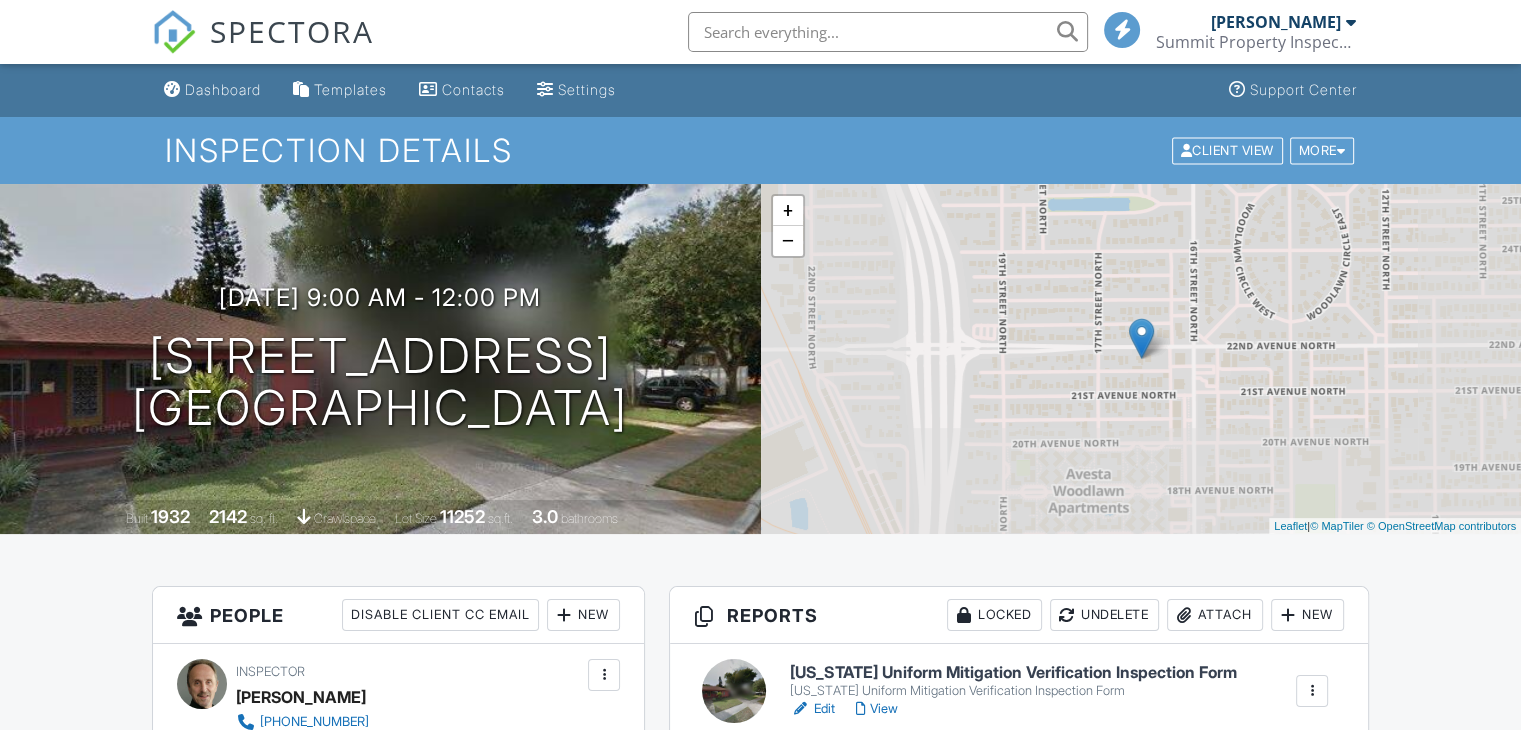 click on "[US_STATE] Uniform Mitigation Verification Inspection Form" at bounding box center (1013, 673) 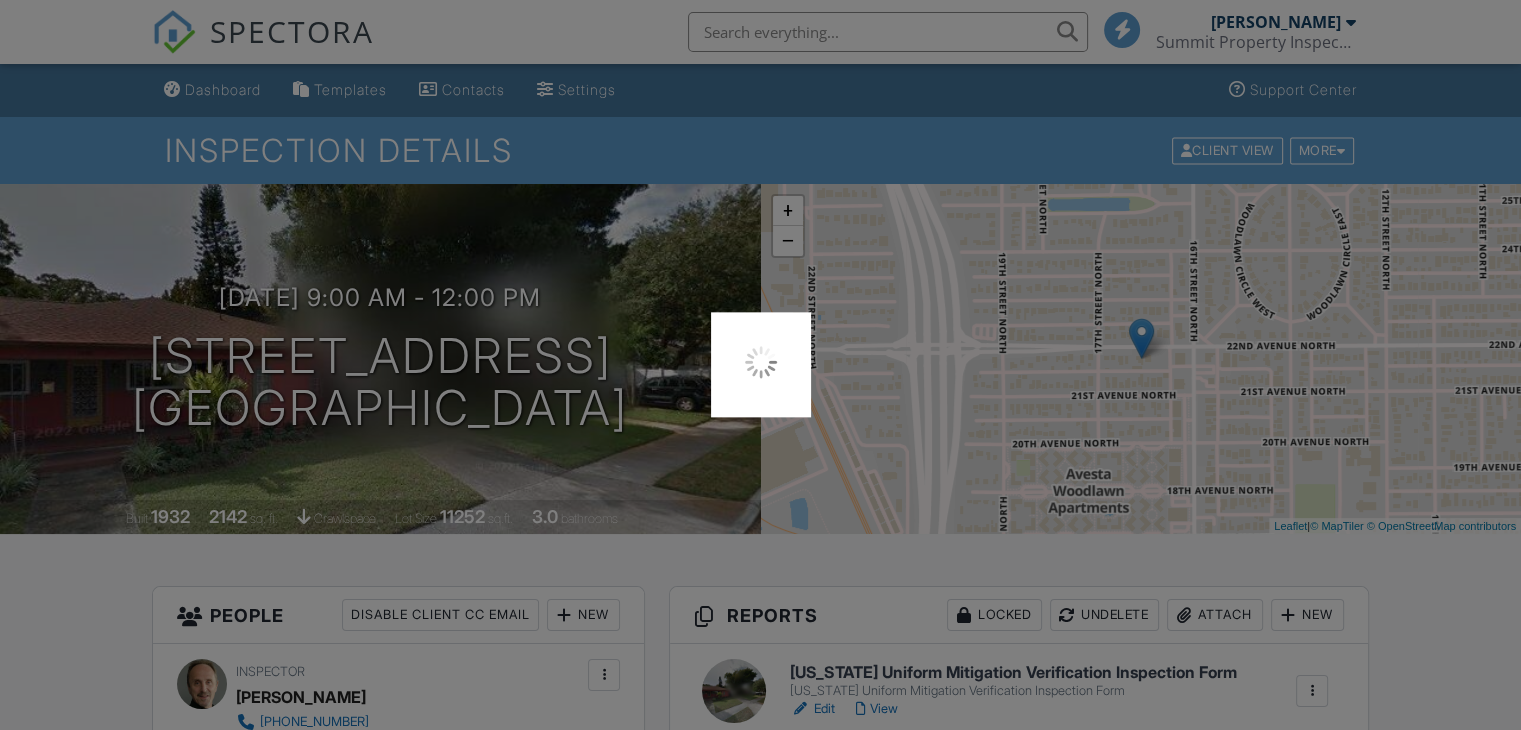 scroll, scrollTop: 0, scrollLeft: 0, axis: both 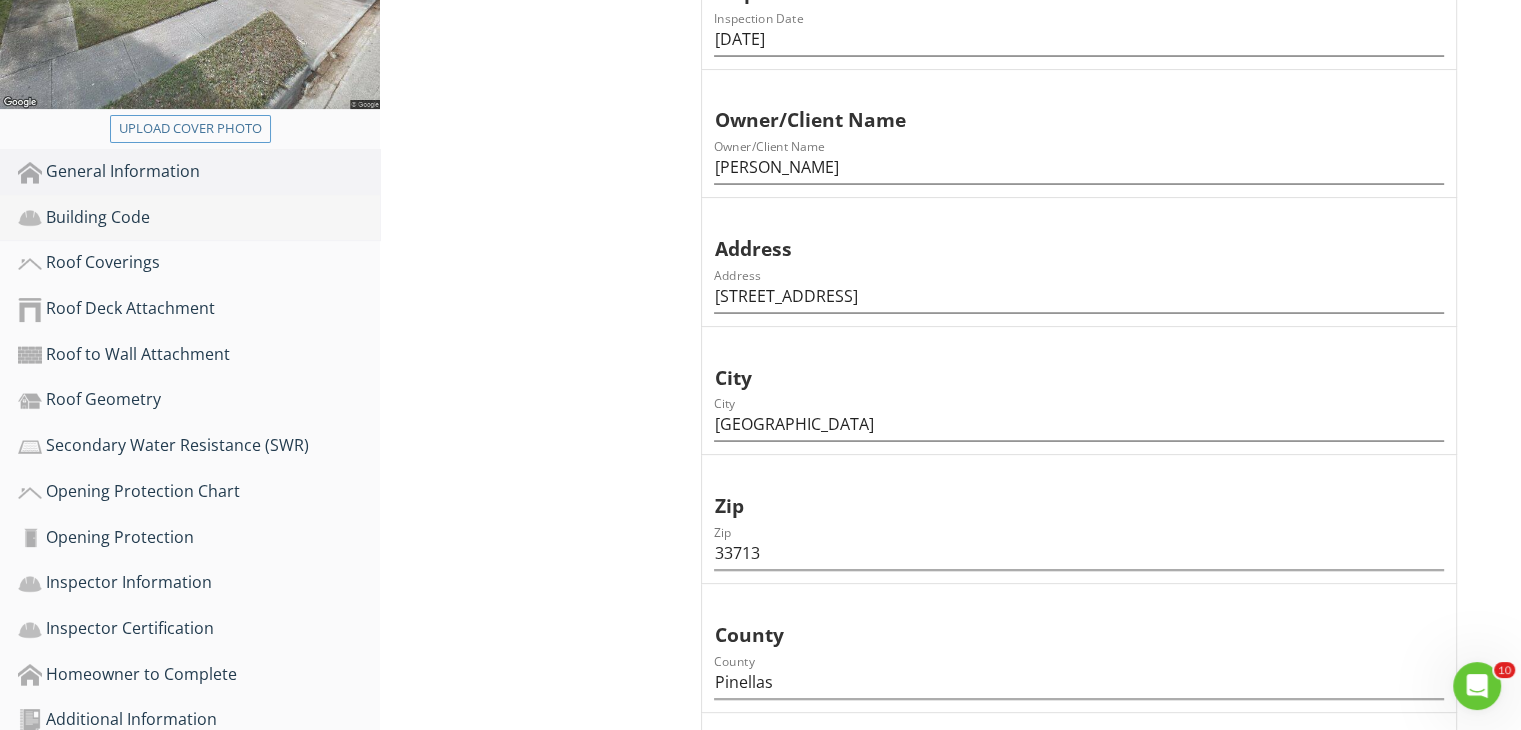 click on "Building Code" at bounding box center [199, 218] 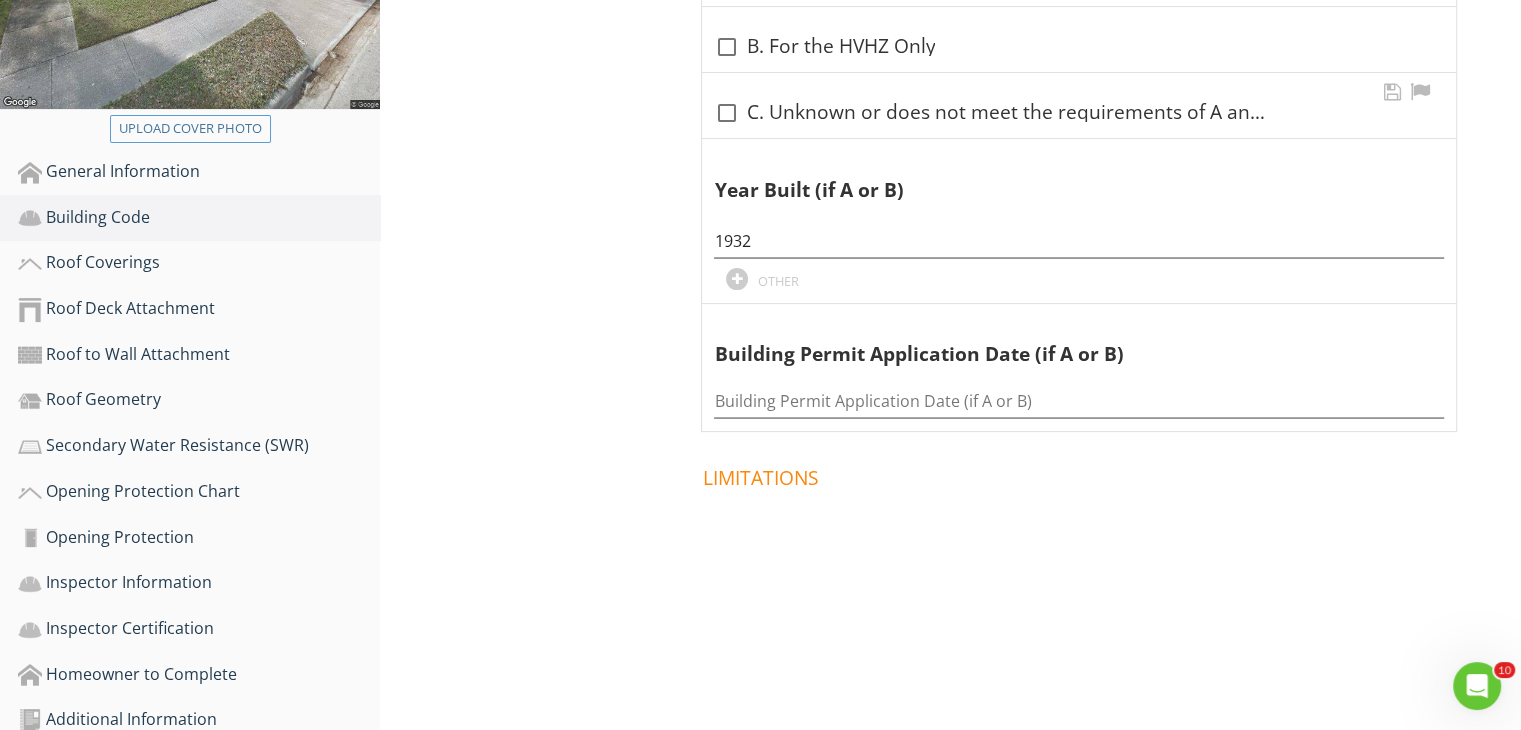 click at bounding box center [726, 113] 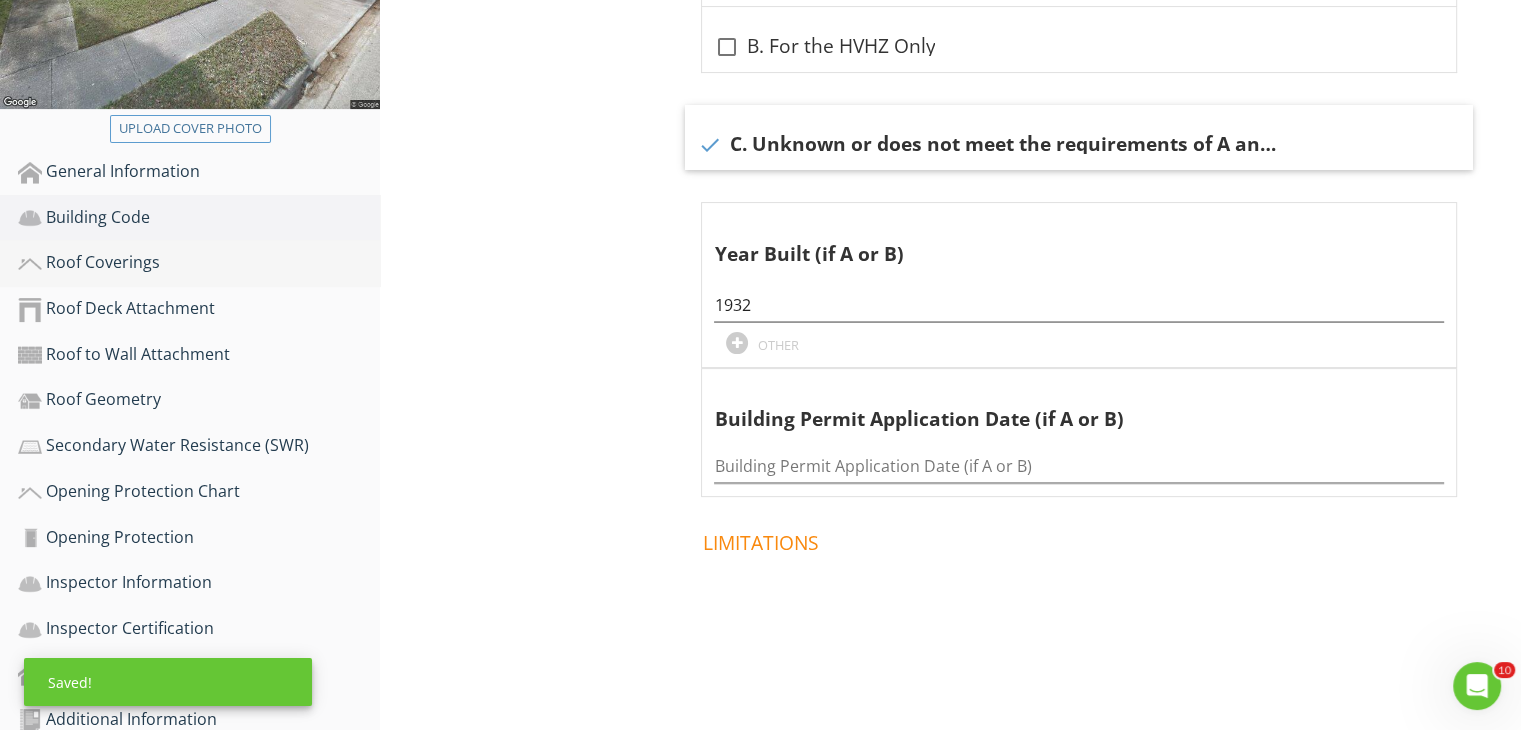 click on "Roof Coverings" at bounding box center [199, 263] 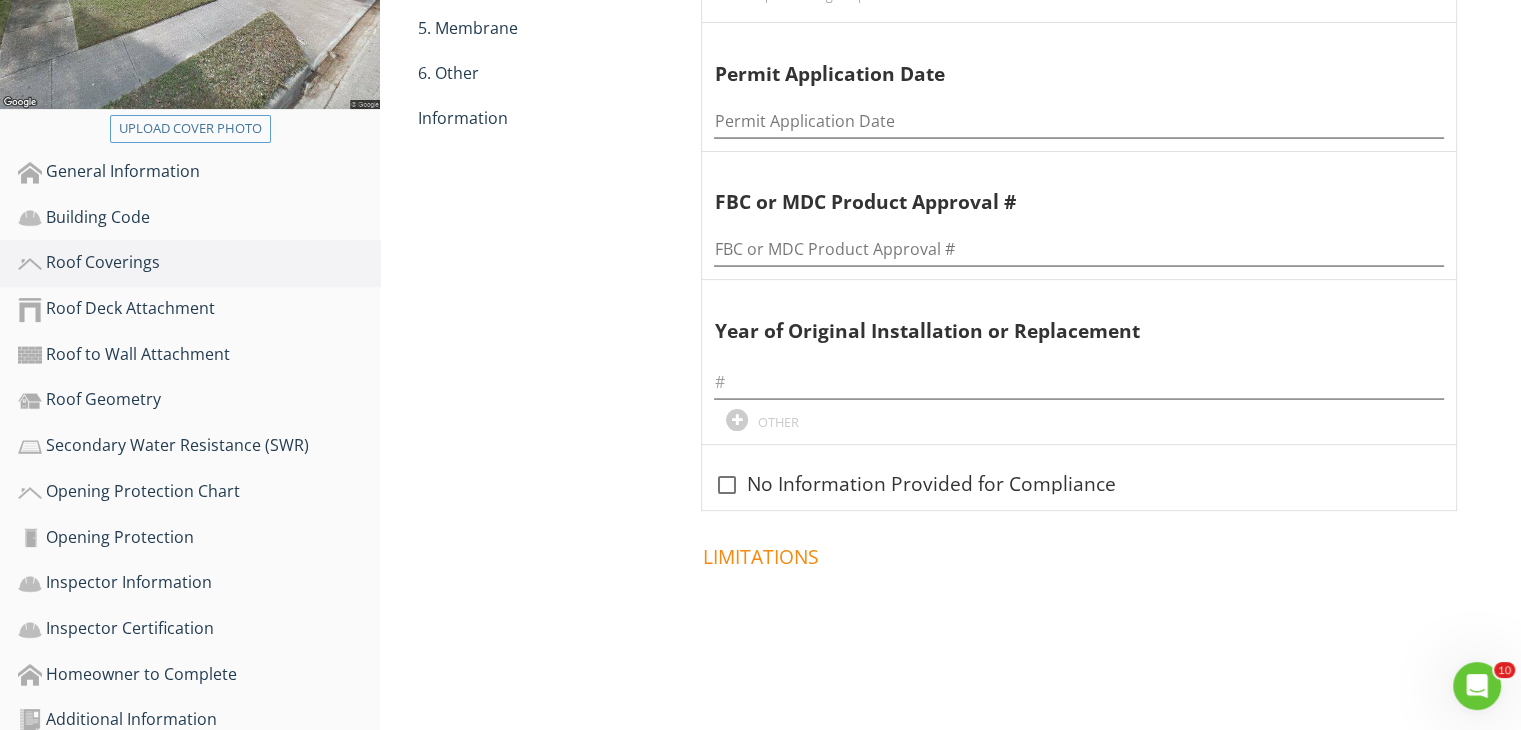 click on "Roof Coverings
1. Asphalt/Fiberglass
2. Concrete/Clay Tile
3. Metal
4. Built Up
5. Membrane
6. Other
Information
1. Asphalt/Fiberglass
Information                       check_box_outline_blank
Checked
Asphalt/fiberglass present
Permit Application Date
Permit Application Date
FBC or MDC Product Approval #
FBC or MDC Product Approval #
Year of Original Installation or Replacement
OTHER                         check_box_outline_blank
No Information Provided for Compliance" at bounding box center (950, 231) 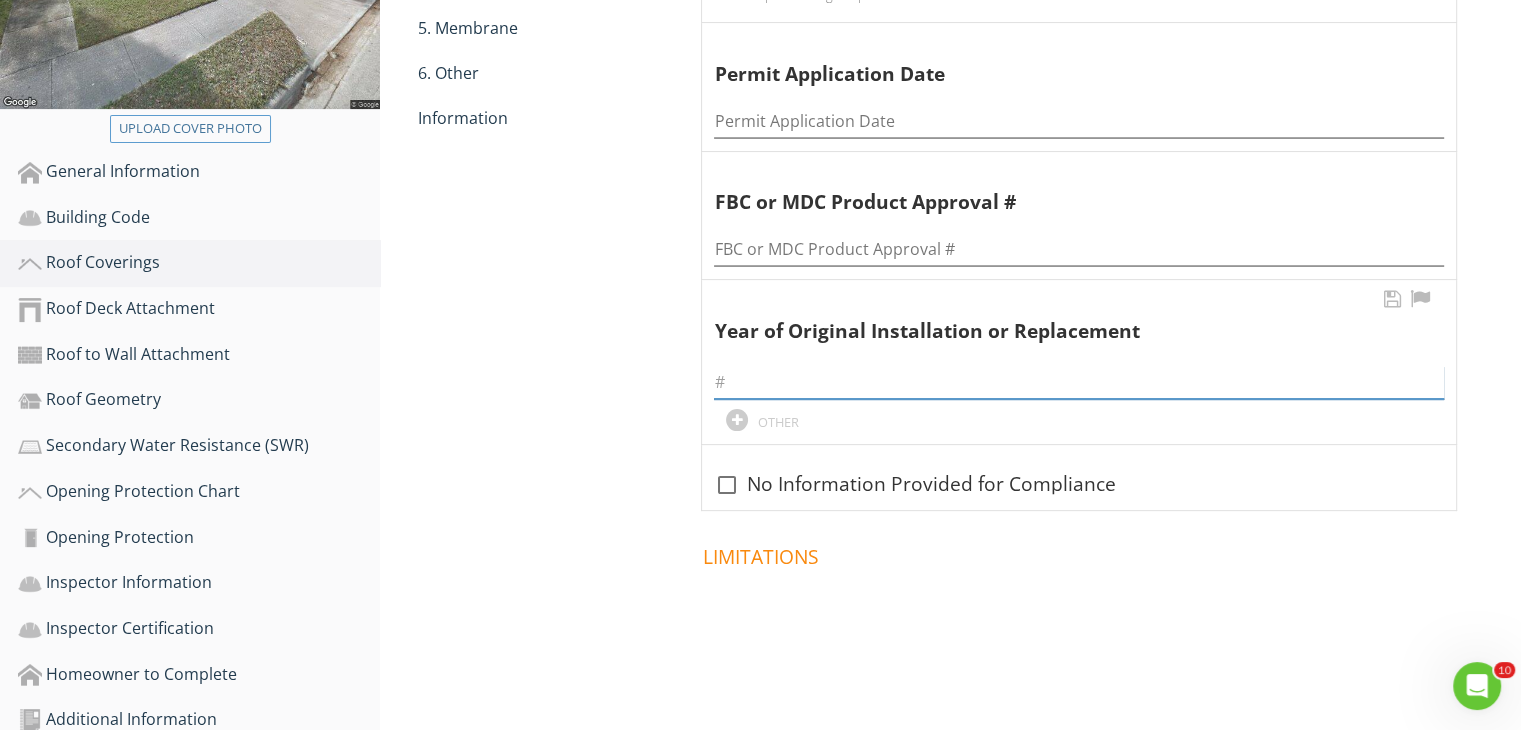 click at bounding box center (1079, 382) 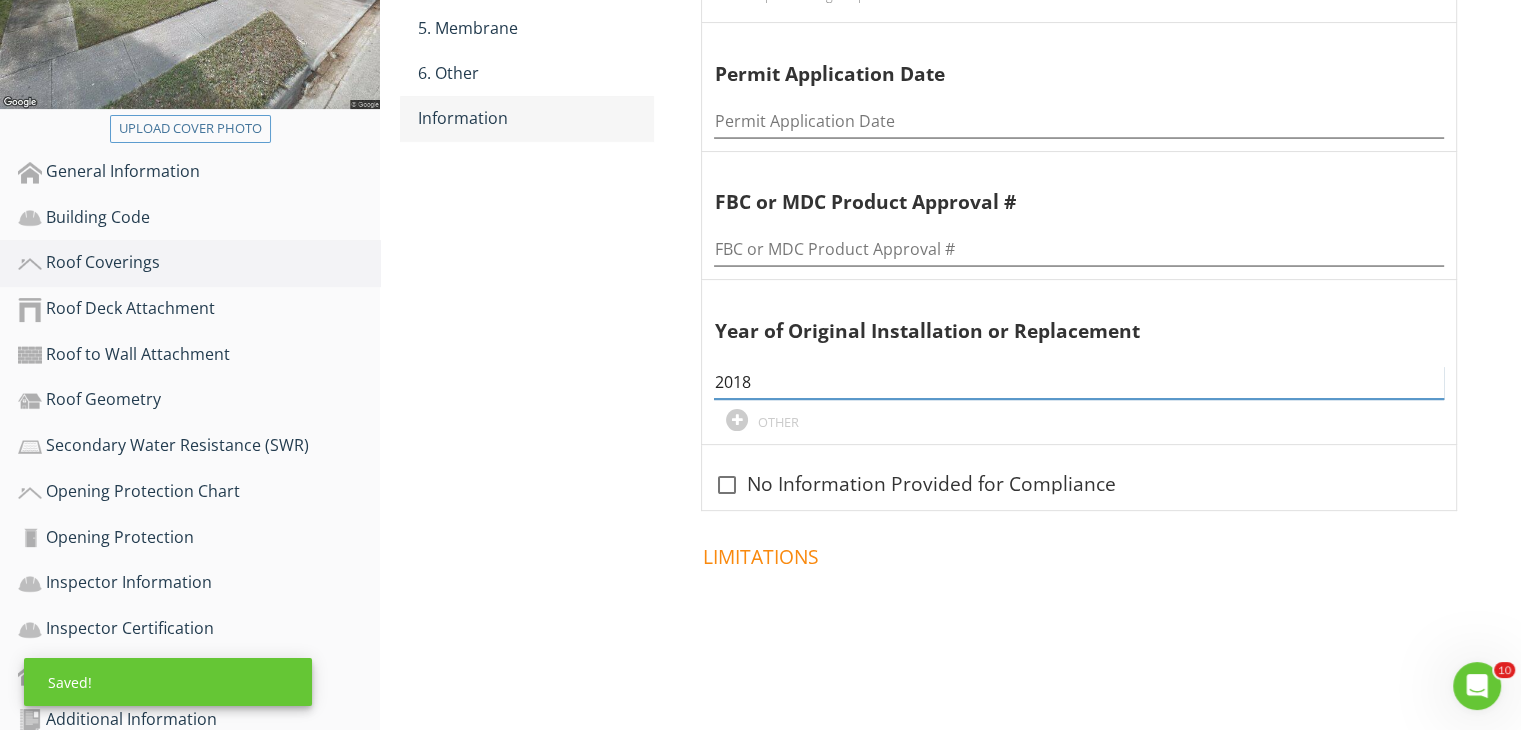 type on "2018" 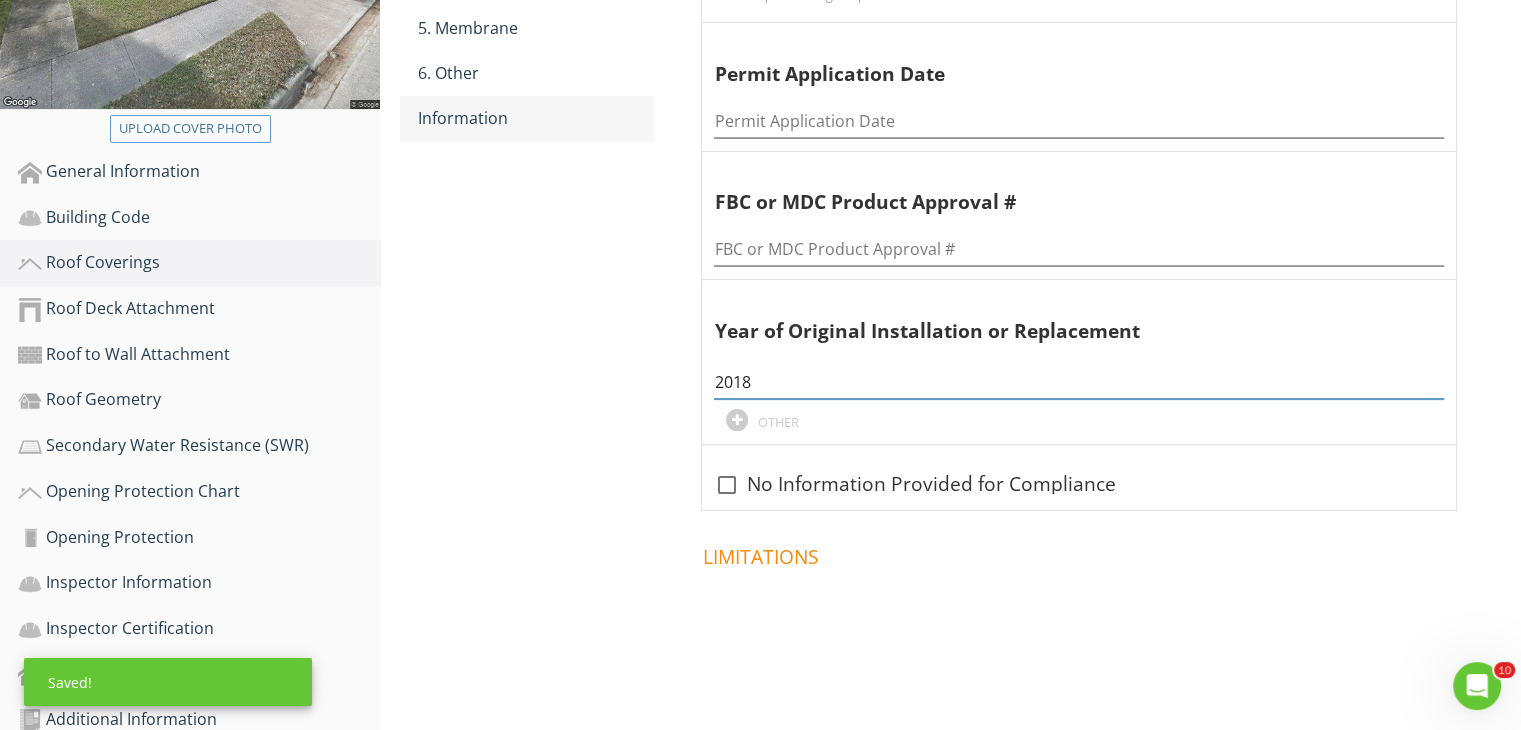 click on "Information" at bounding box center (535, 118) 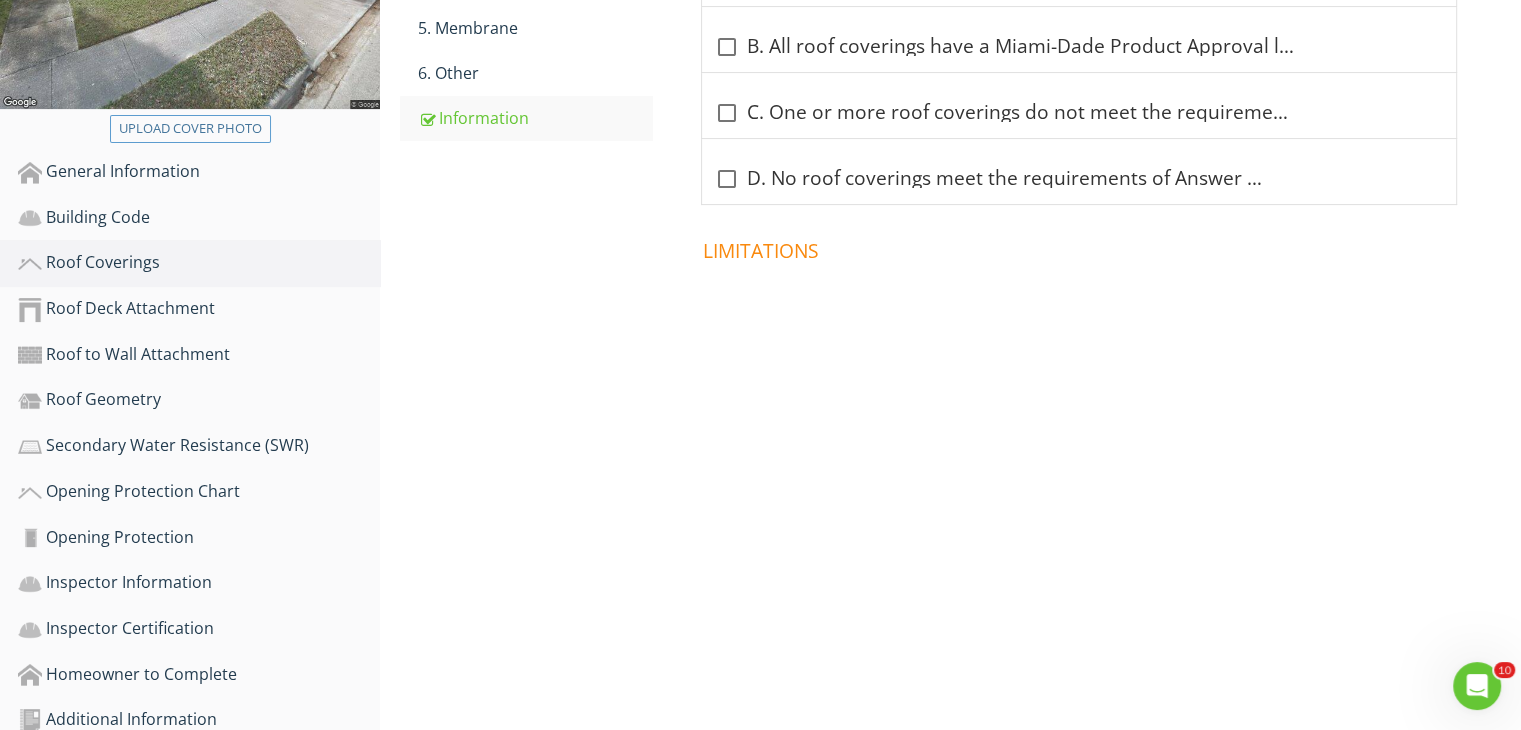 click on "1. Asphalt/Fiberglass
2. Concrete/Clay Tile
3. Metal
4. Built Up
5. Membrane
6. Other
Information" at bounding box center [522, -25] 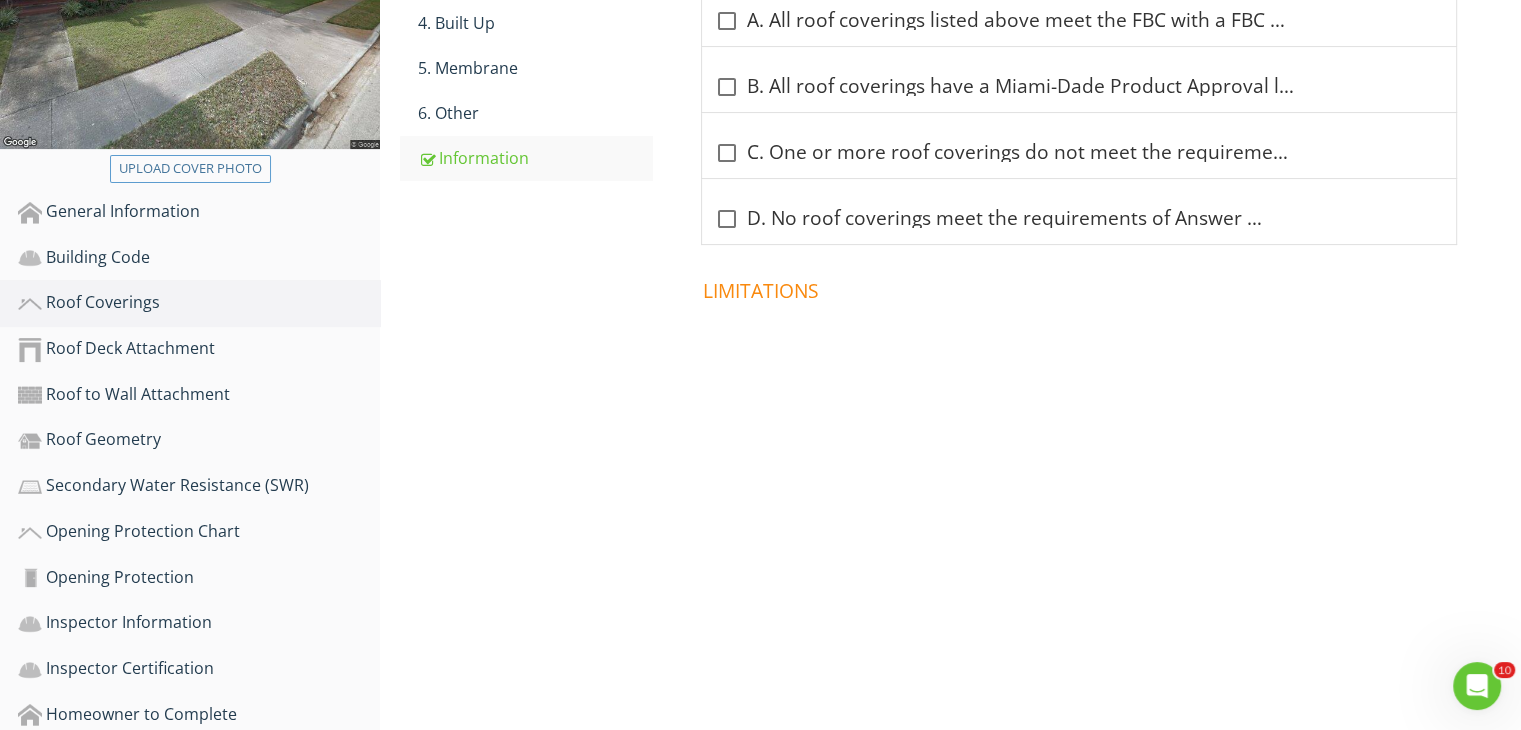 scroll, scrollTop: 427, scrollLeft: 0, axis: vertical 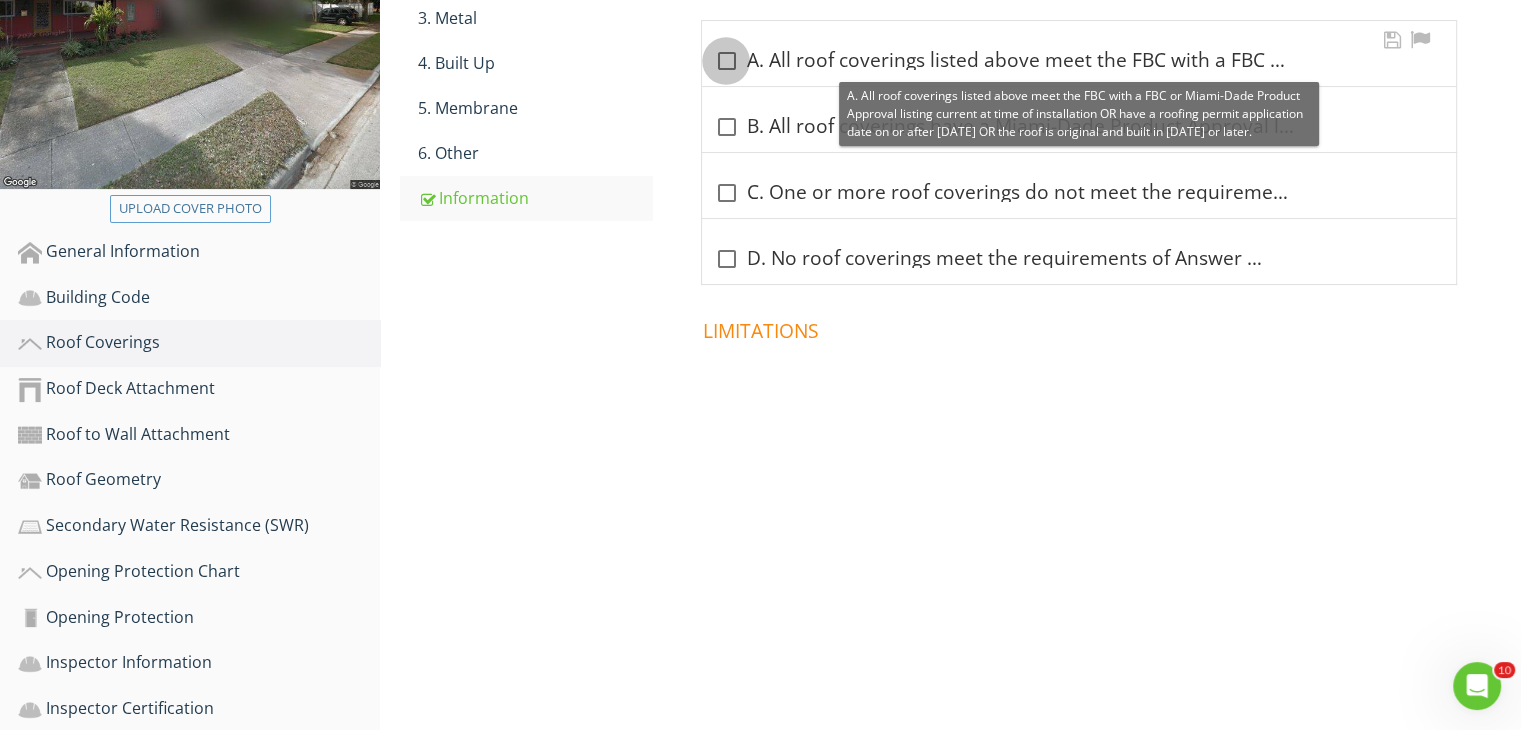 click at bounding box center [726, 61] 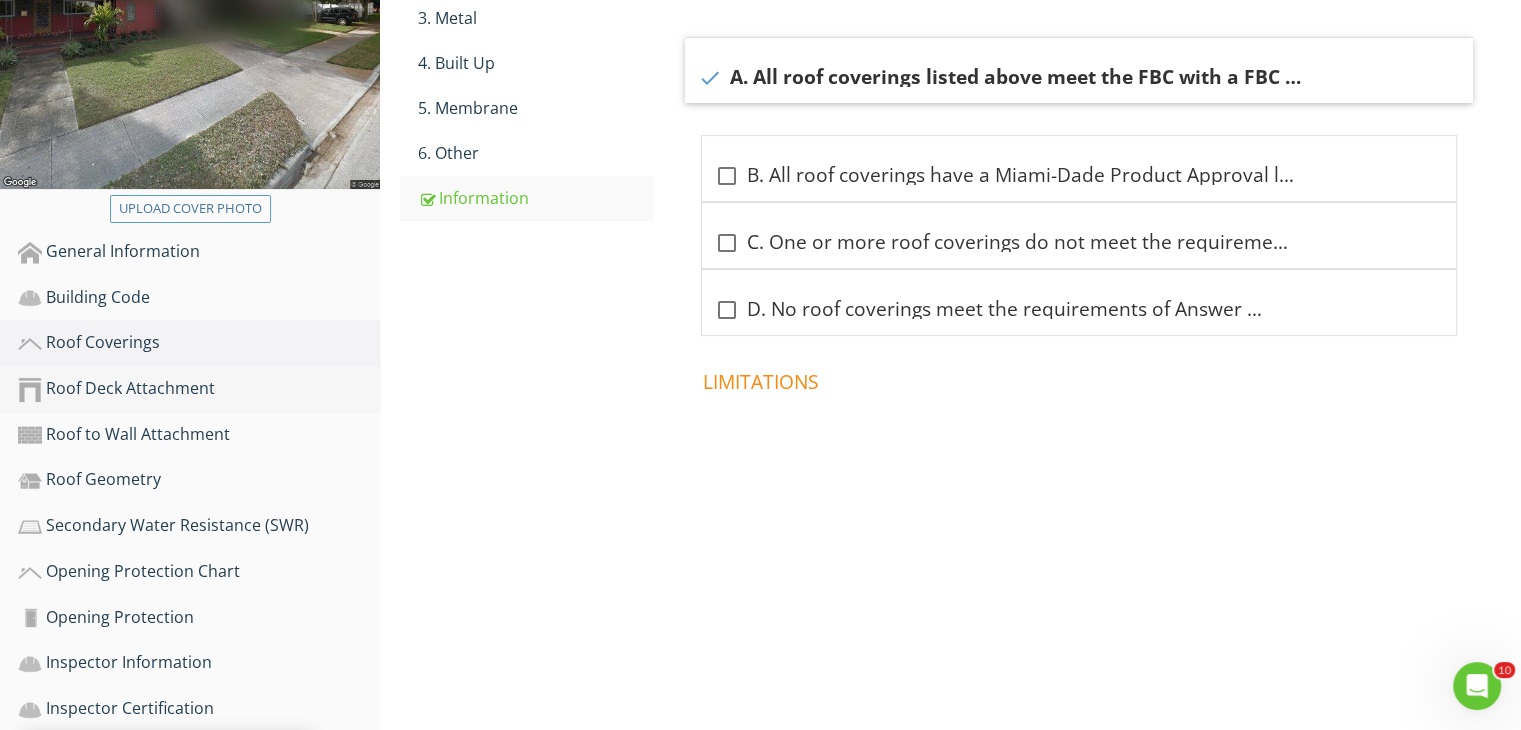 click on "Roof Deck Attachment" at bounding box center [199, 389] 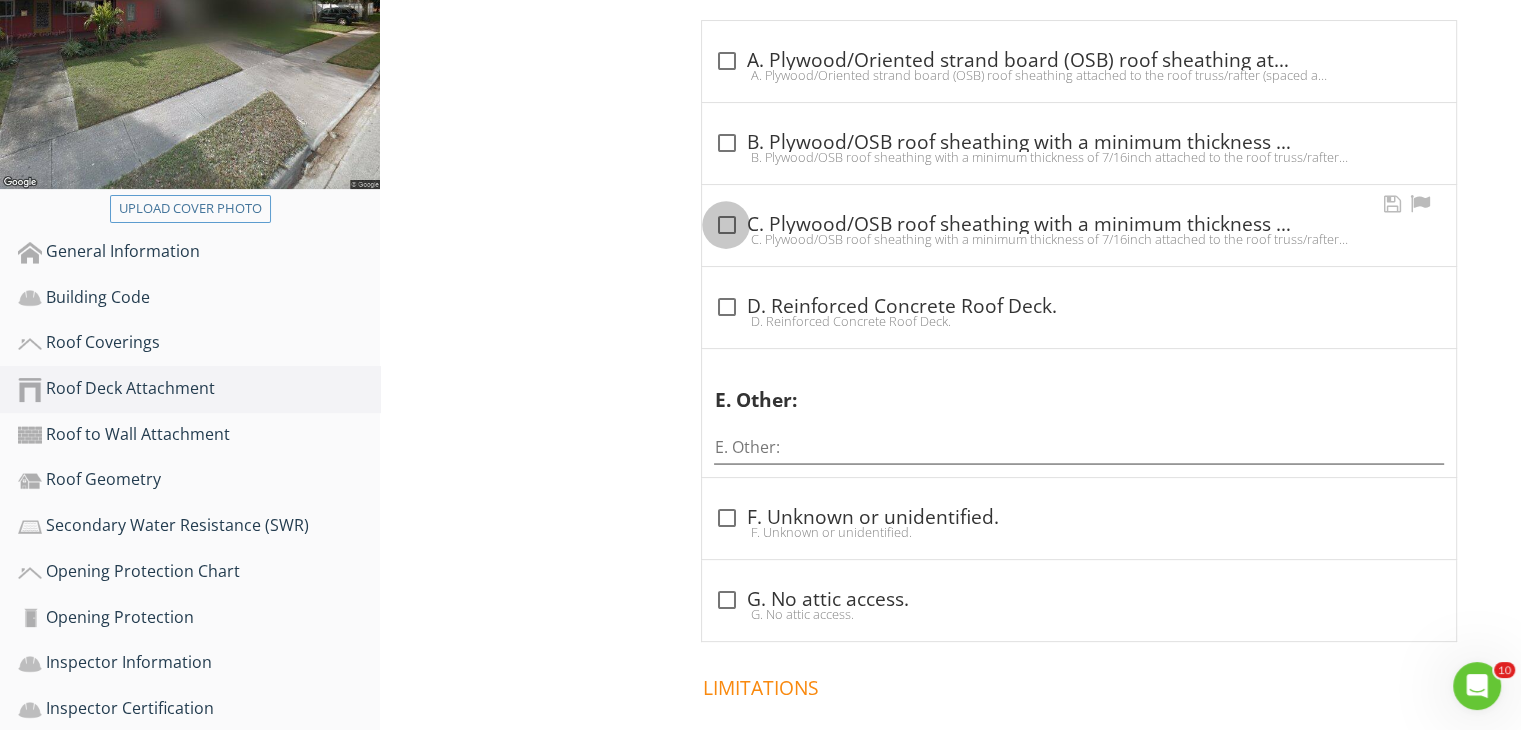 click at bounding box center (726, 225) 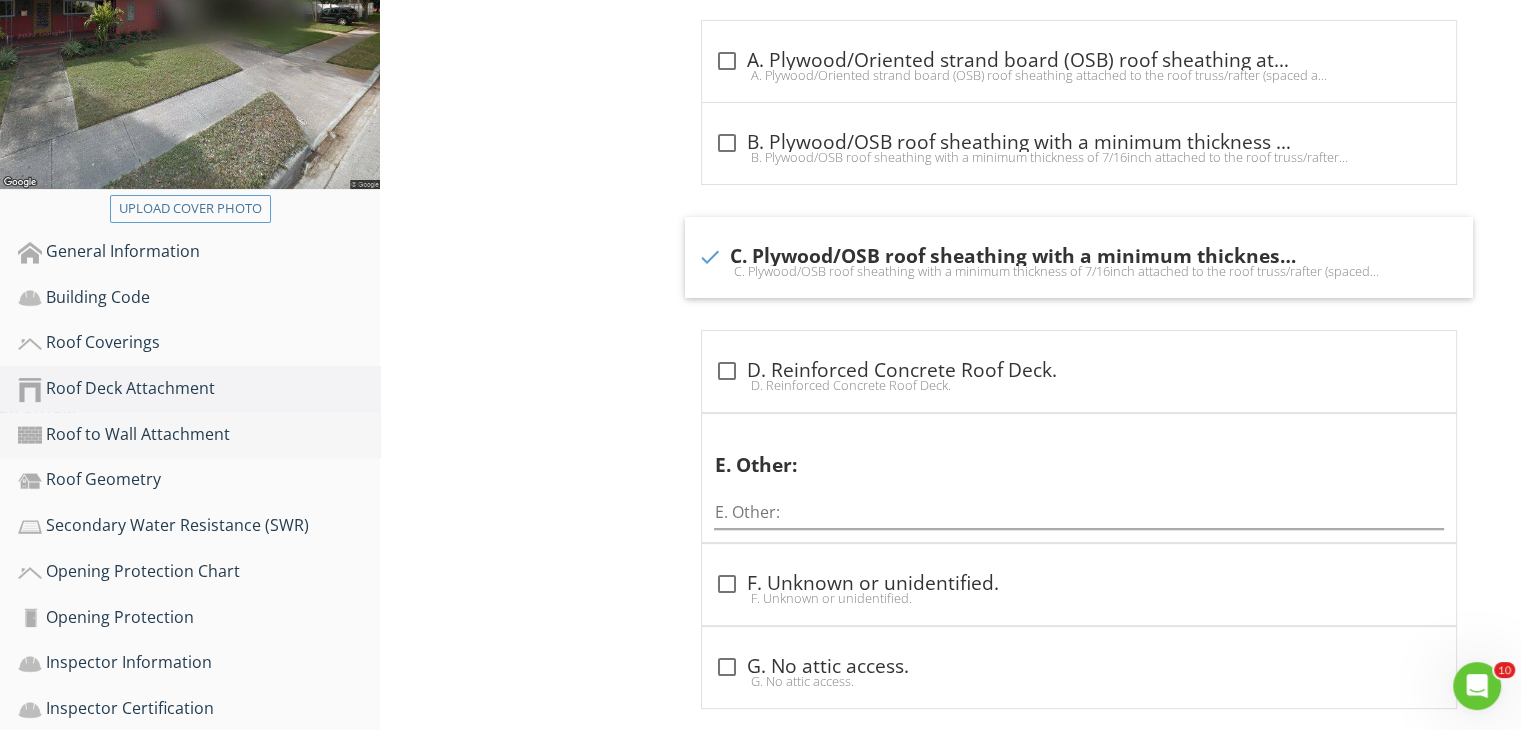 click on "Roof to Wall Attachment" at bounding box center [199, 435] 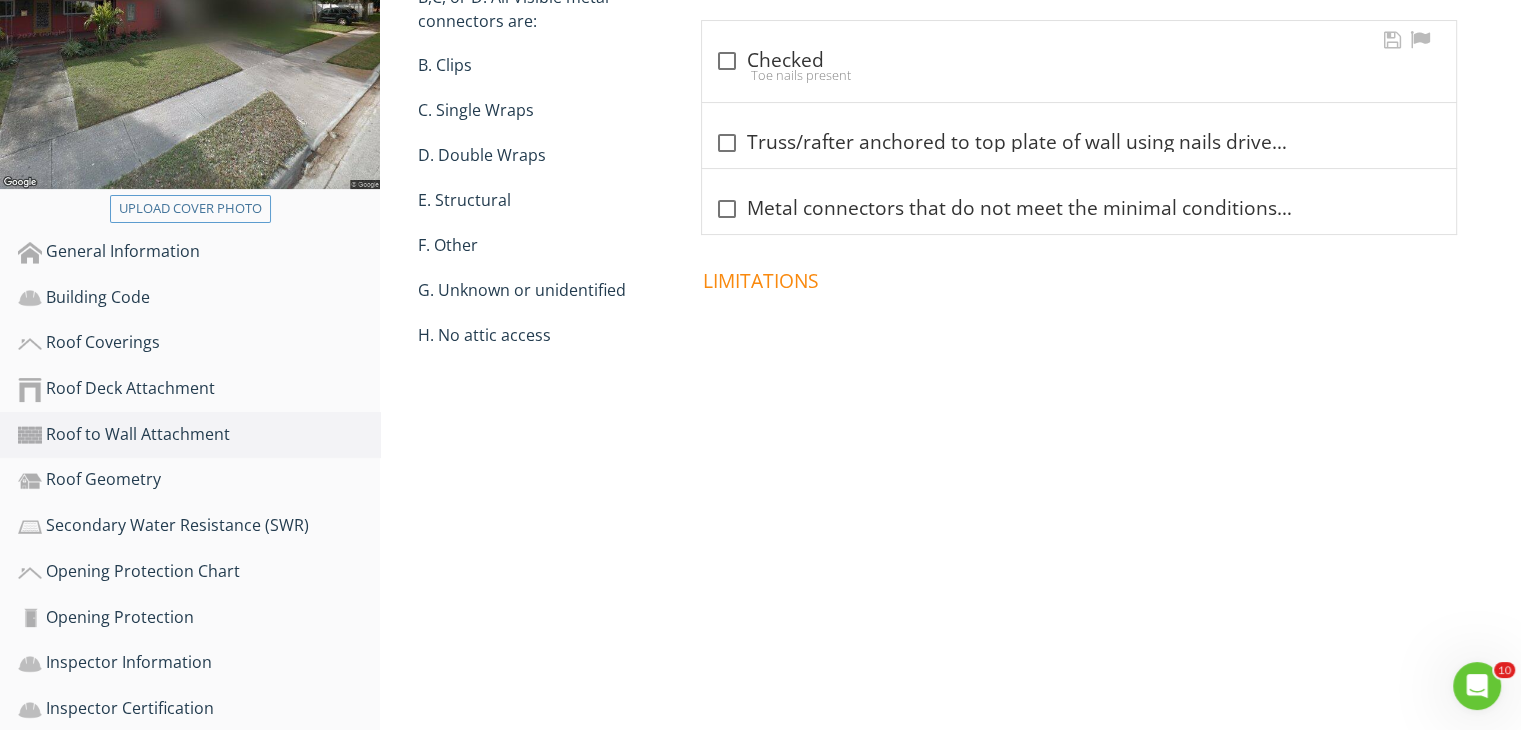 click on "Toe nails present" at bounding box center [1079, 75] 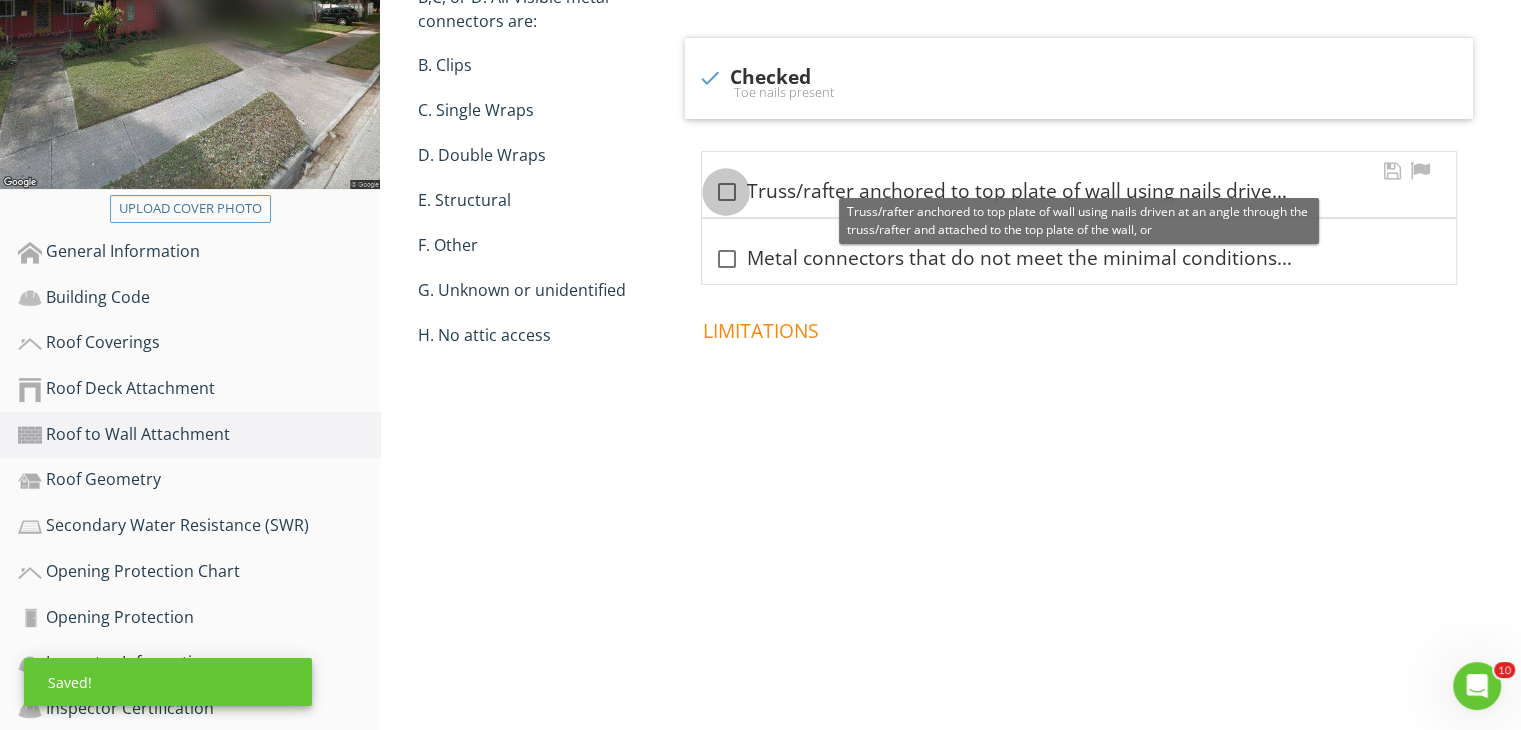 click at bounding box center [726, 192] 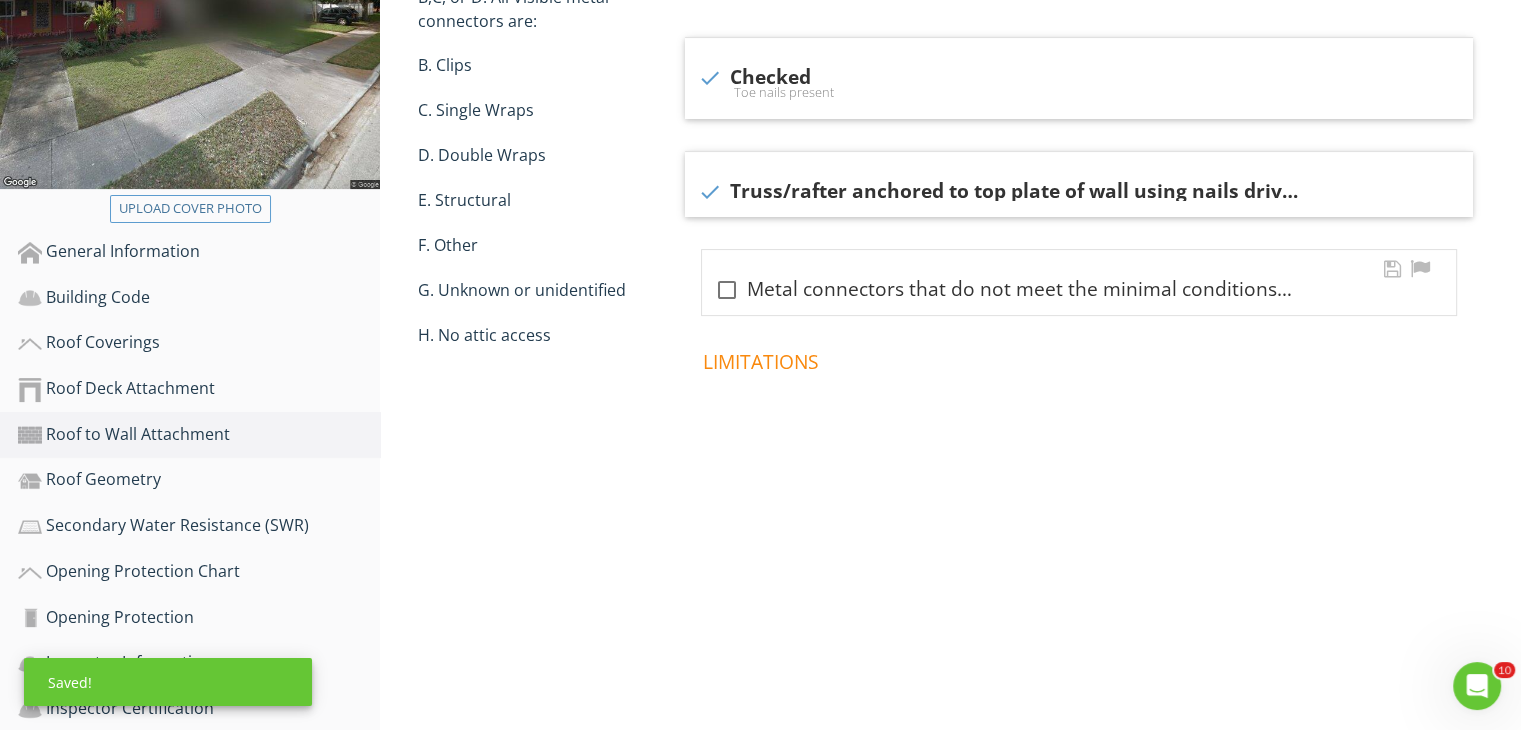 click on "check_box_outline_blank
Metal connectors that do not meet the minimal conditions or requirements of B, C, or D" at bounding box center (1079, 282) 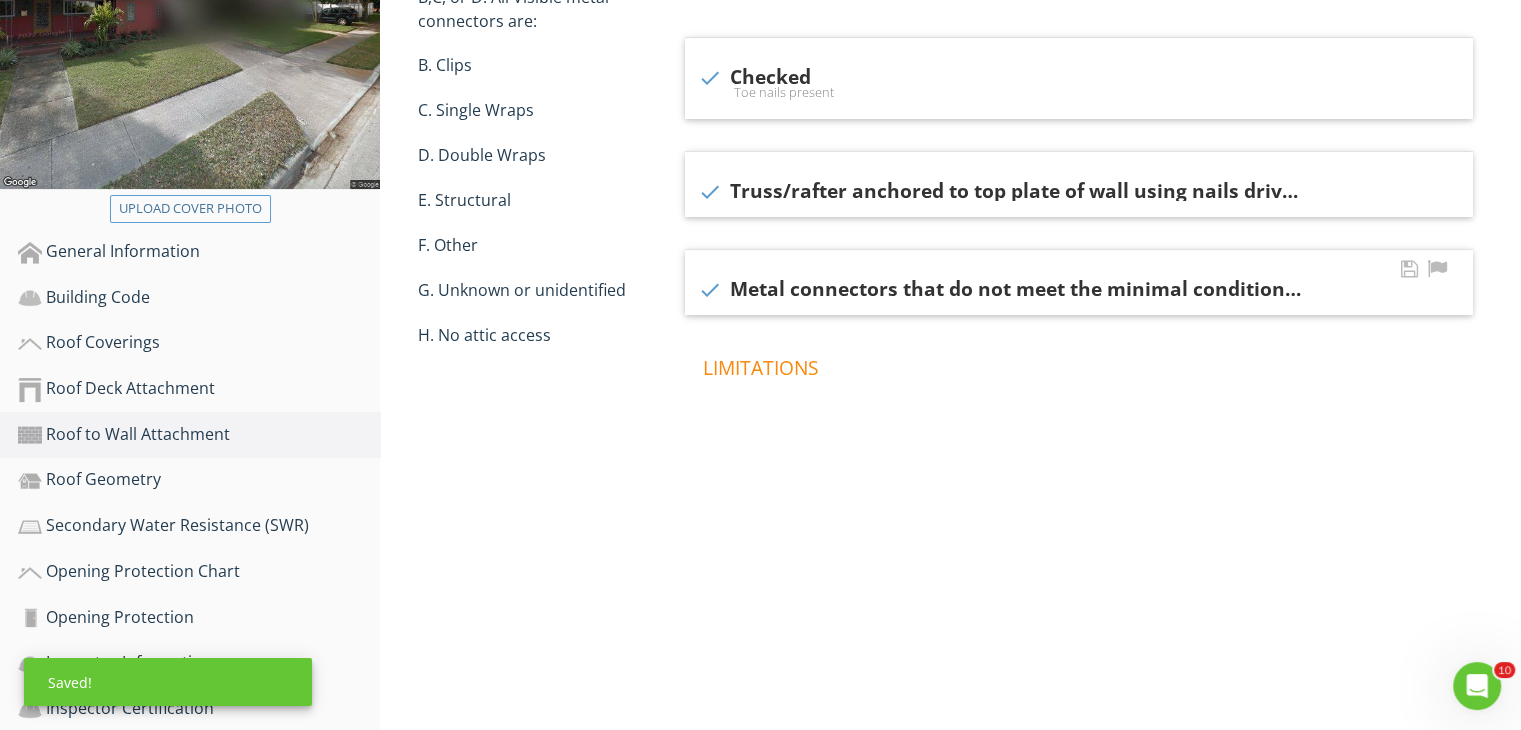 checkbox on "true" 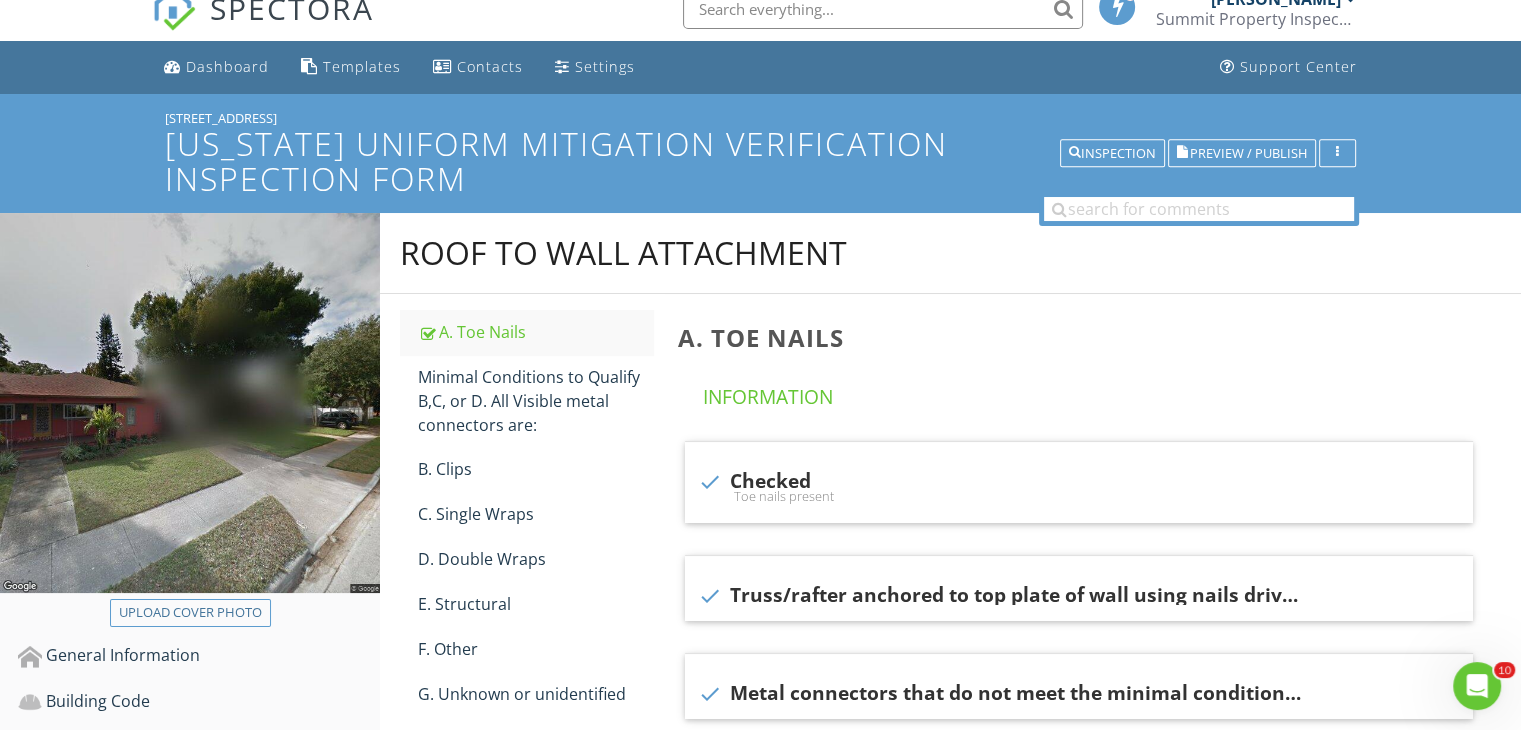 scroll, scrollTop: 0, scrollLeft: 0, axis: both 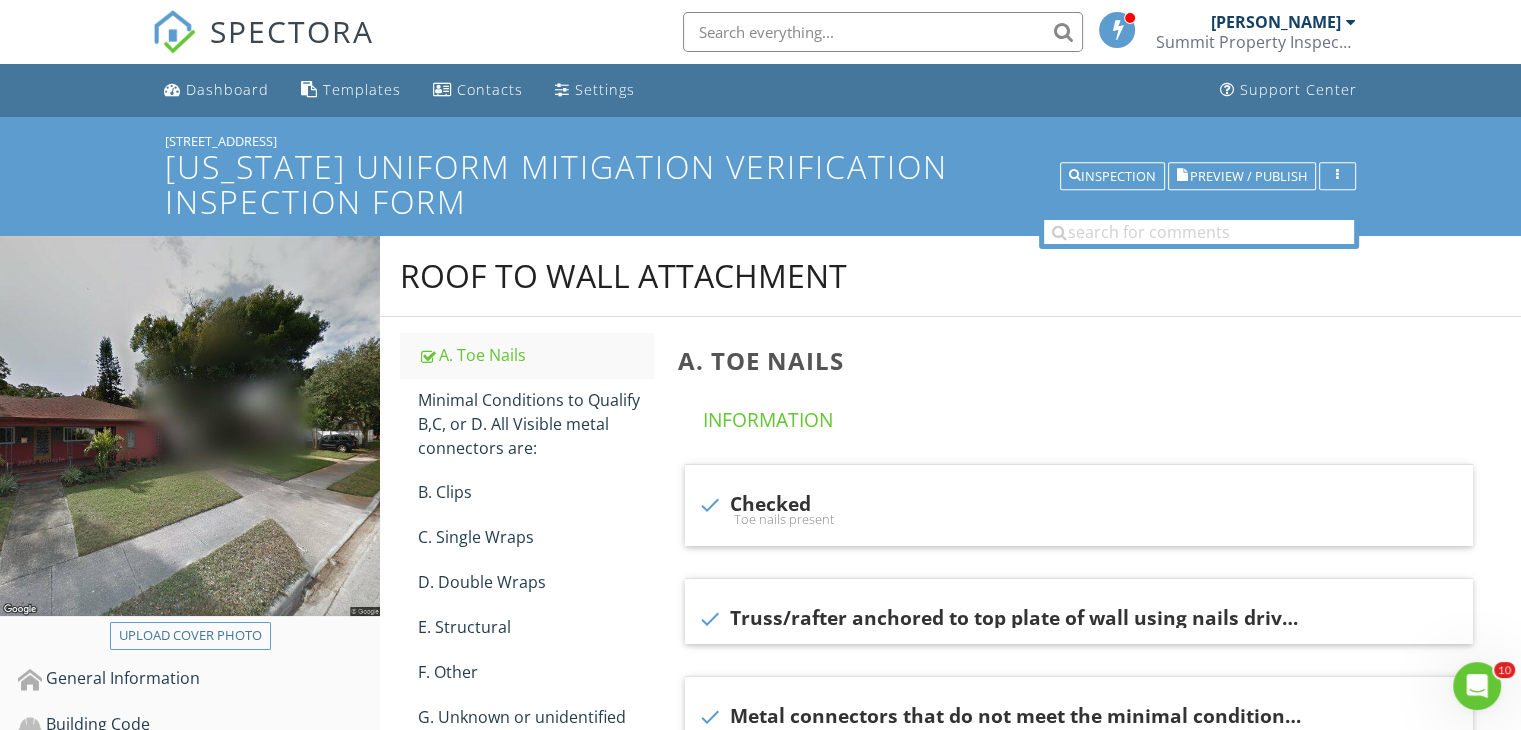 click at bounding box center (1351, 22) 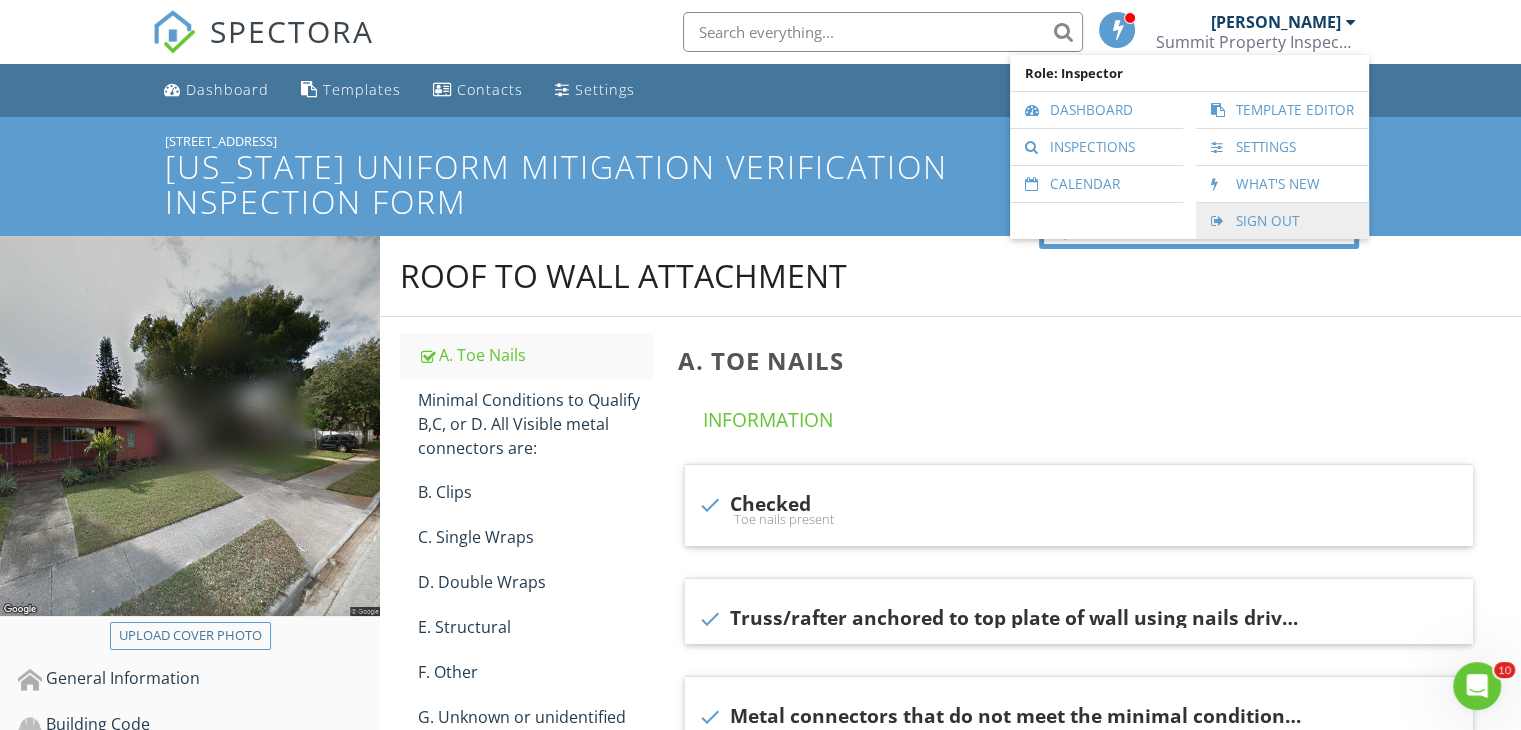 click on "Sign Out" at bounding box center [1282, 221] 